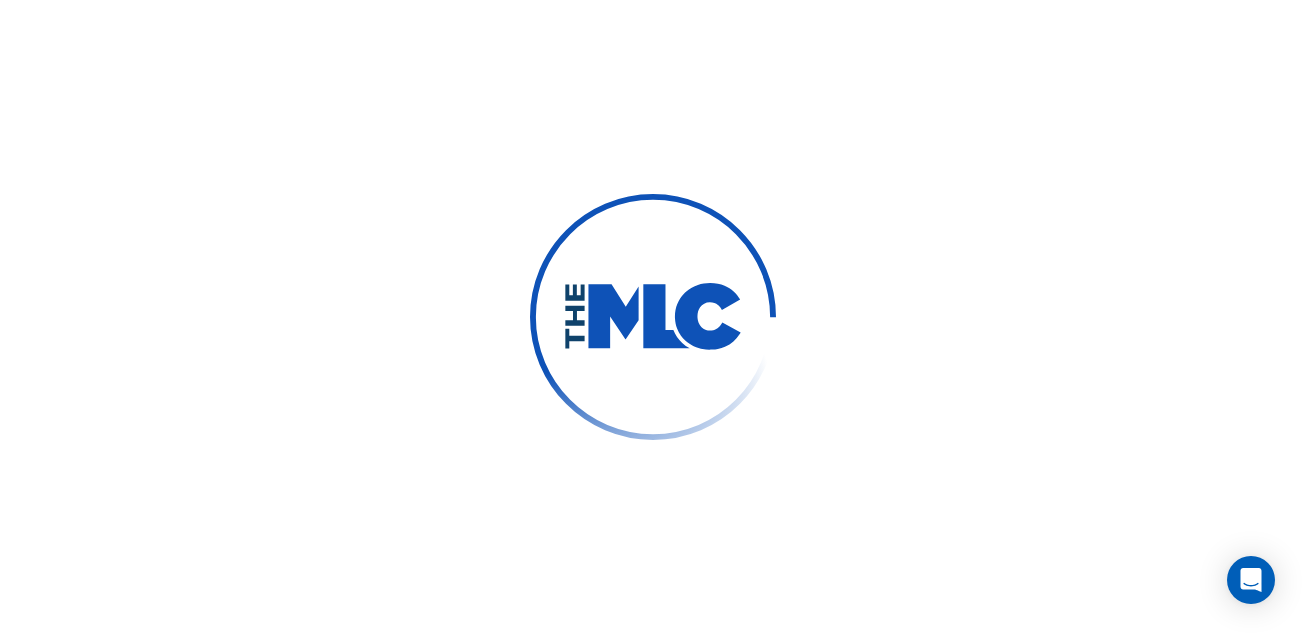 scroll, scrollTop: 0, scrollLeft: 0, axis: both 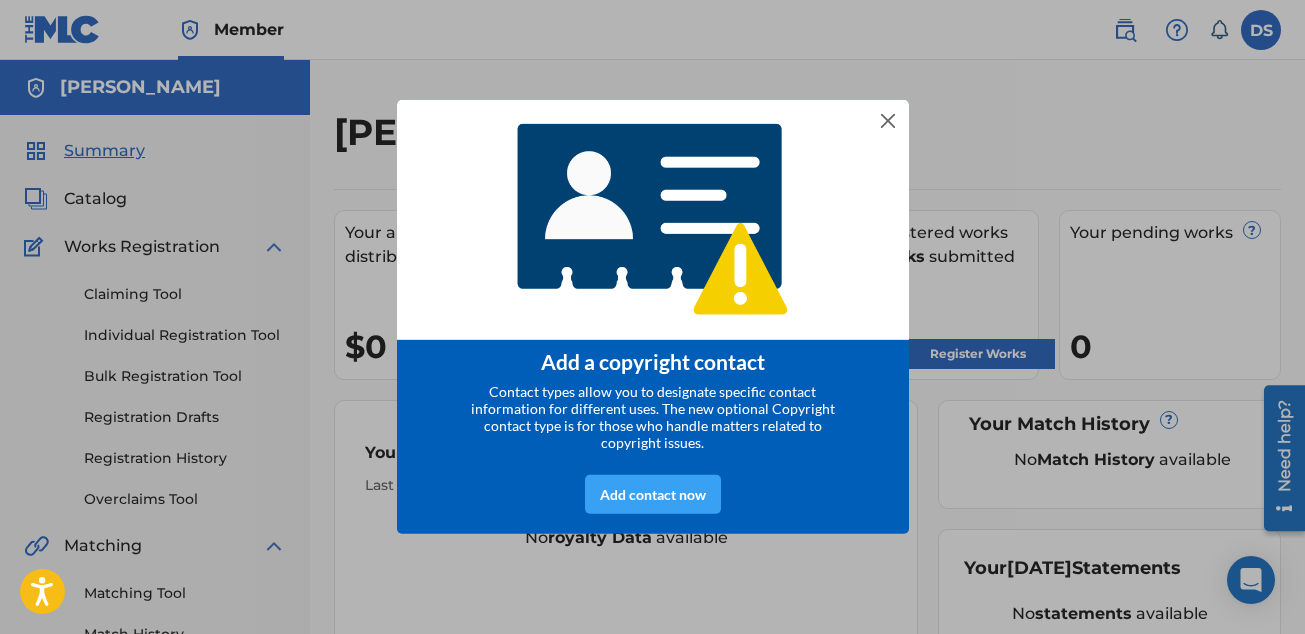 click on "Add contact now" at bounding box center [653, 495] 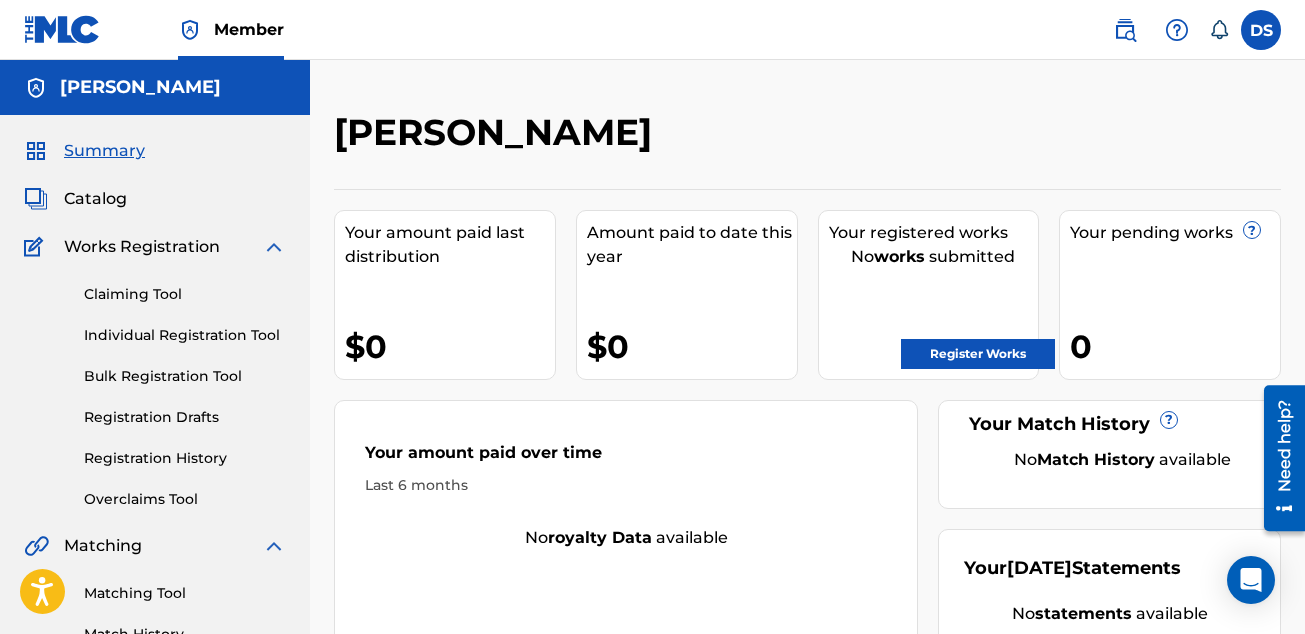 scroll, scrollTop: 0, scrollLeft: 0, axis: both 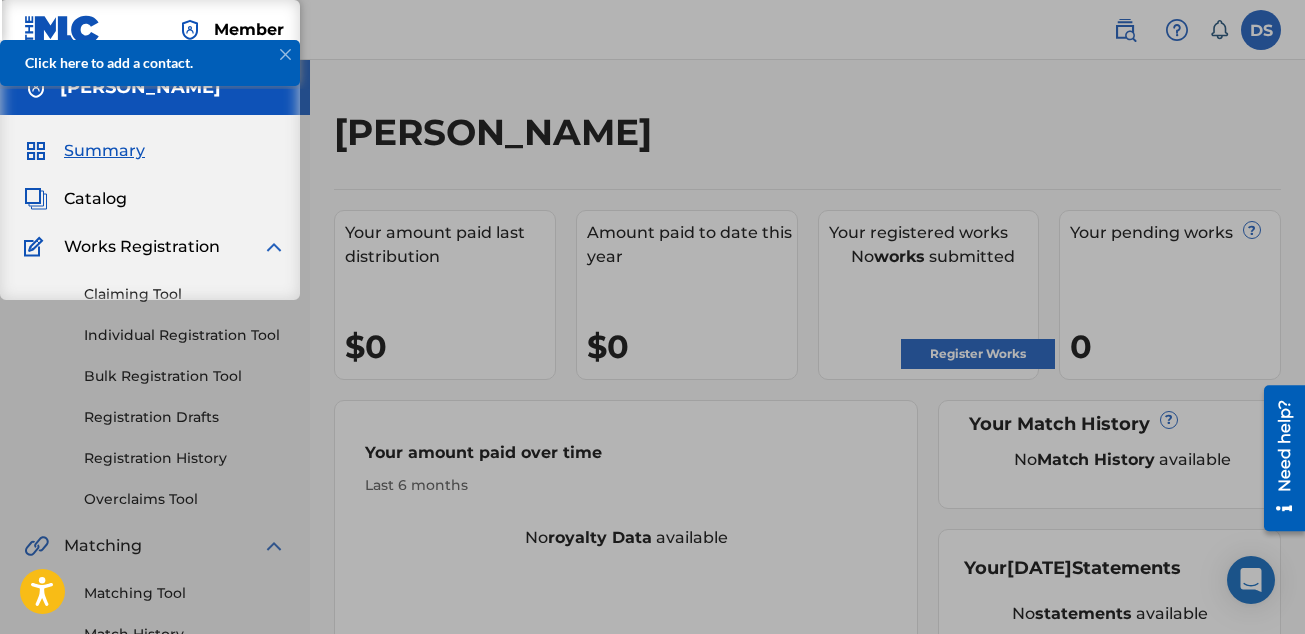 click on "Click here to add a contact." at bounding box center [109, 62] 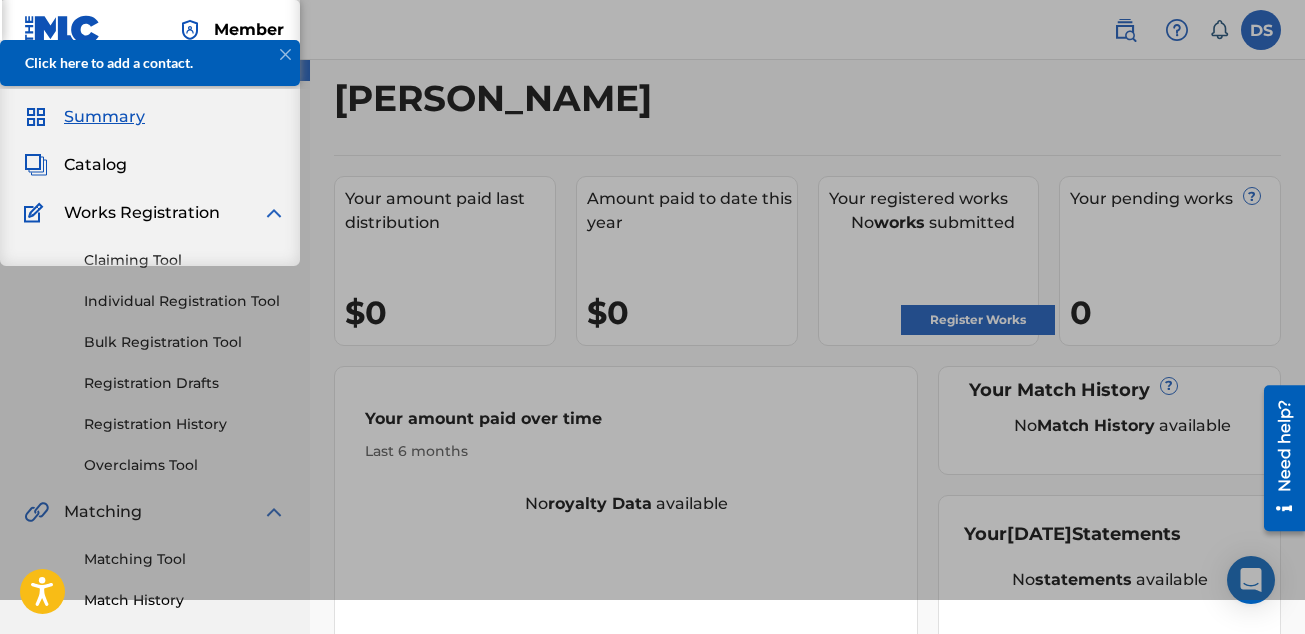 scroll, scrollTop: 0, scrollLeft: 0, axis: both 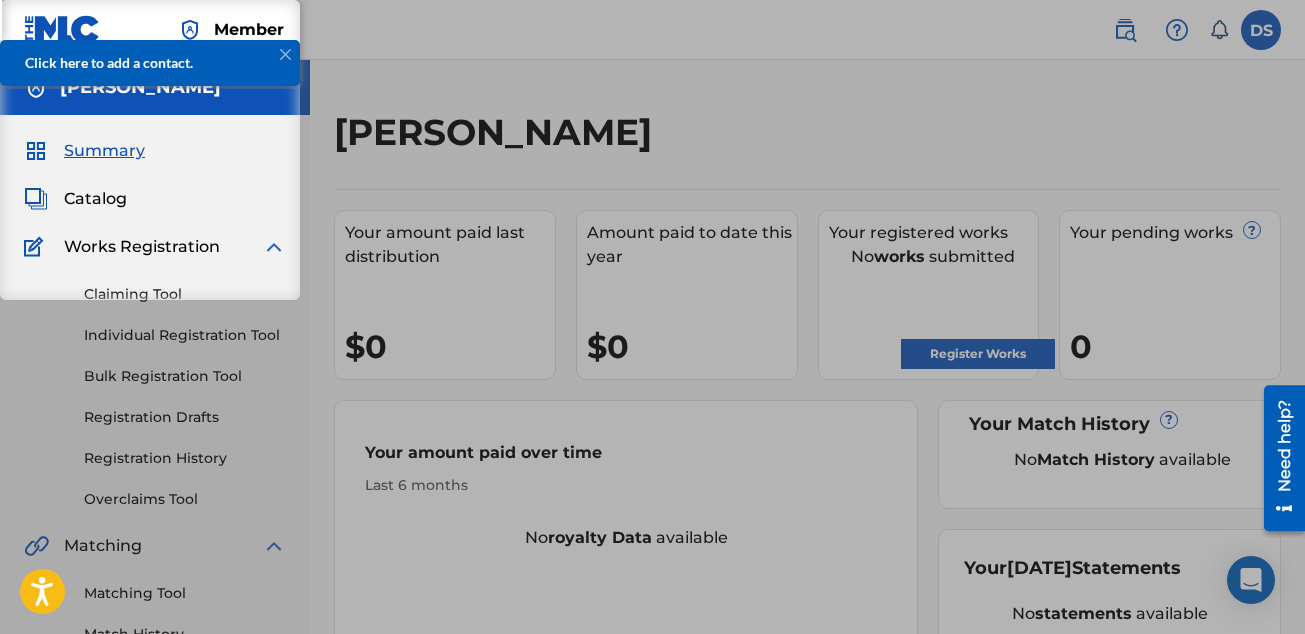 click on "[PERSON_NAME] Your amount paid last distribution   $0 Amount paid to date this year   $0 Your registered works   No  works   submitted Register Works Your pending works   ? 0 Your Match History ? No  Match History   available Your amount paid over time Last 6 months No  royalty data   available Your  [DATE]  Statements No  statements   available" at bounding box center [807, 602] 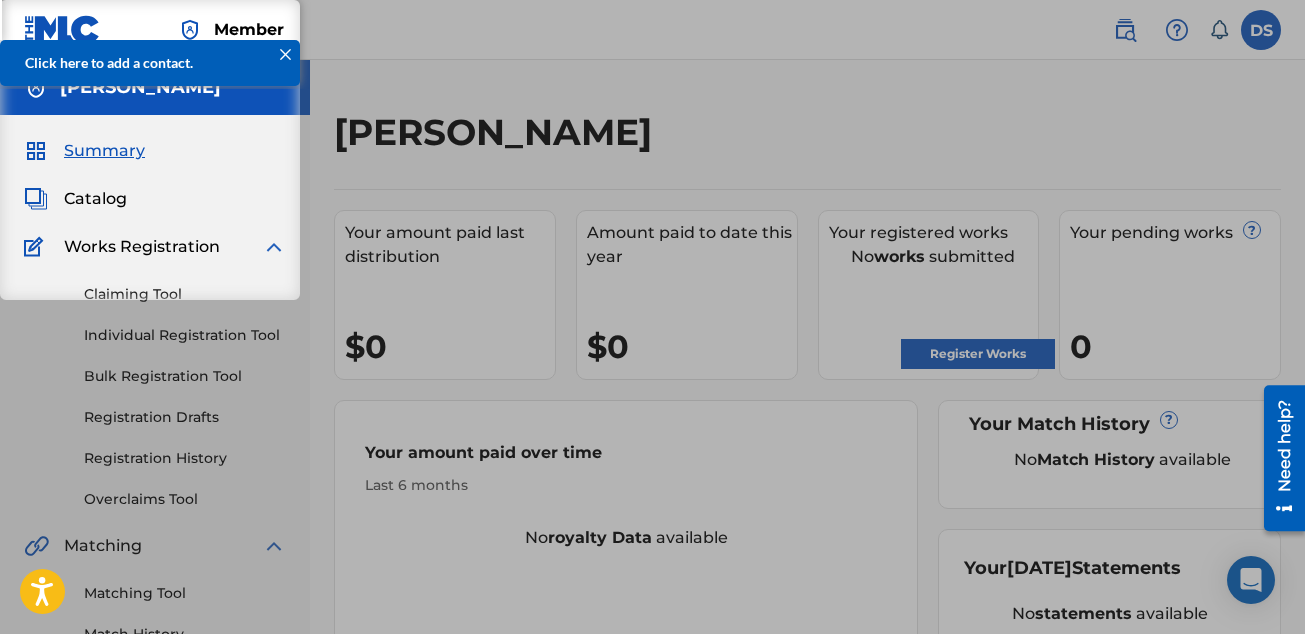 click at bounding box center [285, 54] 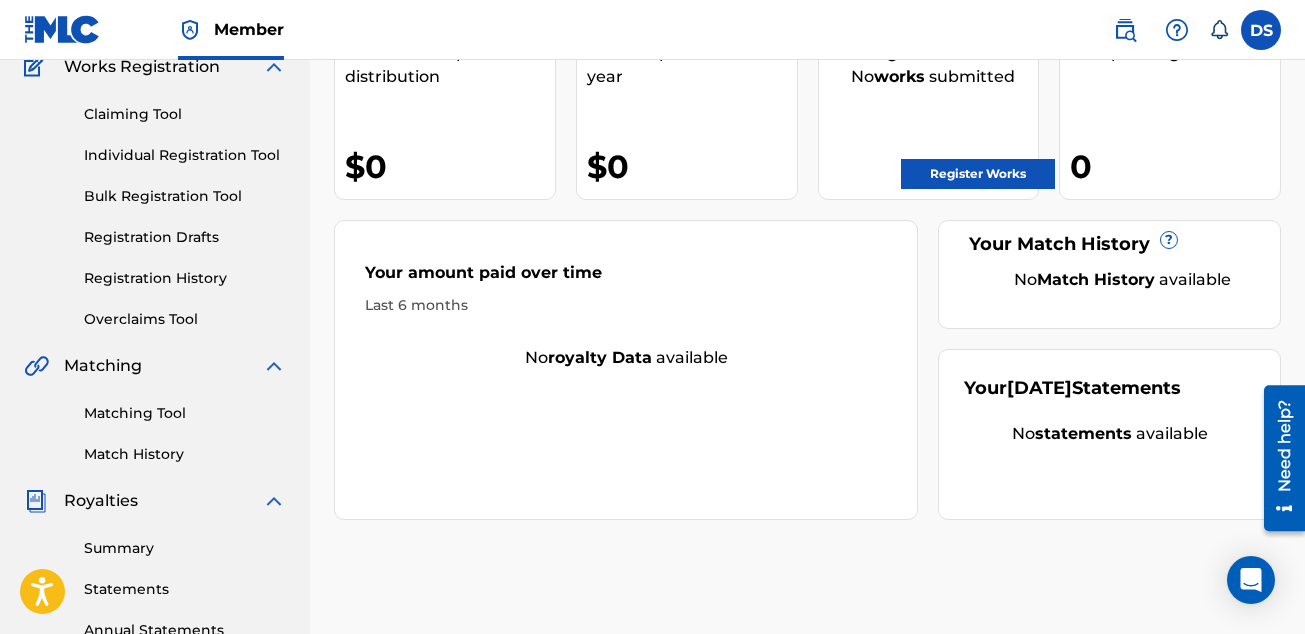 scroll, scrollTop: 0, scrollLeft: 0, axis: both 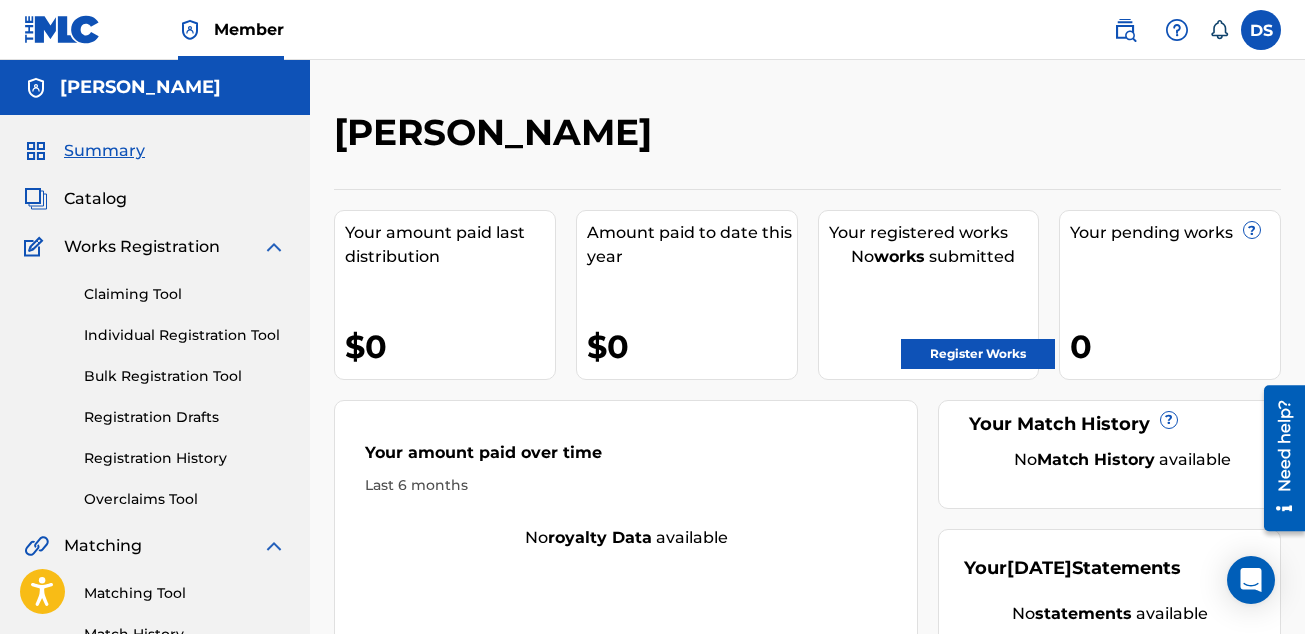 click on "Claiming Tool" at bounding box center [185, 294] 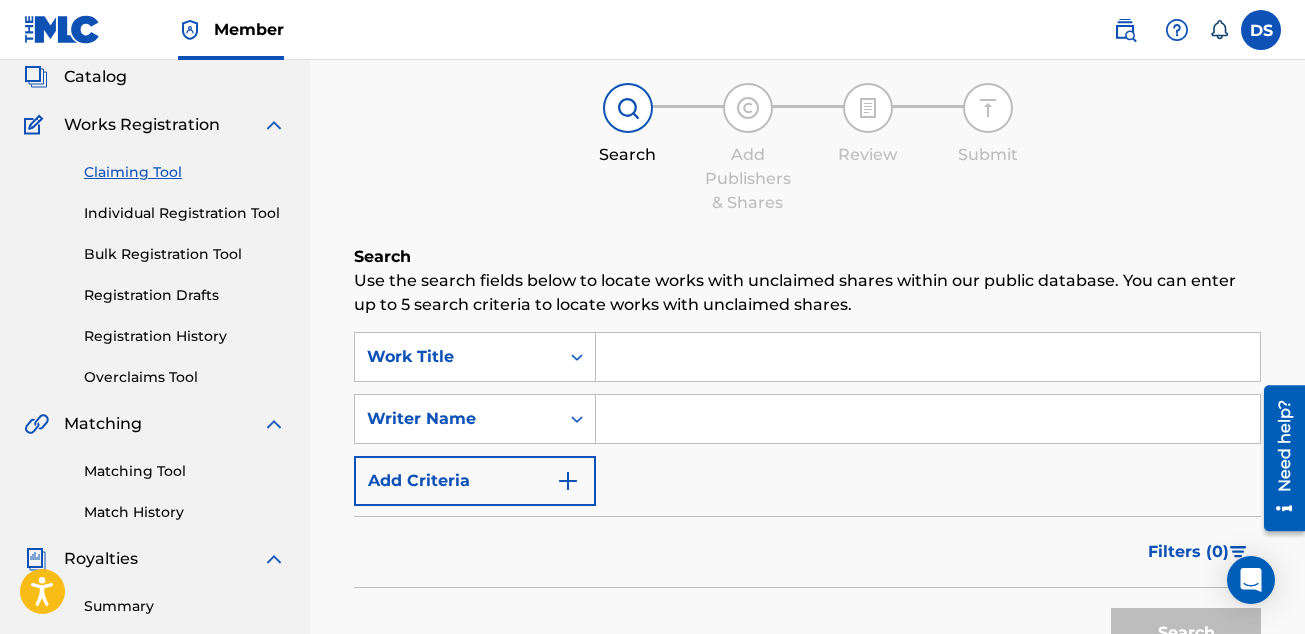 scroll, scrollTop: 133, scrollLeft: 0, axis: vertical 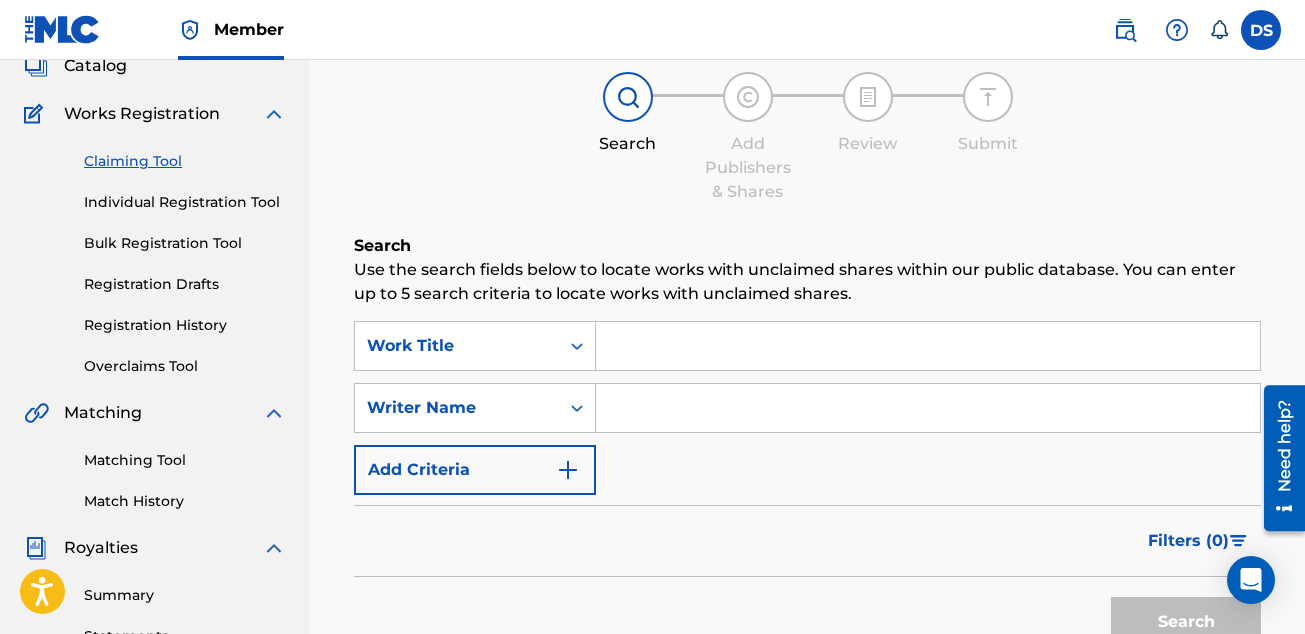 click at bounding box center [568, 470] 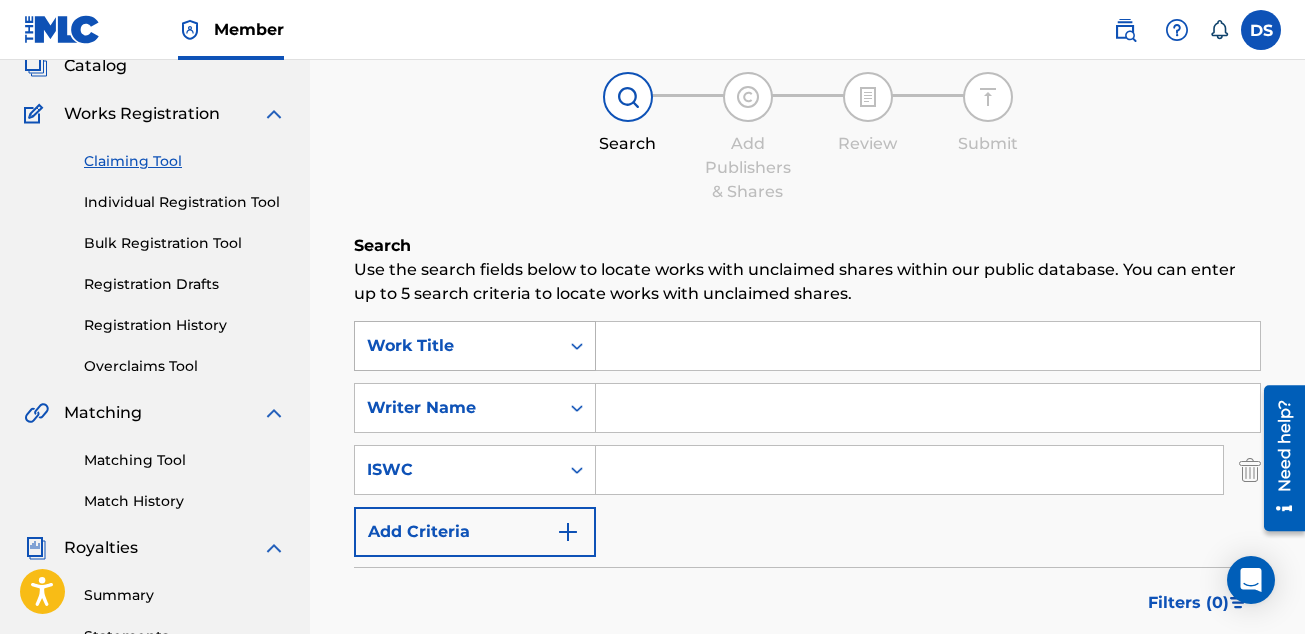 click 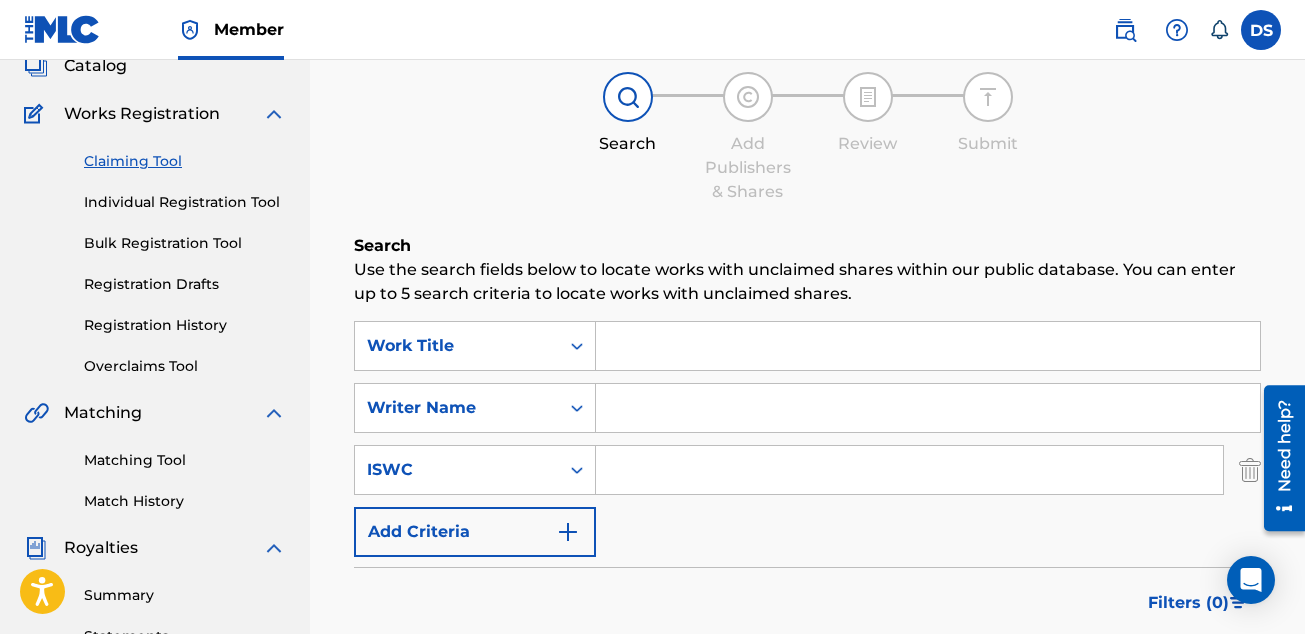click at bounding box center (909, 470) 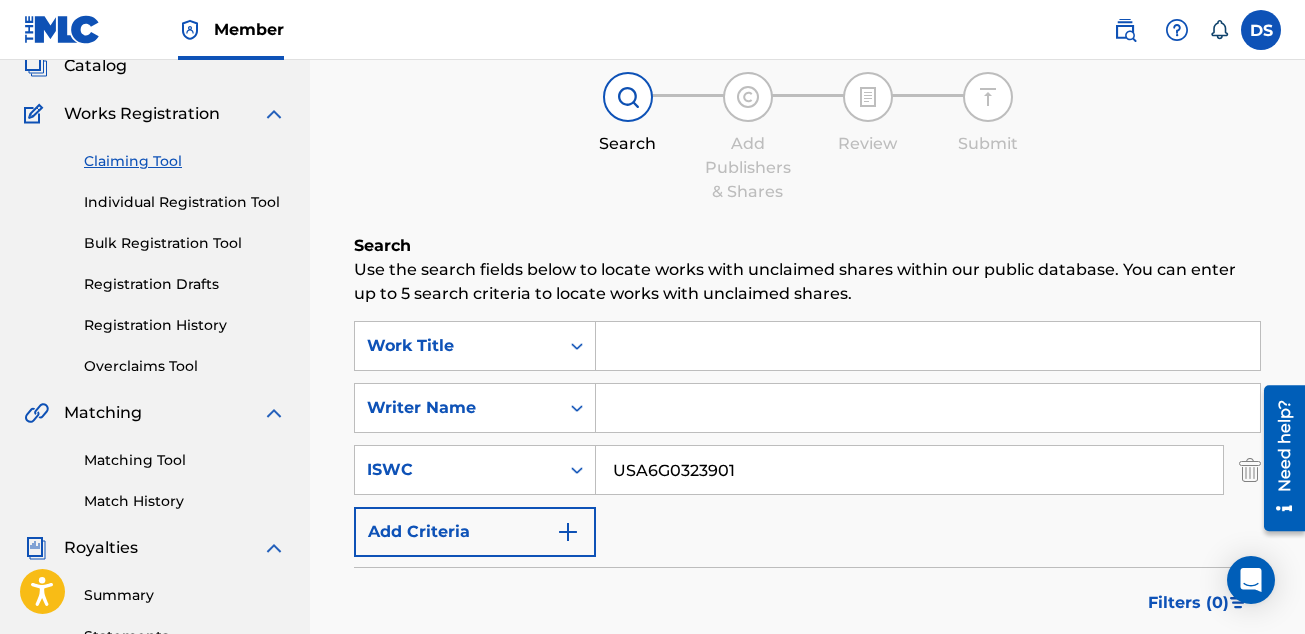 type on "USA6G0323901" 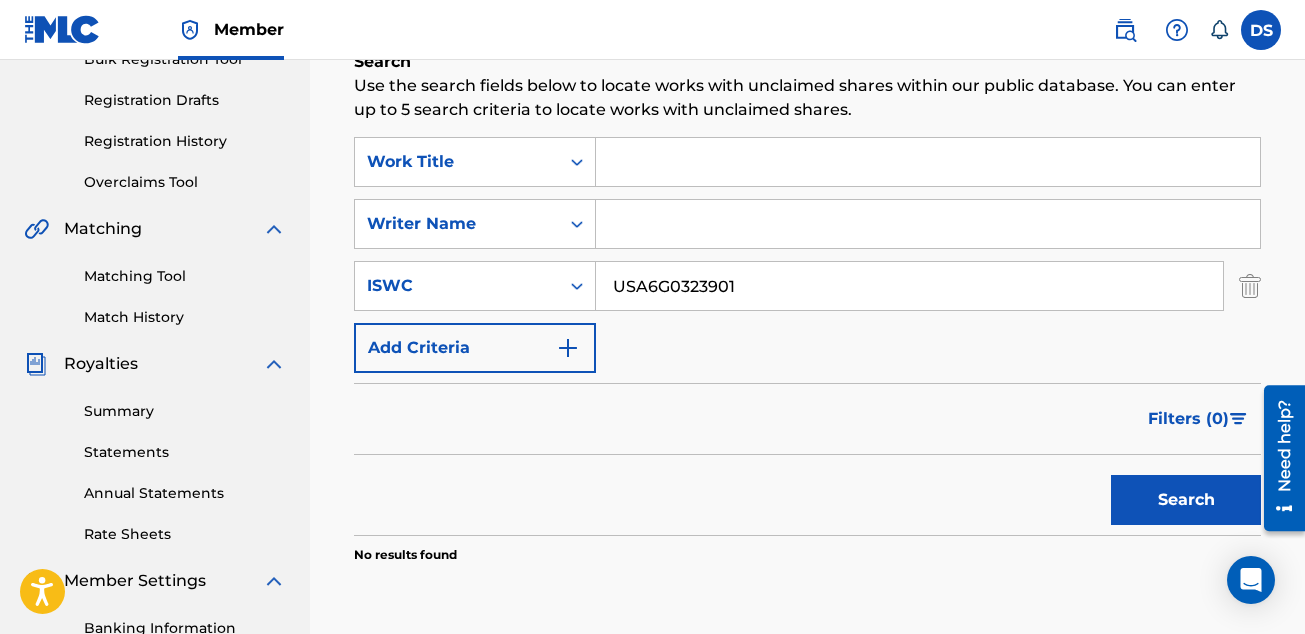 scroll, scrollTop: 319, scrollLeft: 0, axis: vertical 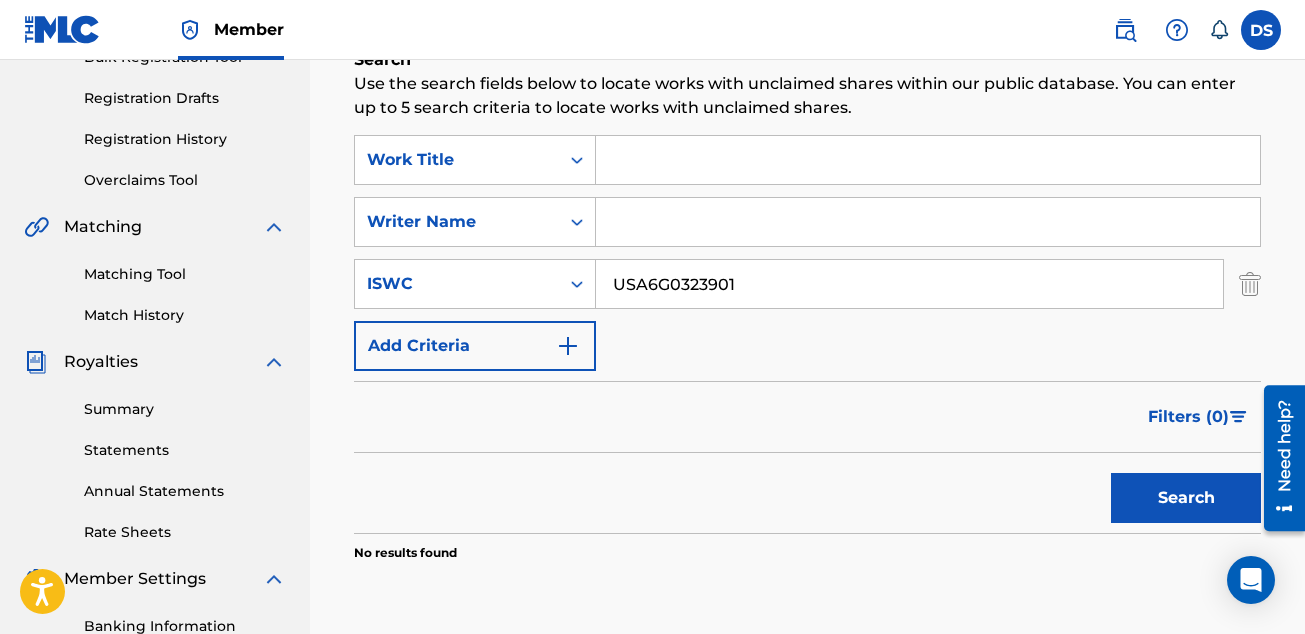 click on "Search" at bounding box center (1186, 498) 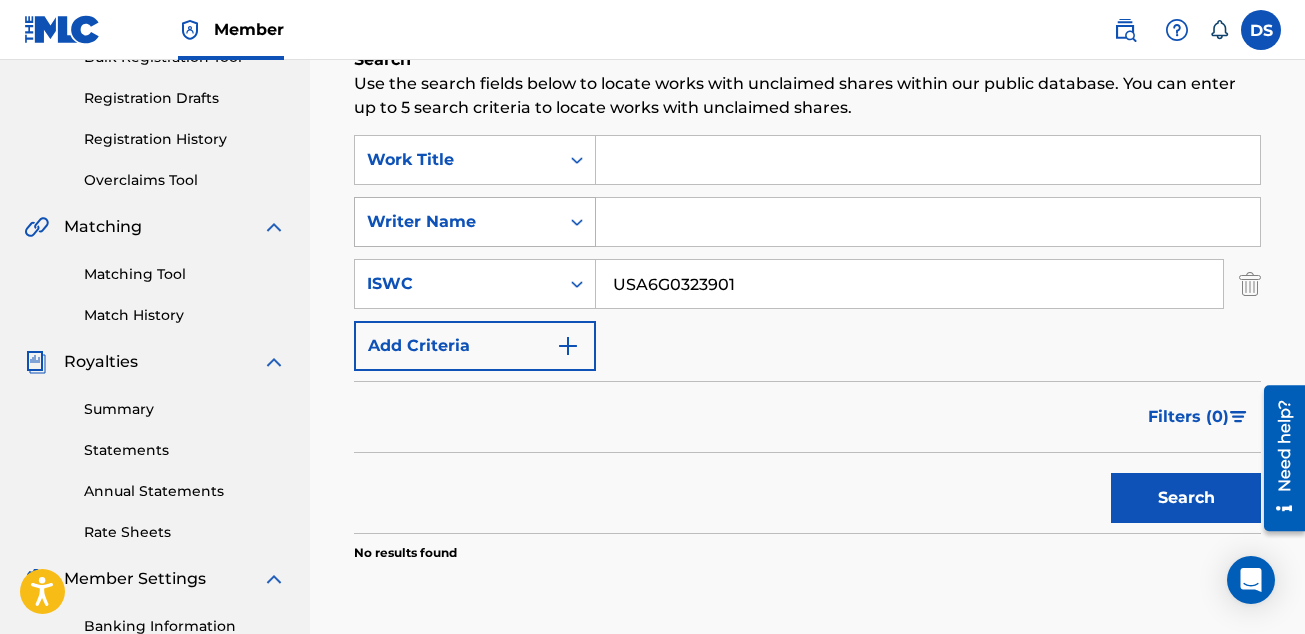 click 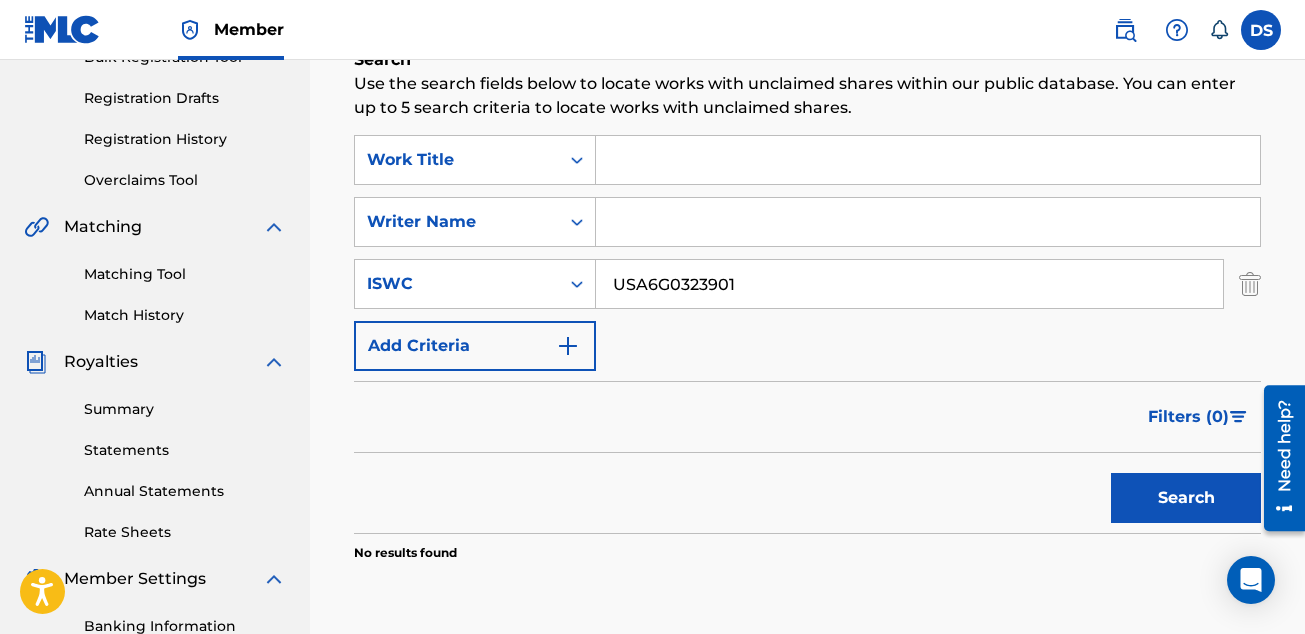 click at bounding box center [928, 160] 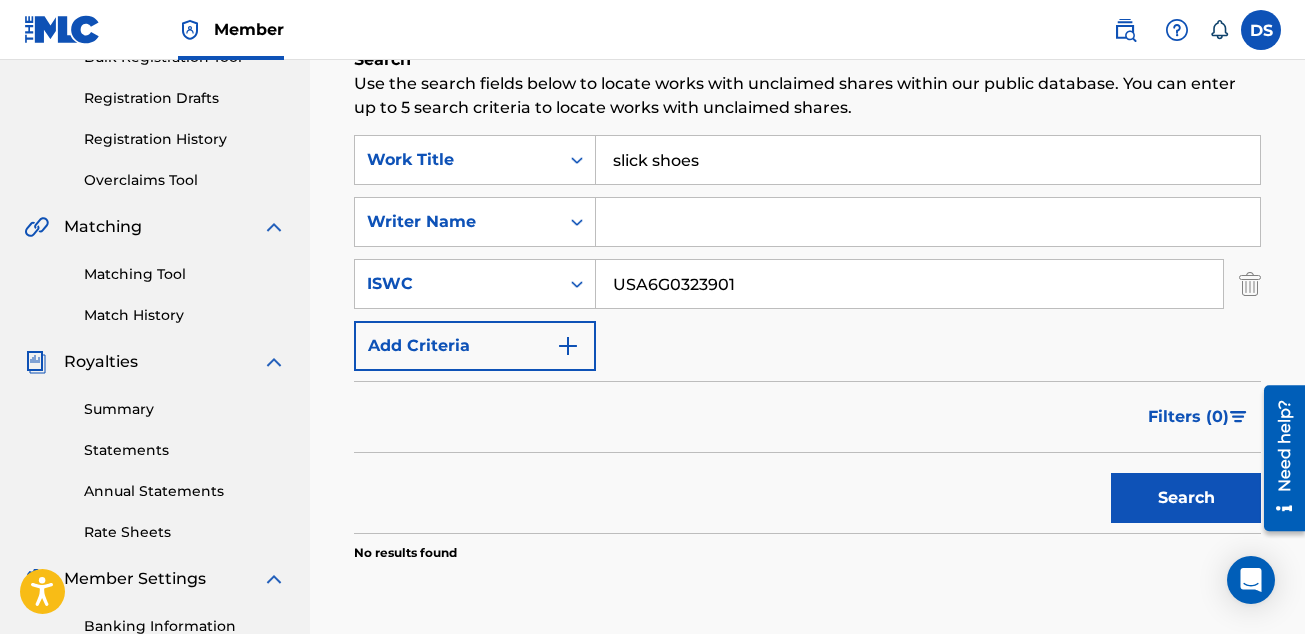 type on "slick shoes" 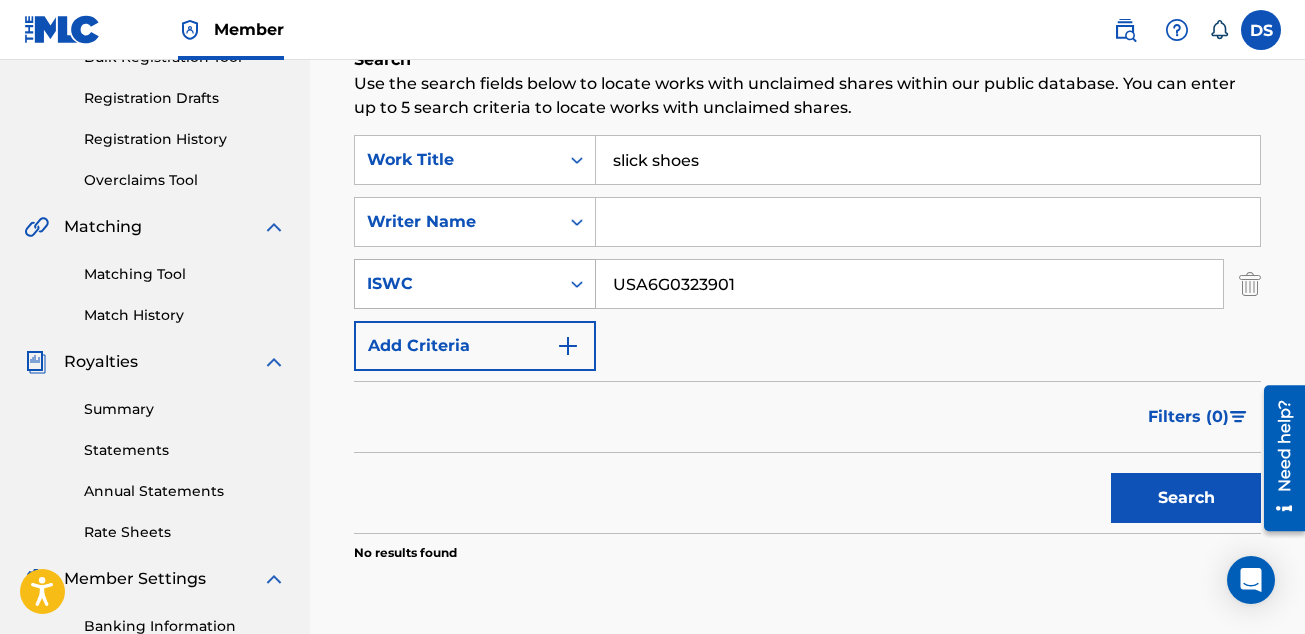 drag, startPoint x: 819, startPoint y: 274, endPoint x: 502, endPoint y: 274, distance: 317 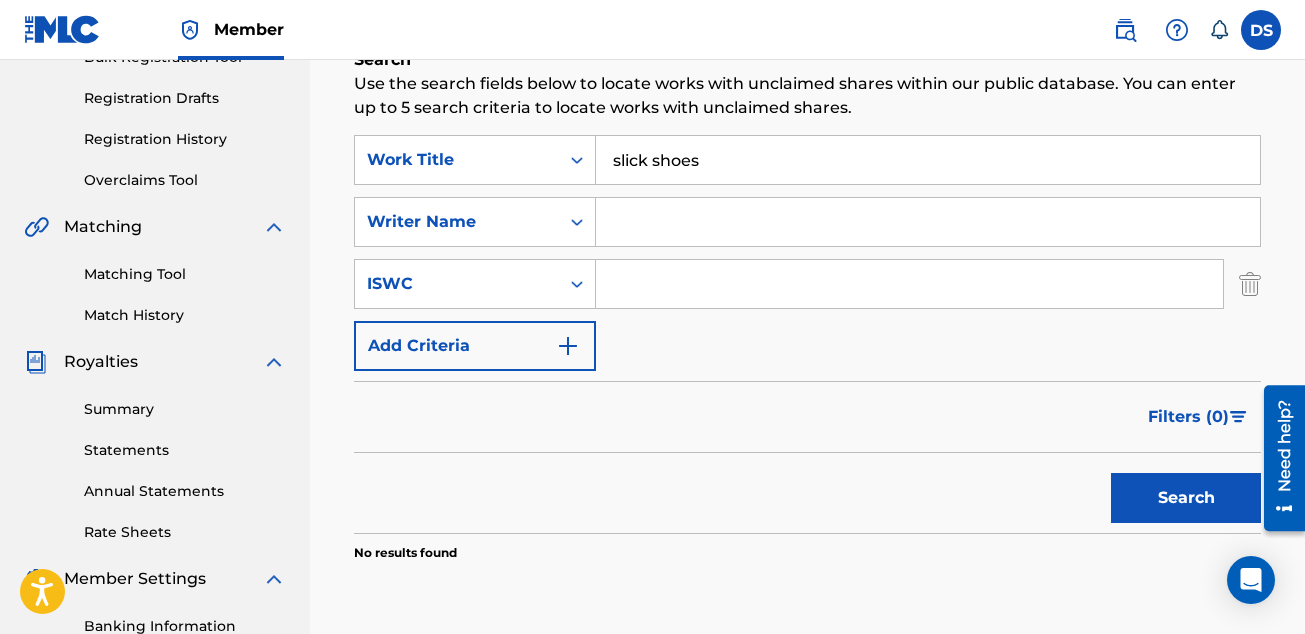 type 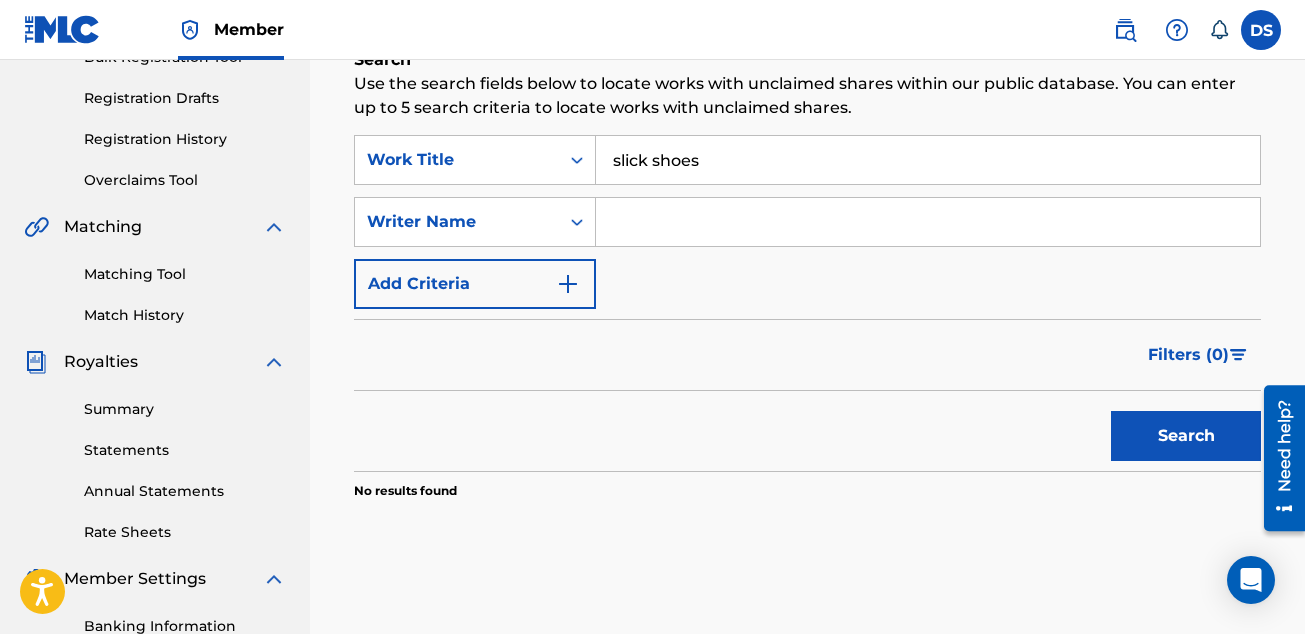 click on "Search" at bounding box center (1186, 436) 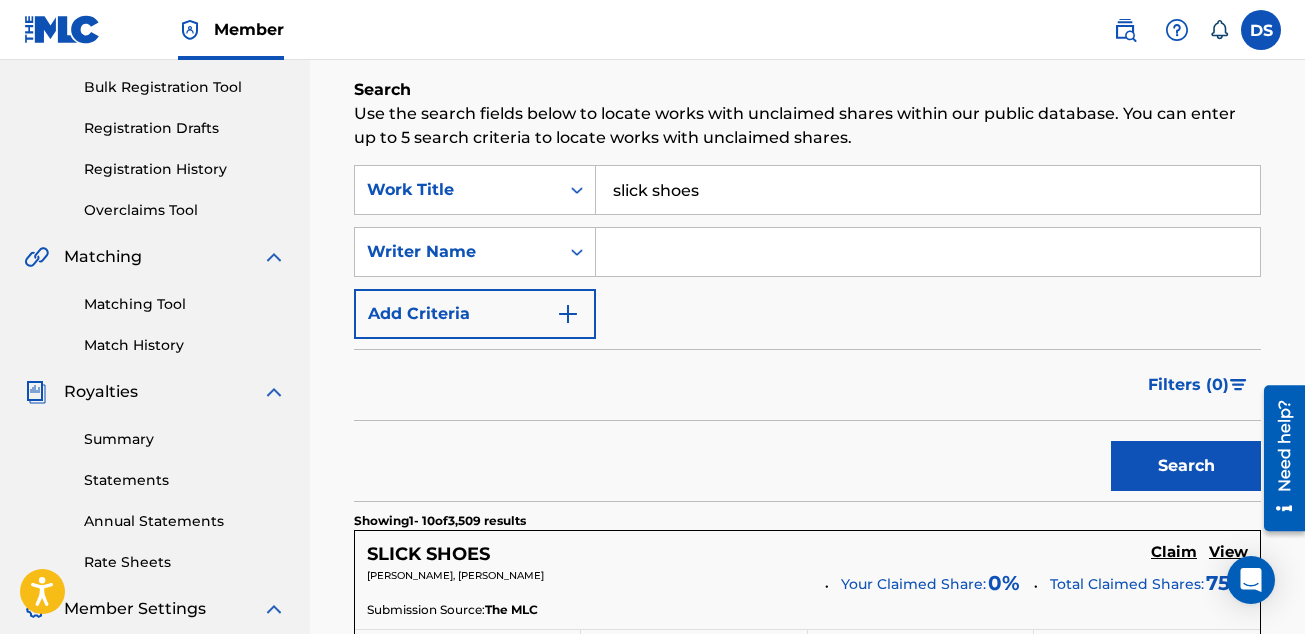 scroll, scrollTop: 288, scrollLeft: 0, axis: vertical 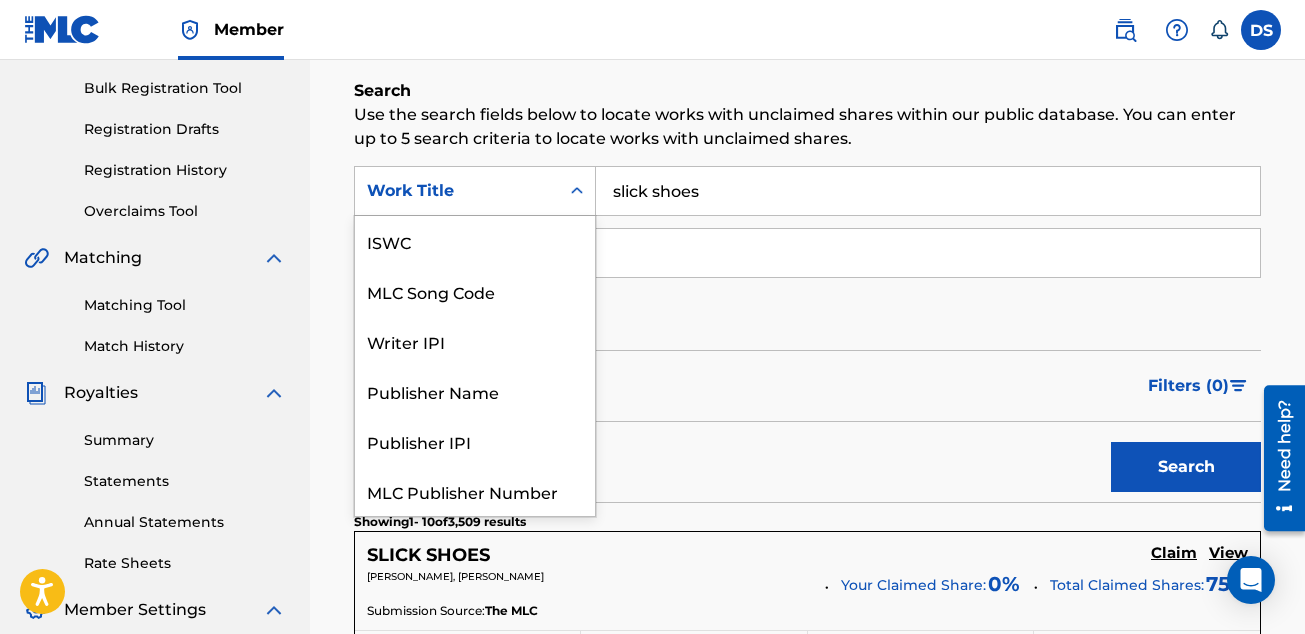 click on "Work Title" at bounding box center [457, 191] 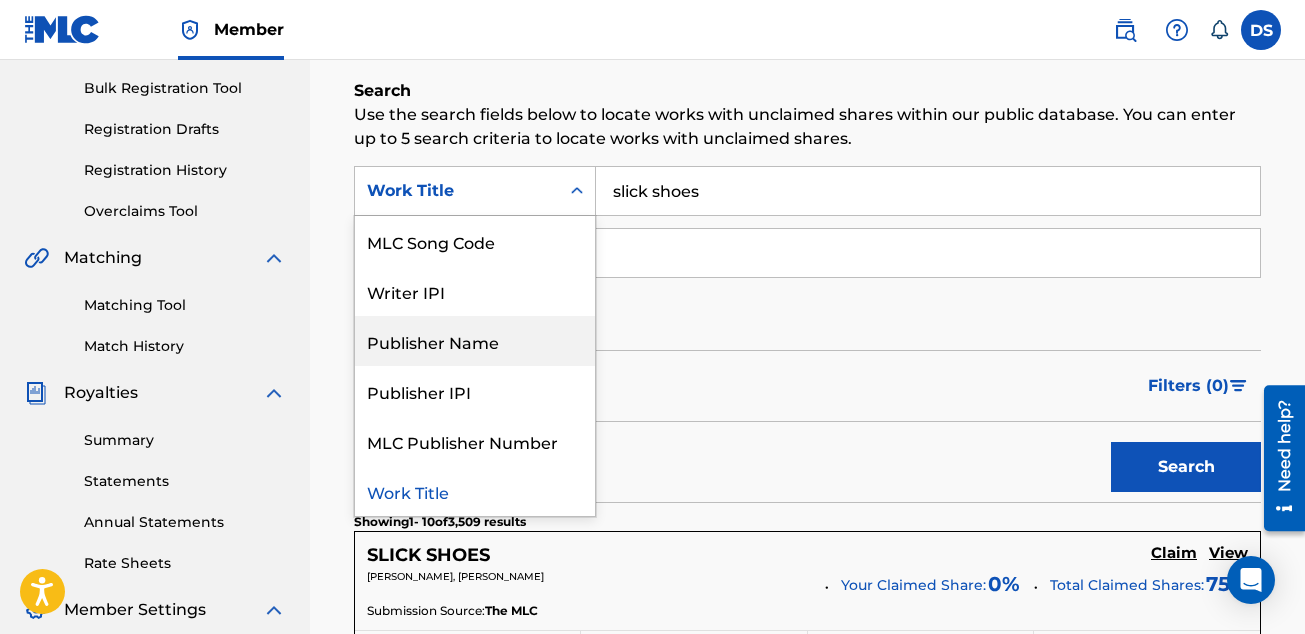 scroll, scrollTop: 0, scrollLeft: 0, axis: both 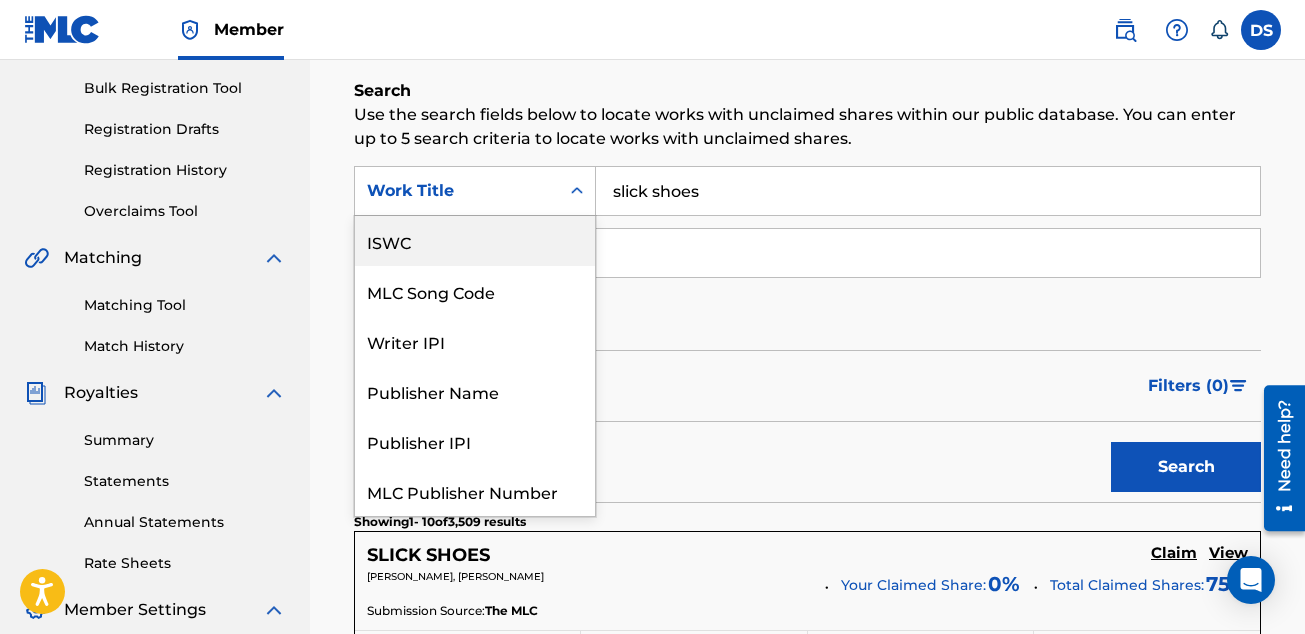 click on "ISWC" at bounding box center (475, 241) 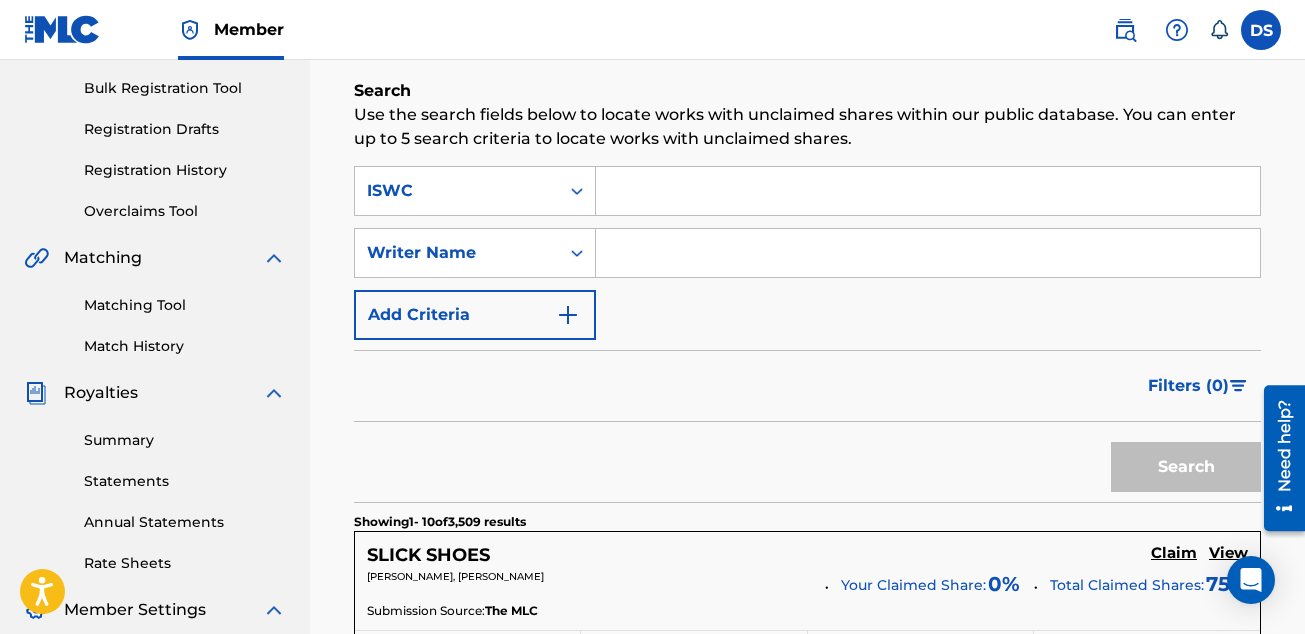 click at bounding box center (928, 191) 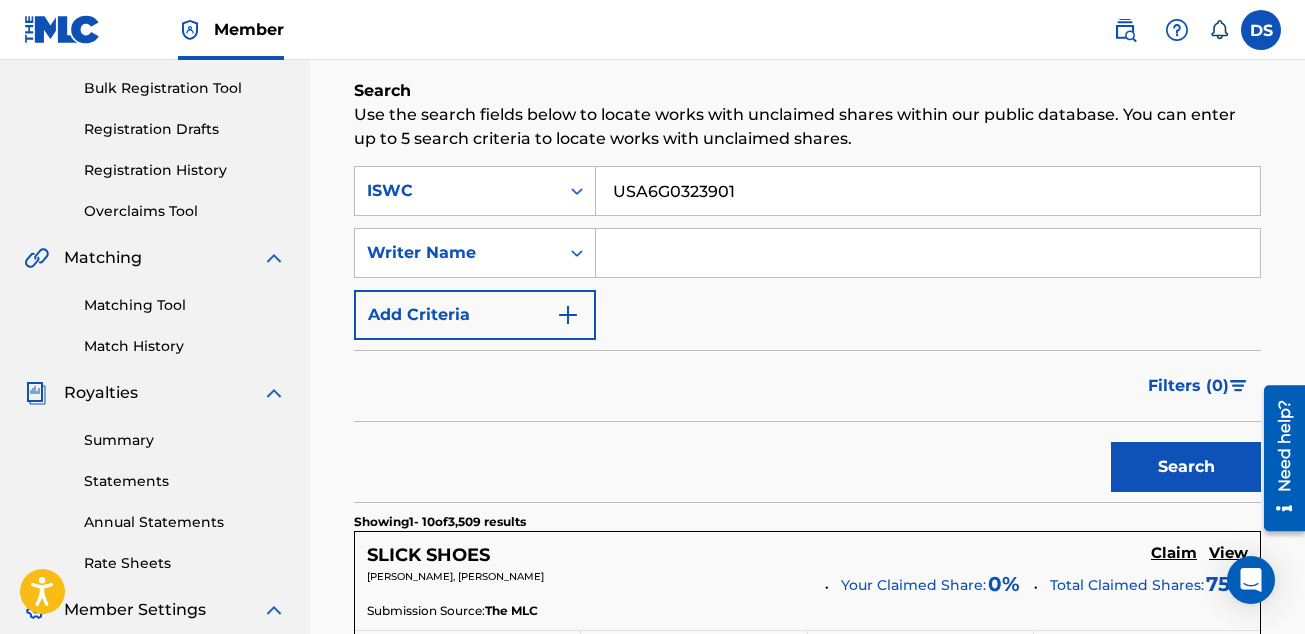 click on "Search" at bounding box center (1186, 467) 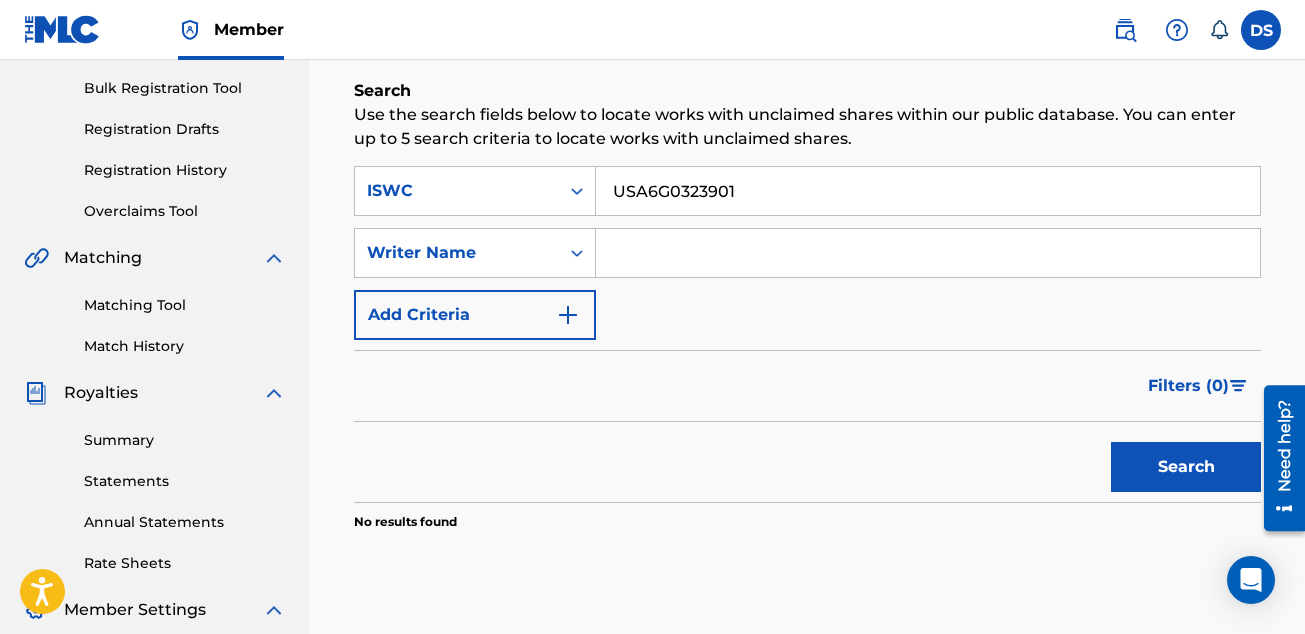 click on "USA6G0323901" at bounding box center [928, 191] 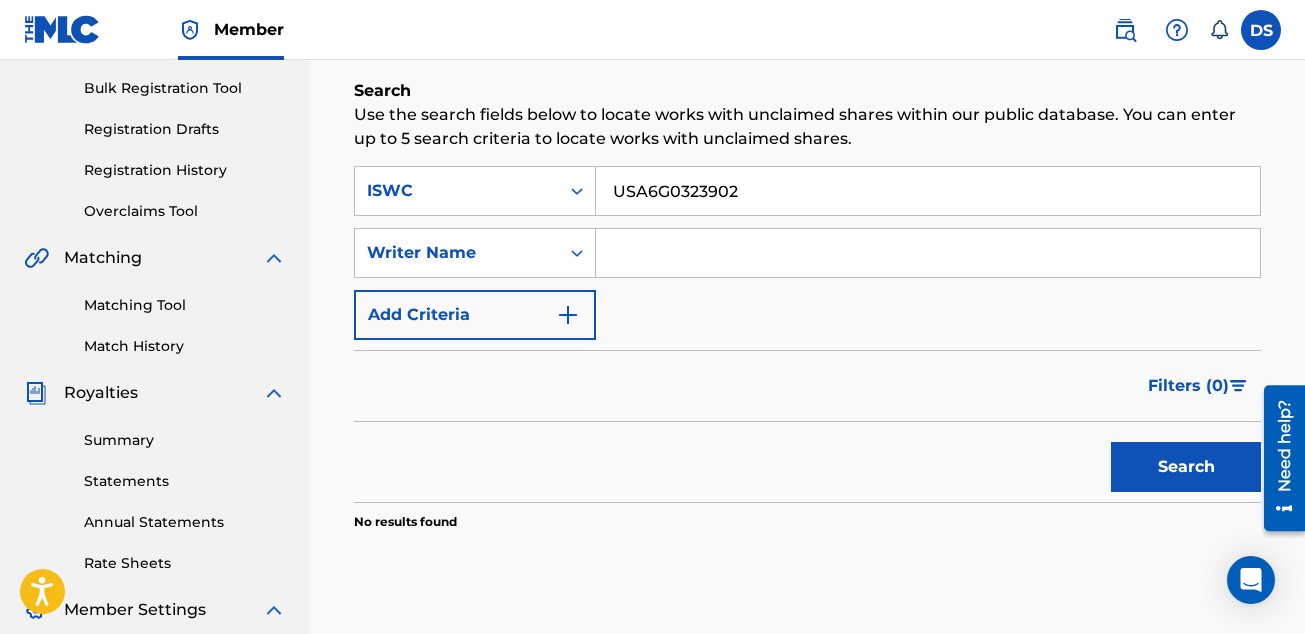 click on "Search" at bounding box center [1186, 467] 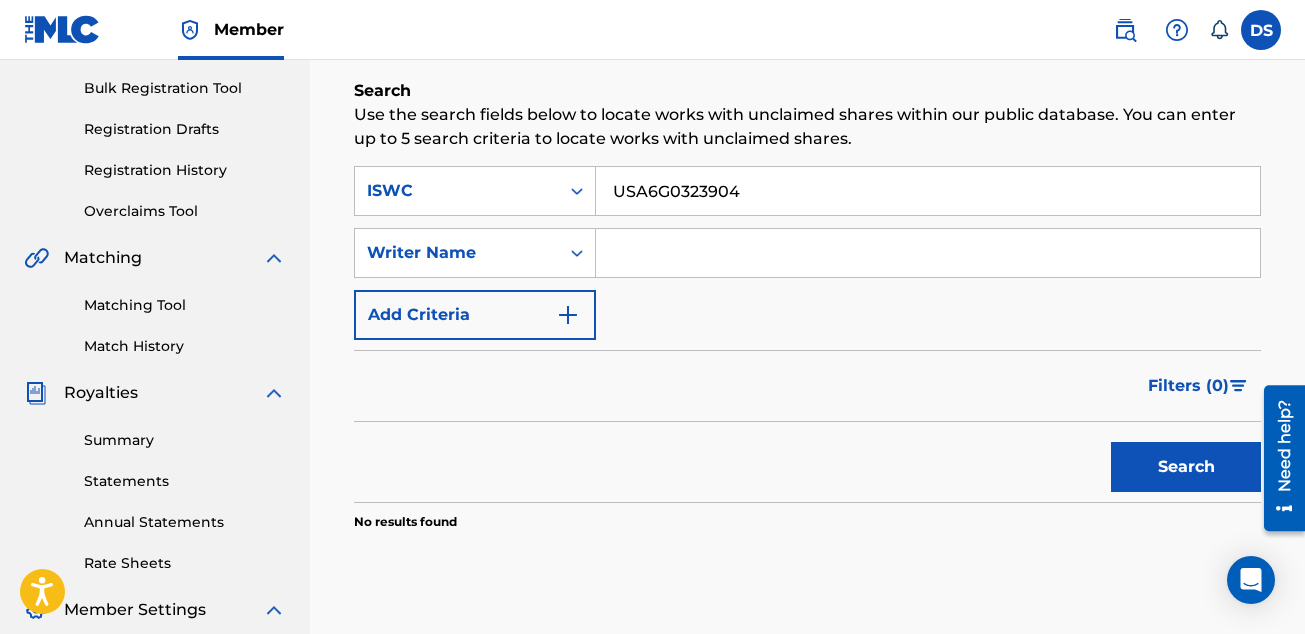 click on "Search" at bounding box center [1186, 467] 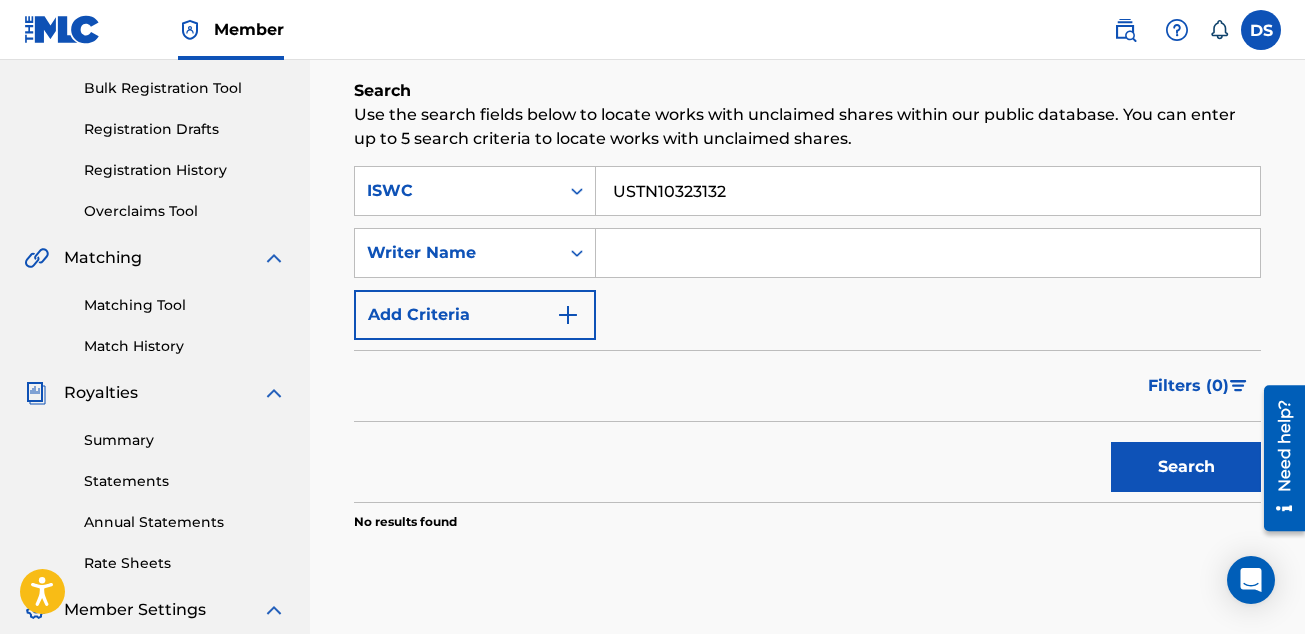 type on "USTN10323132" 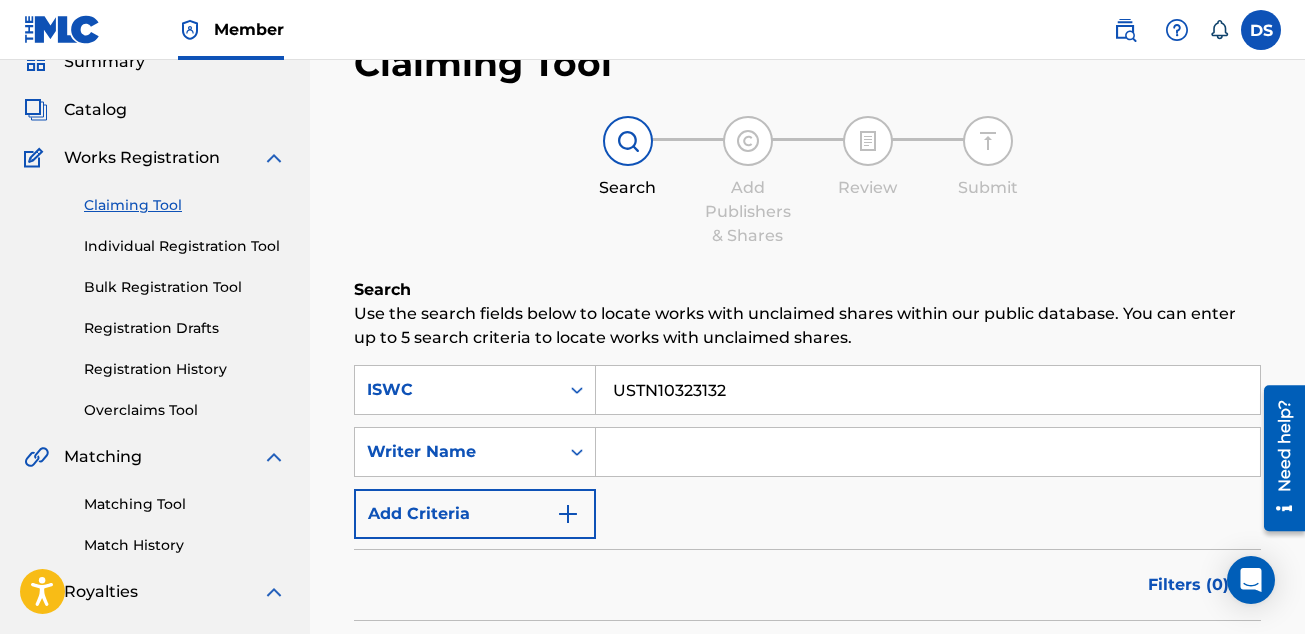 scroll, scrollTop: 90, scrollLeft: 0, axis: vertical 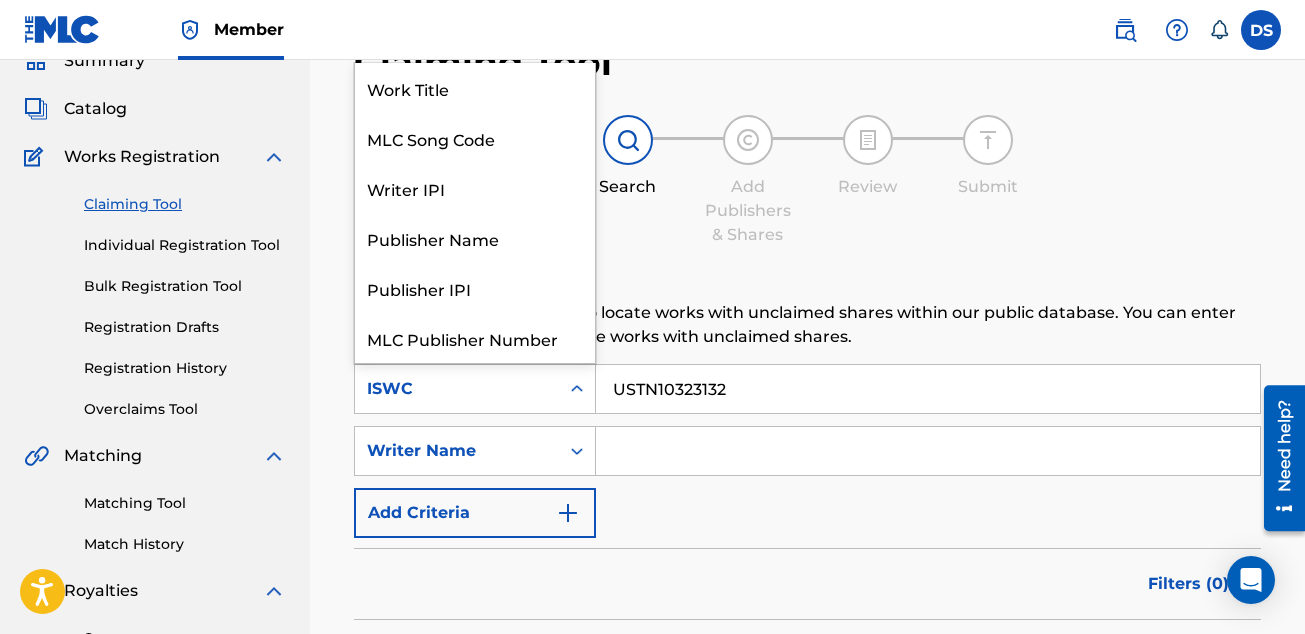 click on "ISWC" at bounding box center [457, 389] 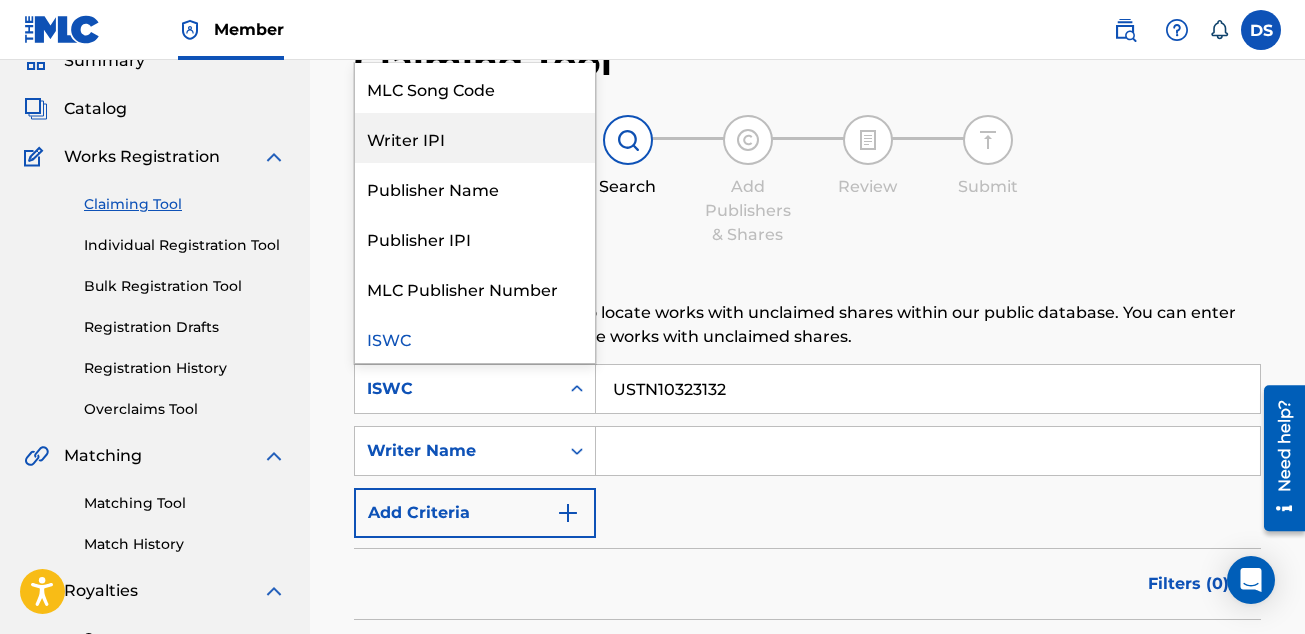 scroll, scrollTop: 0, scrollLeft: 0, axis: both 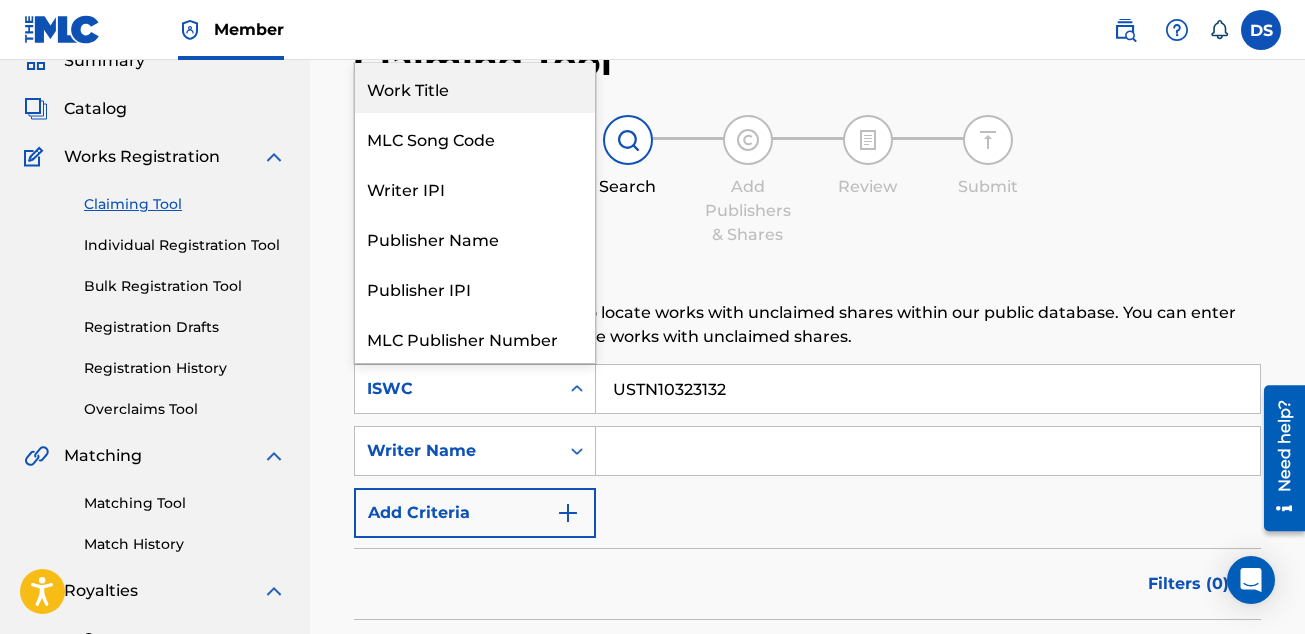 click on "Work Title" at bounding box center (475, 88) 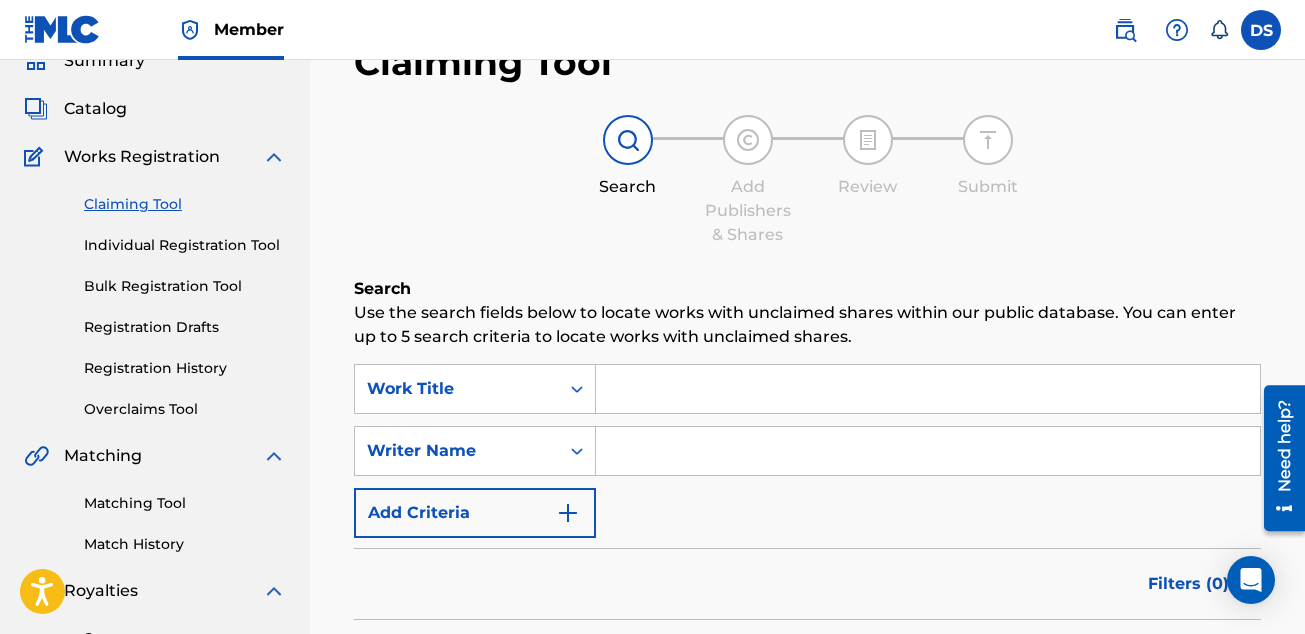click at bounding box center (928, 389) 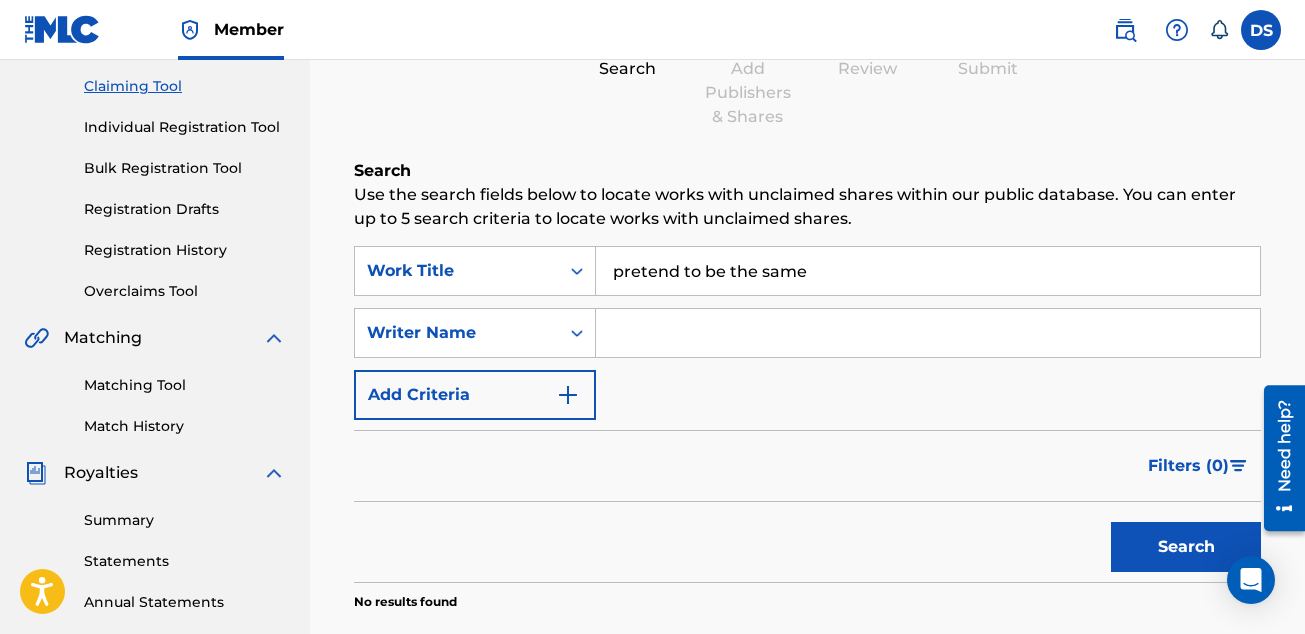 scroll, scrollTop: 229, scrollLeft: 0, axis: vertical 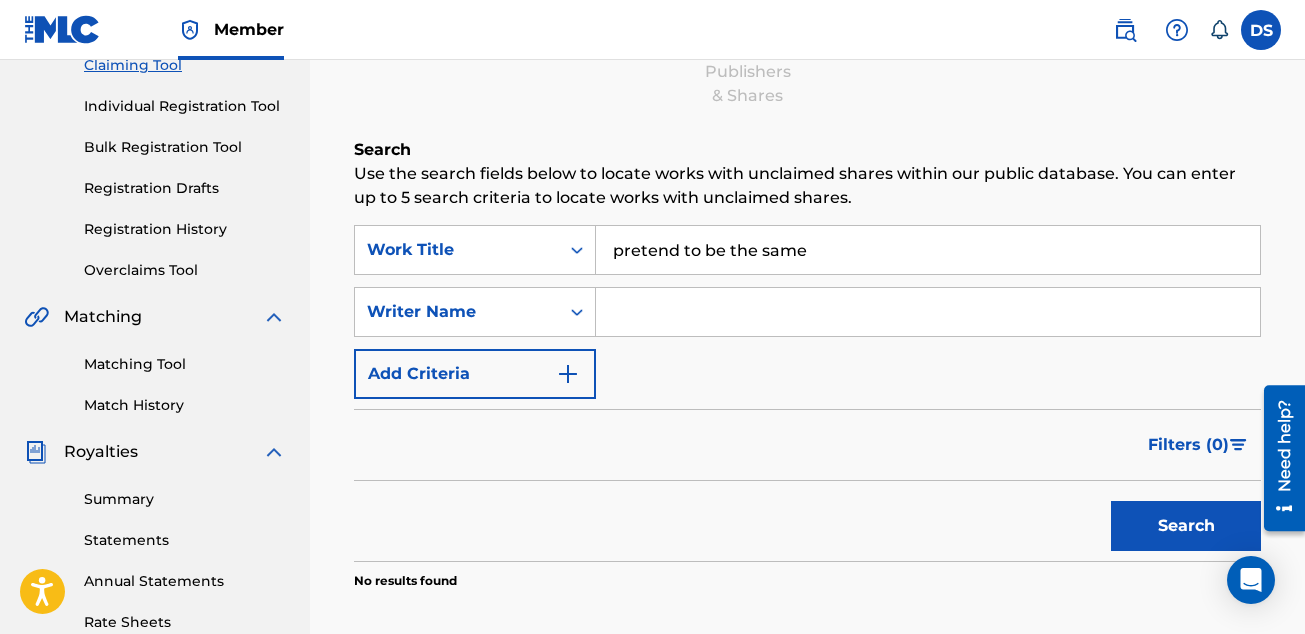 type on "pretend to be the same" 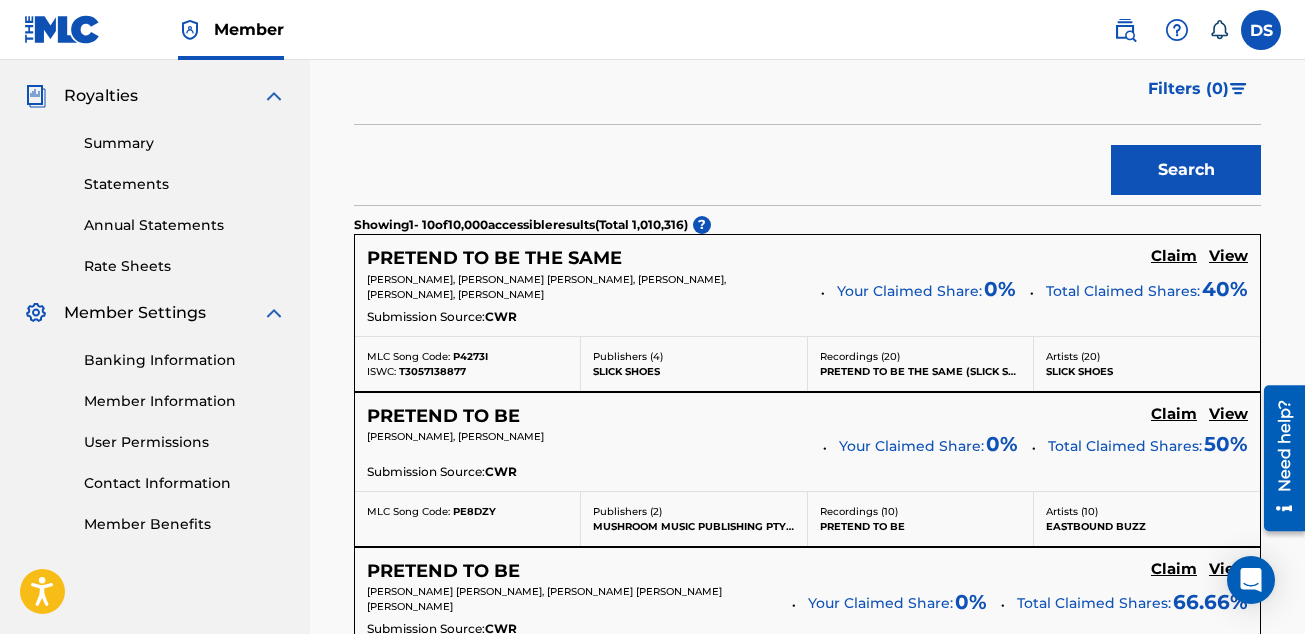 scroll, scrollTop: 606, scrollLeft: 0, axis: vertical 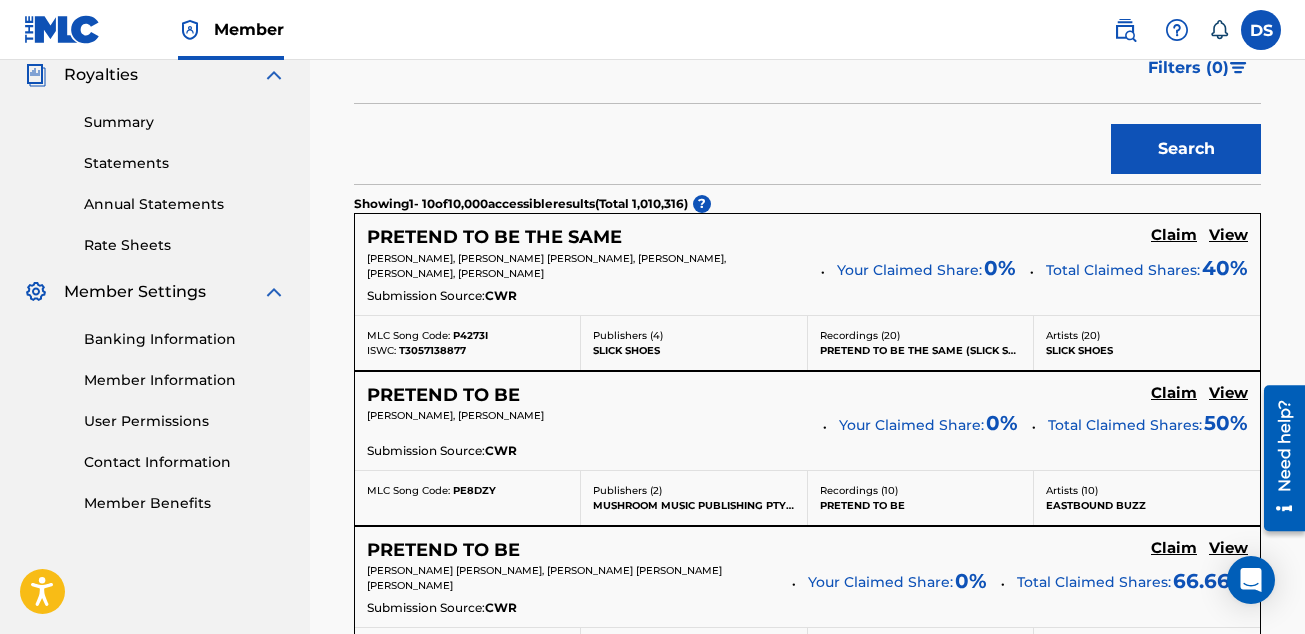 click on "Claim" at bounding box center (1174, 235) 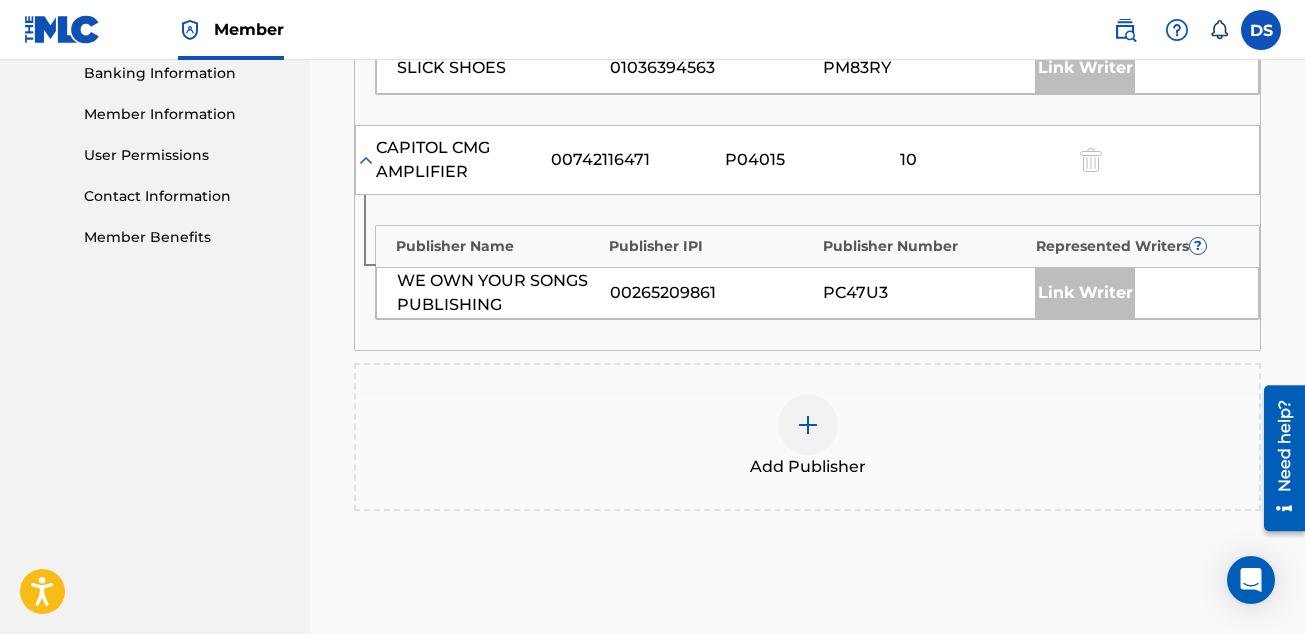 scroll, scrollTop: 1090, scrollLeft: 0, axis: vertical 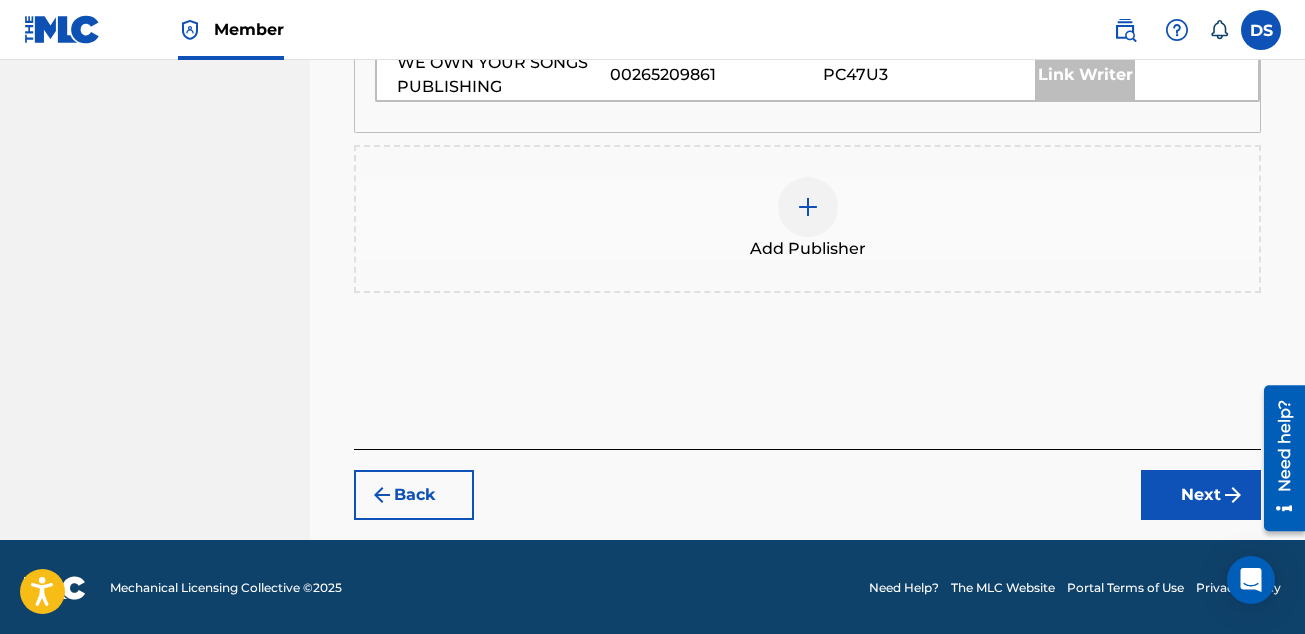 click at bounding box center (808, 207) 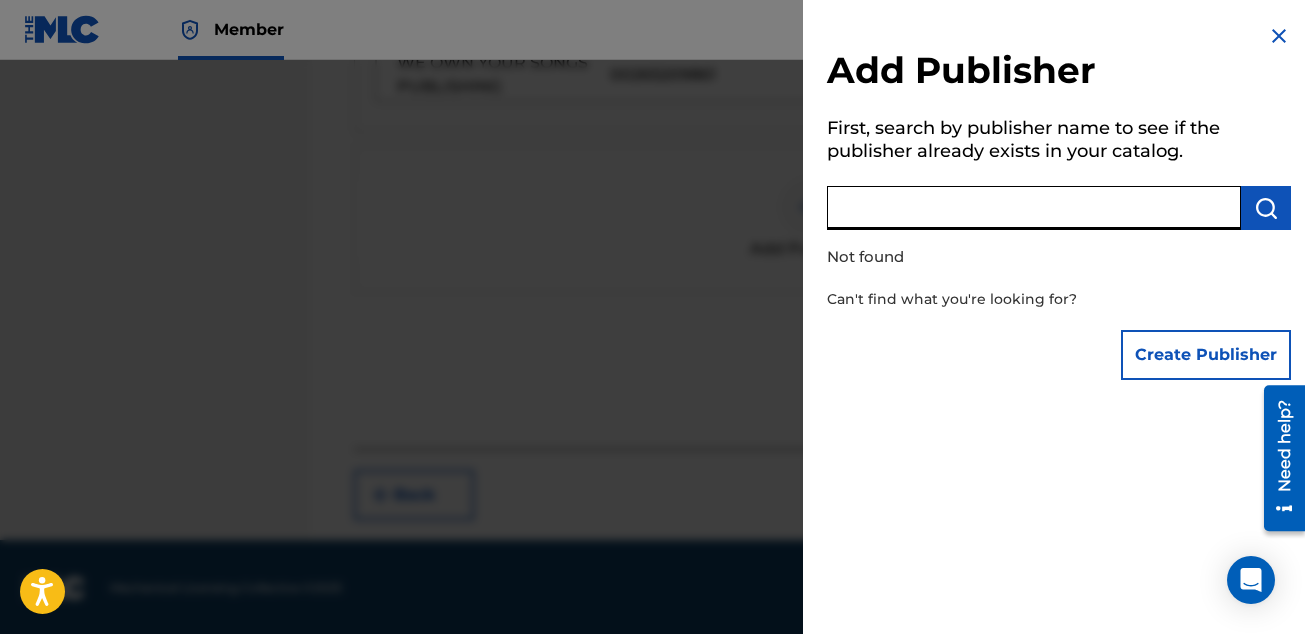 click at bounding box center (1034, 208) 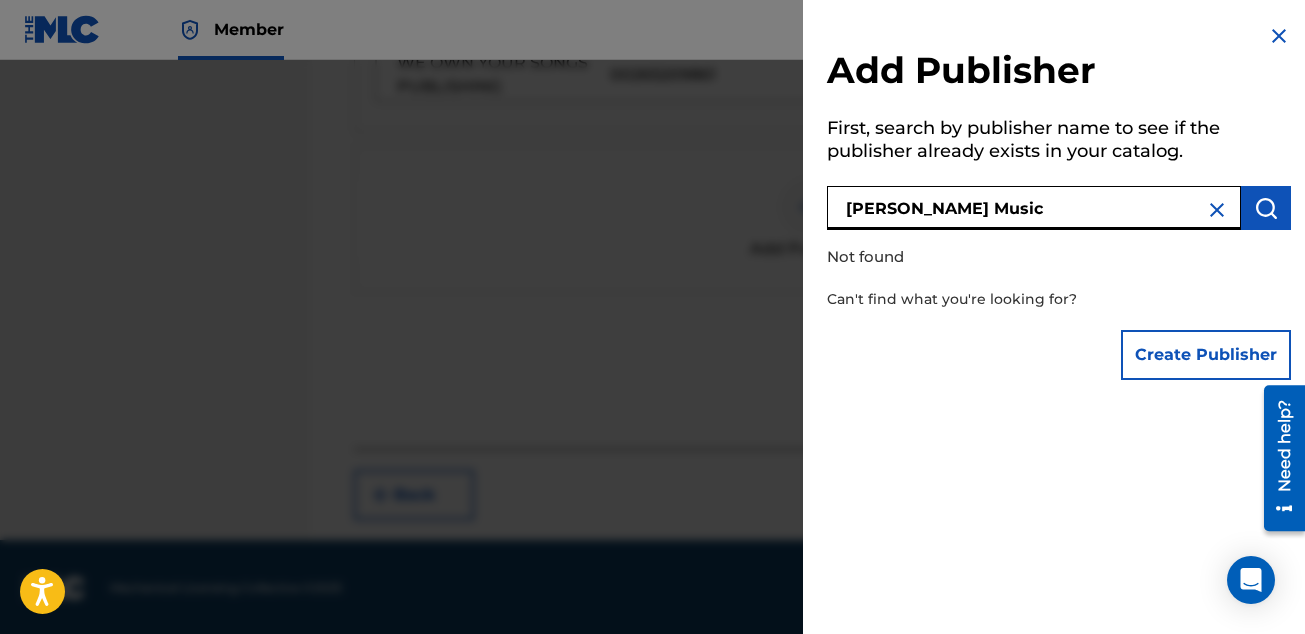 type on "Stoltenberg Music" 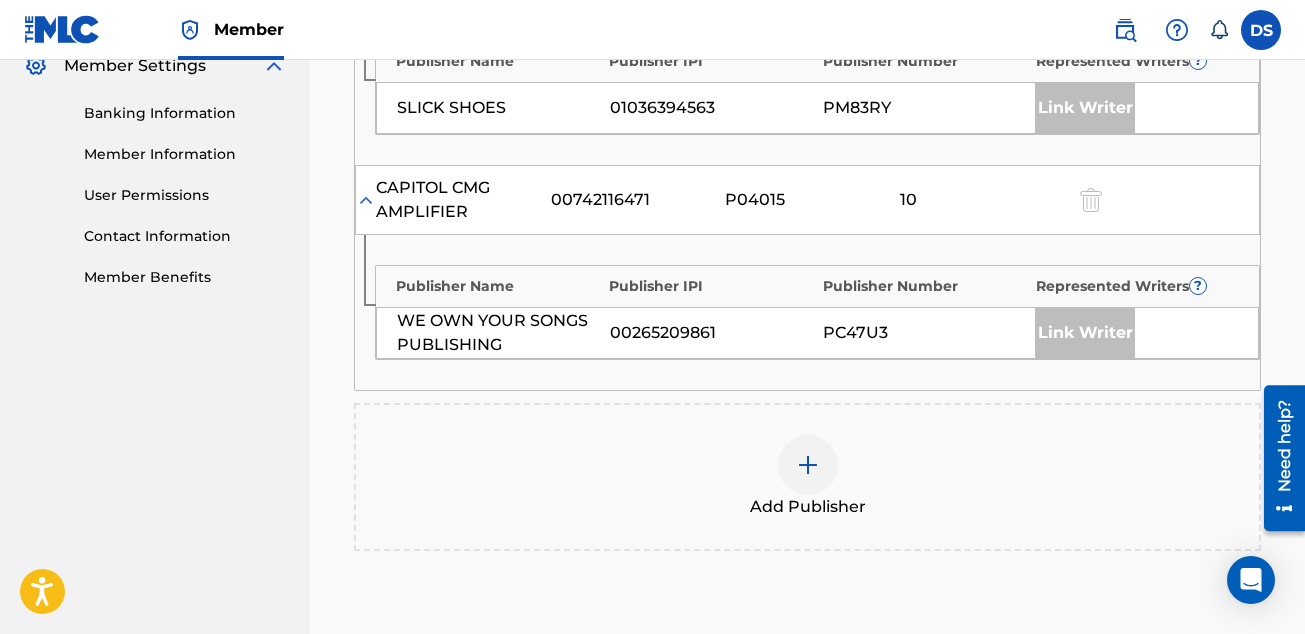 scroll, scrollTop: 843, scrollLeft: 0, axis: vertical 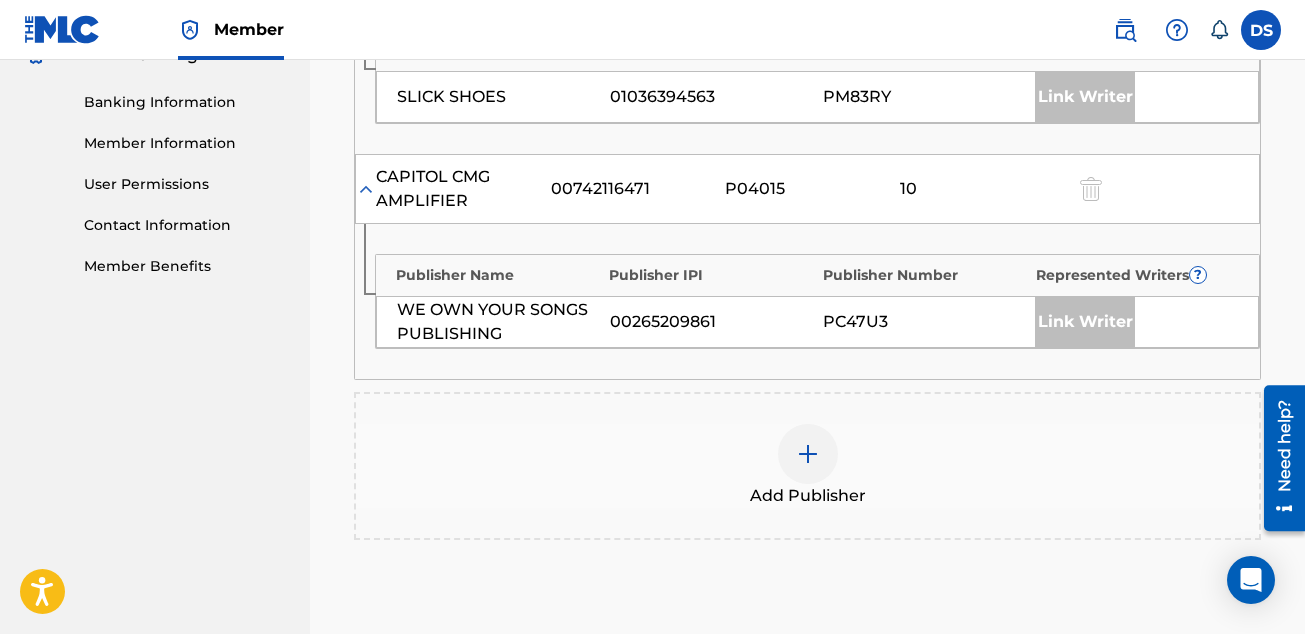 click at bounding box center (808, 454) 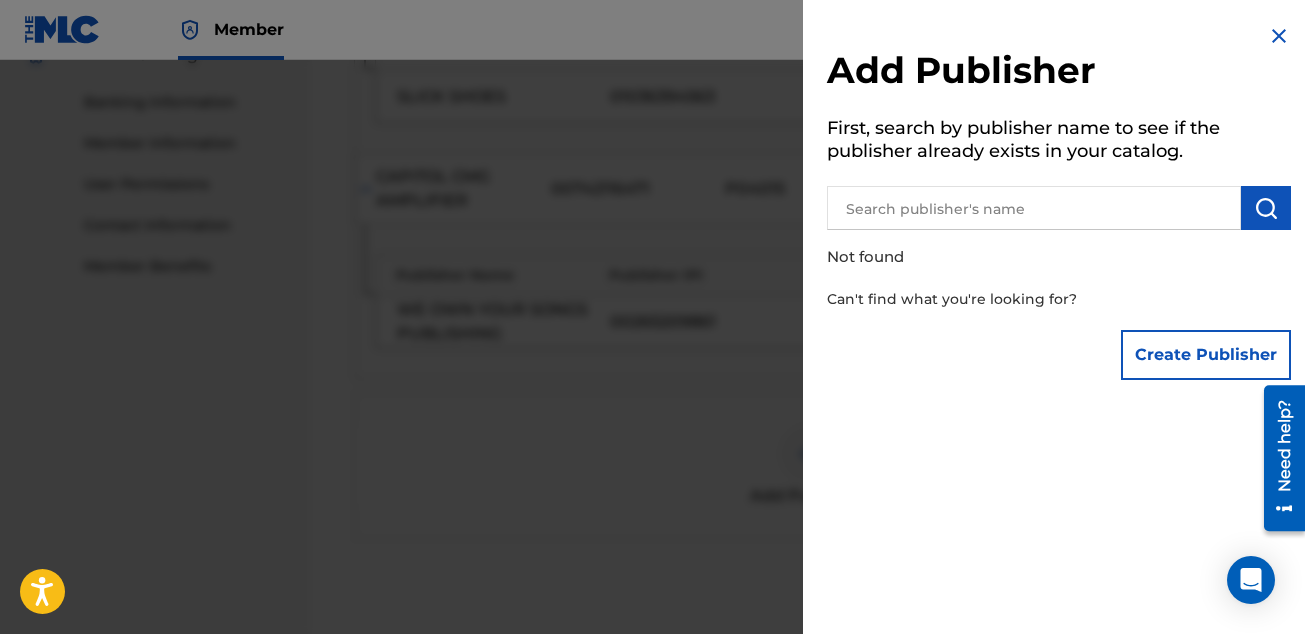 click on "Create Publisher" at bounding box center [1206, 355] 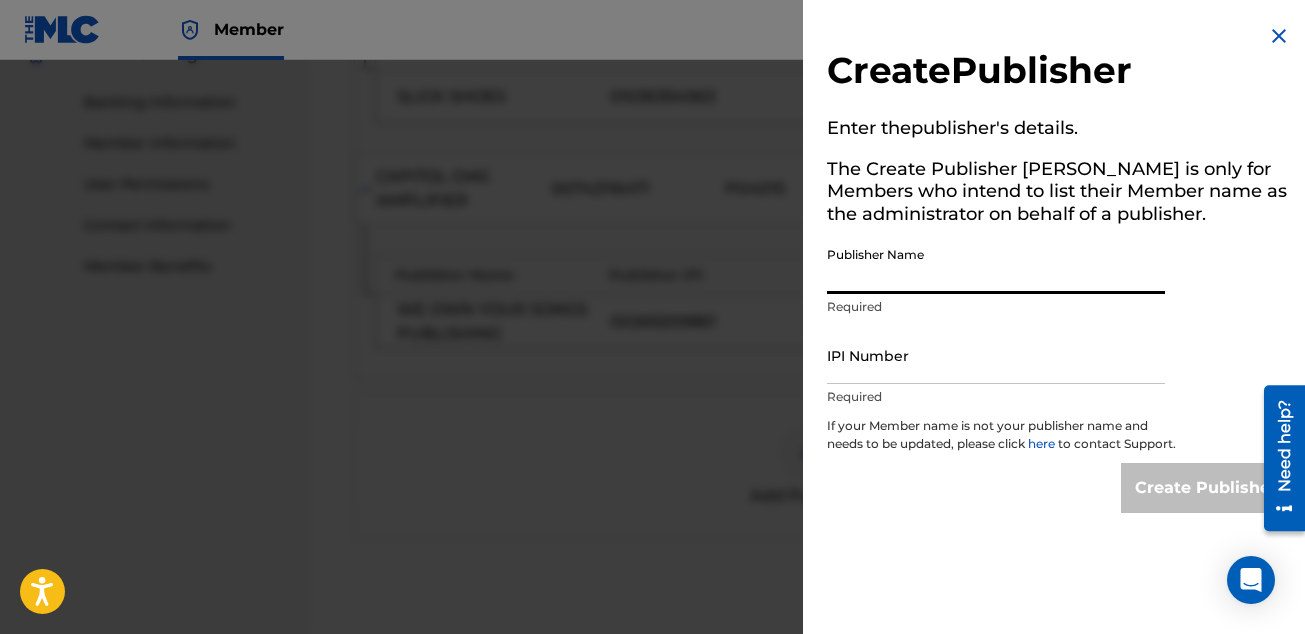 click on "Publisher Name" at bounding box center [996, 265] 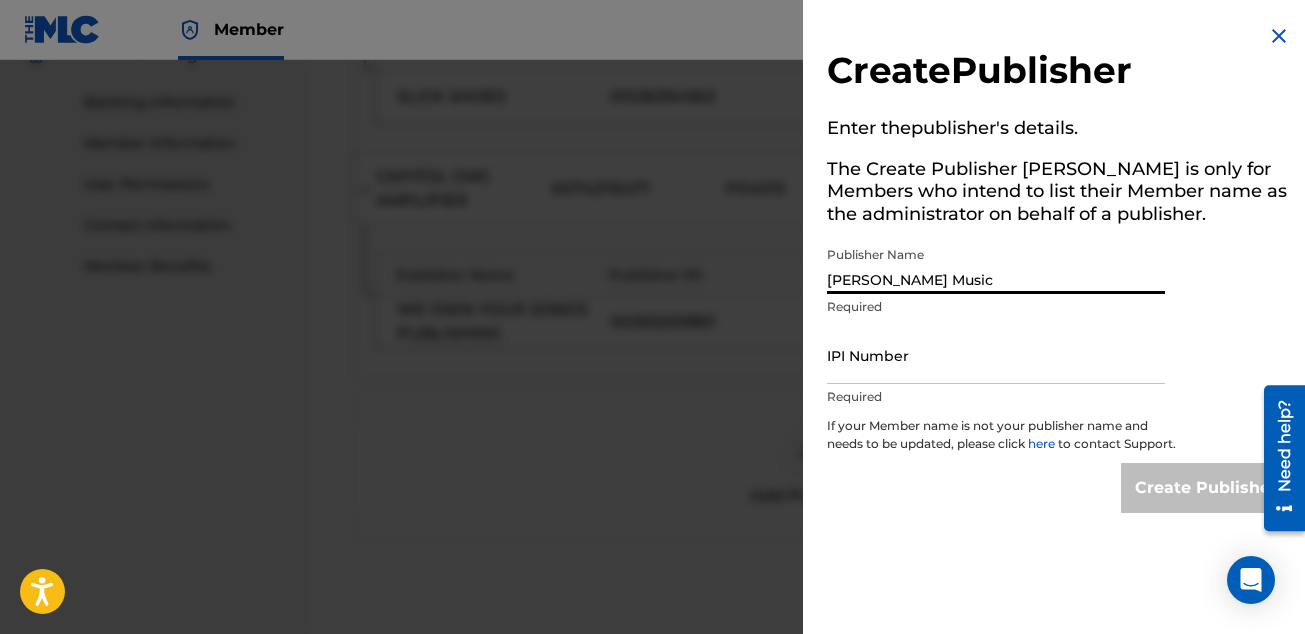 type on "Stoltenberg Music" 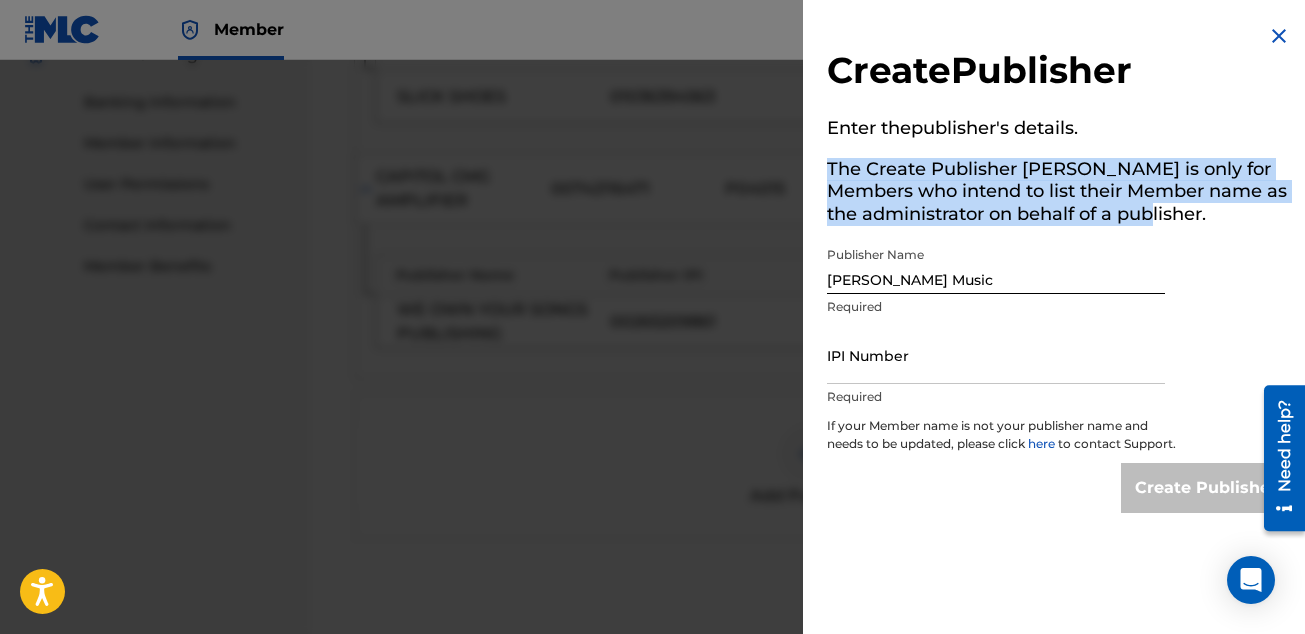 drag, startPoint x: 1190, startPoint y: 214, endPoint x: 830, endPoint y: 174, distance: 362.2154 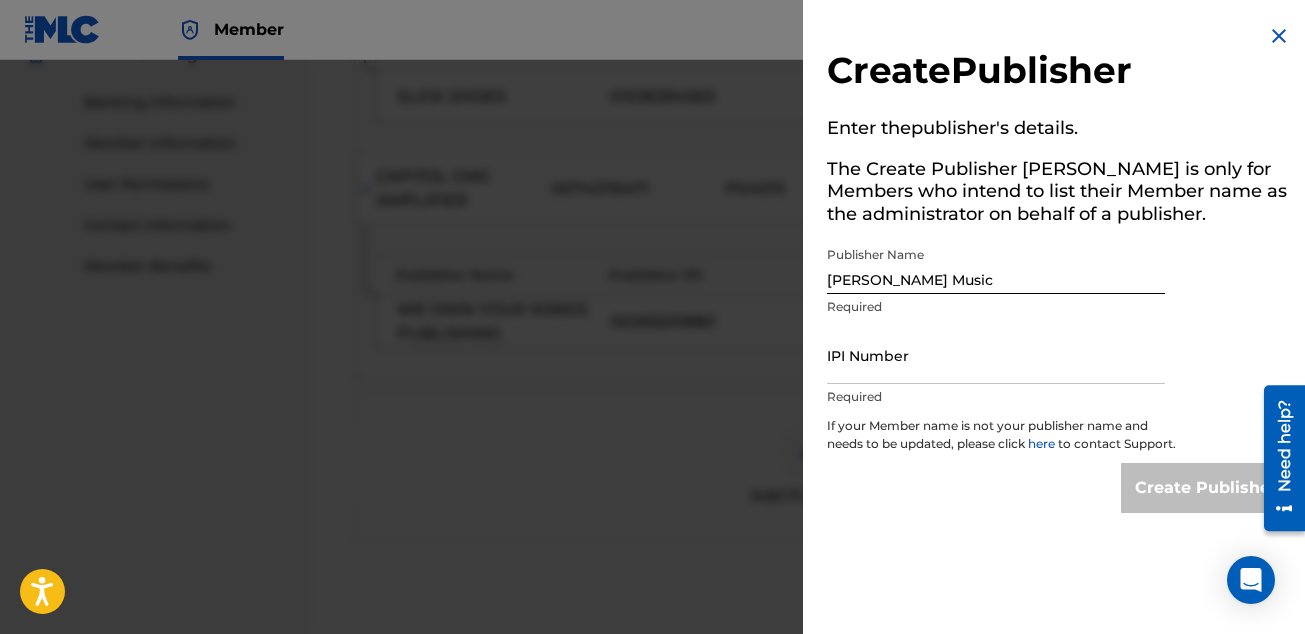 click on "IPI Number" at bounding box center (996, 355) 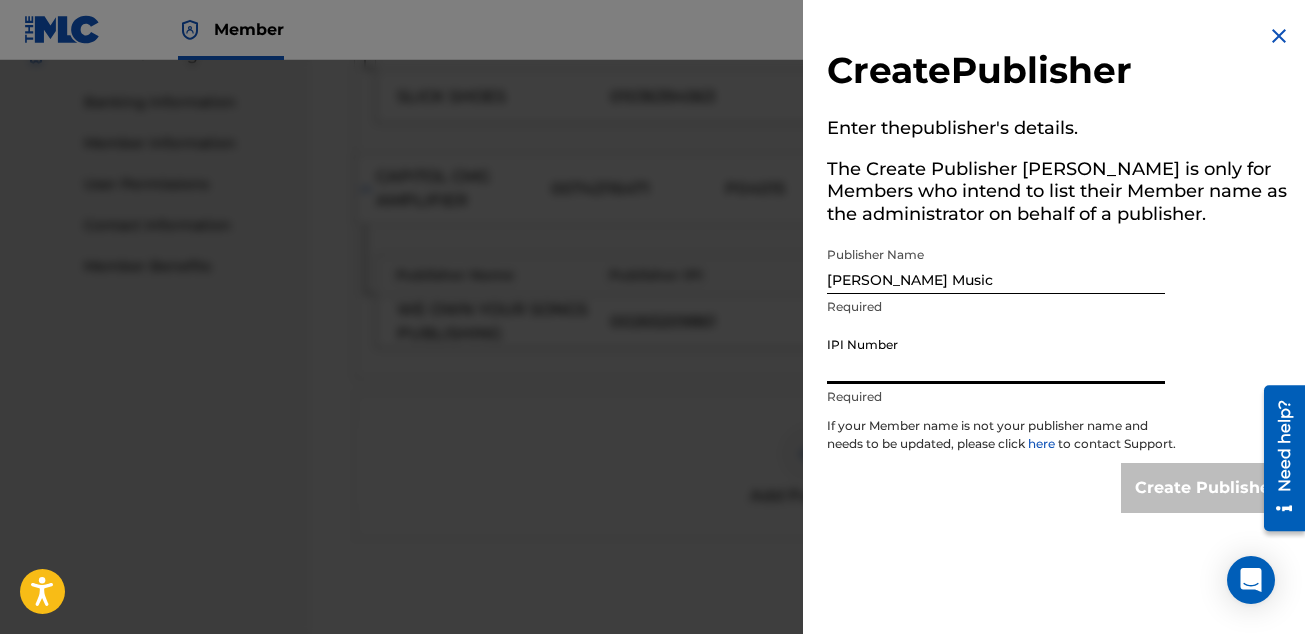 paste on "1302158400" 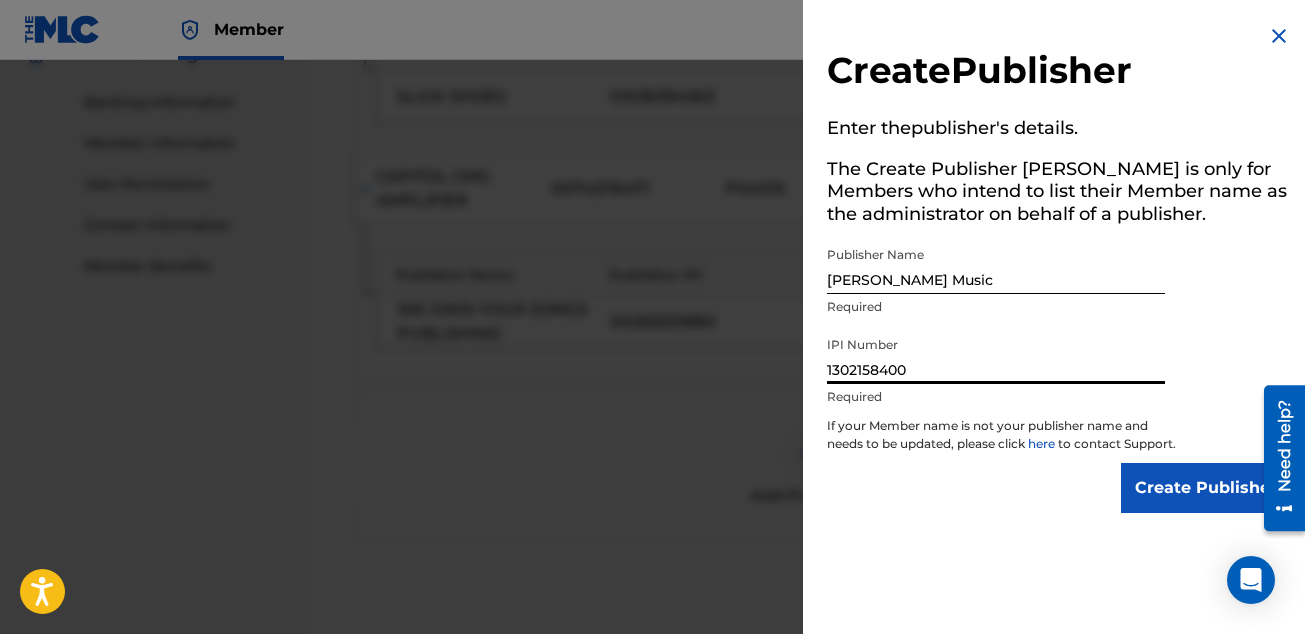 type on "1302158400" 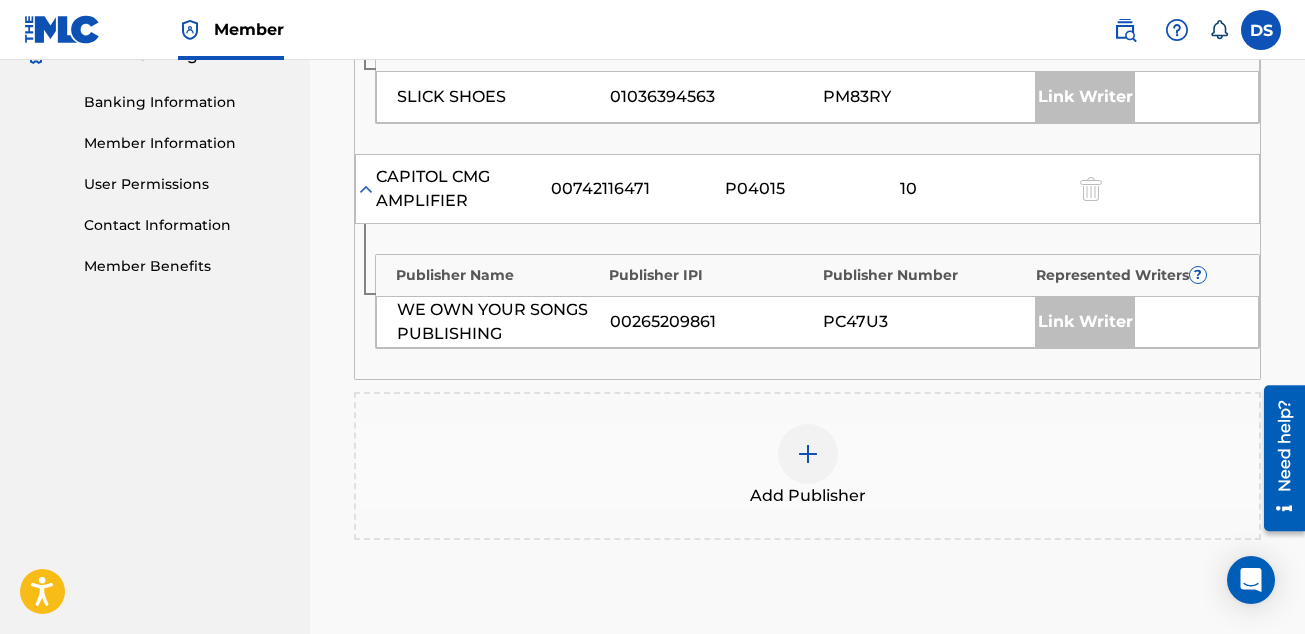 click at bounding box center [808, 454] 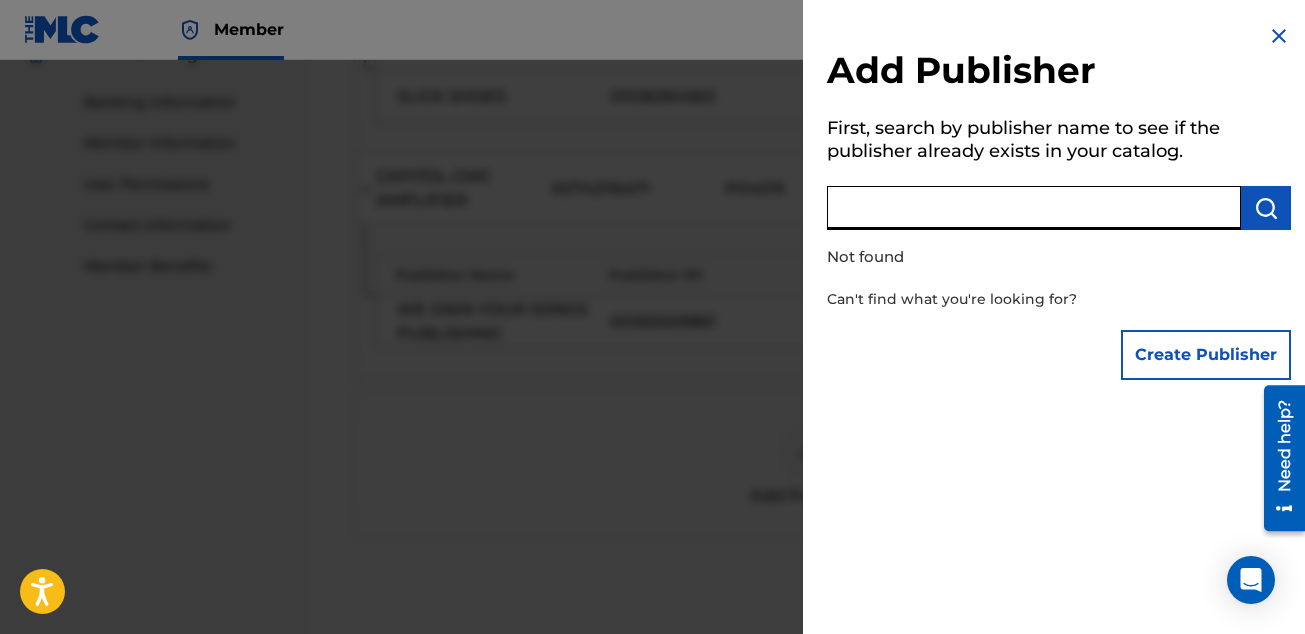 click at bounding box center (1034, 208) 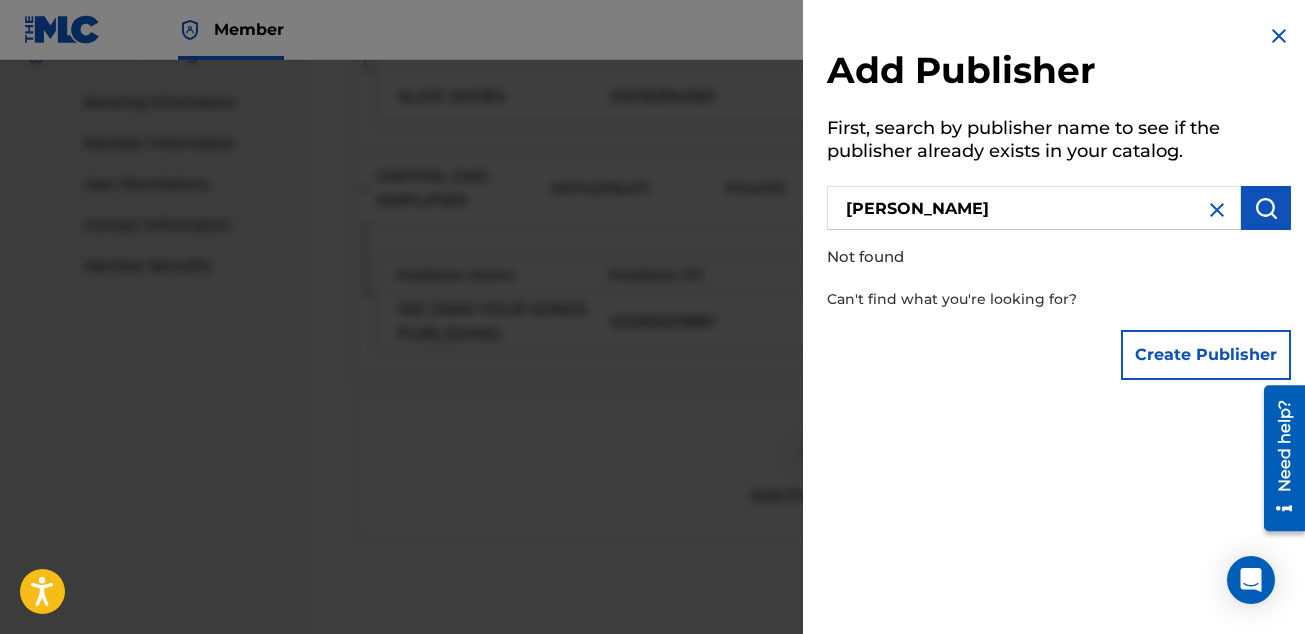 click at bounding box center [1266, 208] 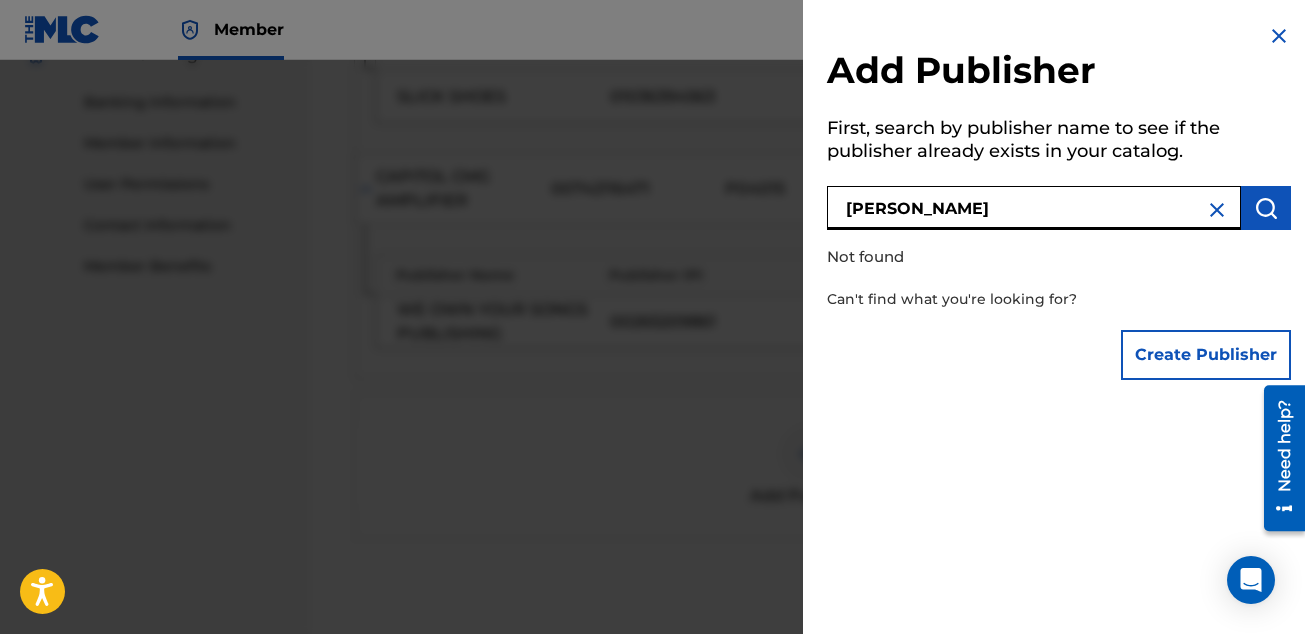 click on "stoltenberg" at bounding box center (1034, 208) 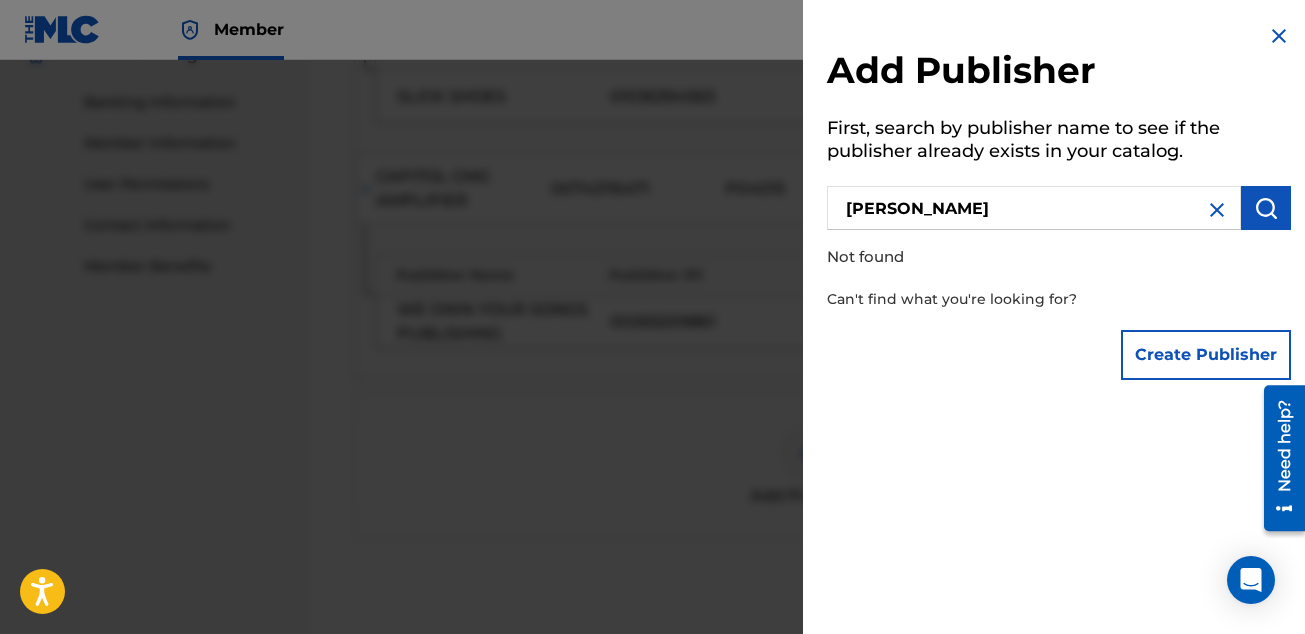 click on "[PERSON_NAME]" at bounding box center (1034, 208) 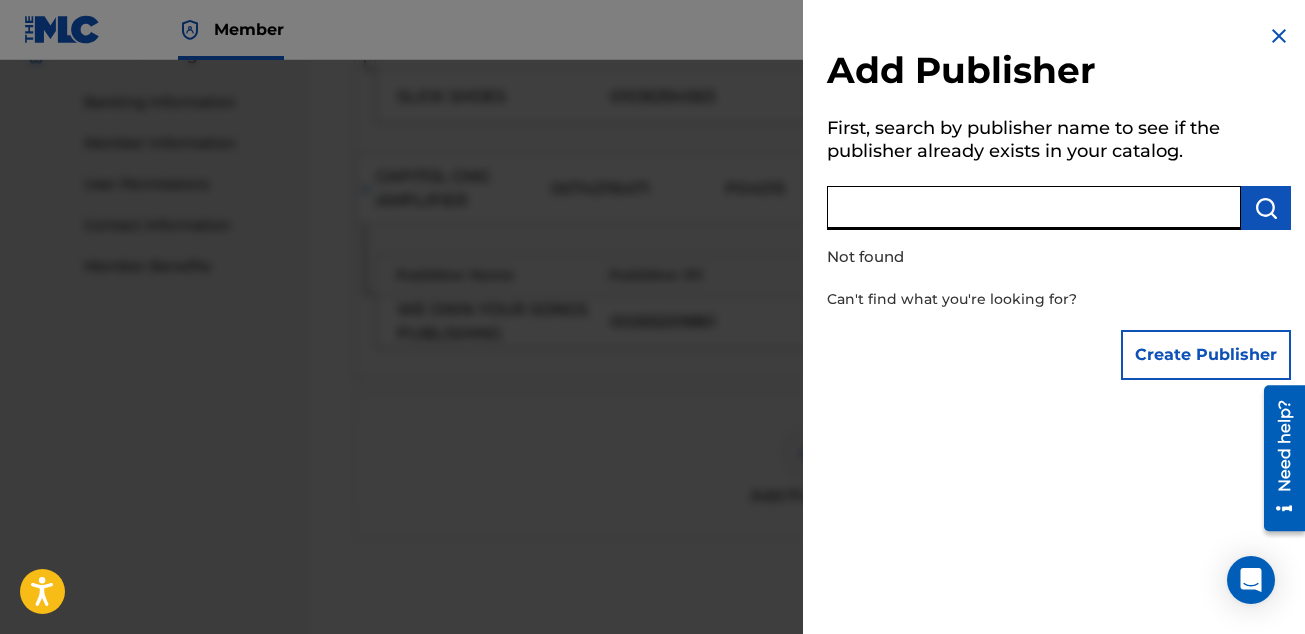 type 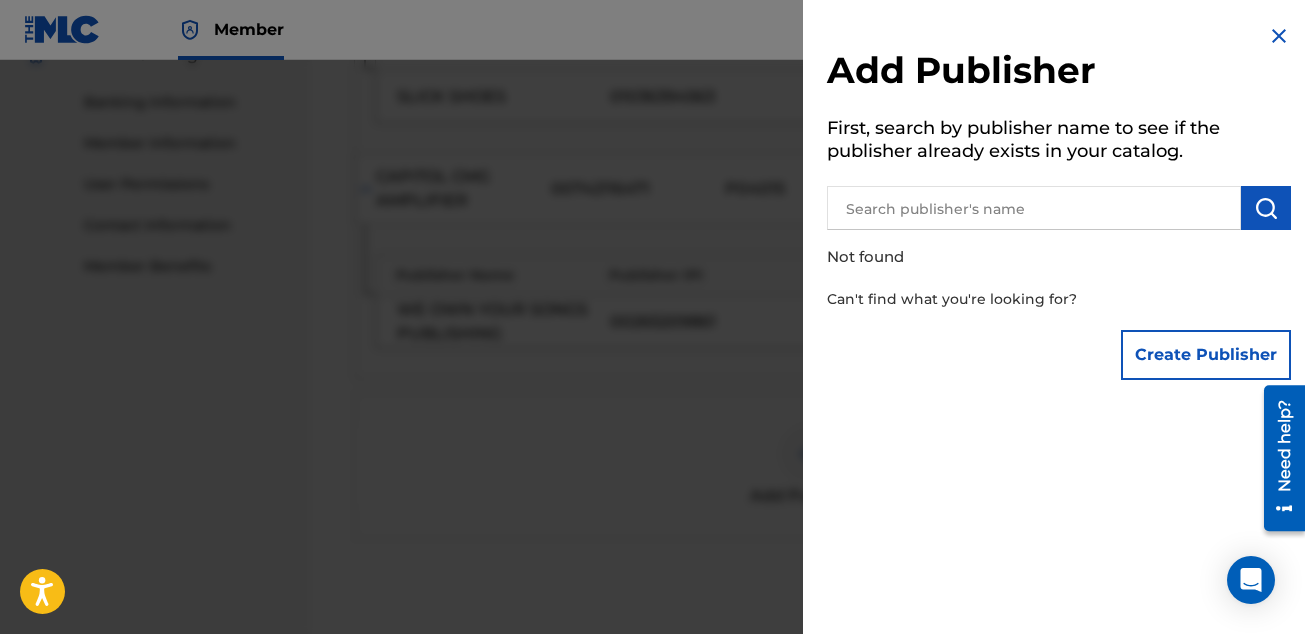 click on "Create Publisher" at bounding box center (1206, 355) 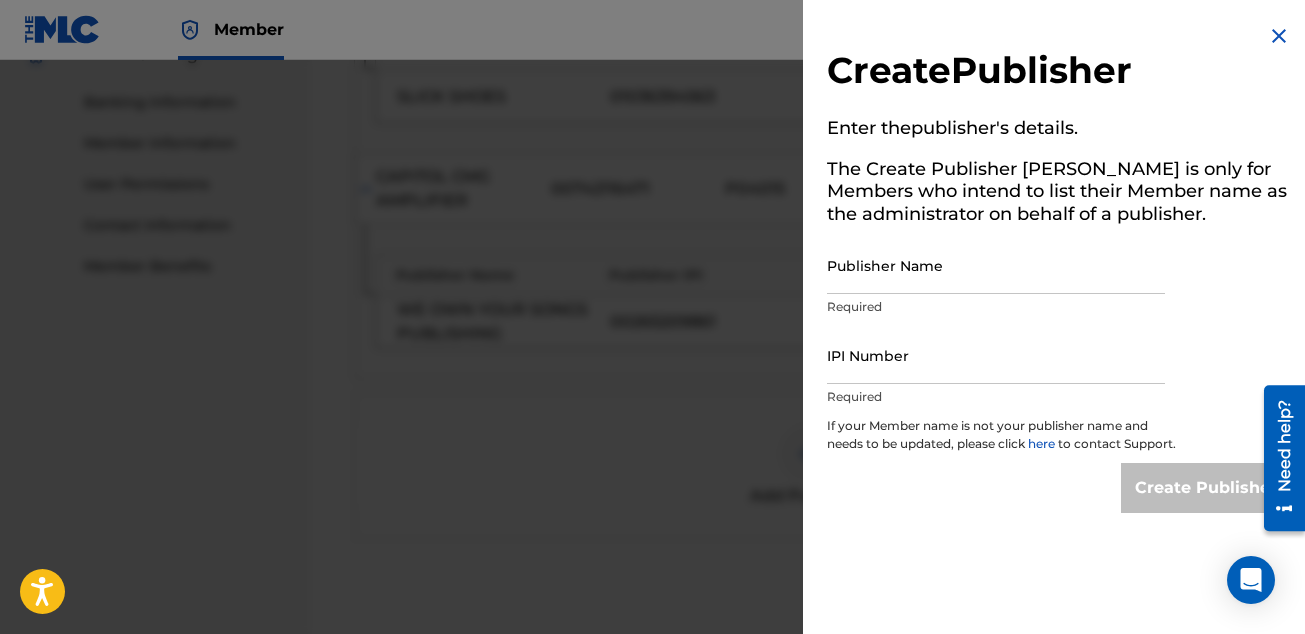 click on "Publisher Name" at bounding box center (996, 265) 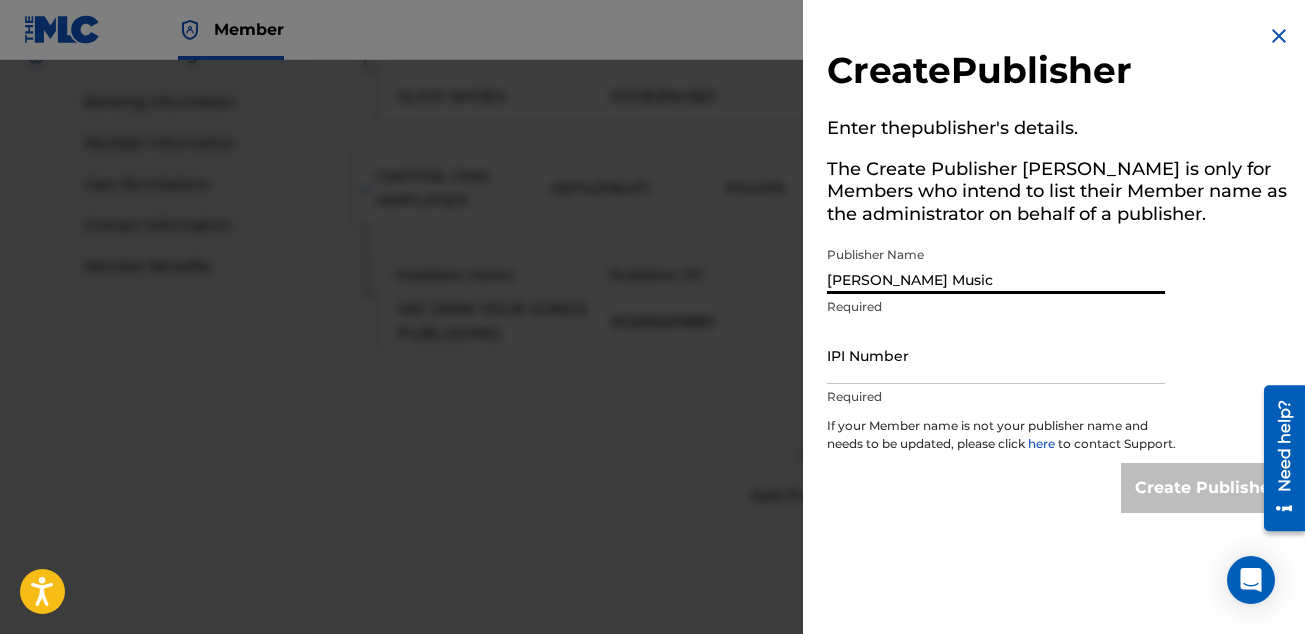type on "Stoltenberg Music" 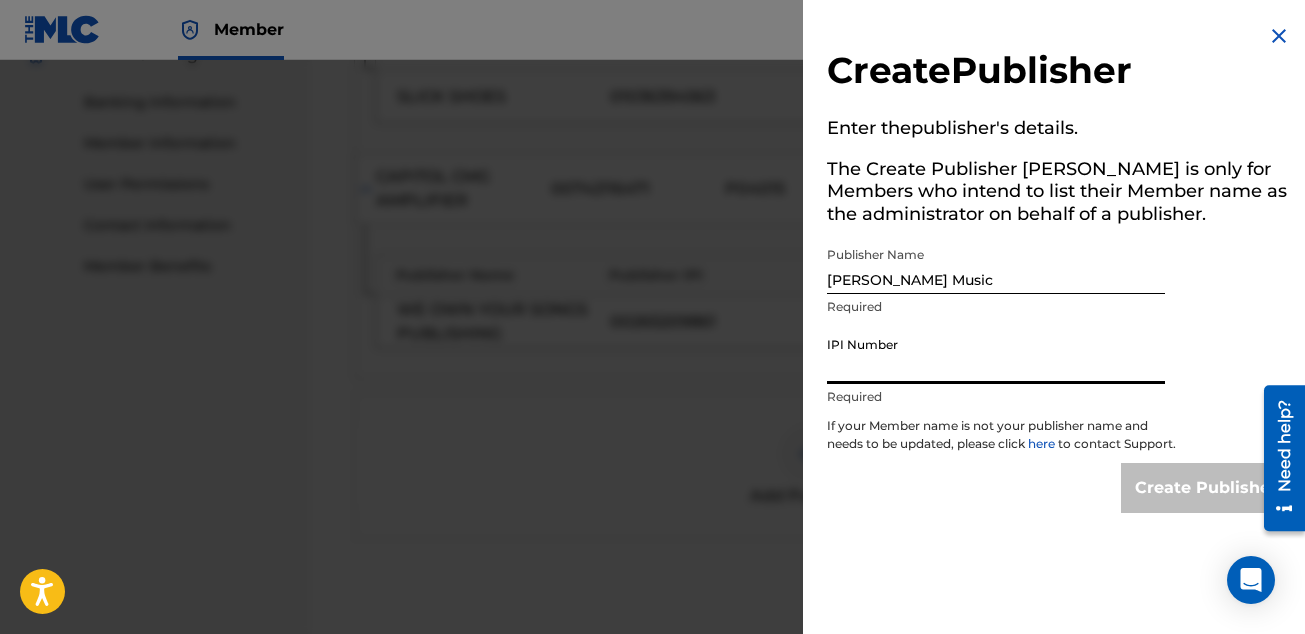 click on "IPI Number" at bounding box center [996, 355] 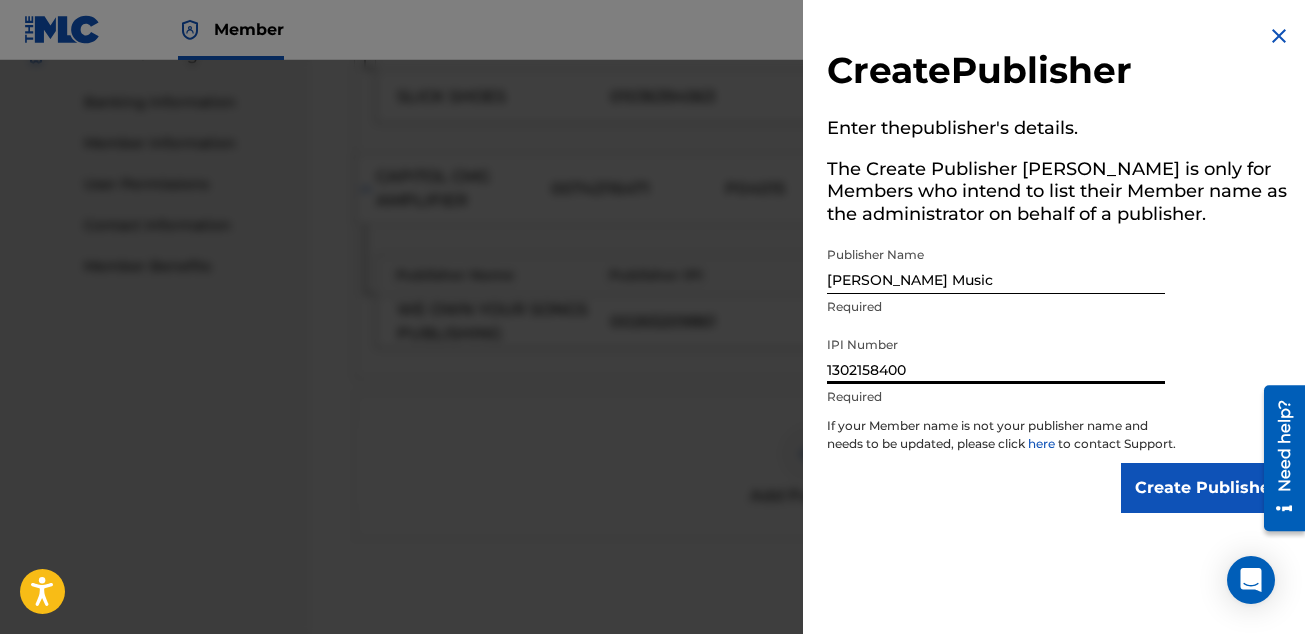 type on "1302158400" 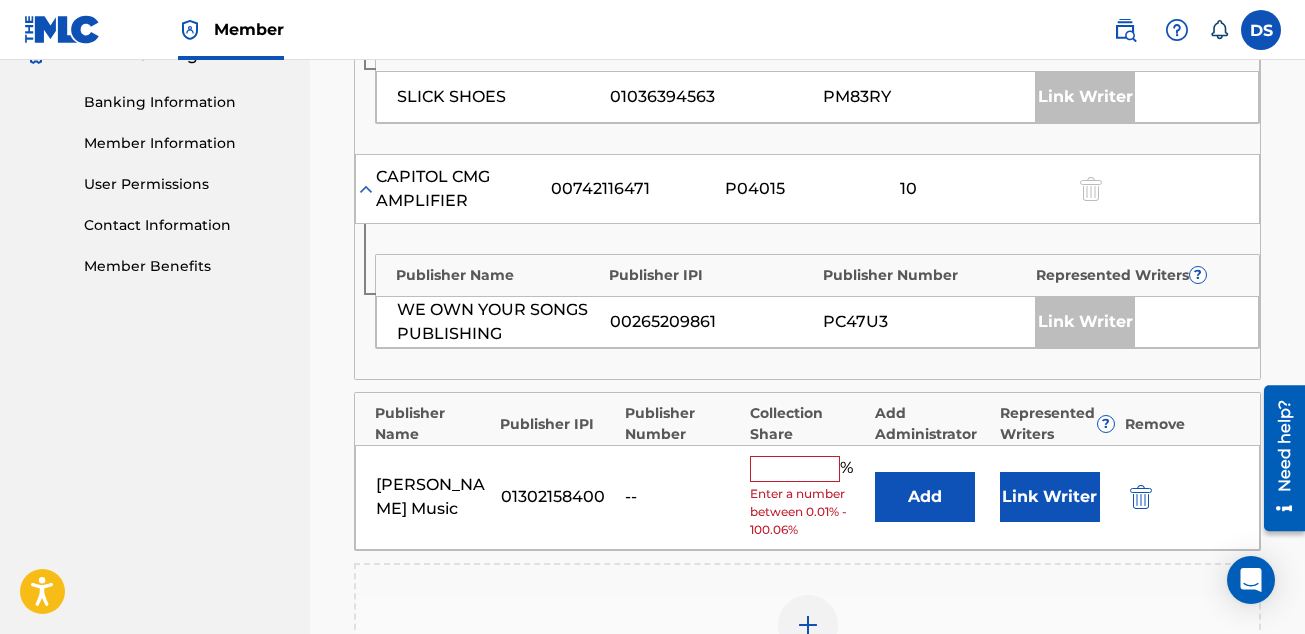 click at bounding box center (795, 469) 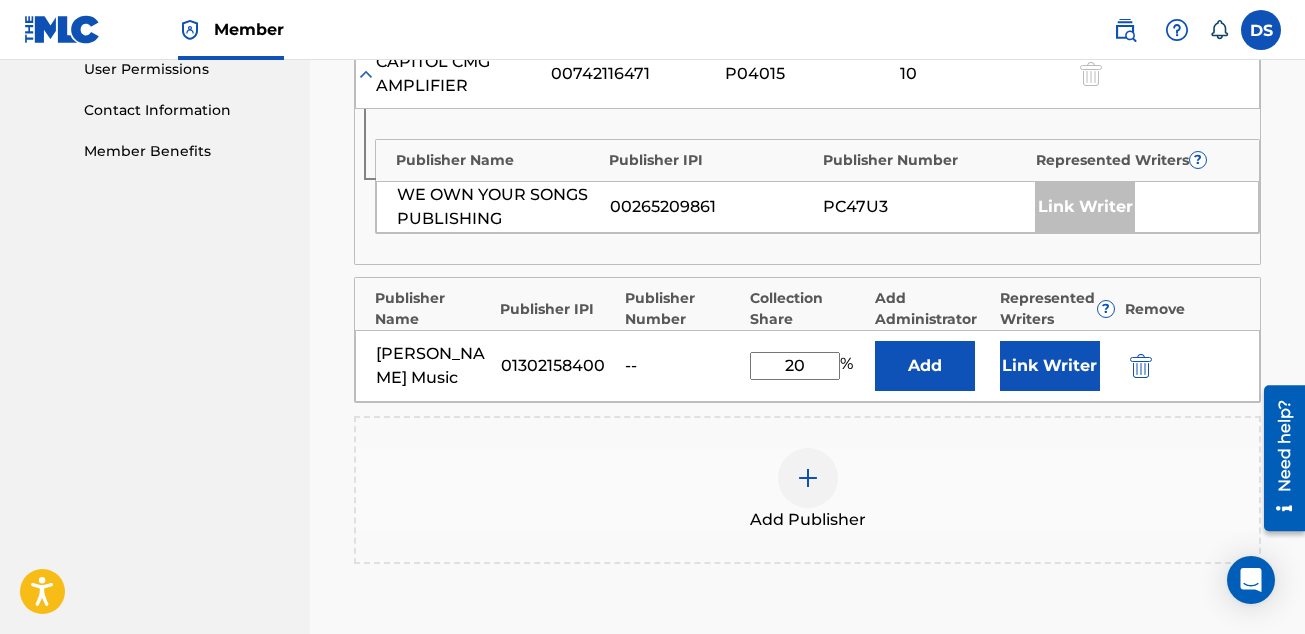 scroll, scrollTop: 959, scrollLeft: 0, axis: vertical 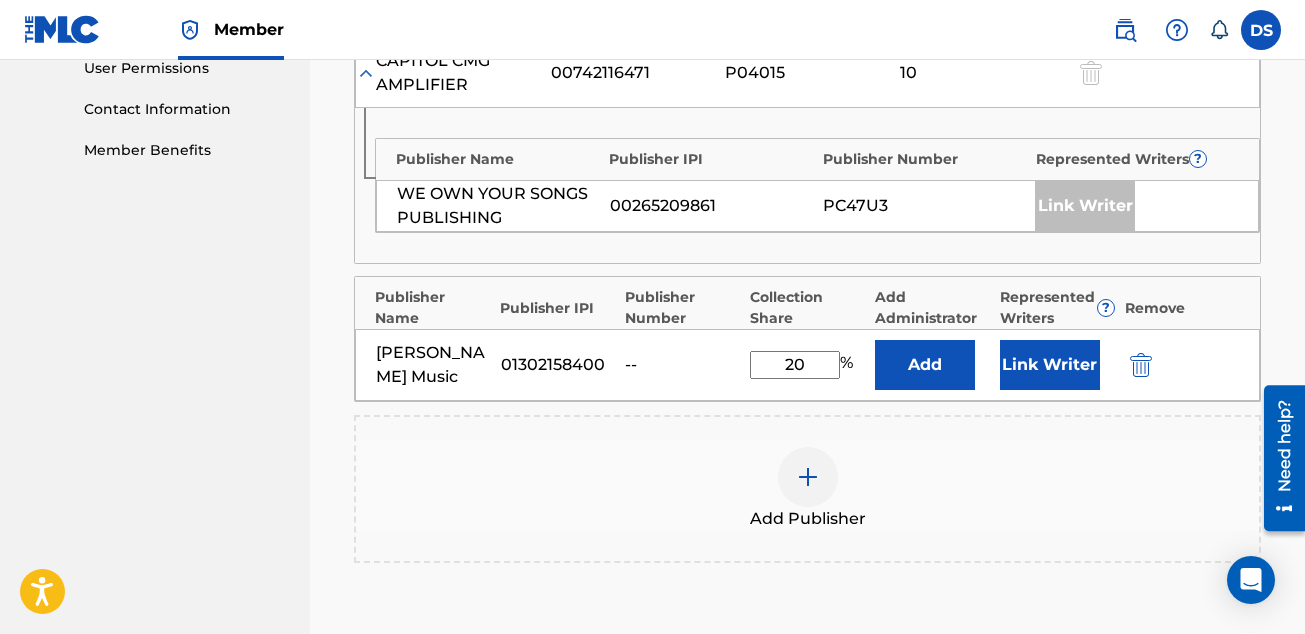 type on "20" 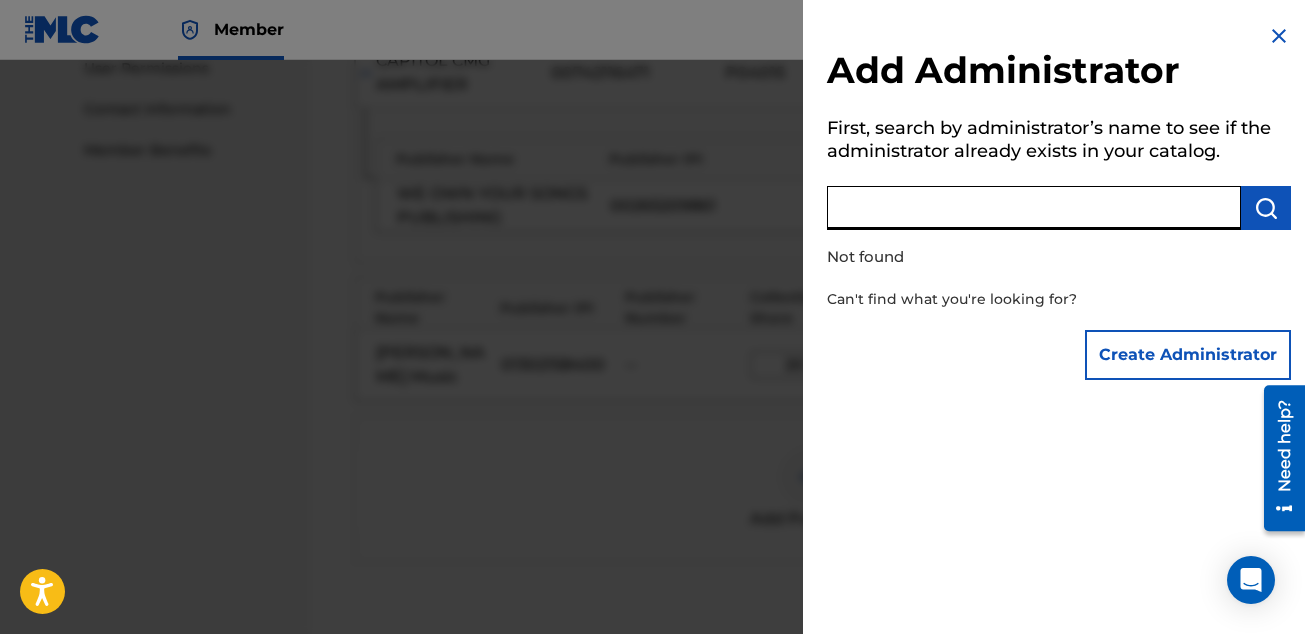 click at bounding box center (1034, 208) 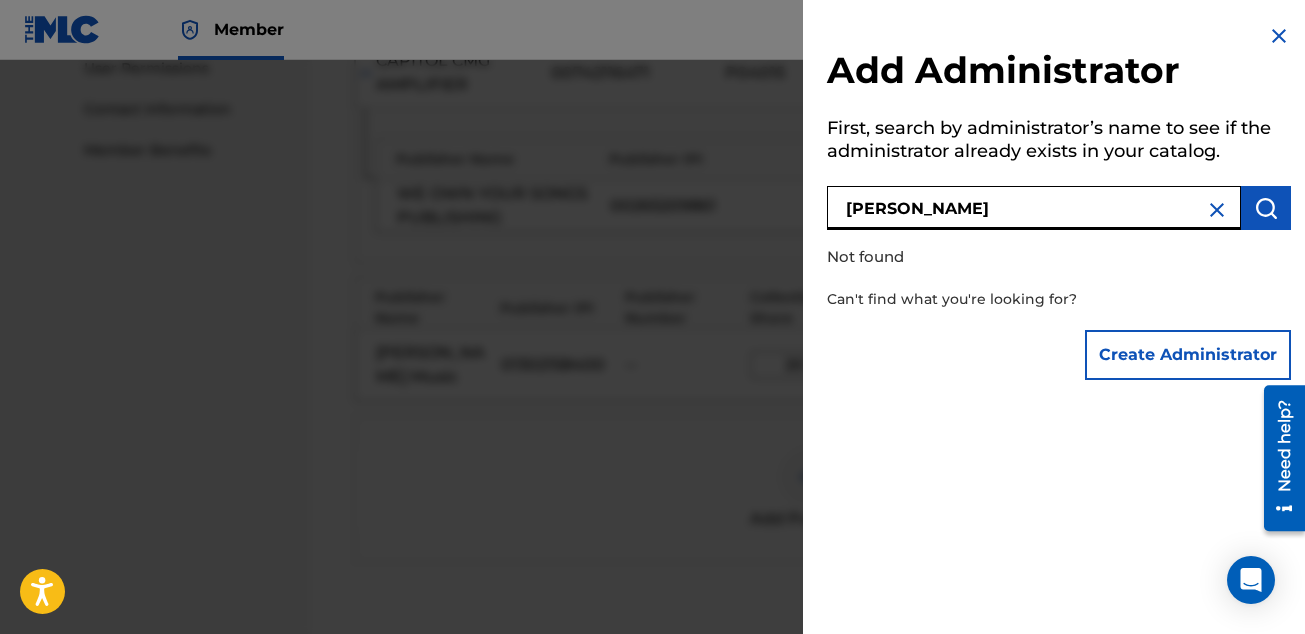 drag, startPoint x: 897, startPoint y: 206, endPoint x: 747, endPoint y: 206, distance: 150 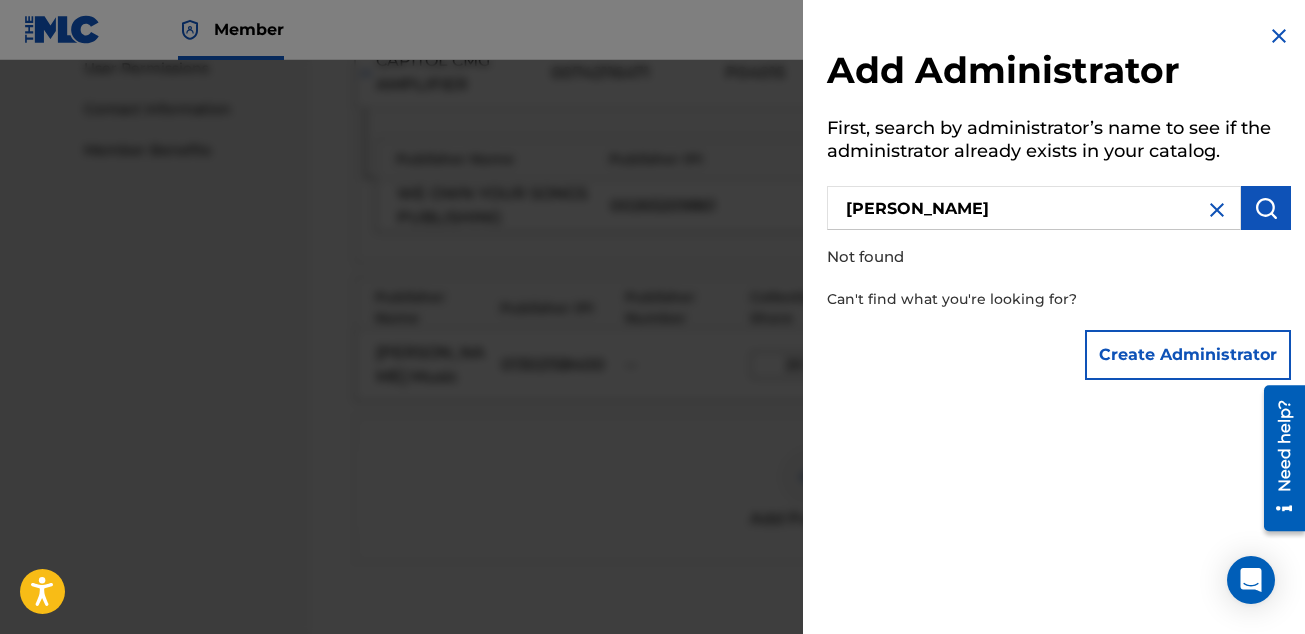 click at bounding box center [1266, 208] 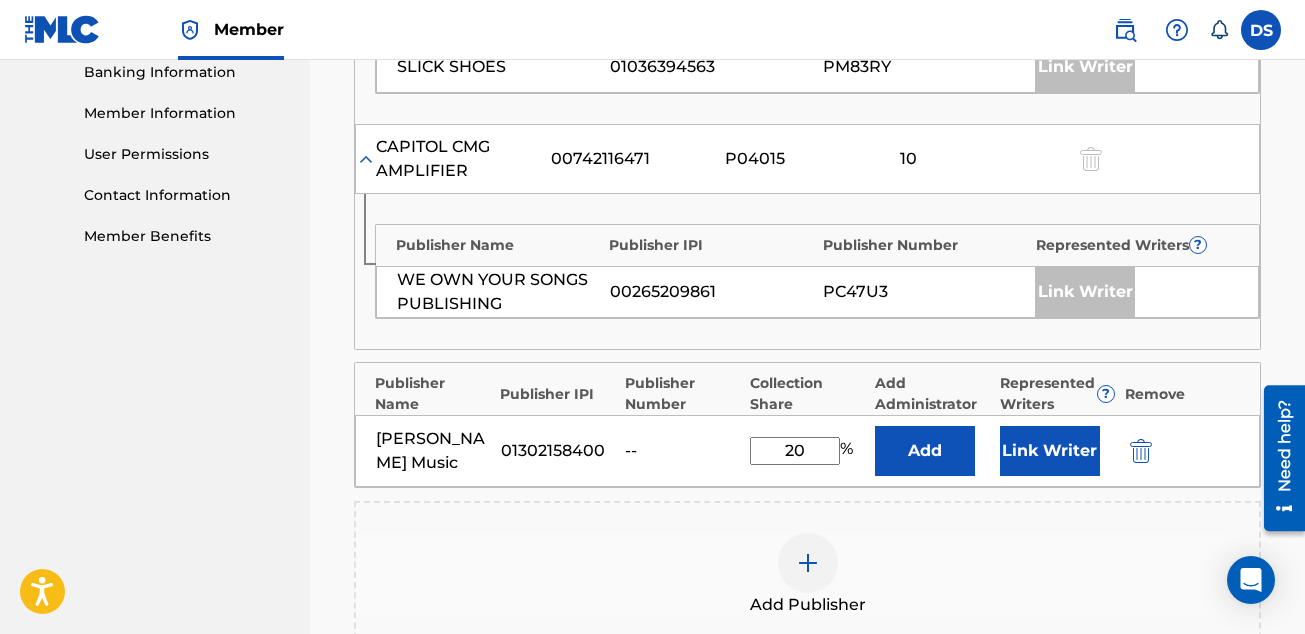 scroll, scrollTop: 879, scrollLeft: 0, axis: vertical 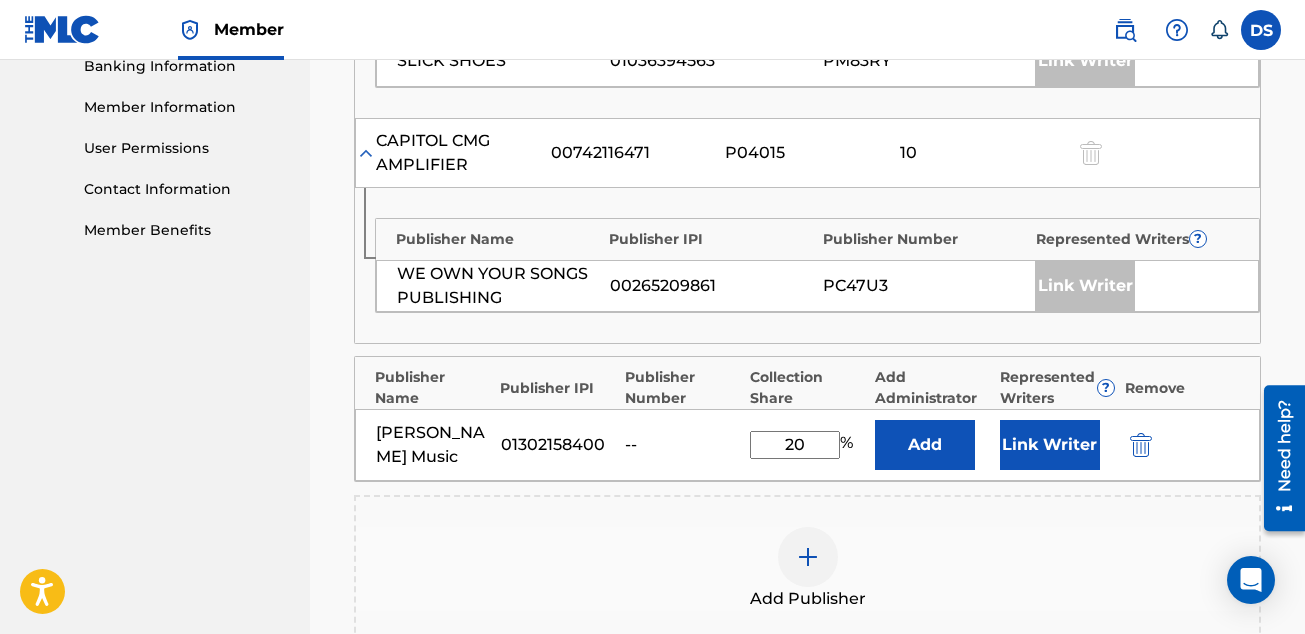 click on "Link Writer" at bounding box center (1050, 445) 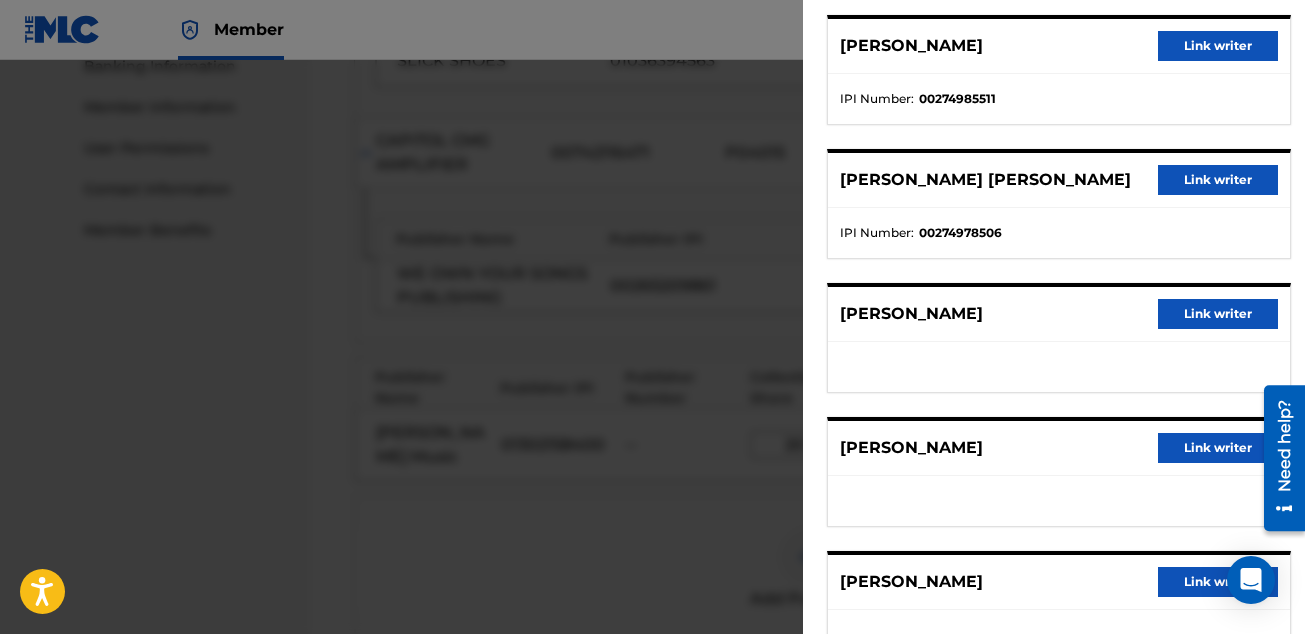 scroll, scrollTop: 187, scrollLeft: 0, axis: vertical 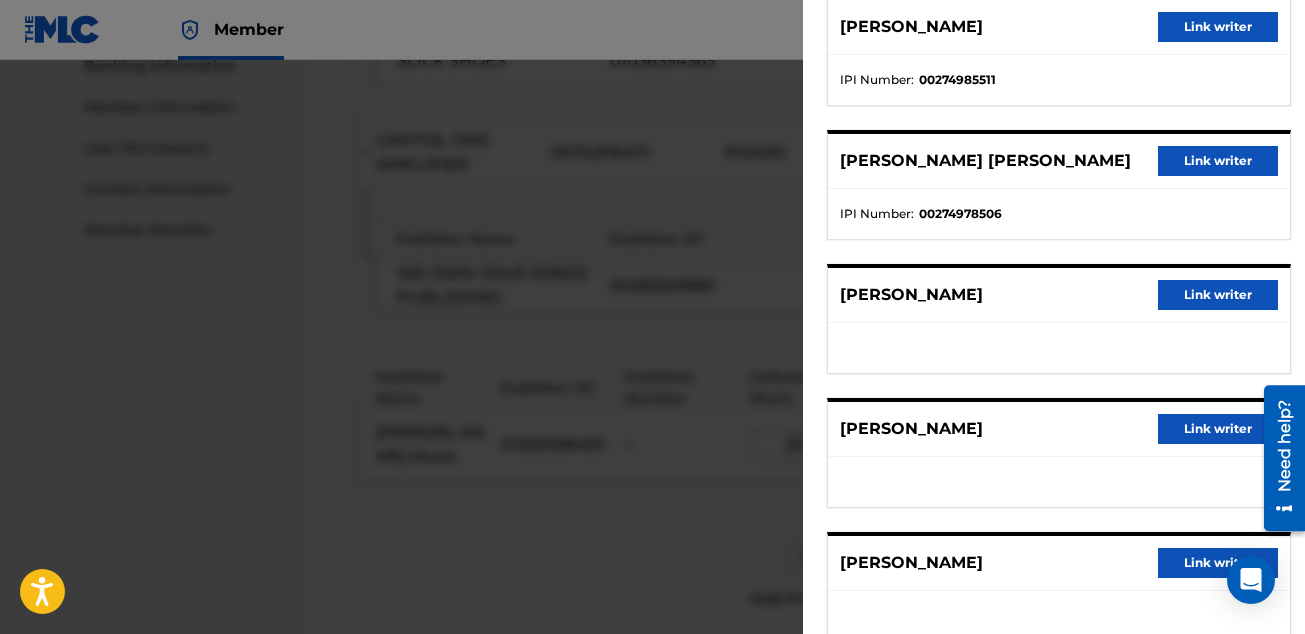 click on "Link writer" at bounding box center (1218, 429) 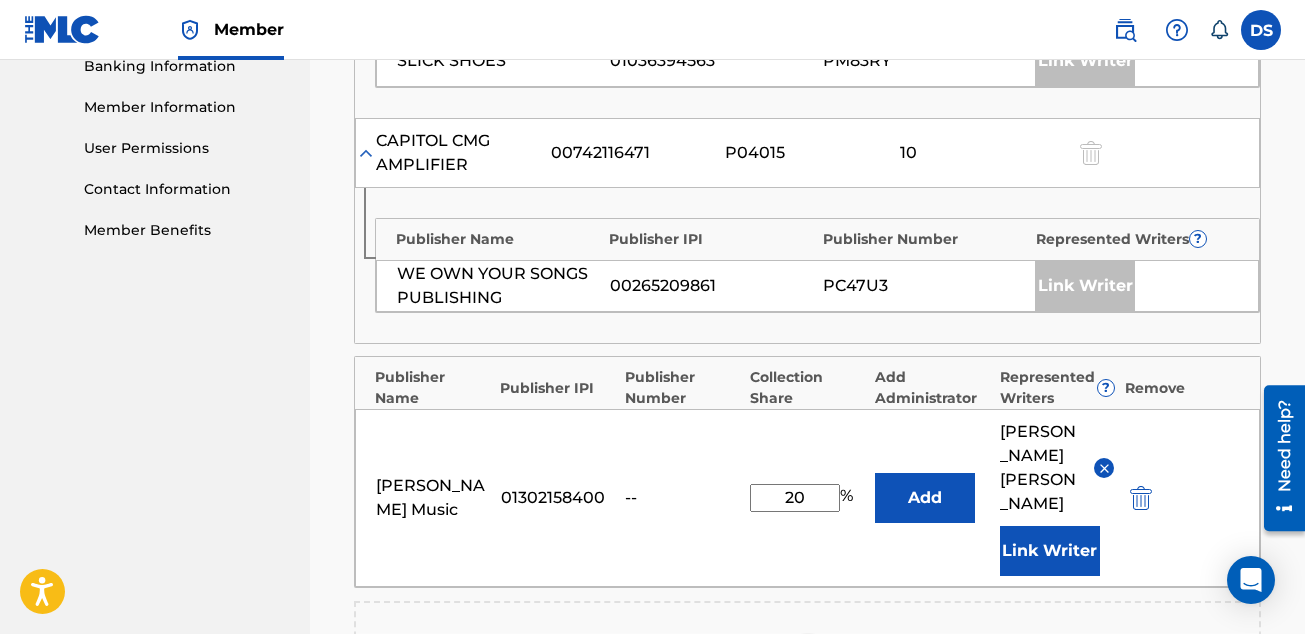 click on "Add" at bounding box center [925, 498] 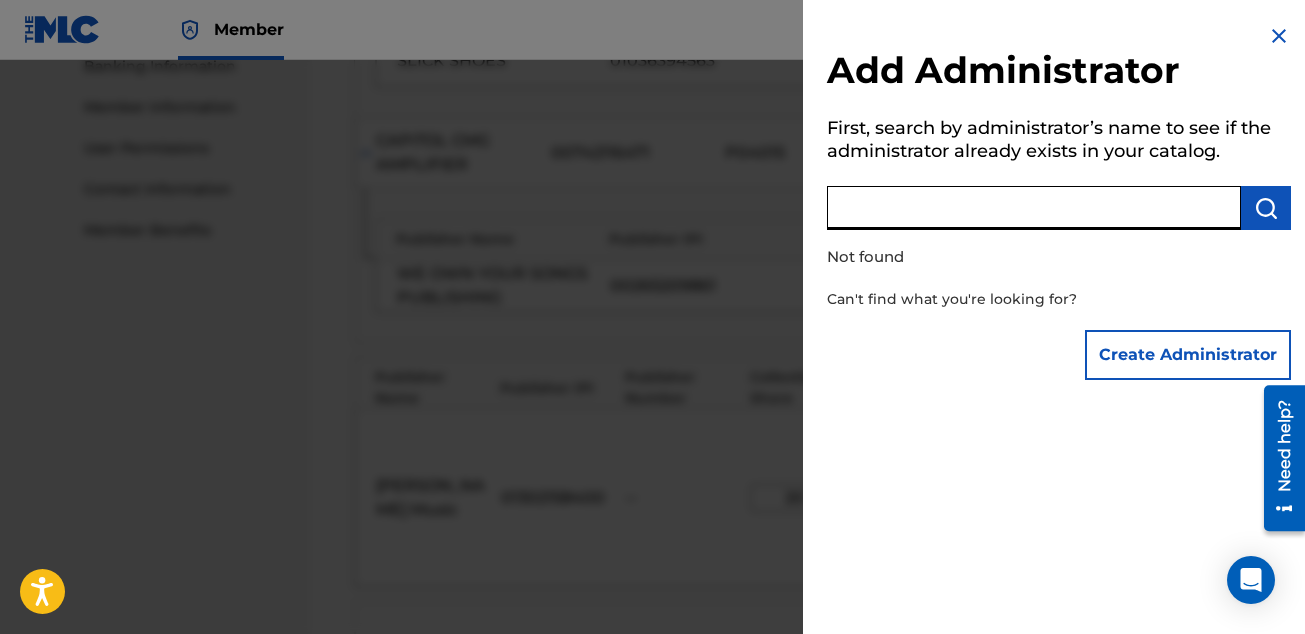 click at bounding box center (1034, 208) 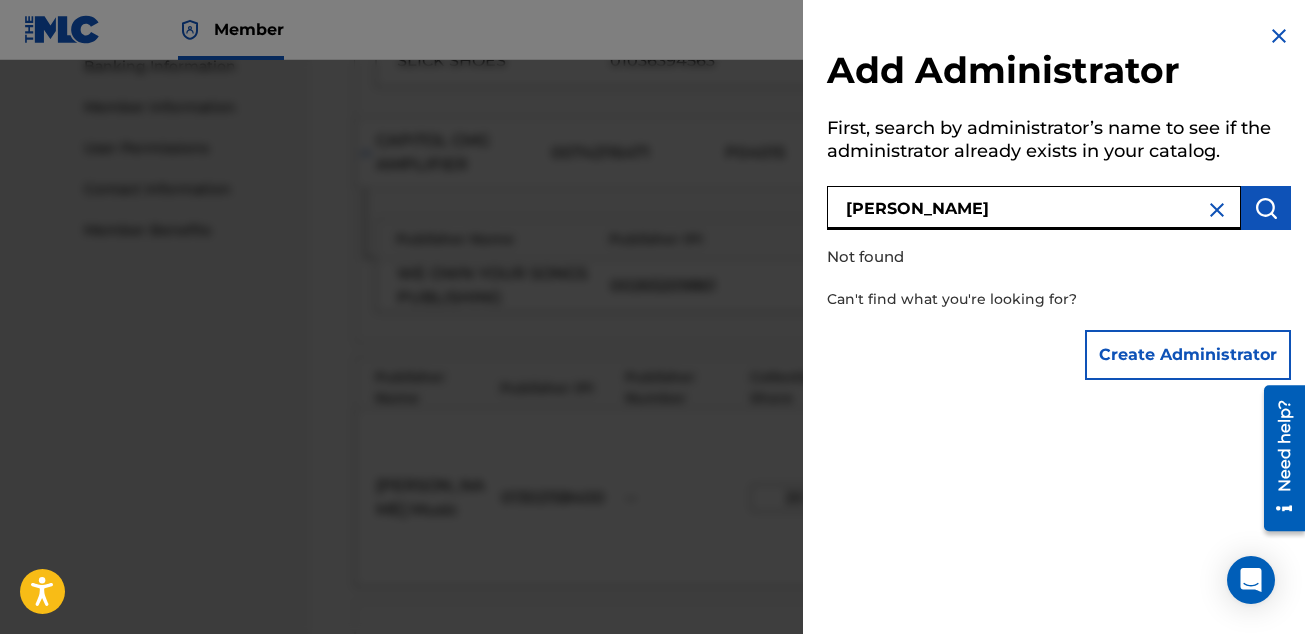 type on "[PERSON_NAME]" 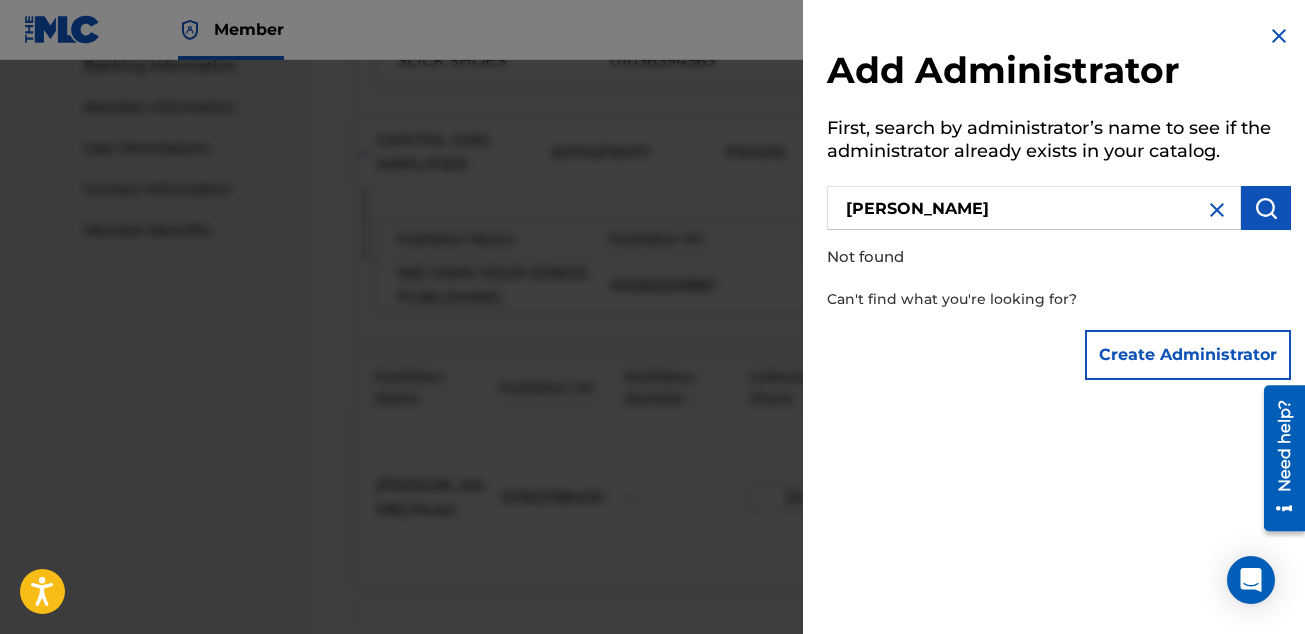 click at bounding box center [1266, 208] 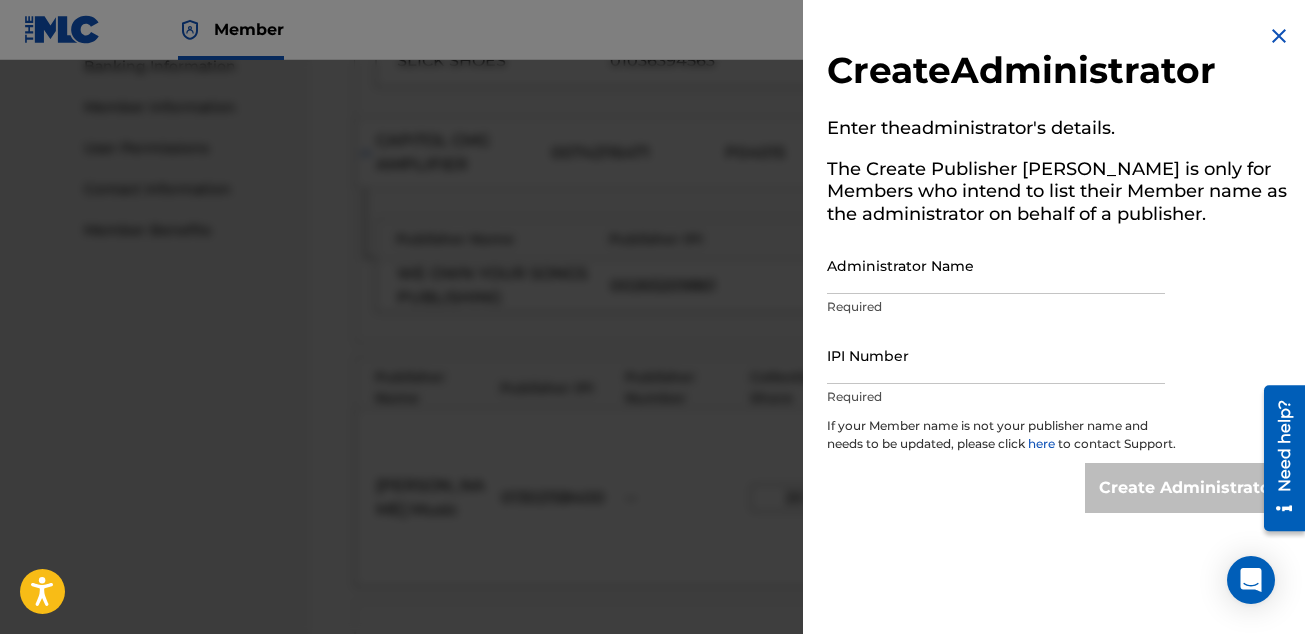 click on "Administrator Name" at bounding box center [996, 265] 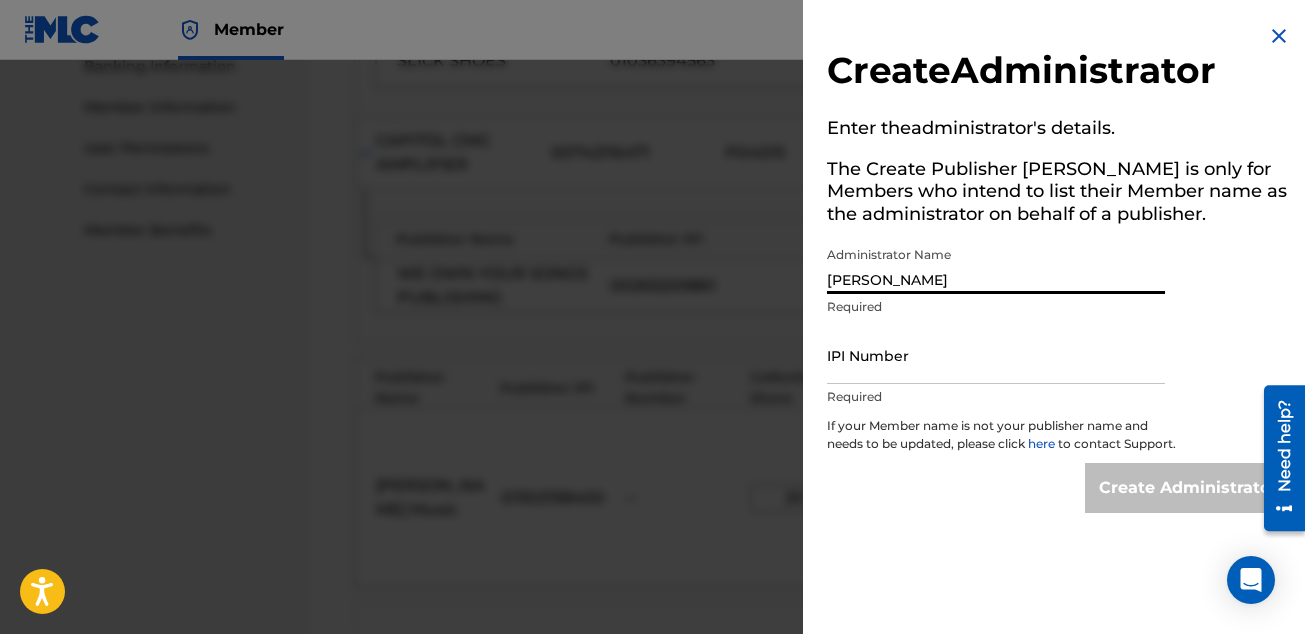 type on "[PERSON_NAME]" 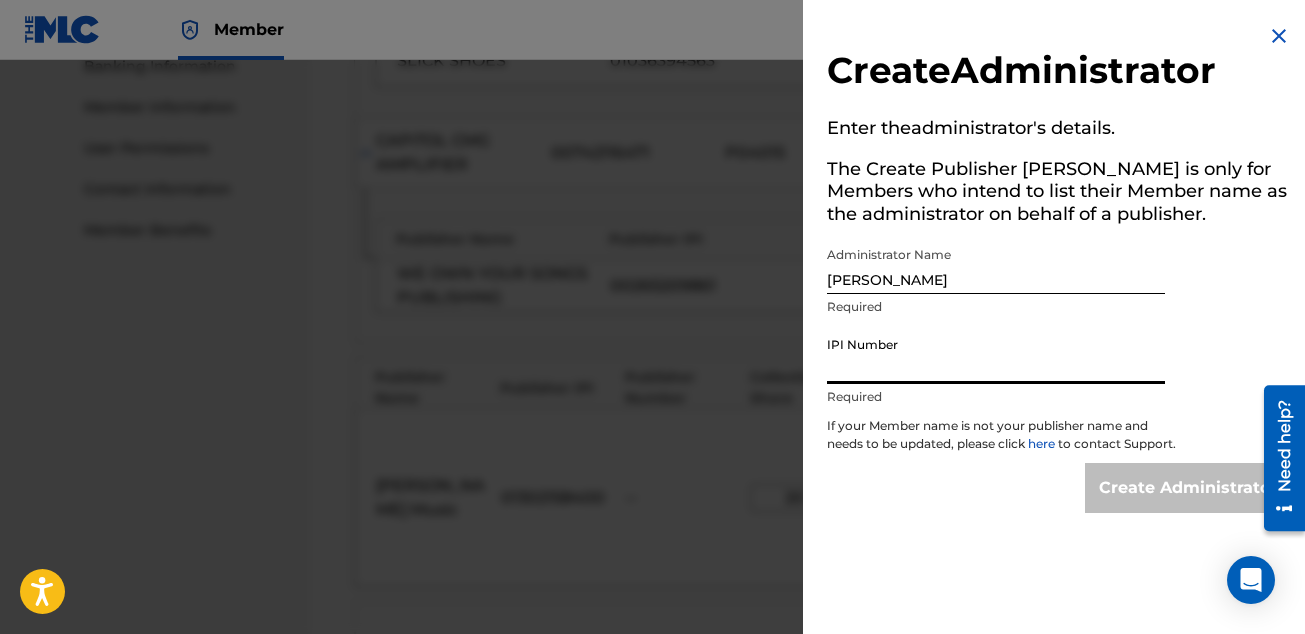 paste on "1300748192" 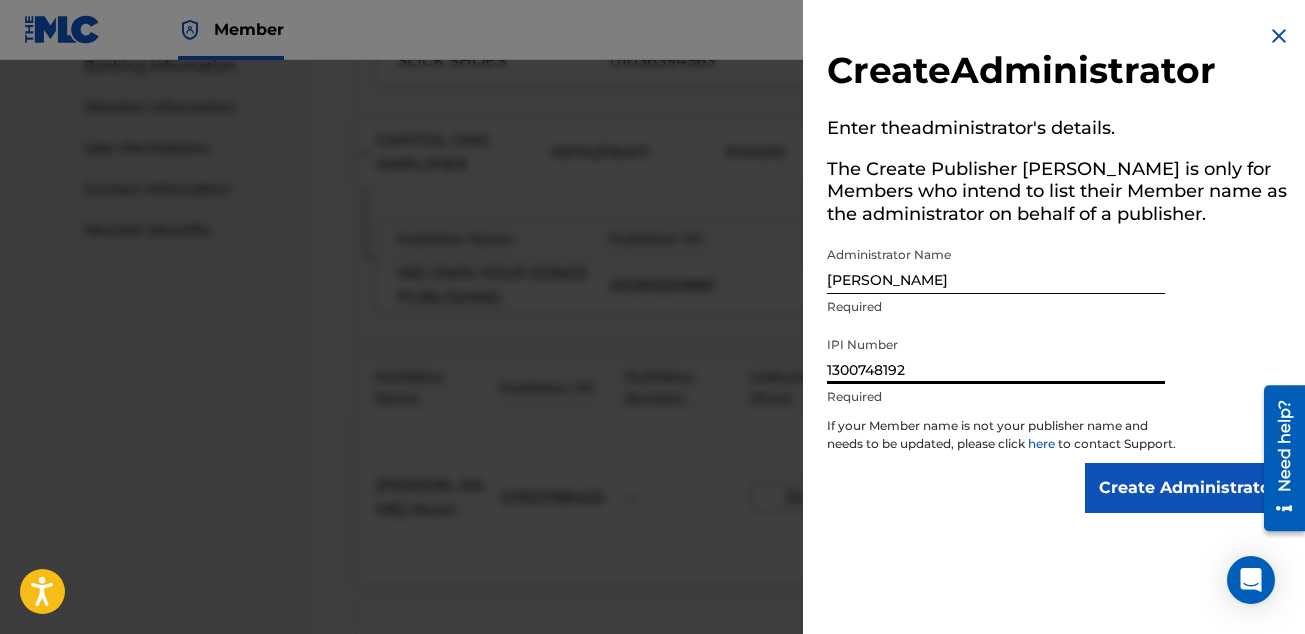 type on "1300748192" 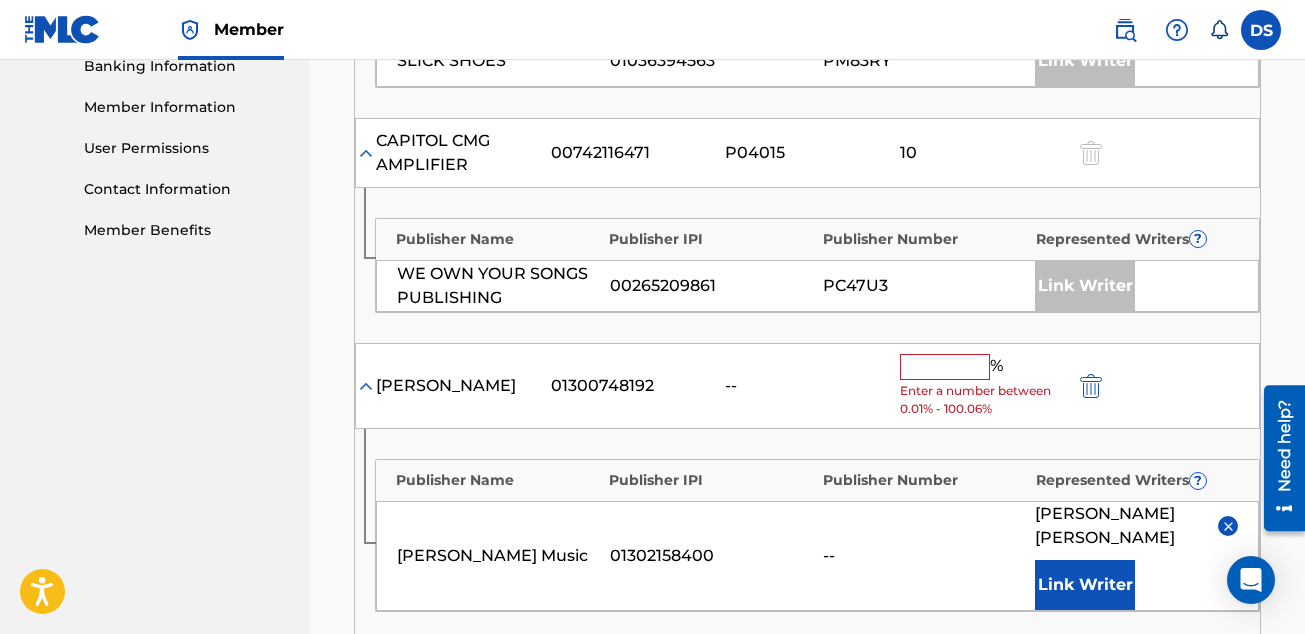 click at bounding box center (945, 367) 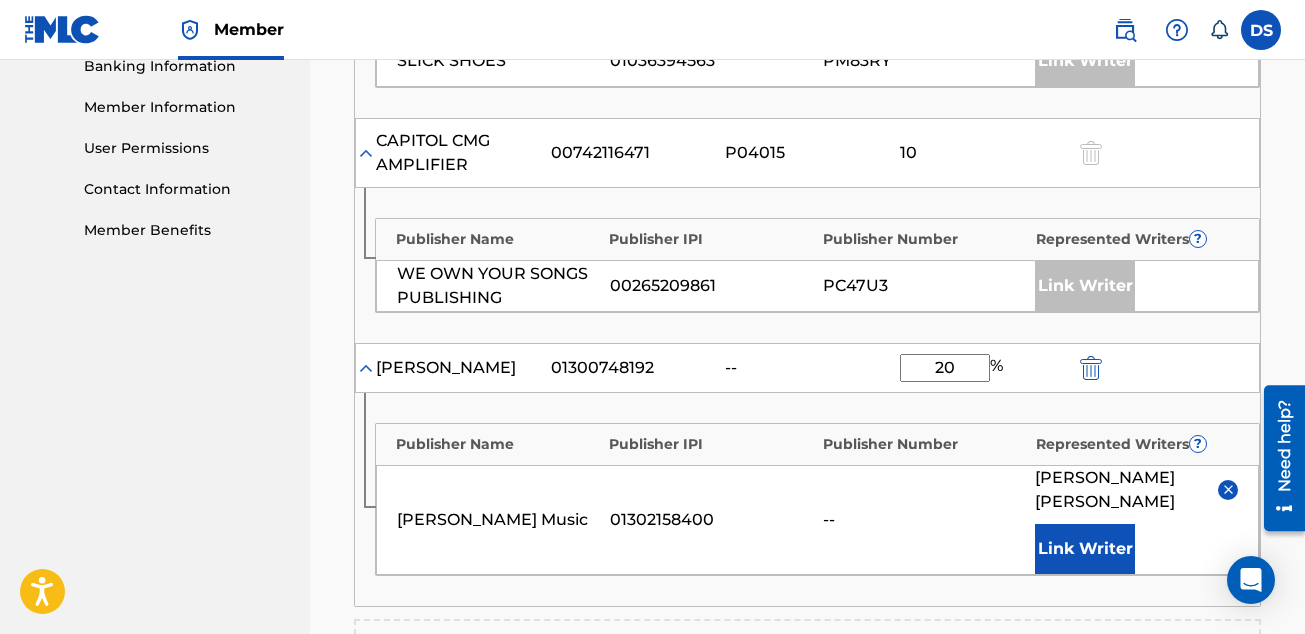 type on "20" 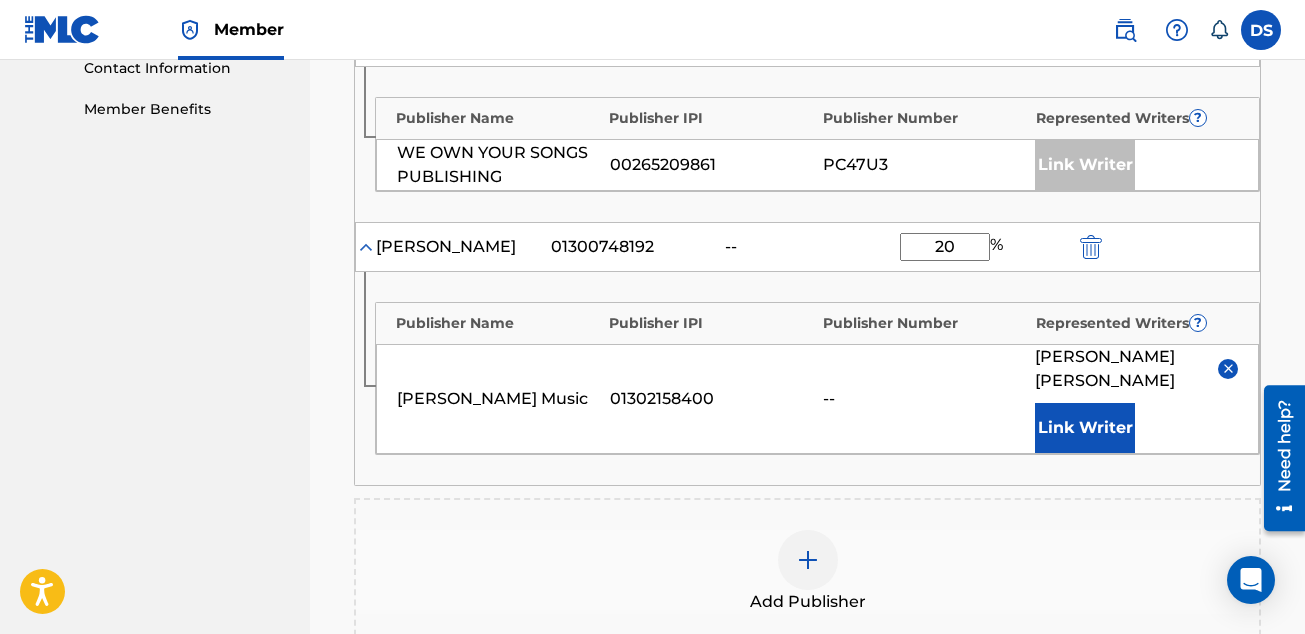 scroll, scrollTop: 992, scrollLeft: 0, axis: vertical 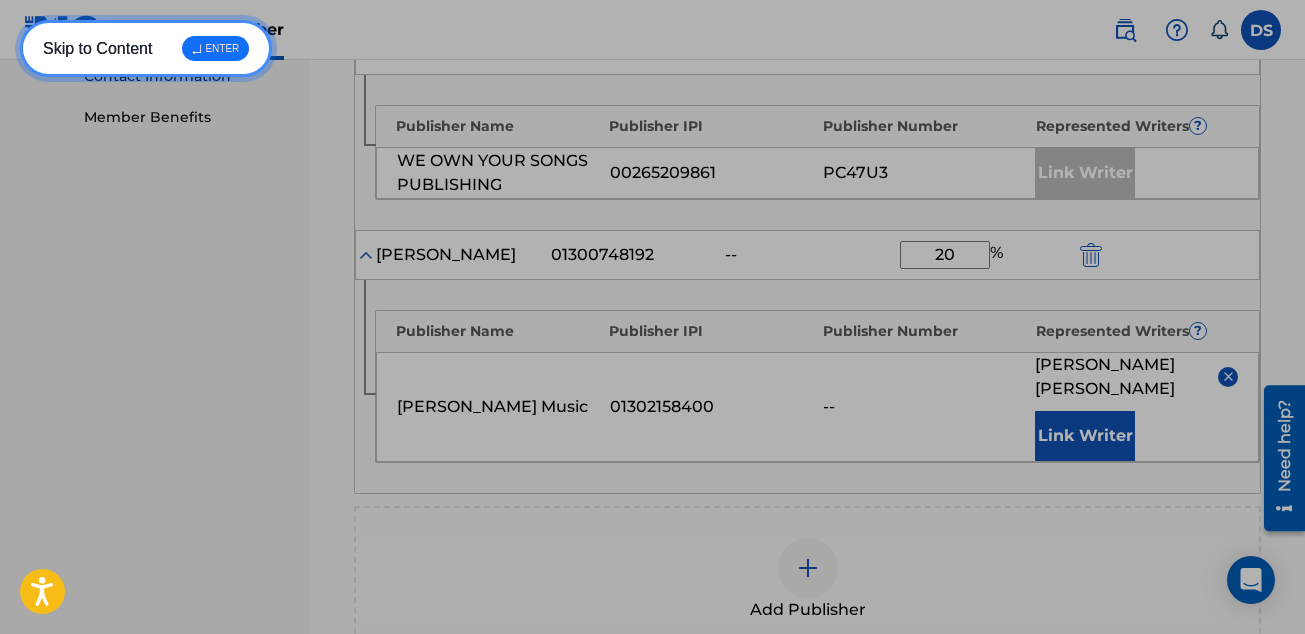 click on "Skip to Content ↵ ENTER" at bounding box center (146, 48) 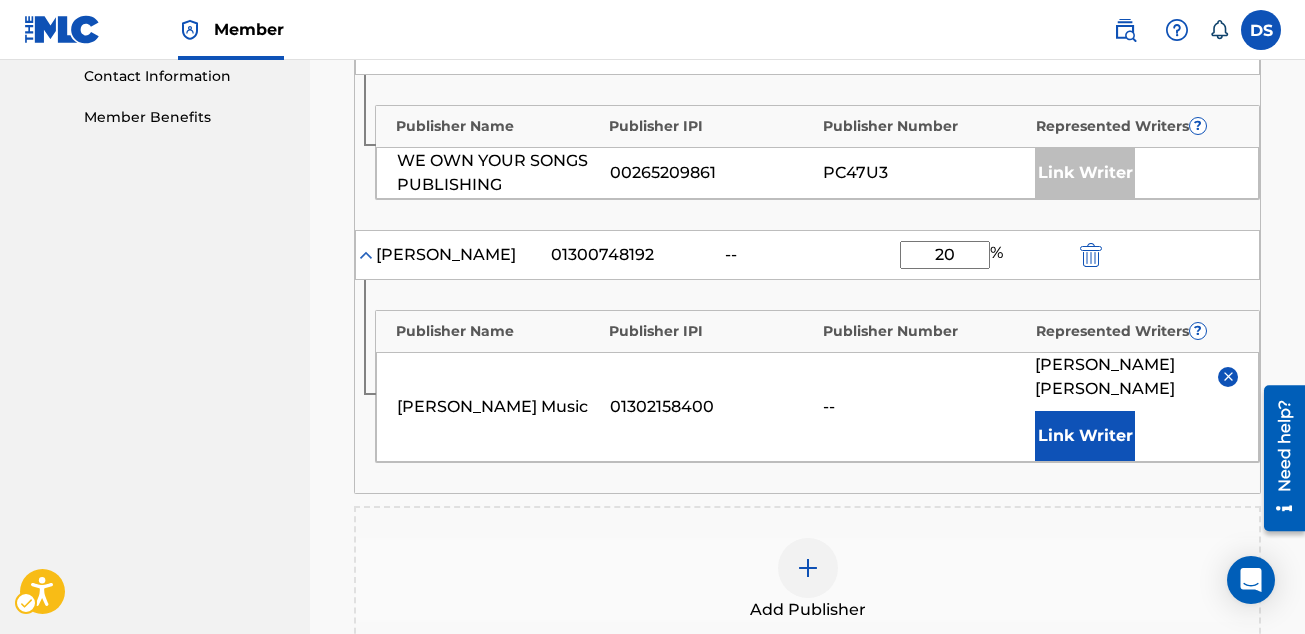 click on "--" at bounding box center (924, 407) 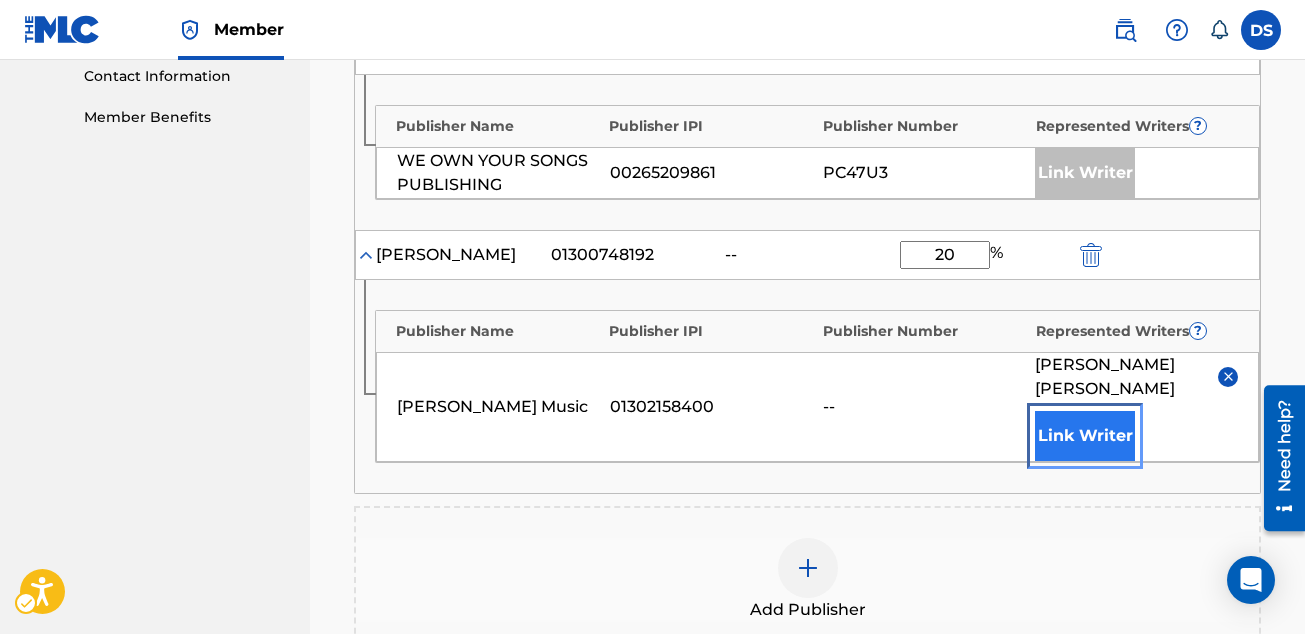 click on "Link Writer" at bounding box center (1085, 436) 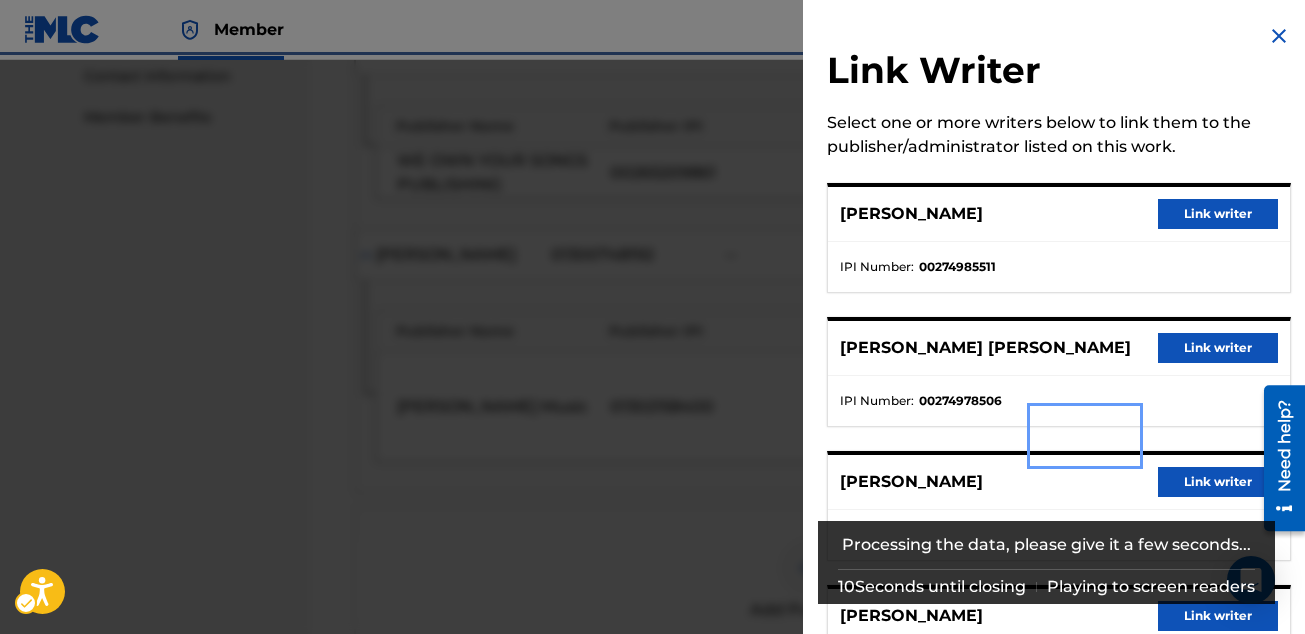 scroll, scrollTop: 1355, scrollLeft: 0, axis: vertical 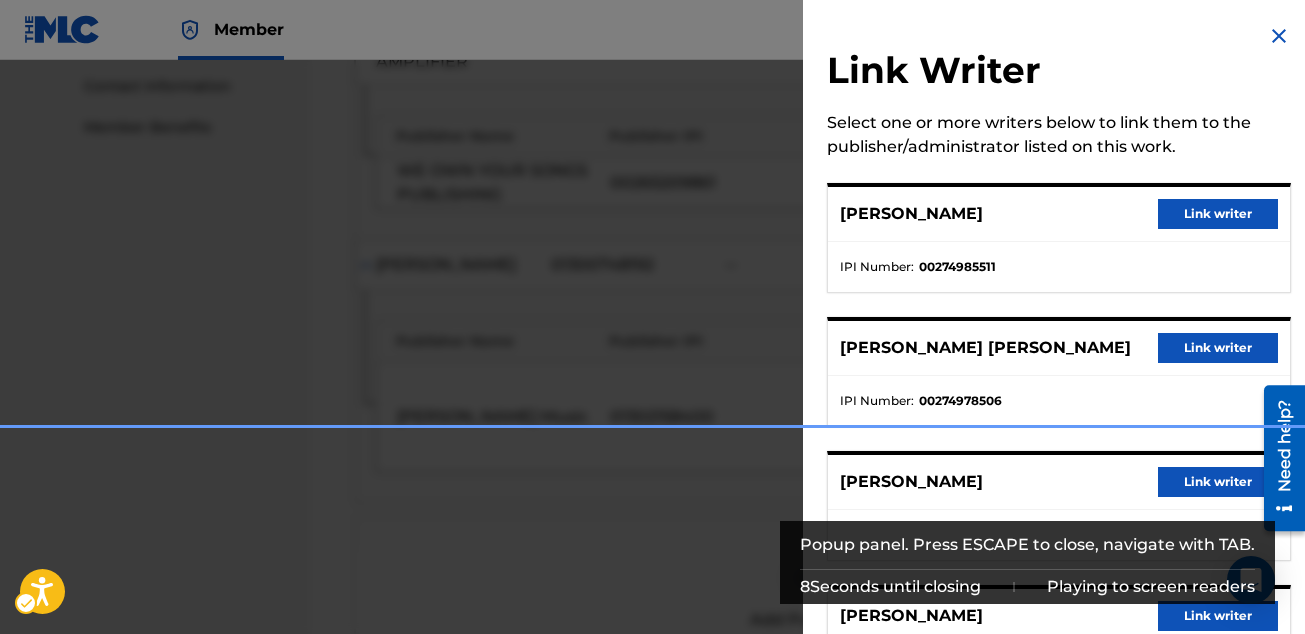type 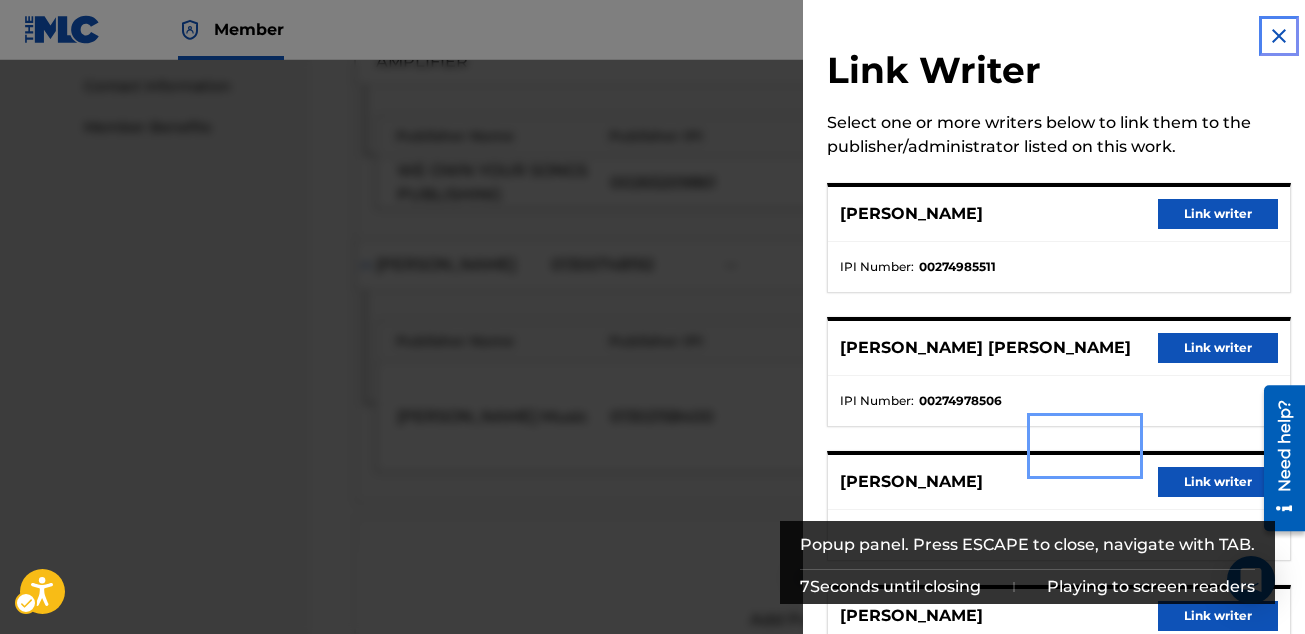 click at bounding box center (1279, 36) 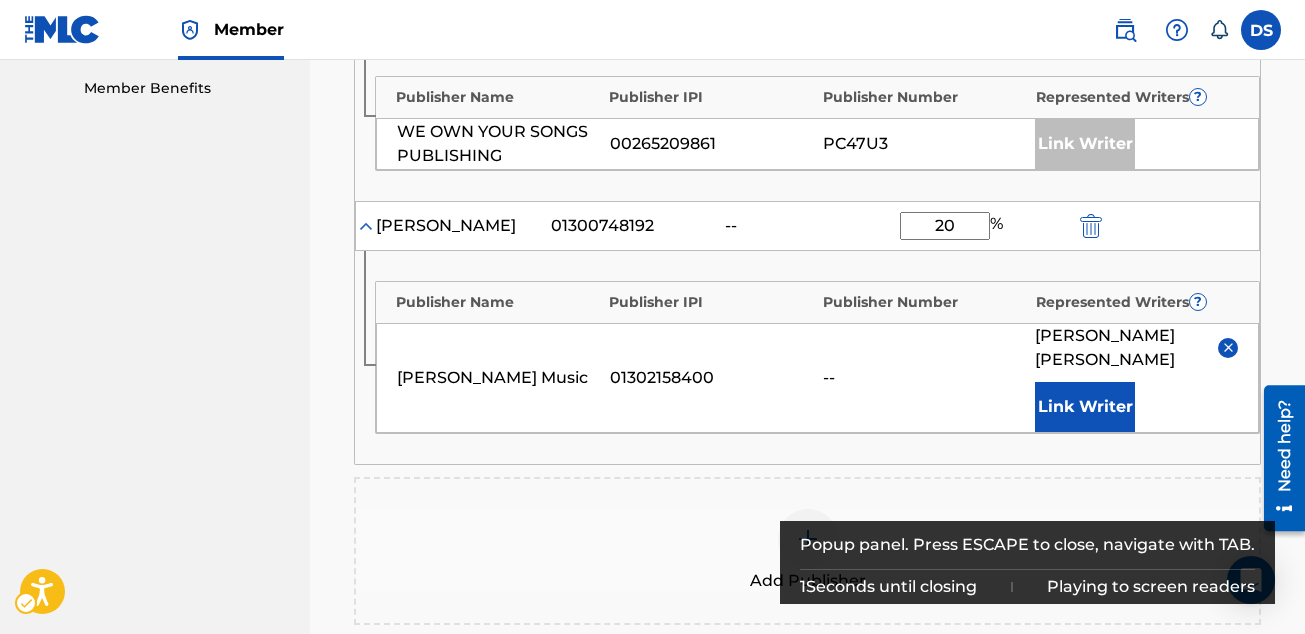 scroll, scrollTop: 1077, scrollLeft: 0, axis: vertical 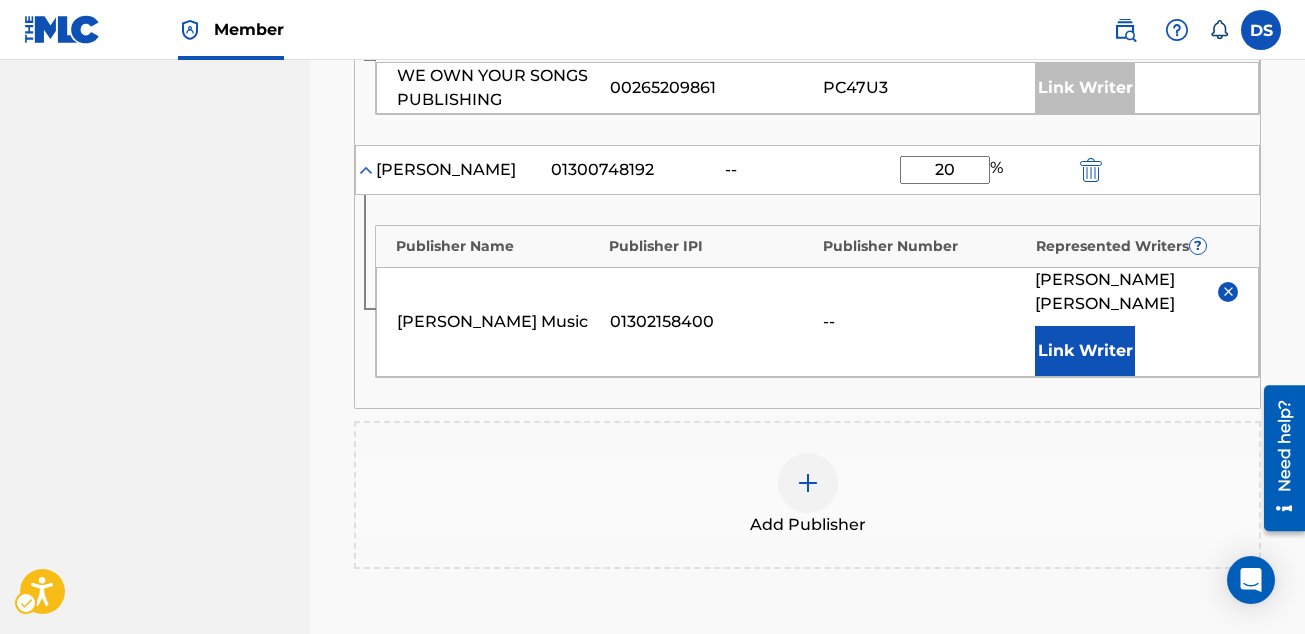 click on "Publishers ( 3 ) ? REQUIRED Total shares:  60 % Administrator ? Administrator IPI Administrator Number Collection Share Remove CAPITOL CMG AMPLIFIER 00742116471 P04015 30 Publisher Name Publisher IPI Publisher Number Represented Writers ? SLICK SHOES 01036394563 PM83RY Link Writer CAPITOL CMG AMPLIFIER 00742116471 P04015 10 Publisher Name Publisher IPI Publisher Number Represented Writers ? WE OWN YOUR SONGS PUBLISHING 00265209861 PC47U3 Link Writer David Stoltenberg 01300748192 -- 20 % Publisher Name Publisher IPI Publisher Number Represented Writers ? Stoltenberg Music 01302158400 -- DAVID    STOLTENBERG Link Writer Add Publisher  | Submit" at bounding box center [807, 69] 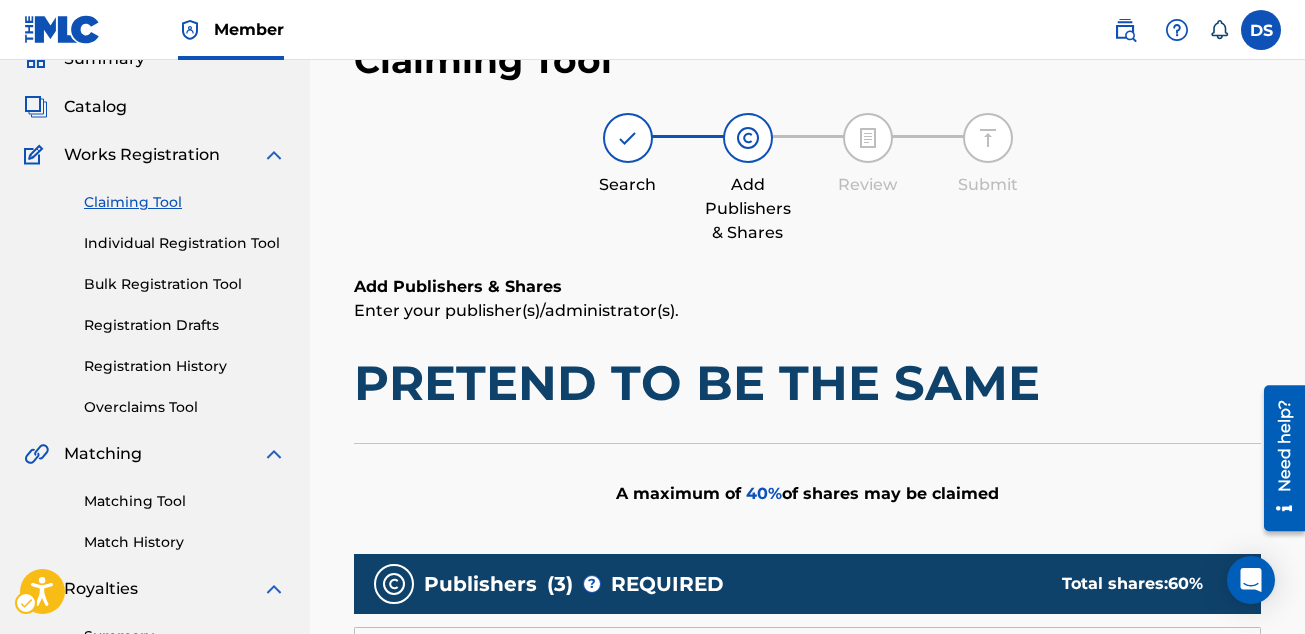 scroll, scrollTop: 0, scrollLeft: 0, axis: both 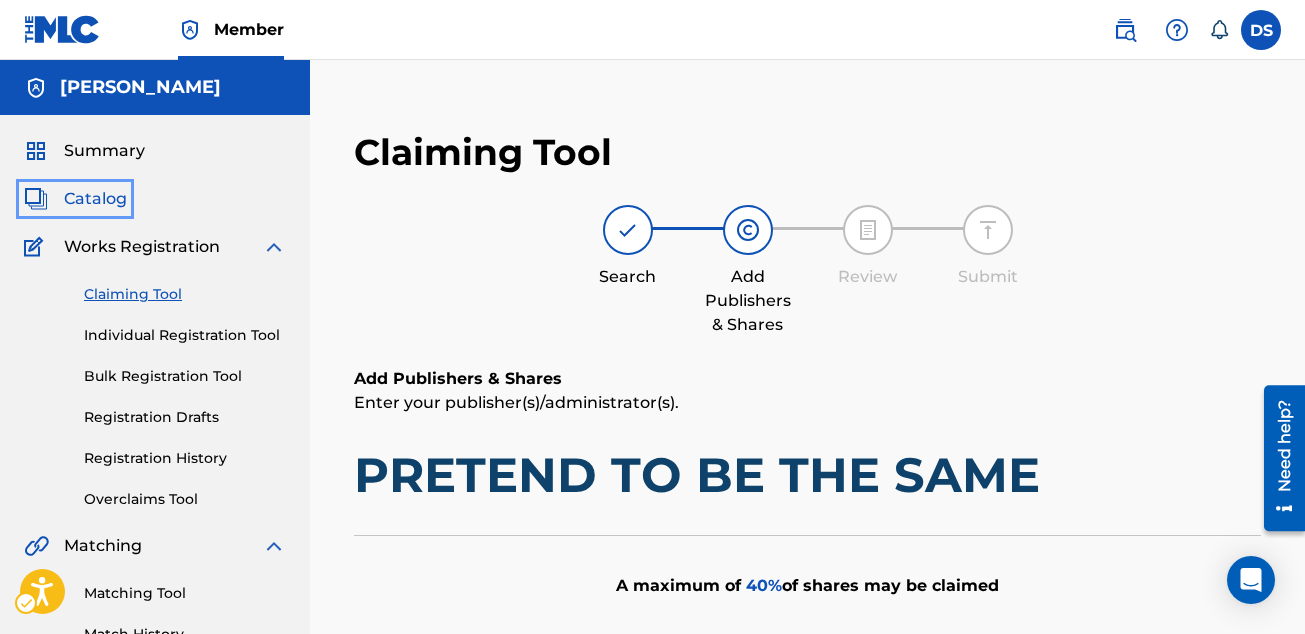 click on "Catalog" at bounding box center [95, 199] 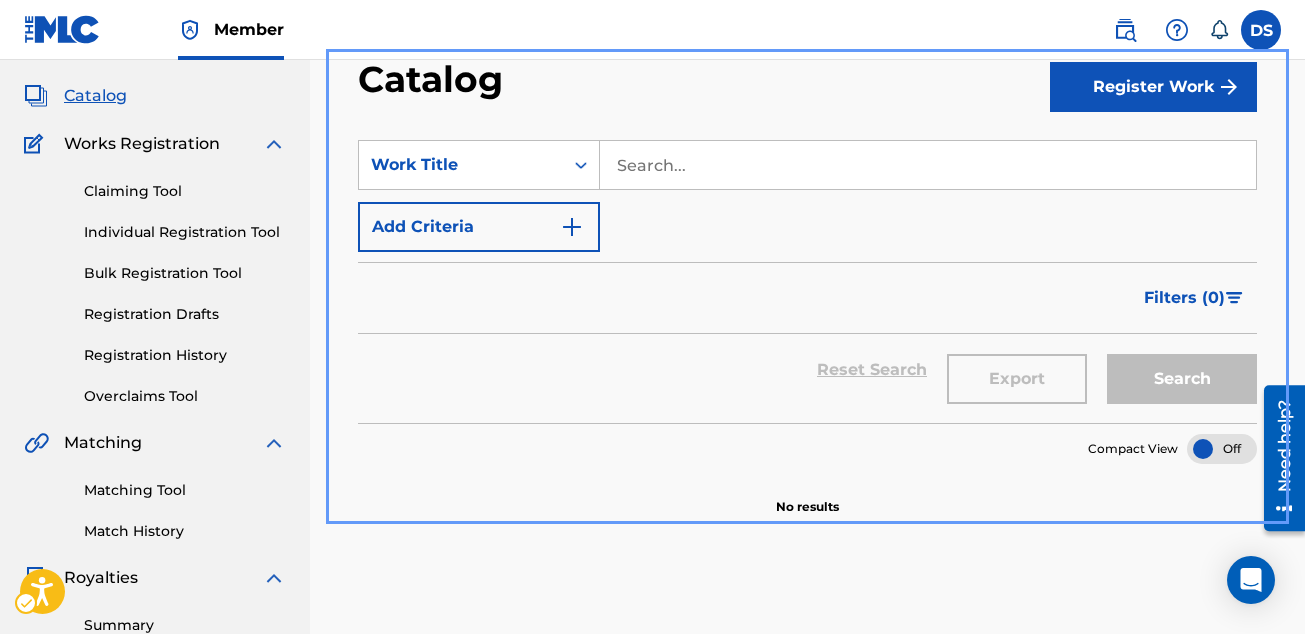 scroll, scrollTop: 0, scrollLeft: 0, axis: both 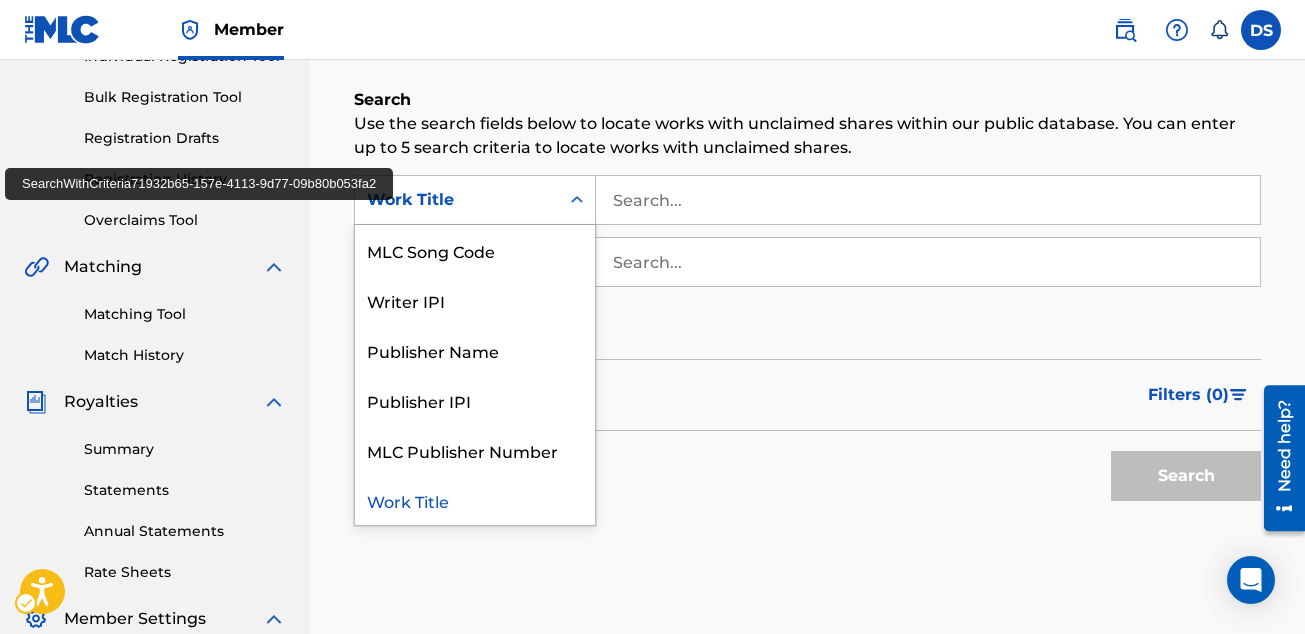 click on "Work Title" at bounding box center (457, 200) 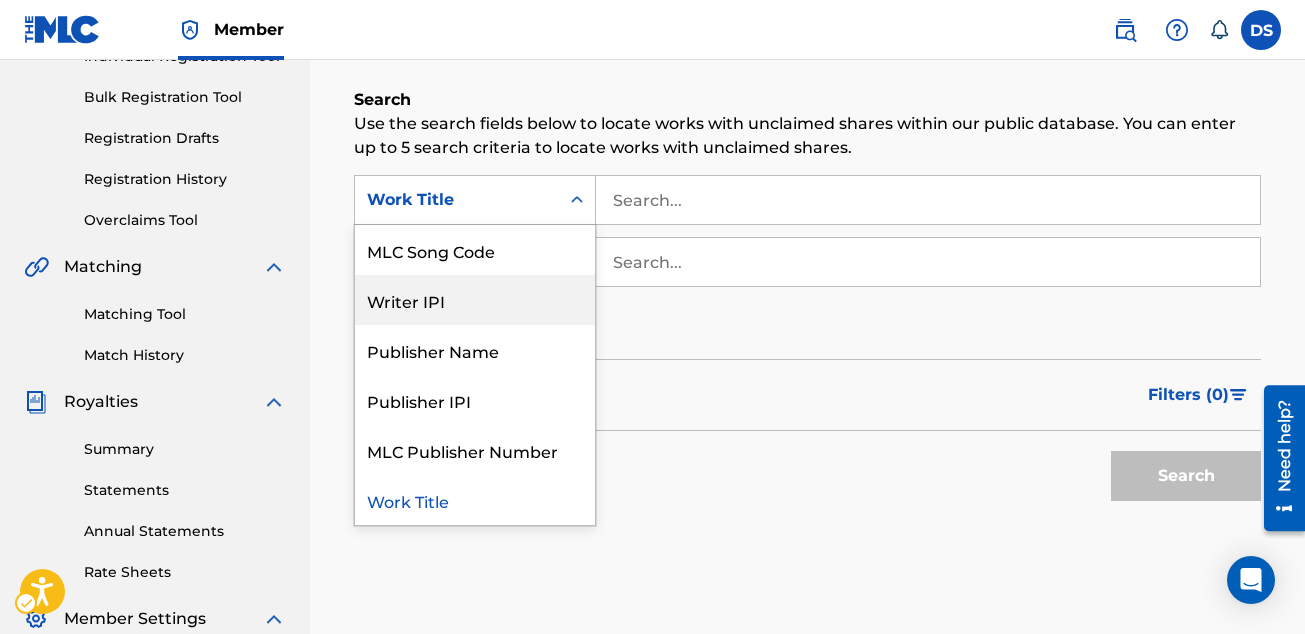 scroll, scrollTop: 0, scrollLeft: 0, axis: both 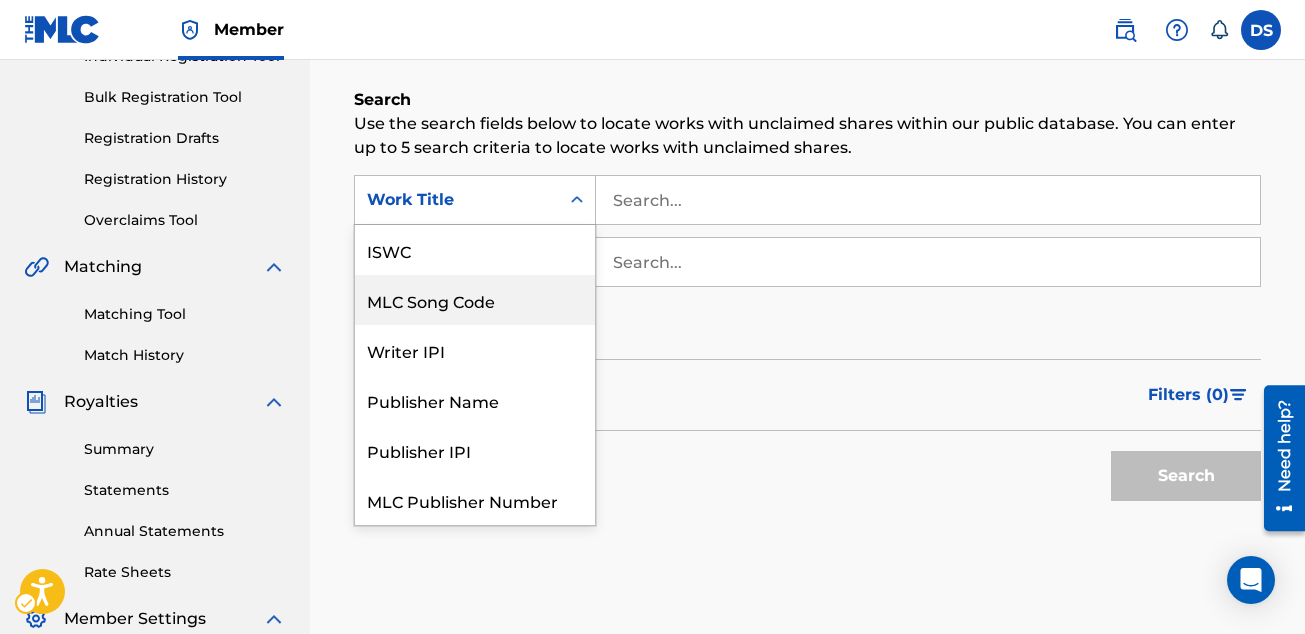 click on "ISWC" at bounding box center (475, 250) 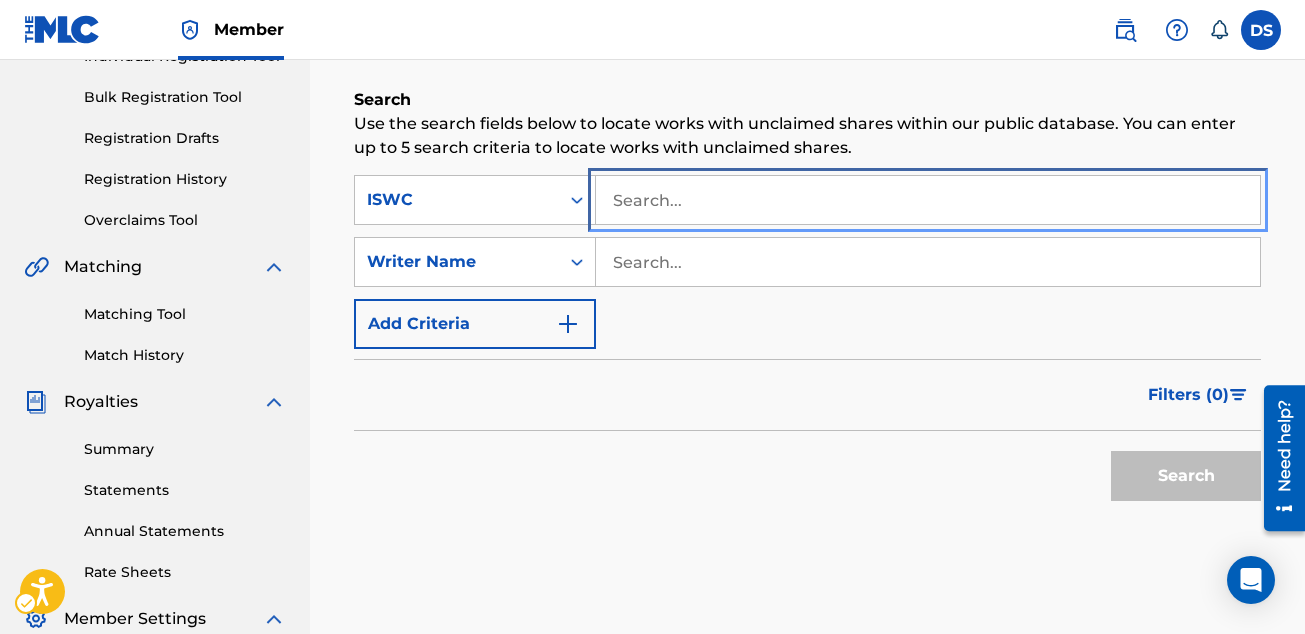 click at bounding box center [928, 200] 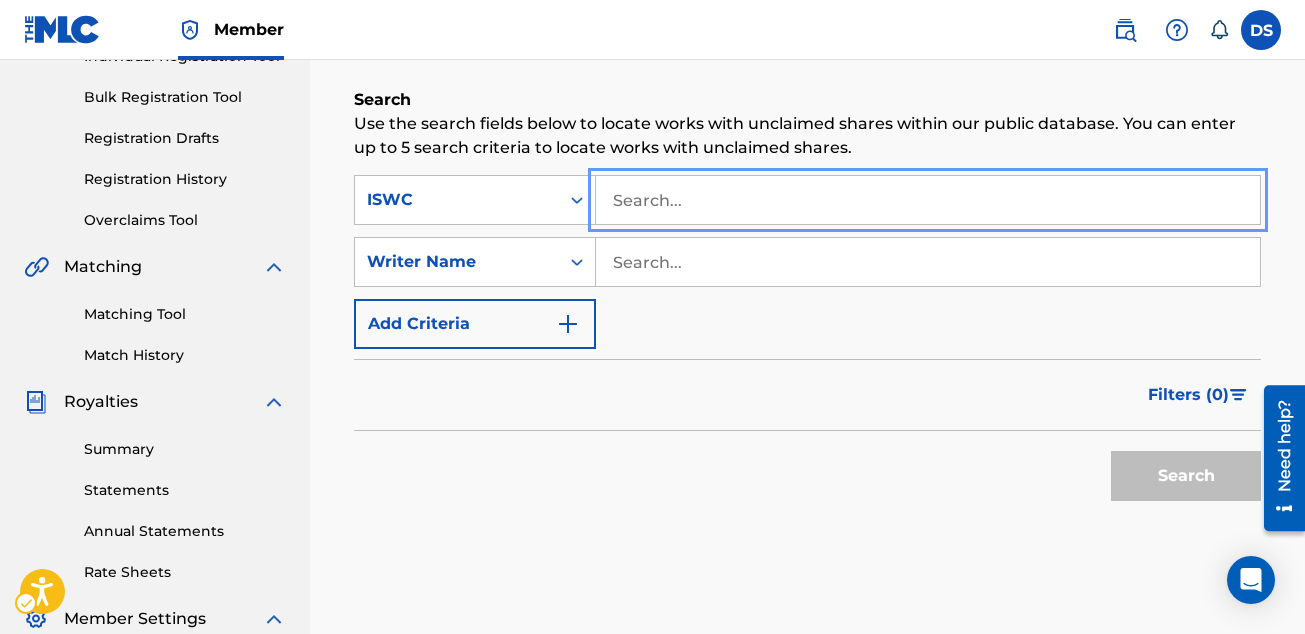 paste on "USTN10323132" 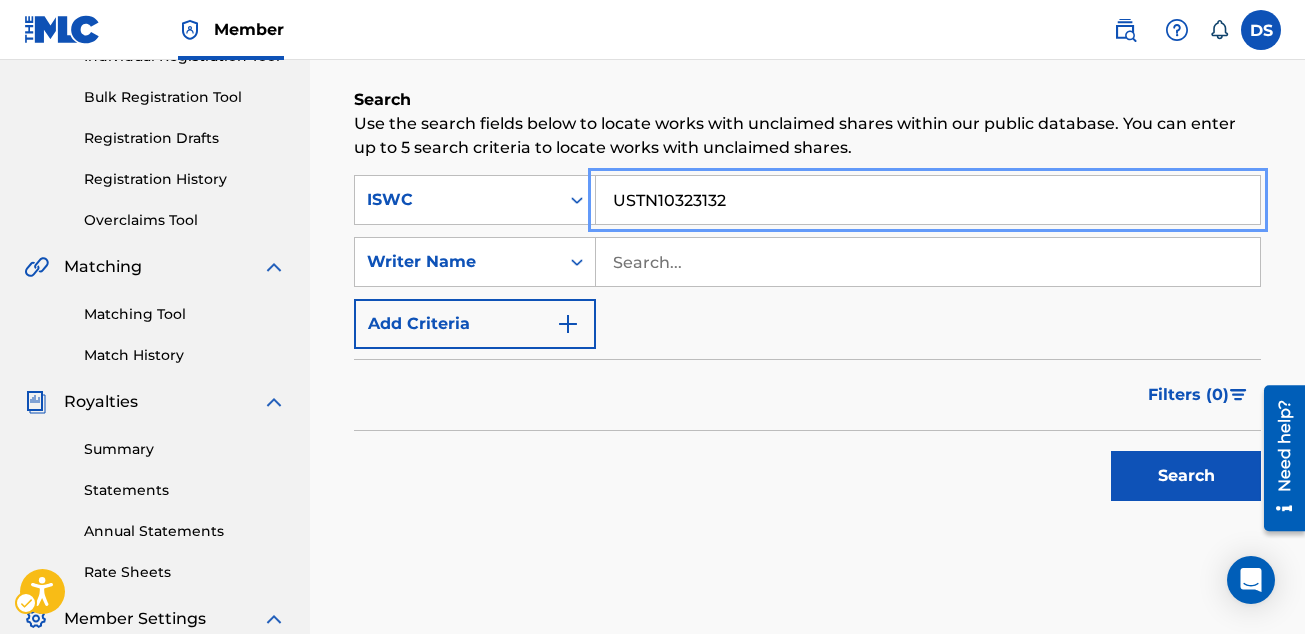 type on "USTN10323132" 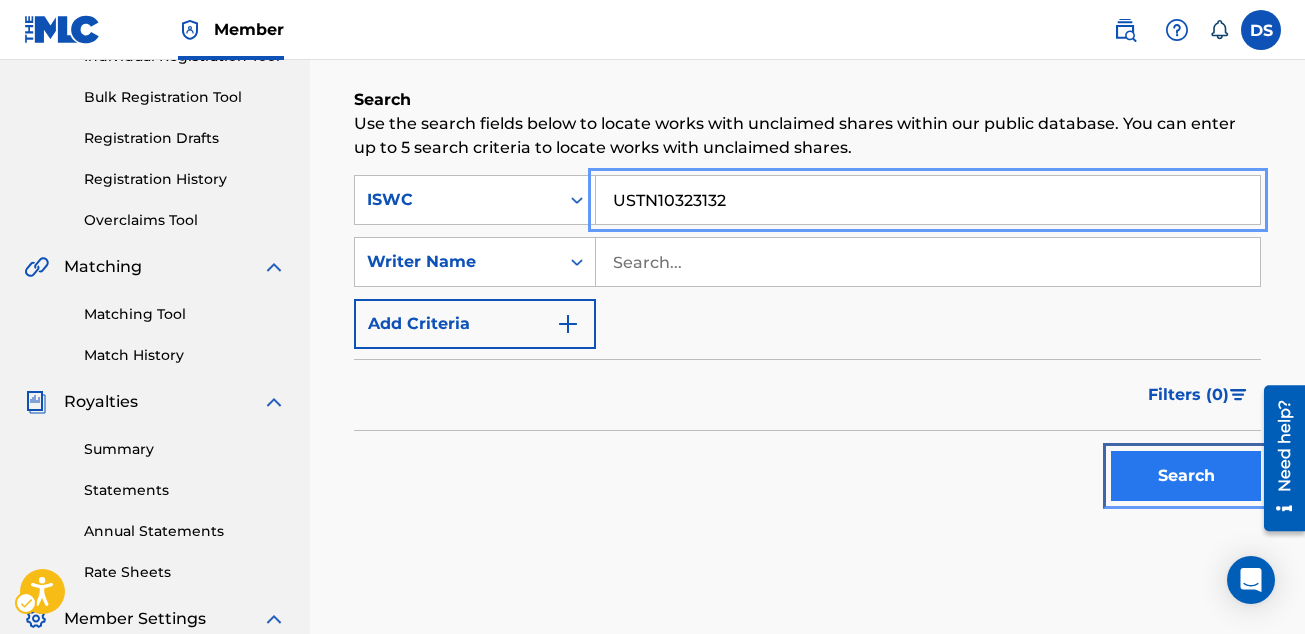 click on "Search" at bounding box center (1186, 476) 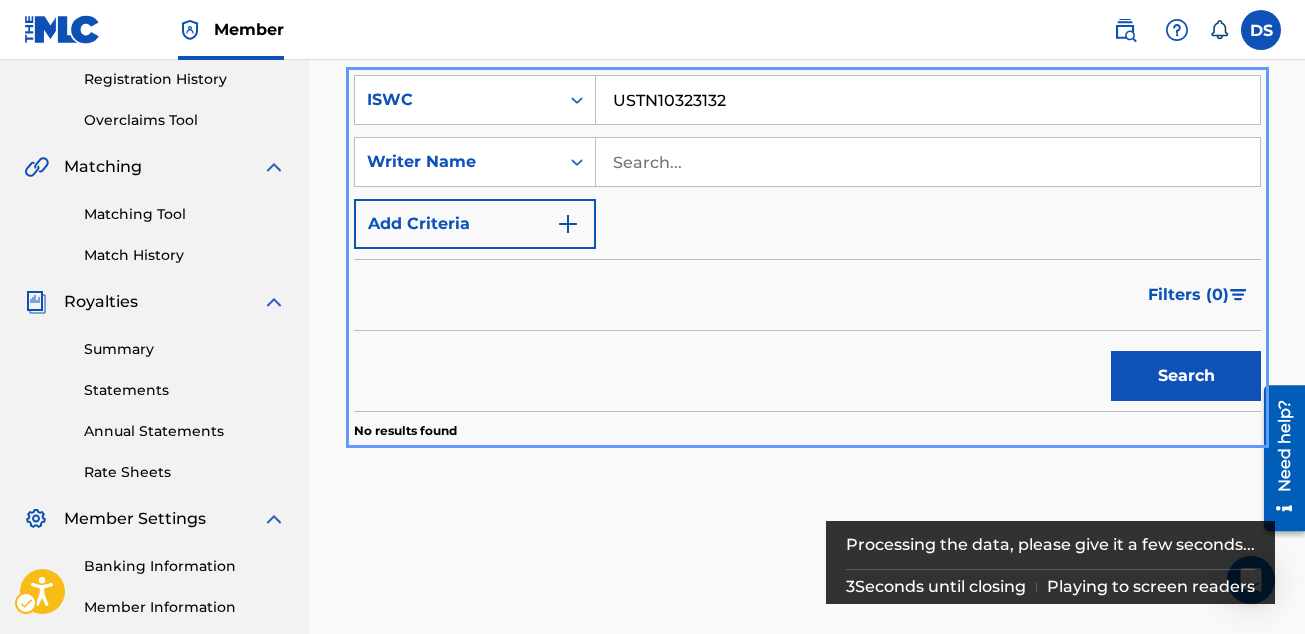 scroll, scrollTop: 344, scrollLeft: 0, axis: vertical 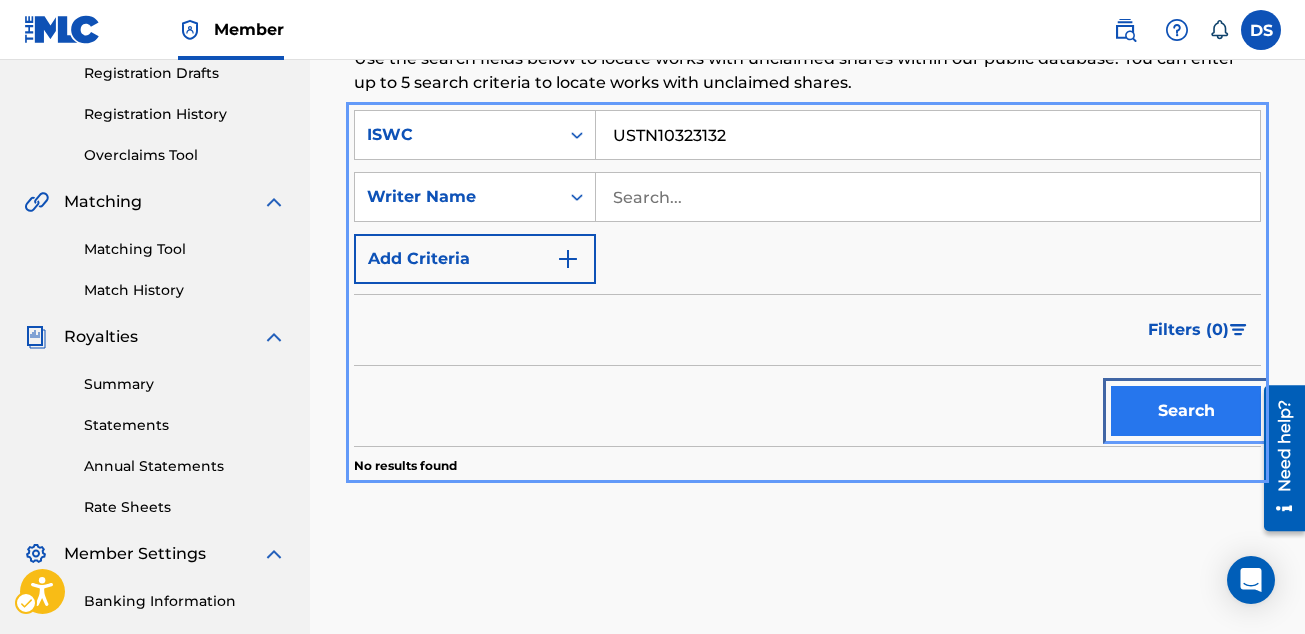 click on "Search" at bounding box center [1186, 411] 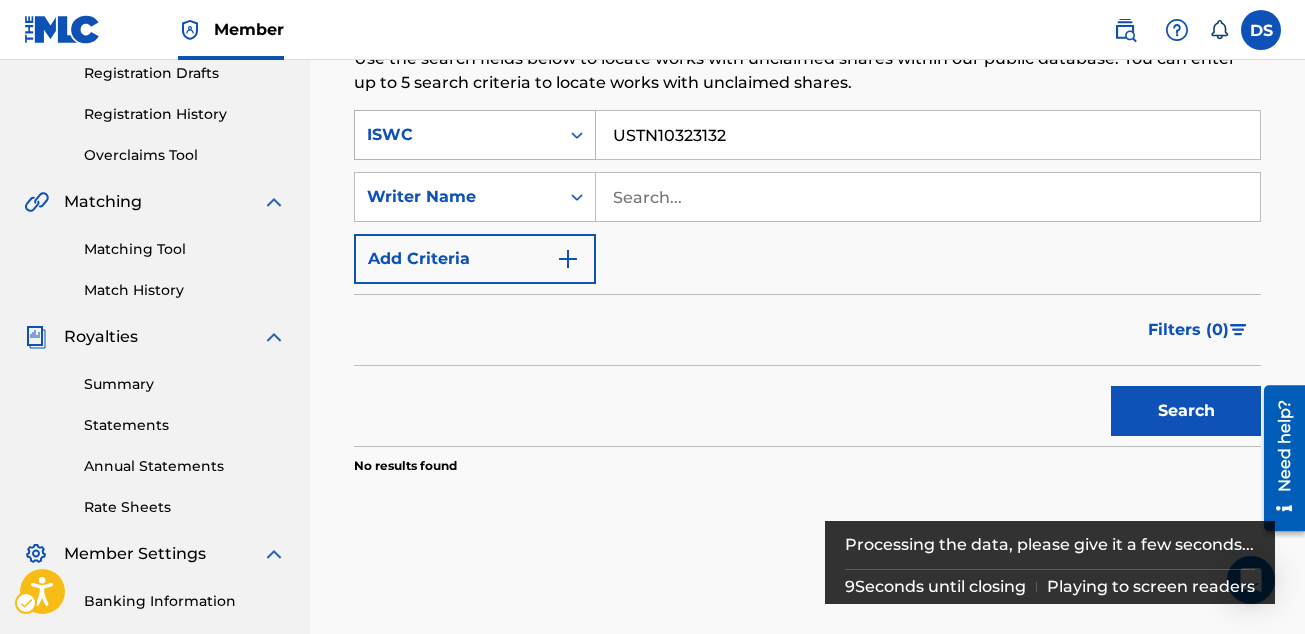 click at bounding box center (577, 135) 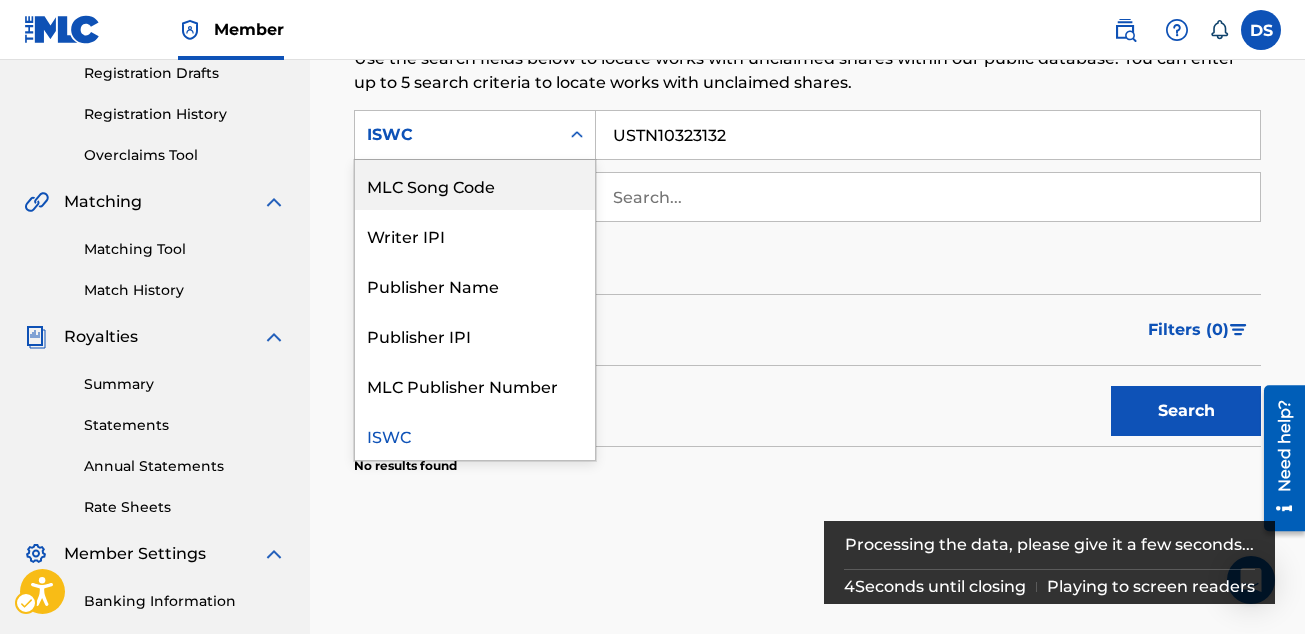 scroll, scrollTop: 0, scrollLeft: 0, axis: both 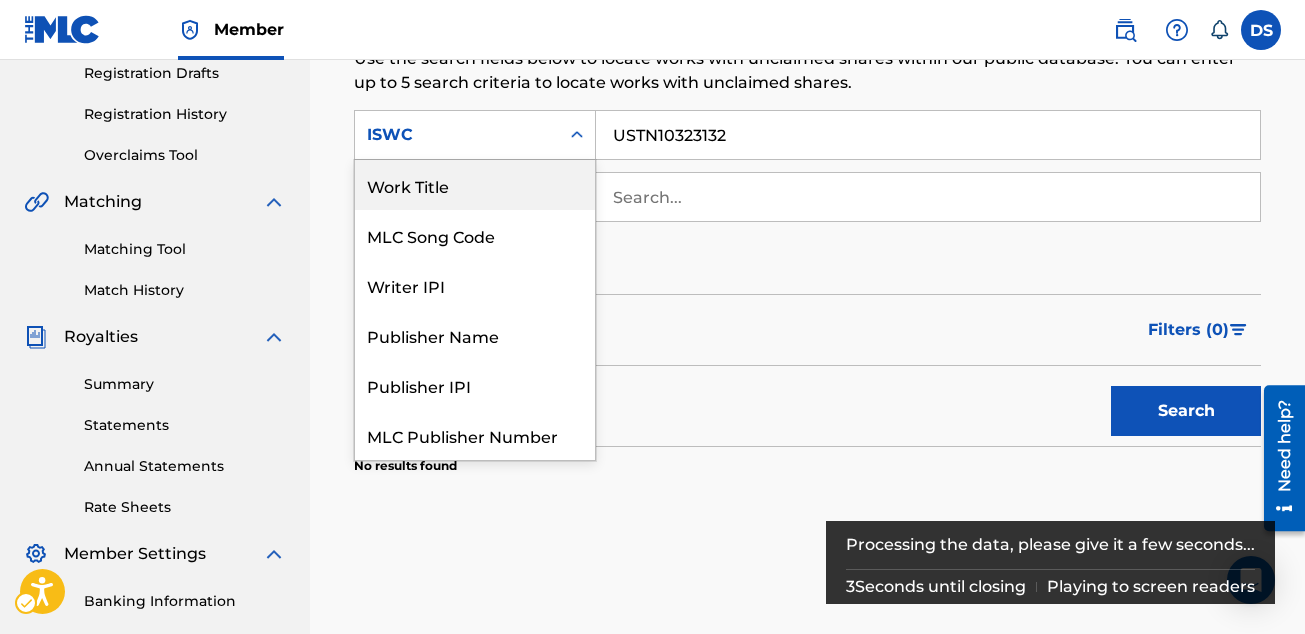 click on "Work Title" at bounding box center (475, 185) 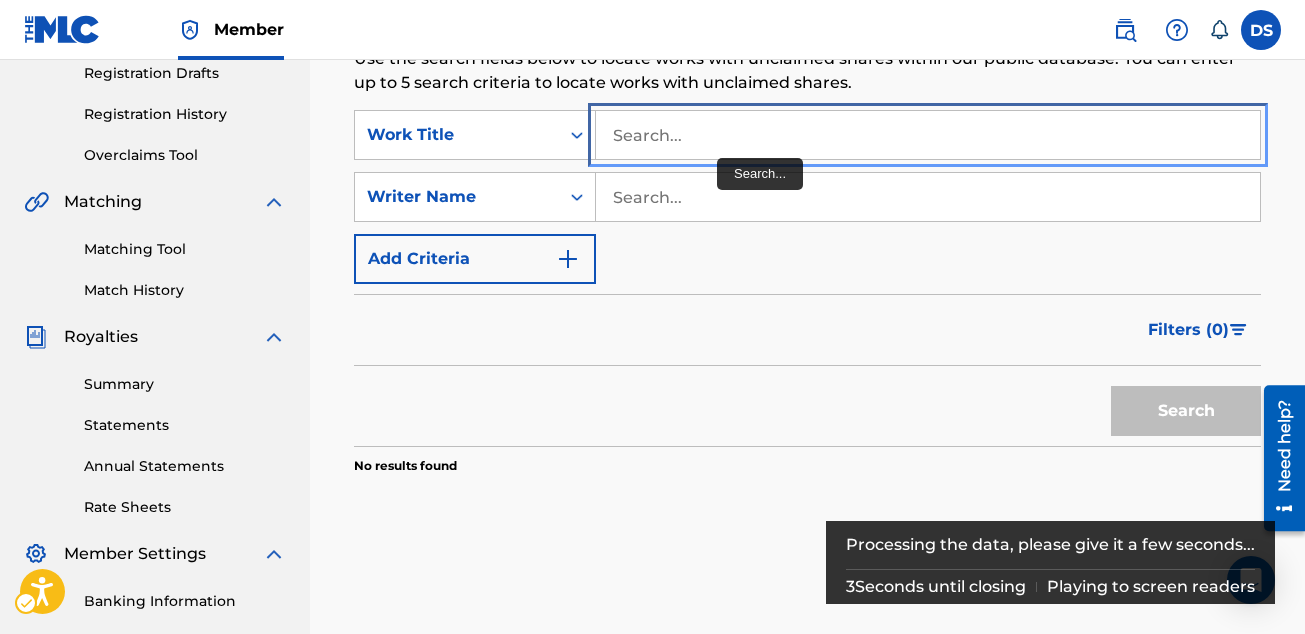 click at bounding box center [928, 135] 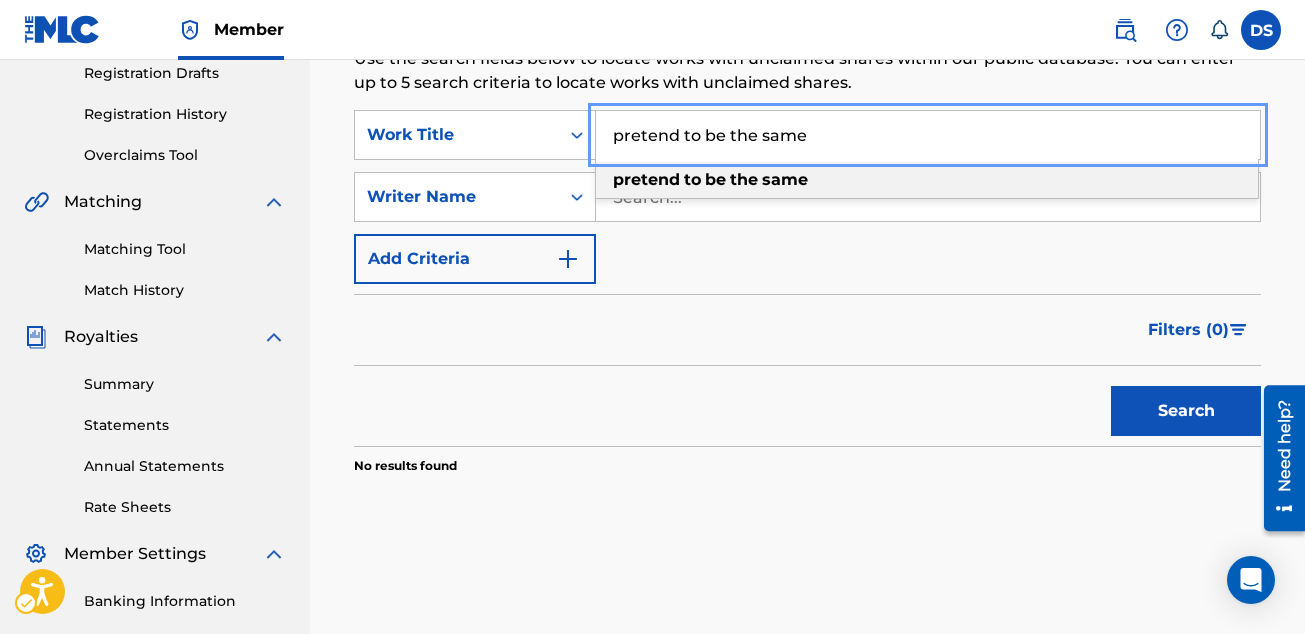 type on "pretend to be the same" 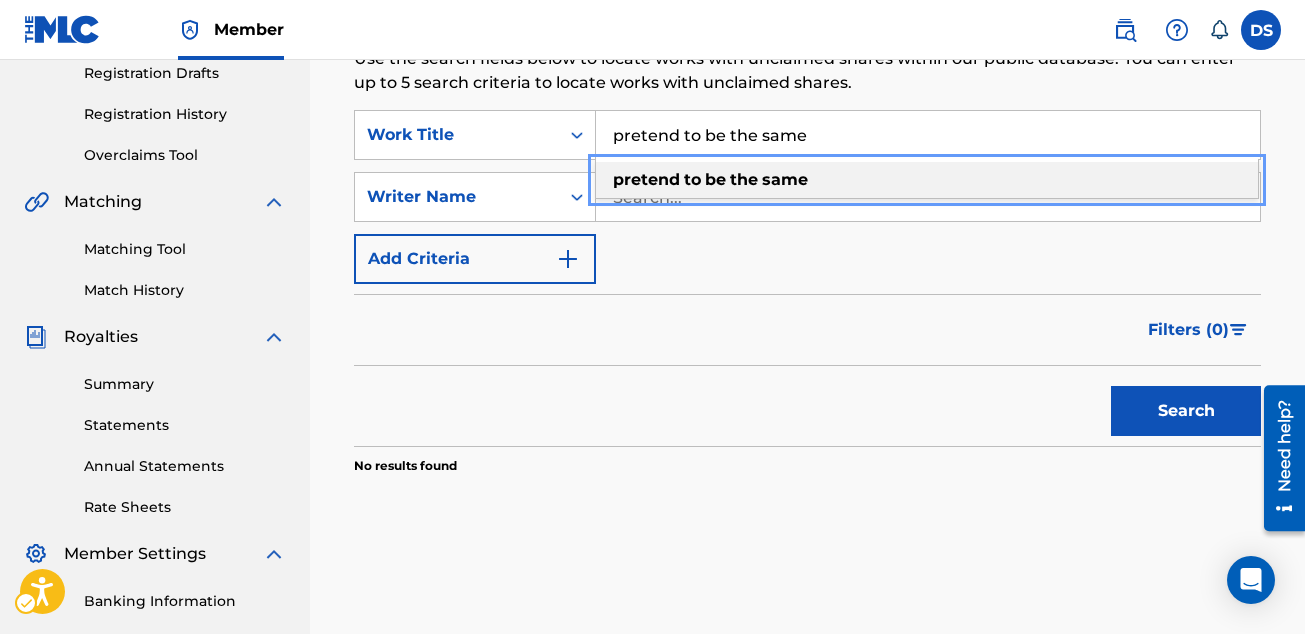click on "be" at bounding box center [715, 179] 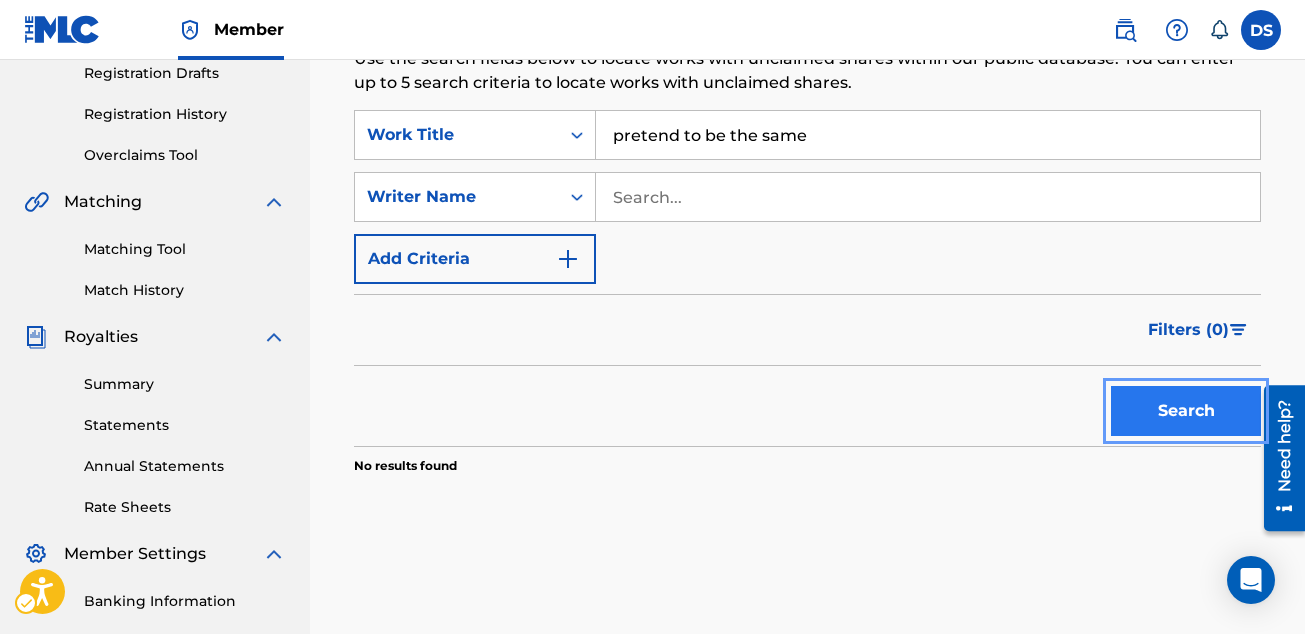 click on "Search" at bounding box center (1186, 411) 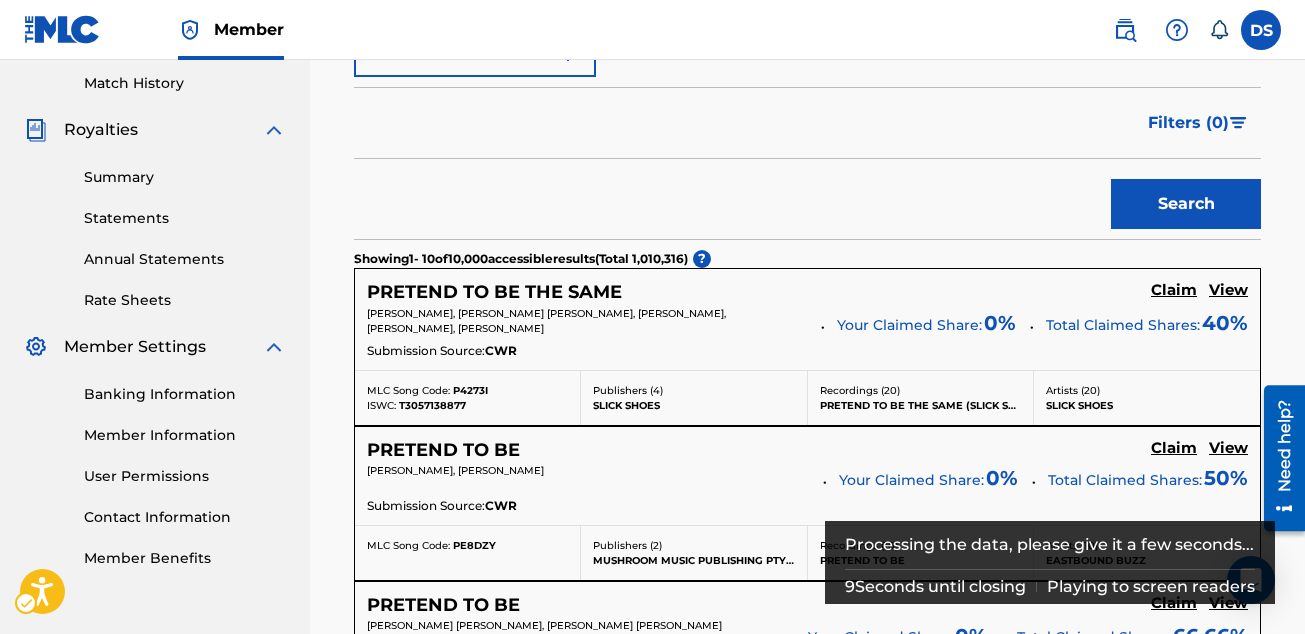 scroll, scrollTop: 628, scrollLeft: 0, axis: vertical 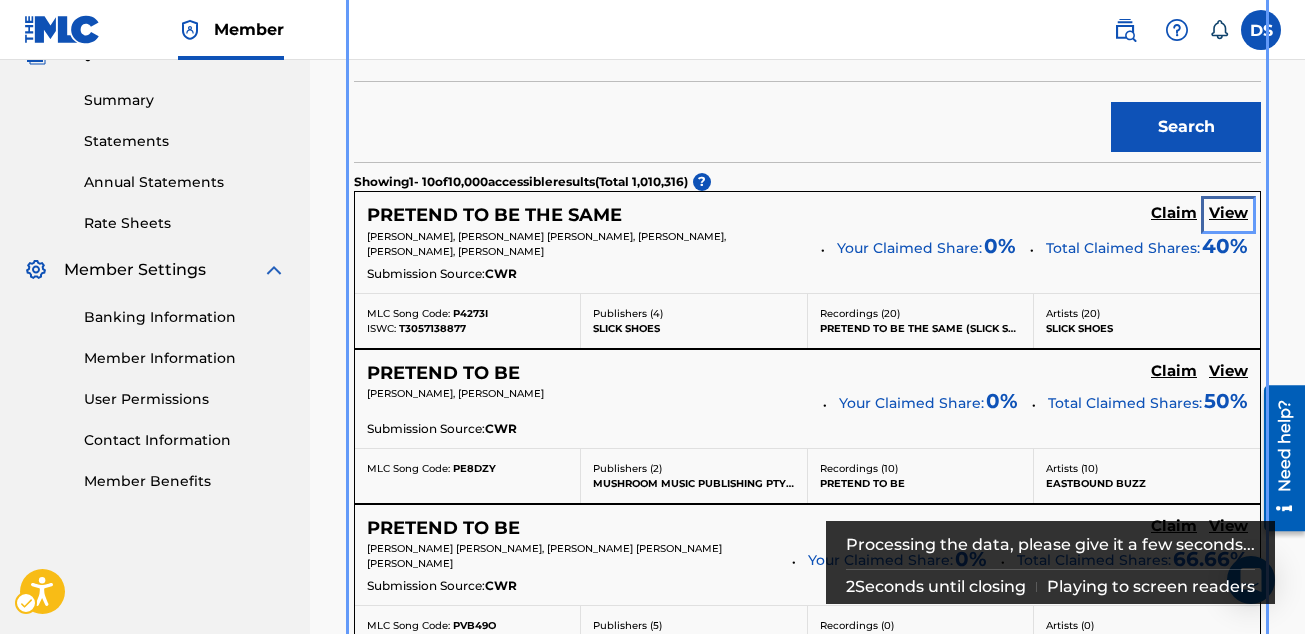 click on "View" at bounding box center [1228, 213] 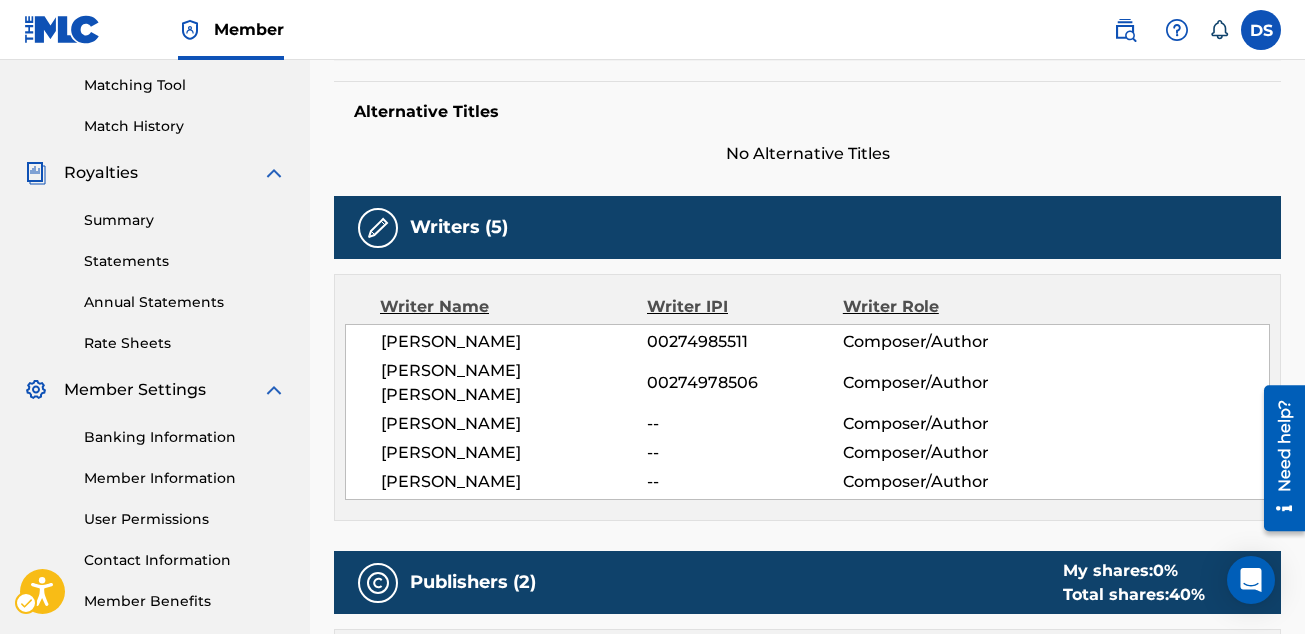 scroll, scrollTop: 522, scrollLeft: 0, axis: vertical 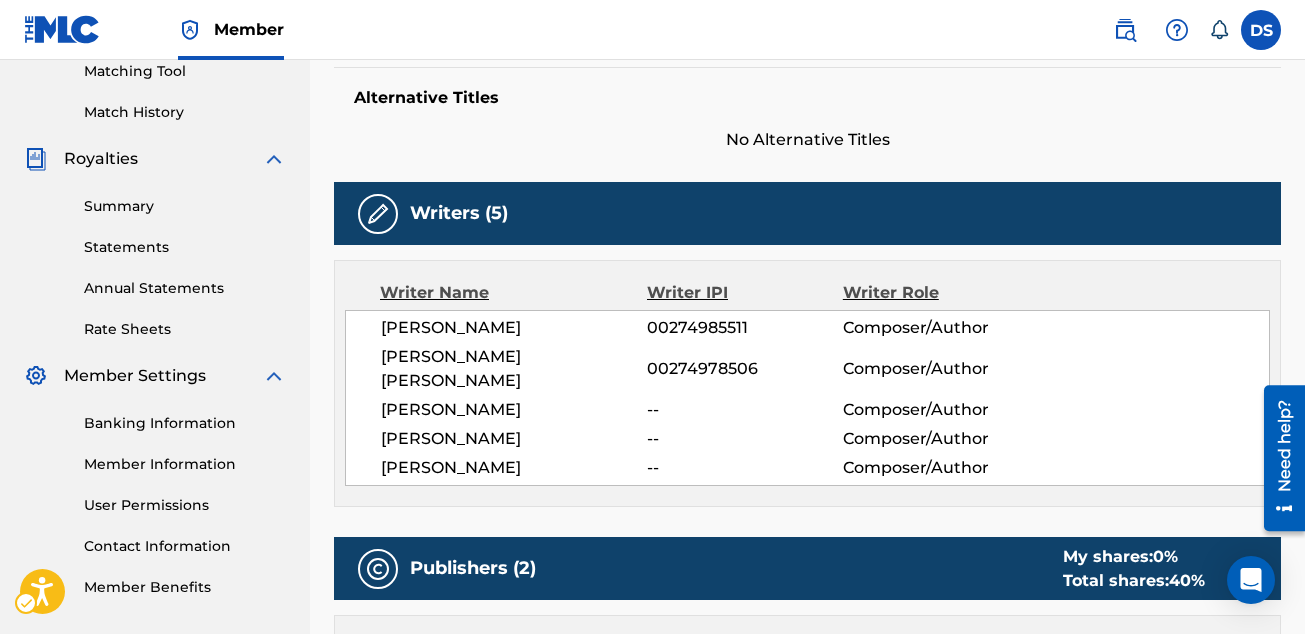 click at bounding box center [378, 214] 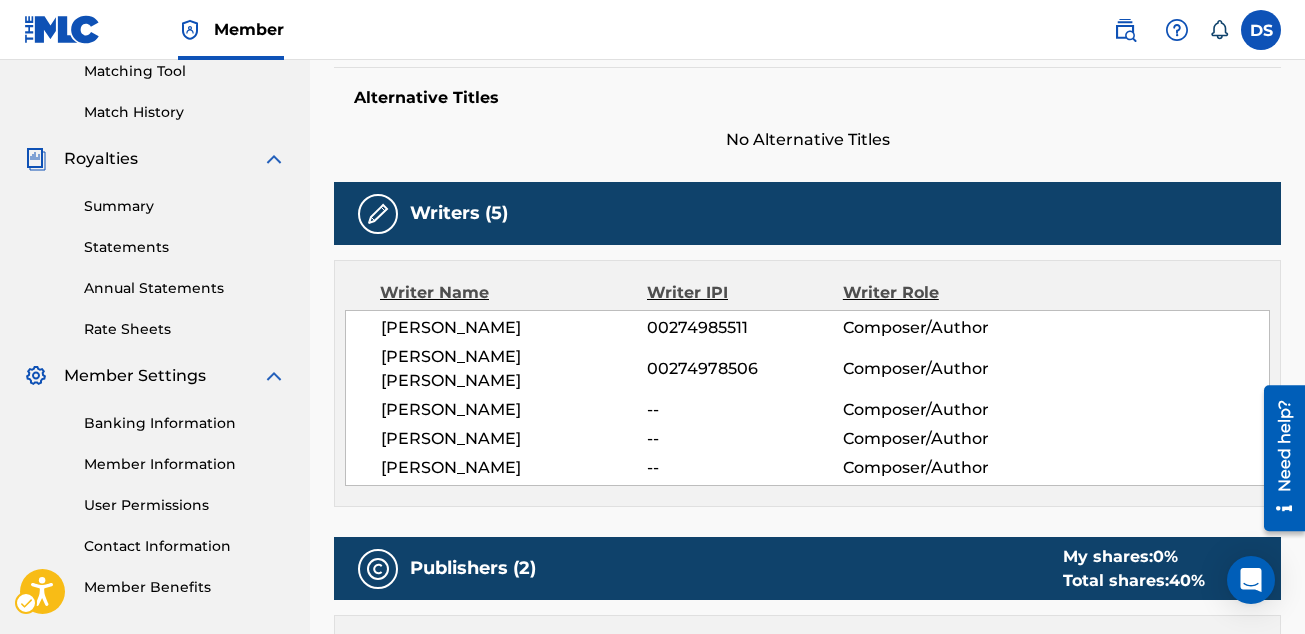 click at bounding box center [378, 214] 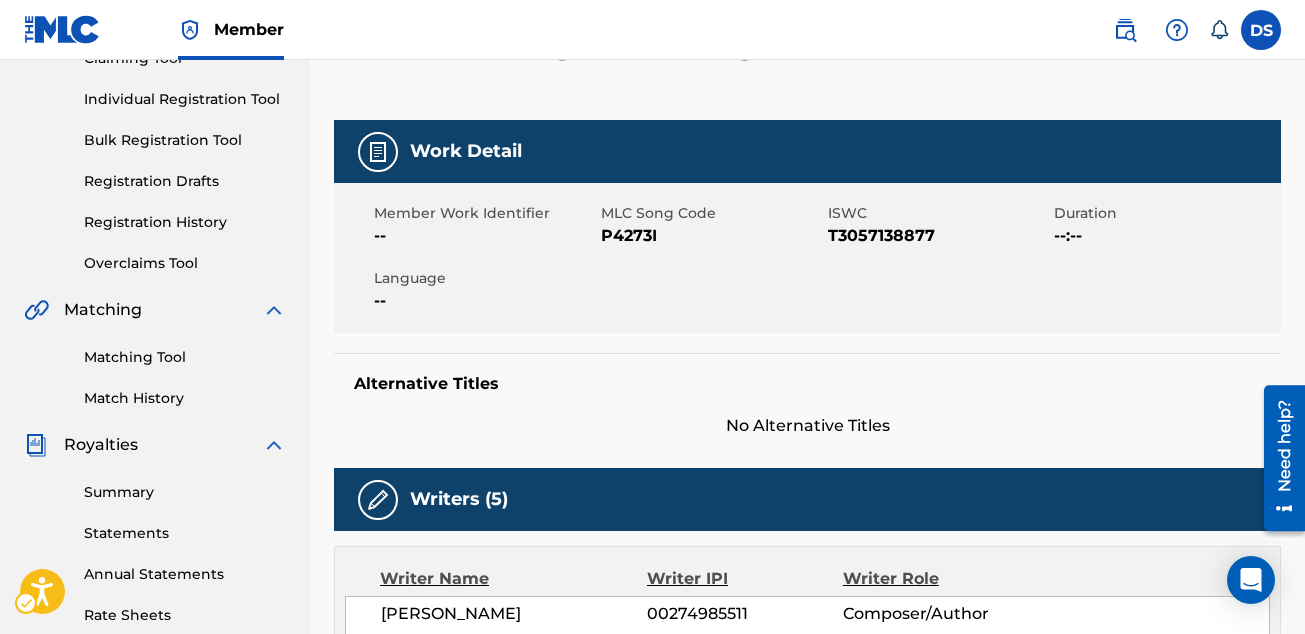 scroll, scrollTop: 0, scrollLeft: 0, axis: both 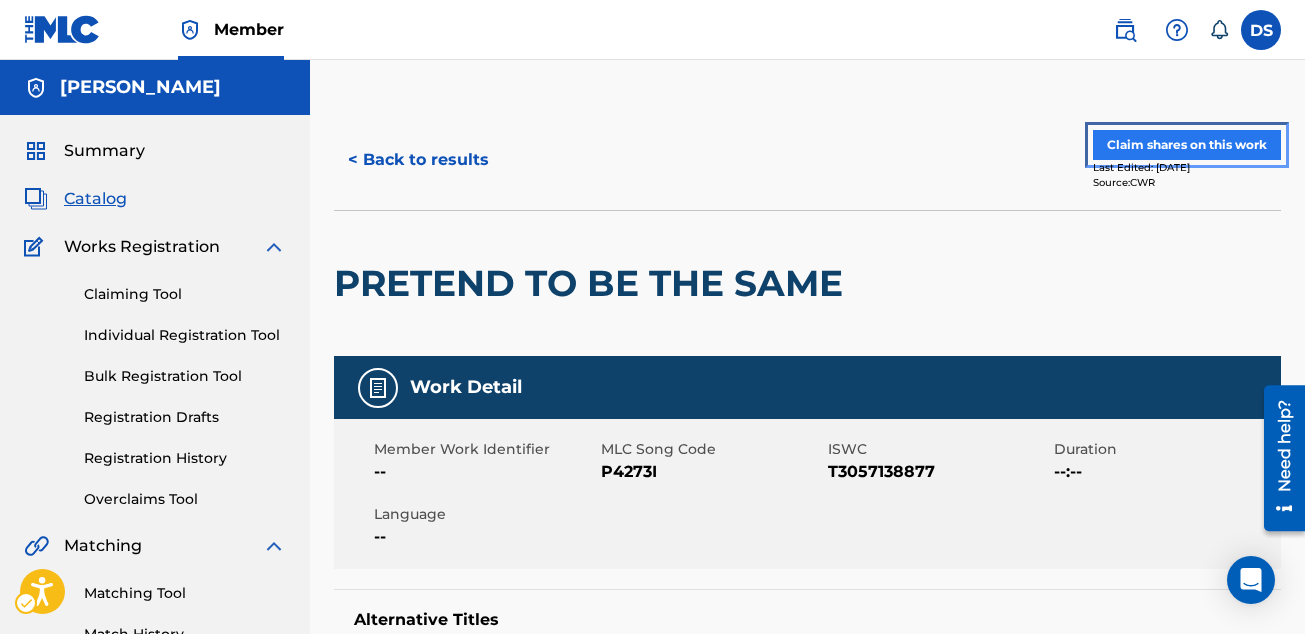 click on "Claim shares on this work" at bounding box center [1187, 145] 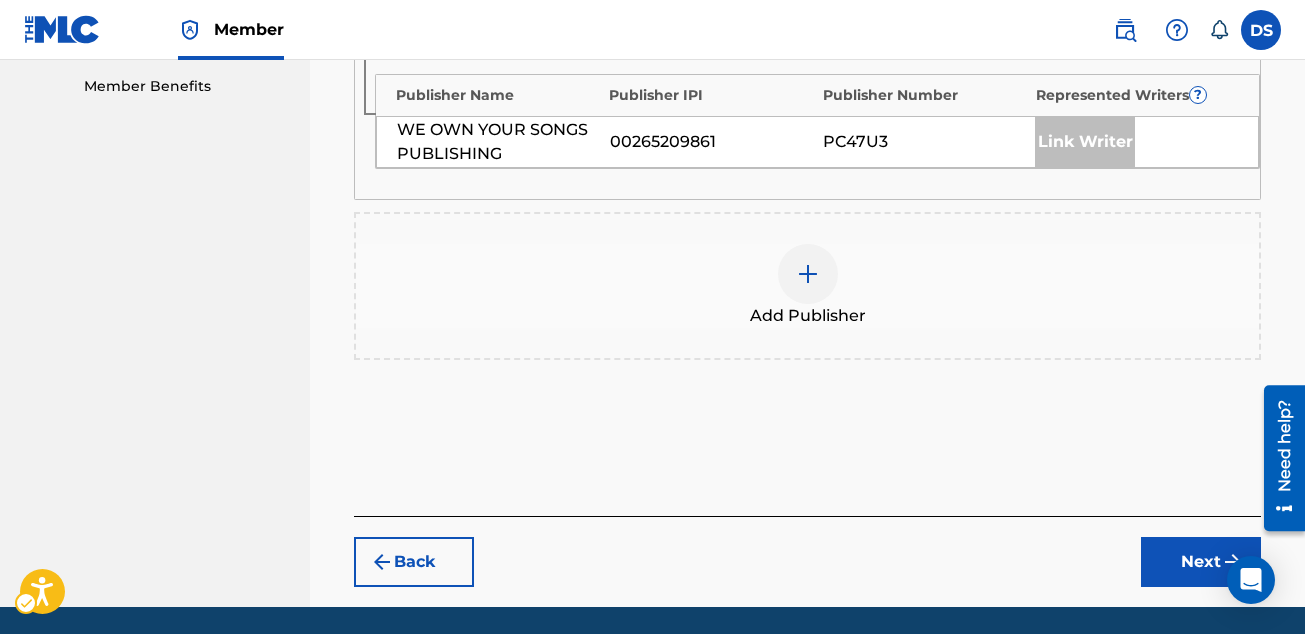 scroll, scrollTop: 1054, scrollLeft: 0, axis: vertical 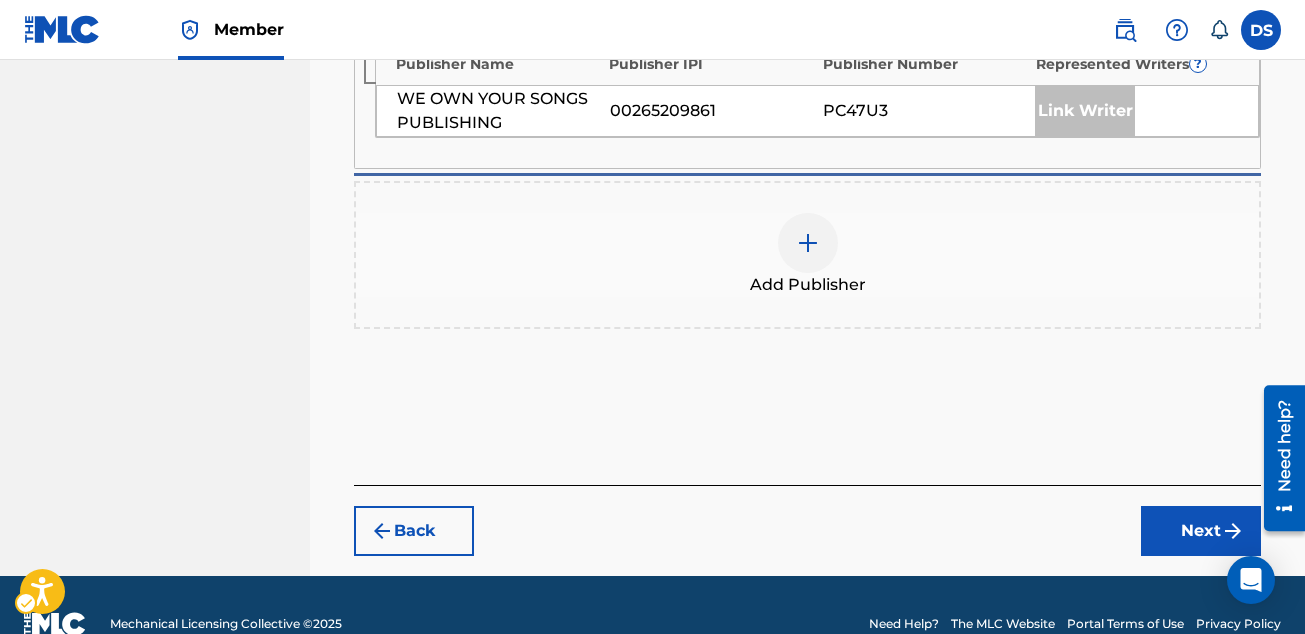 click at bounding box center (808, 243) 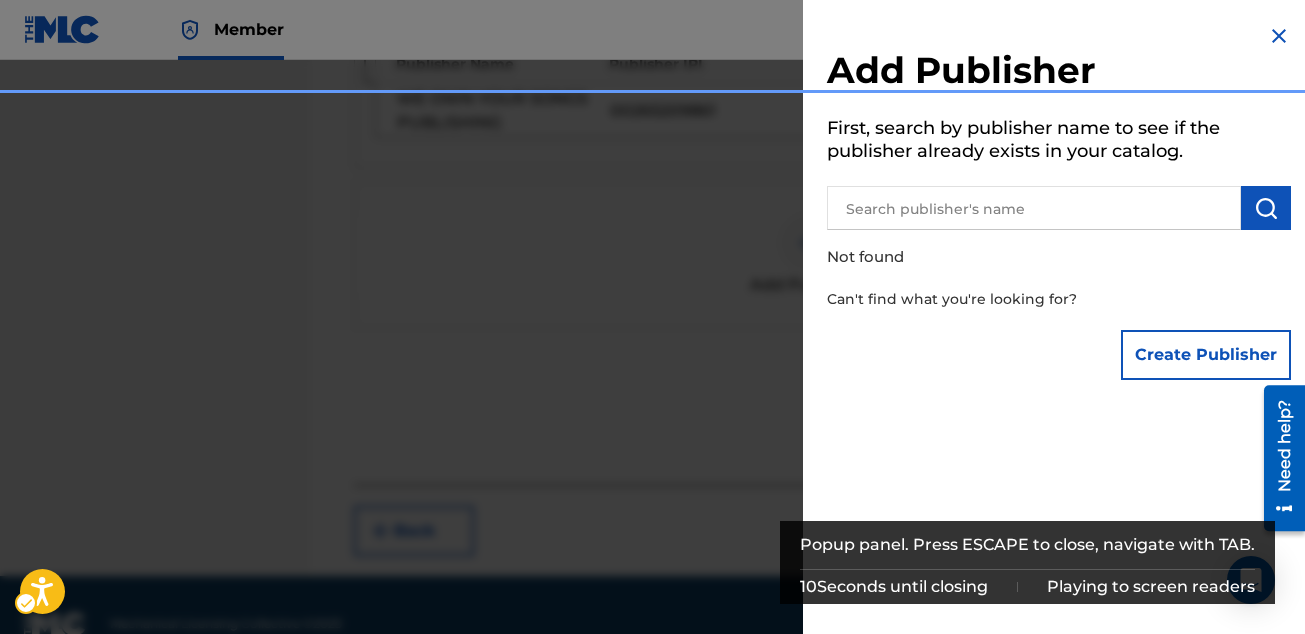 scroll, scrollTop: 1092, scrollLeft: 0, axis: vertical 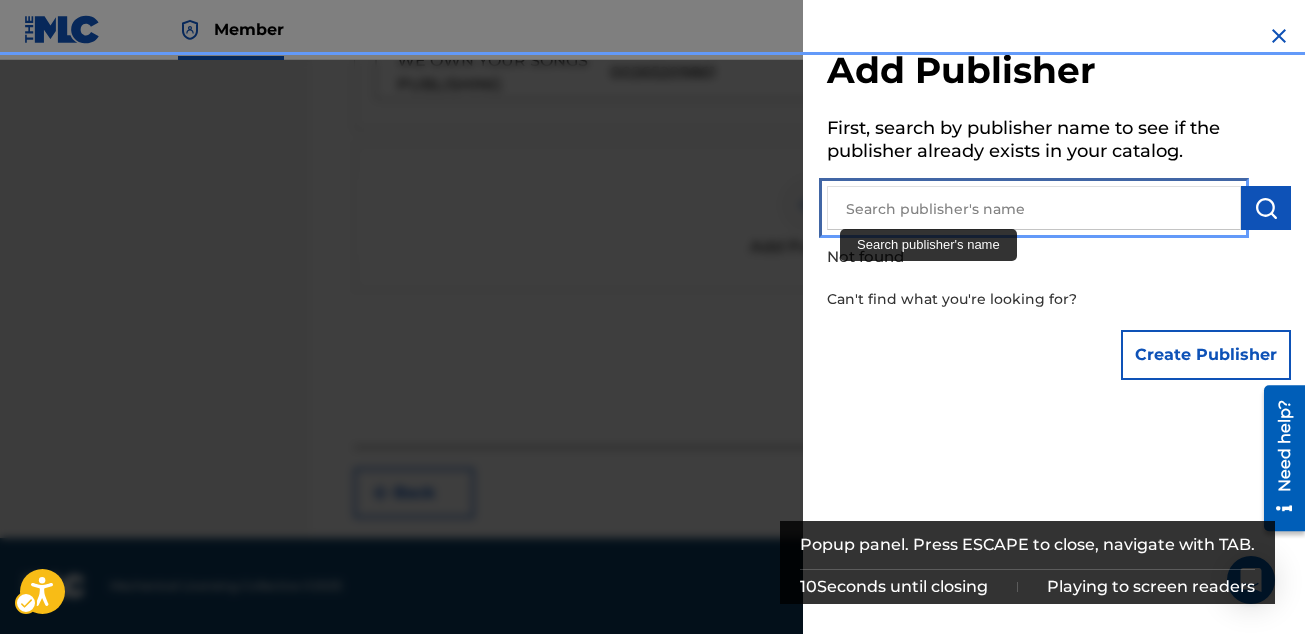 click at bounding box center [1034, 208] 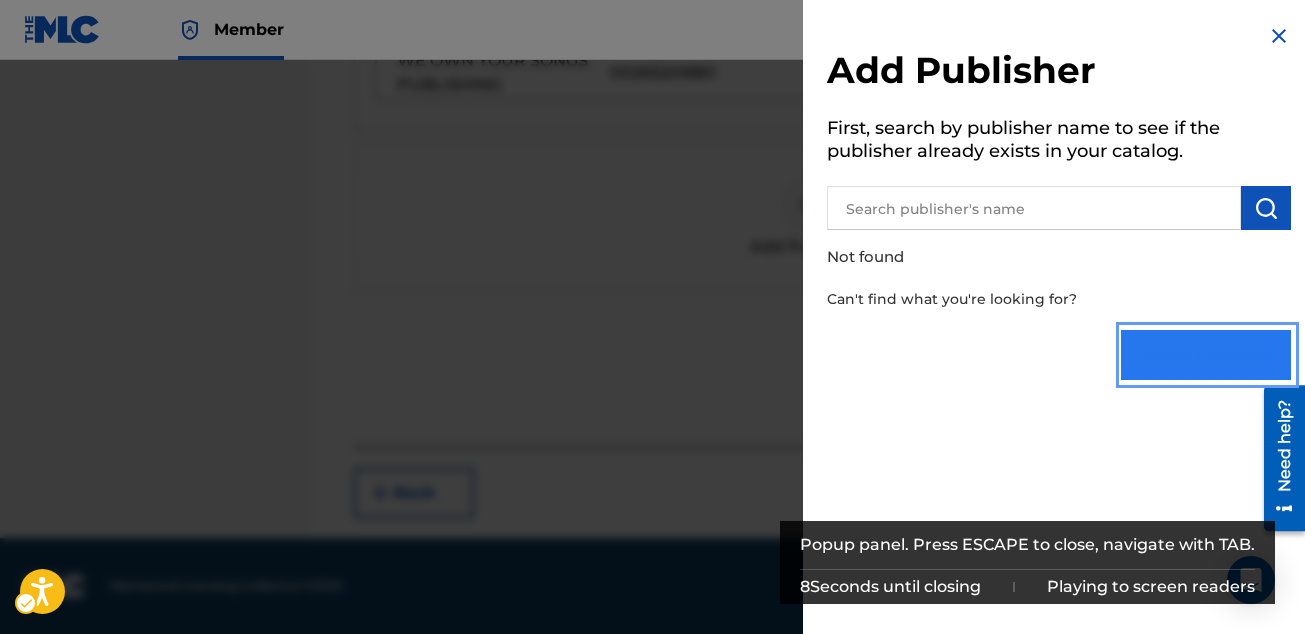 click on "Create Publisher" at bounding box center (1206, 355) 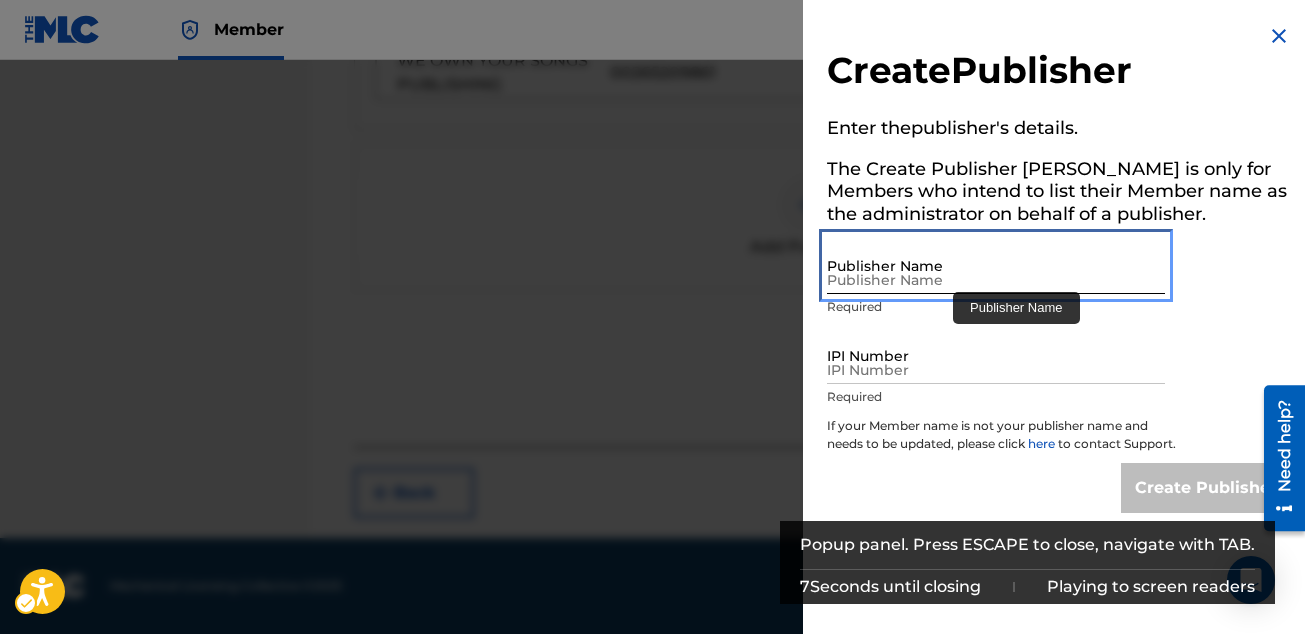 click on "Publisher Name" at bounding box center (996, 265) 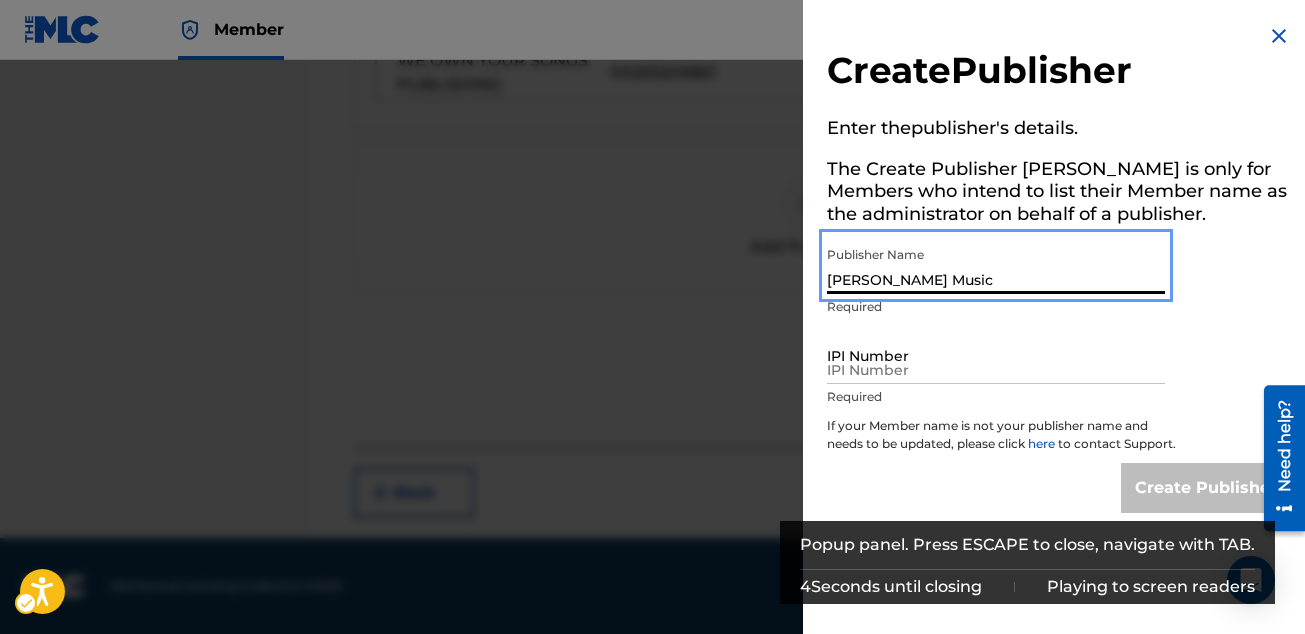 type on "Stoltenberg Music" 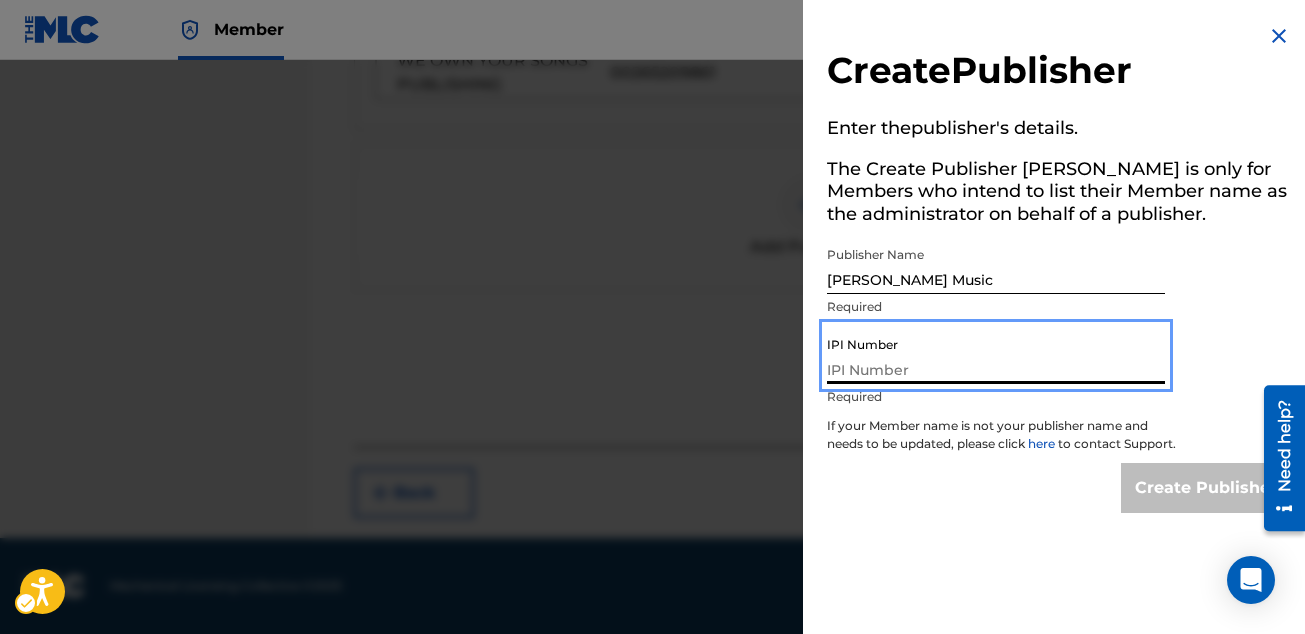 paste on "1302158400" 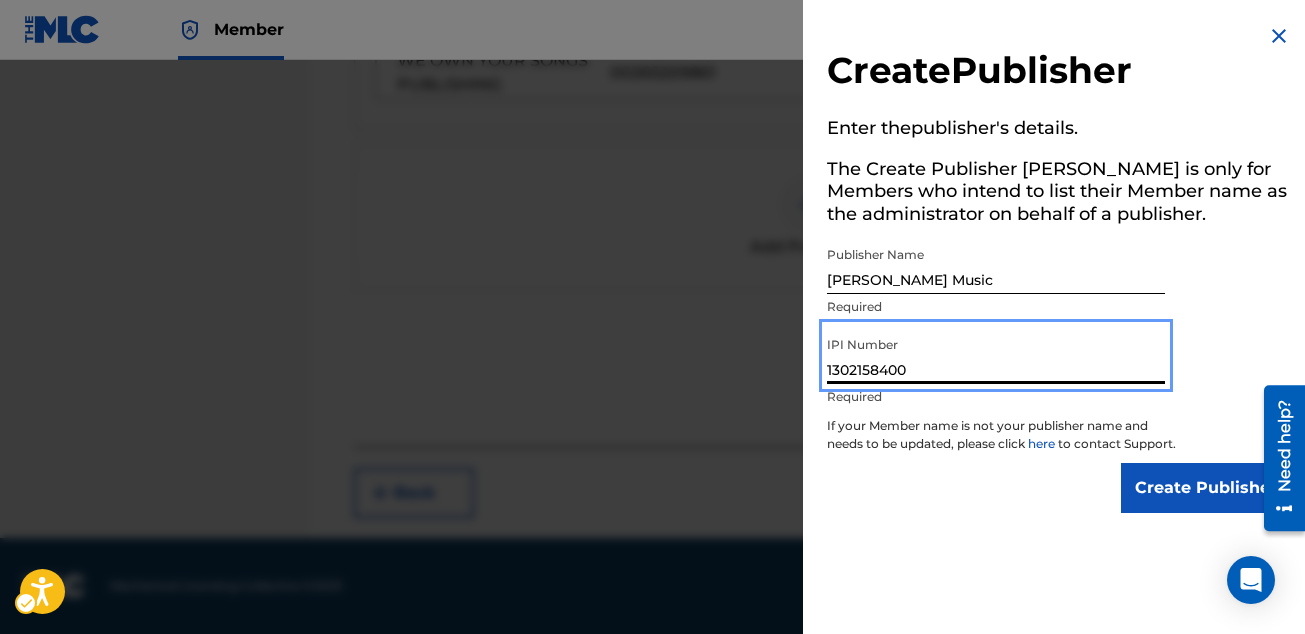 type on "1302158400" 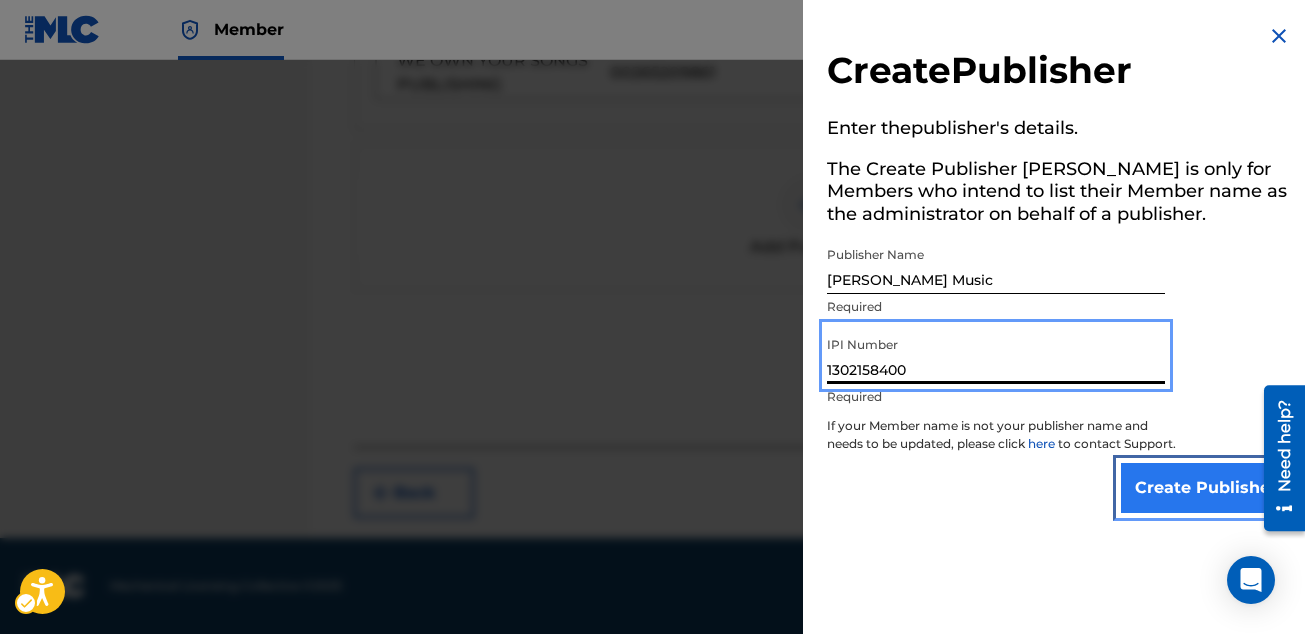 click on "Create Publisher" at bounding box center (1206, 488) 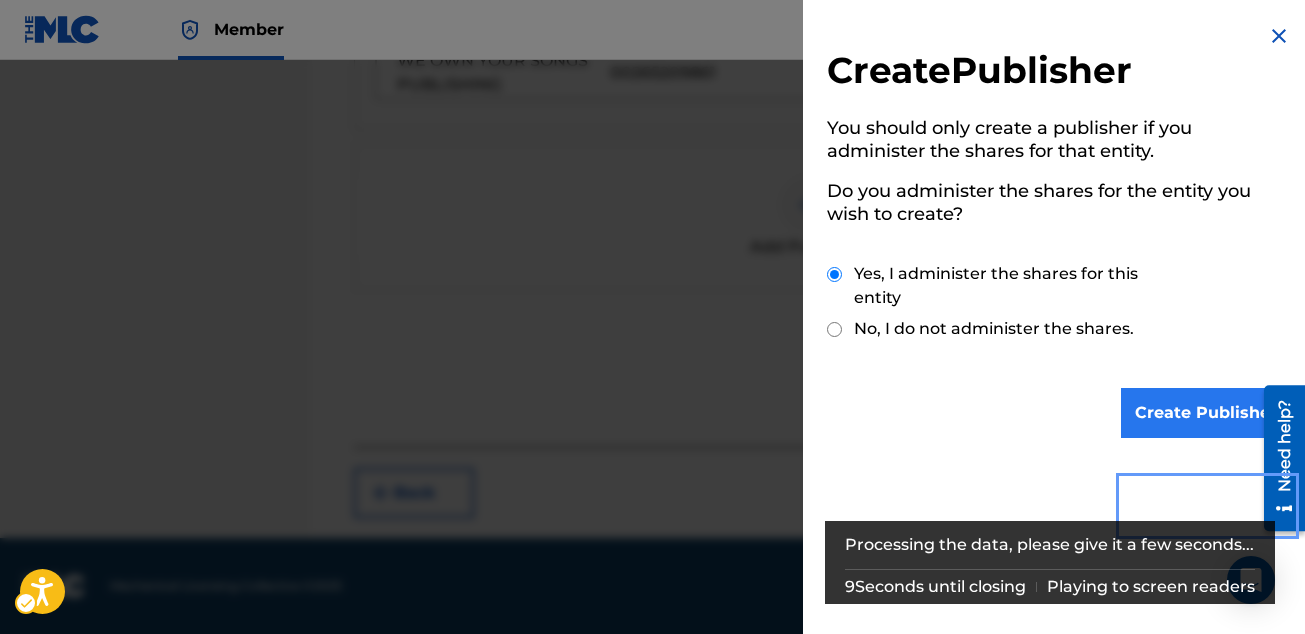 click on "Create Publisher" at bounding box center (1206, 413) 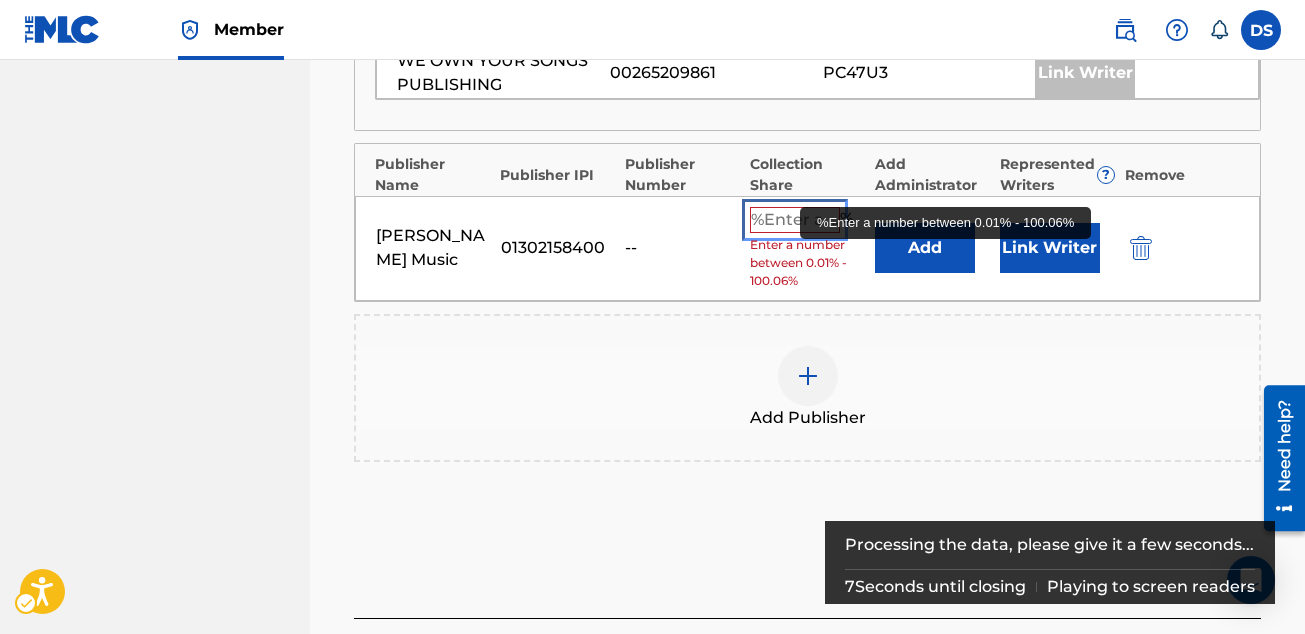 click at bounding box center (795, 220) 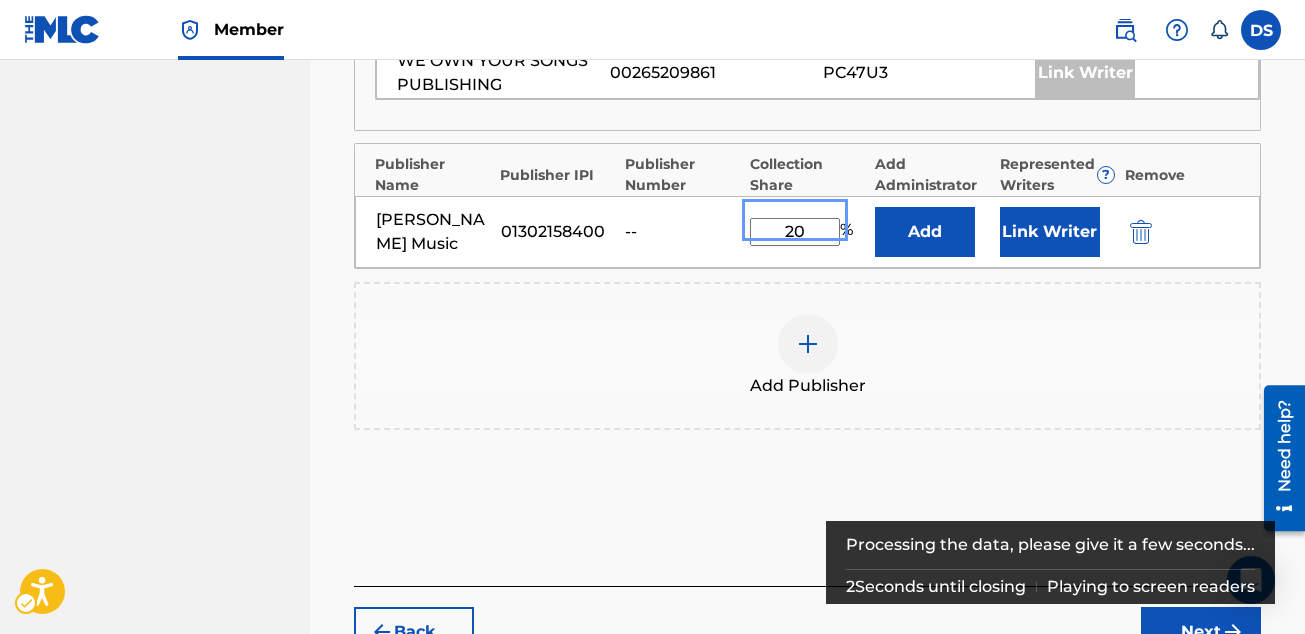 type on "20" 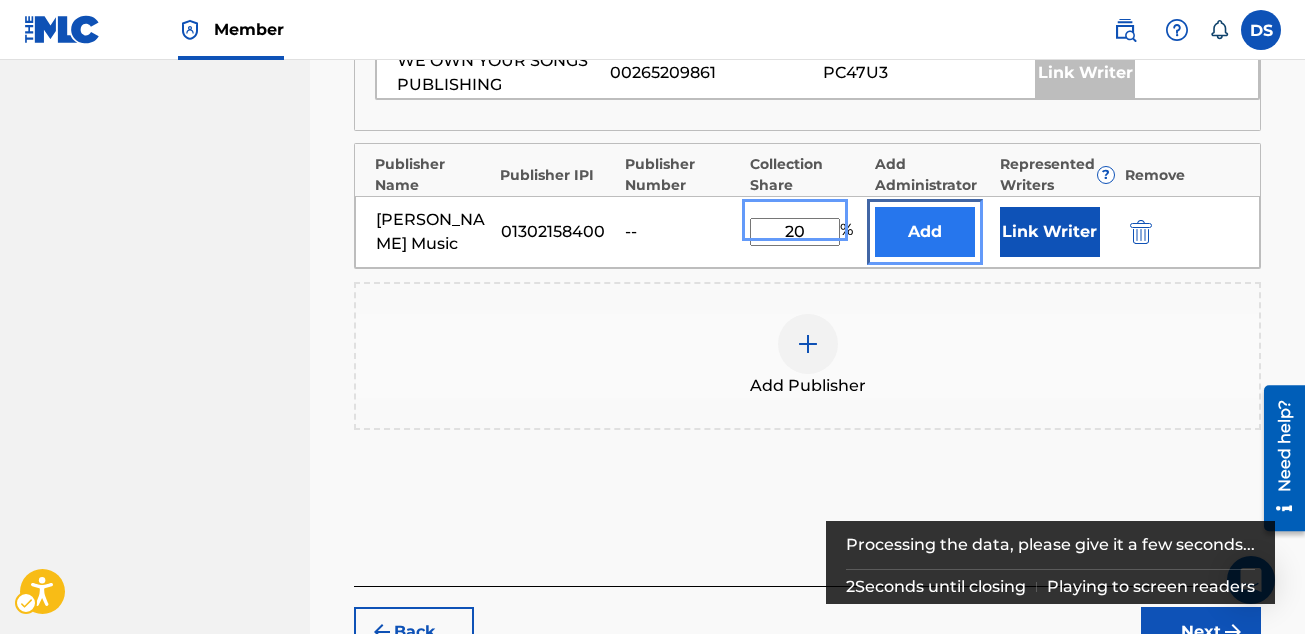 click on "Add" at bounding box center (925, 232) 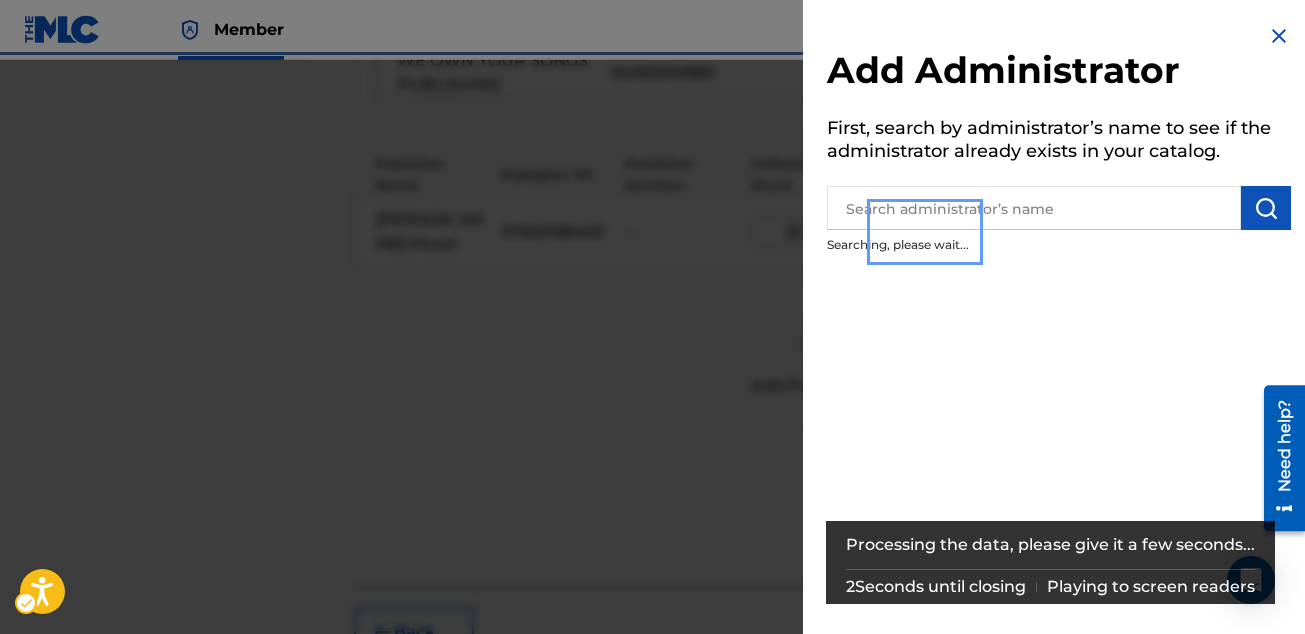 scroll, scrollTop: 1230, scrollLeft: 0, axis: vertical 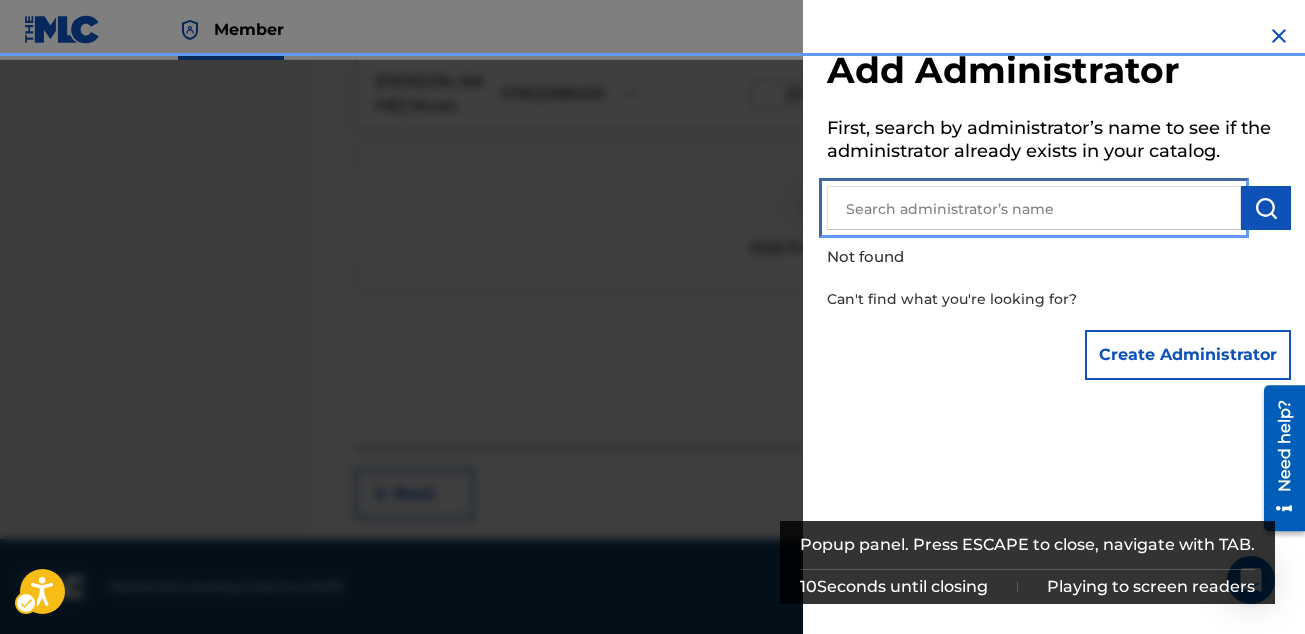 click at bounding box center (1034, 208) 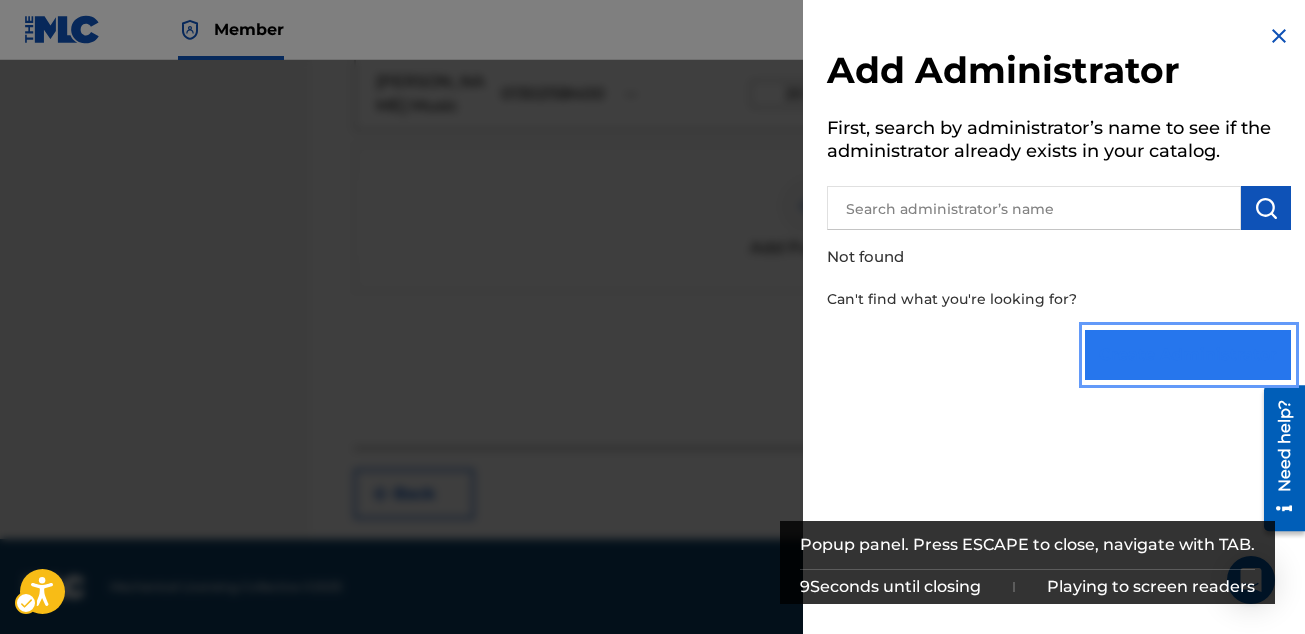 click on "Create Administrator" at bounding box center (1188, 355) 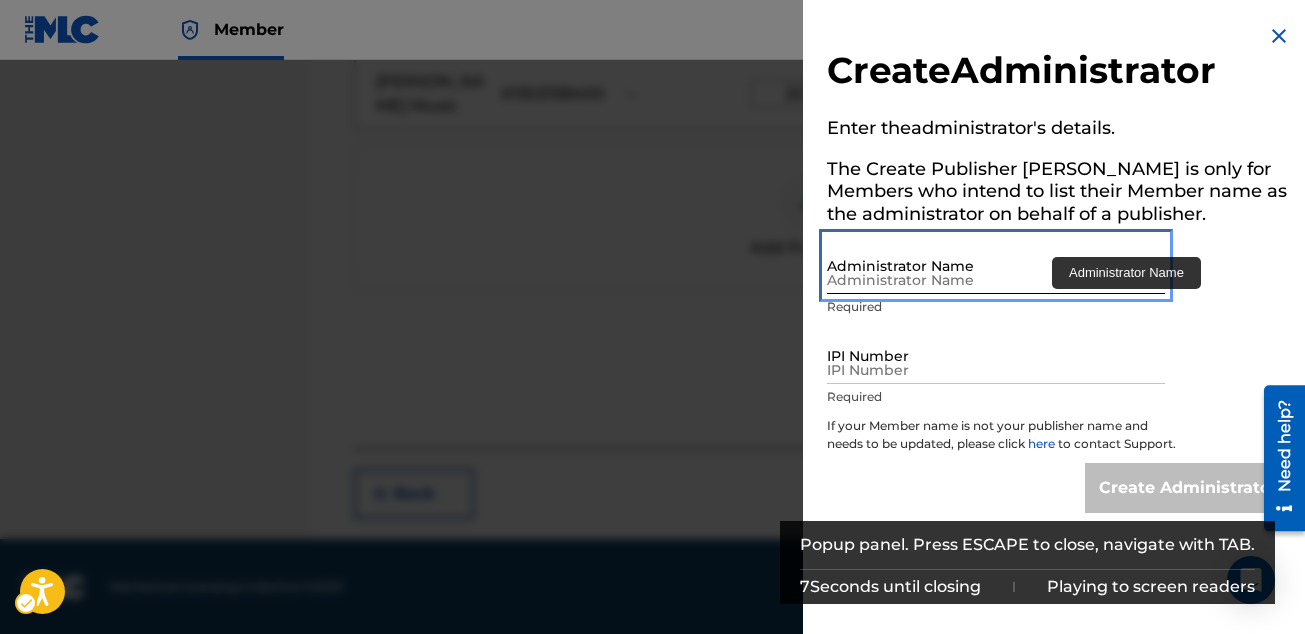 click on "Administrator Name" at bounding box center [996, 265] 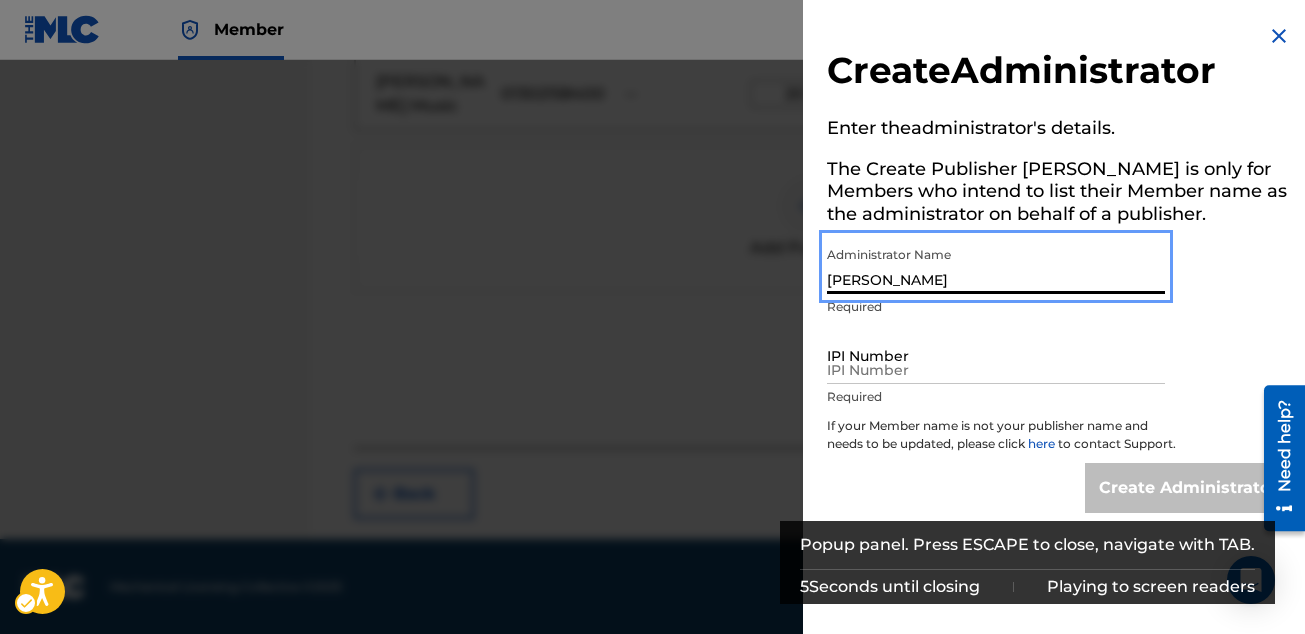 type on "[PERSON_NAME]" 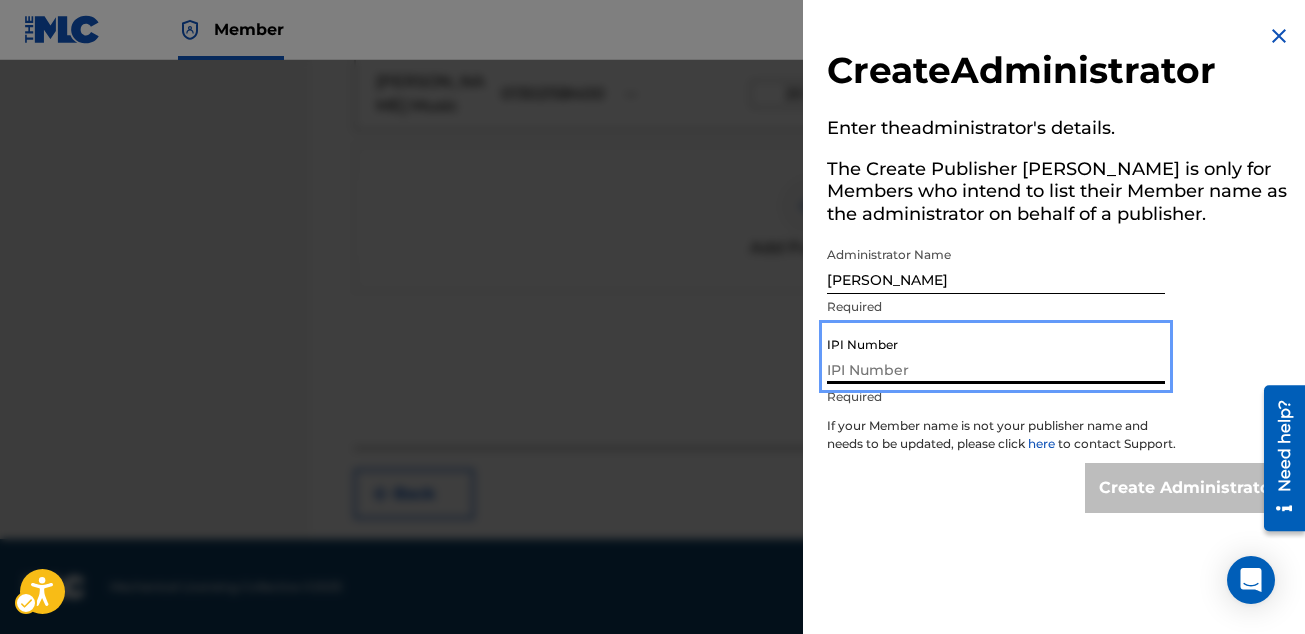 paste on "1300748192" 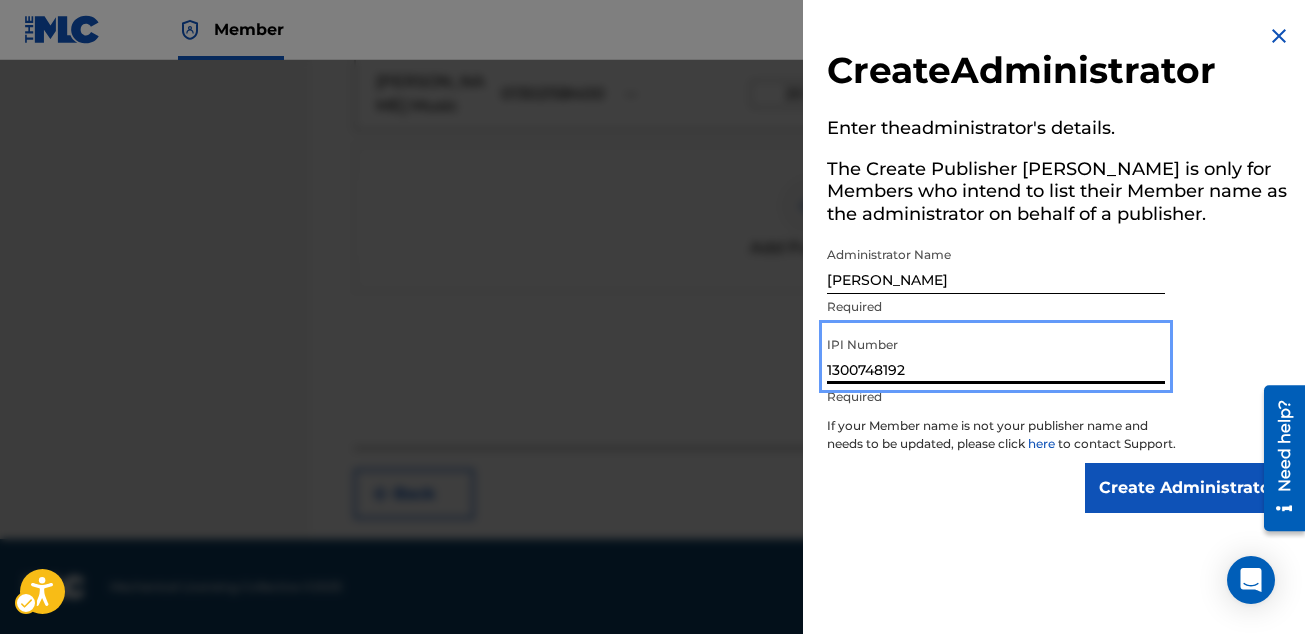 type on "1300748192" 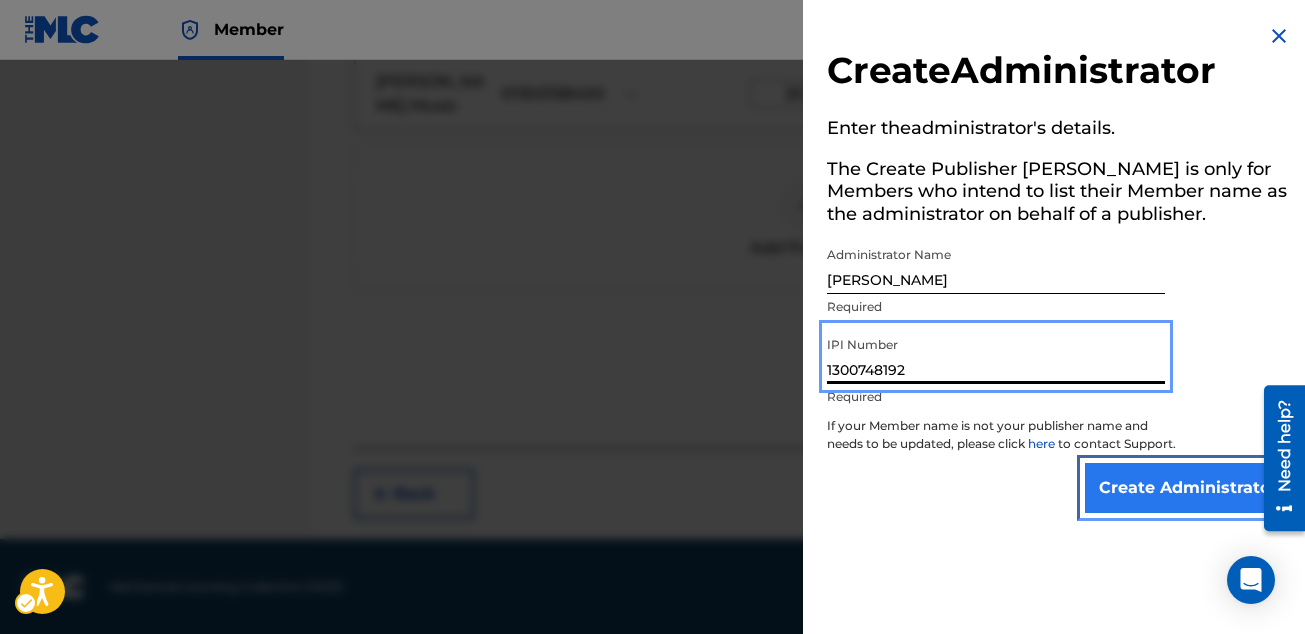 click on "Create Administrator" at bounding box center [1188, 488] 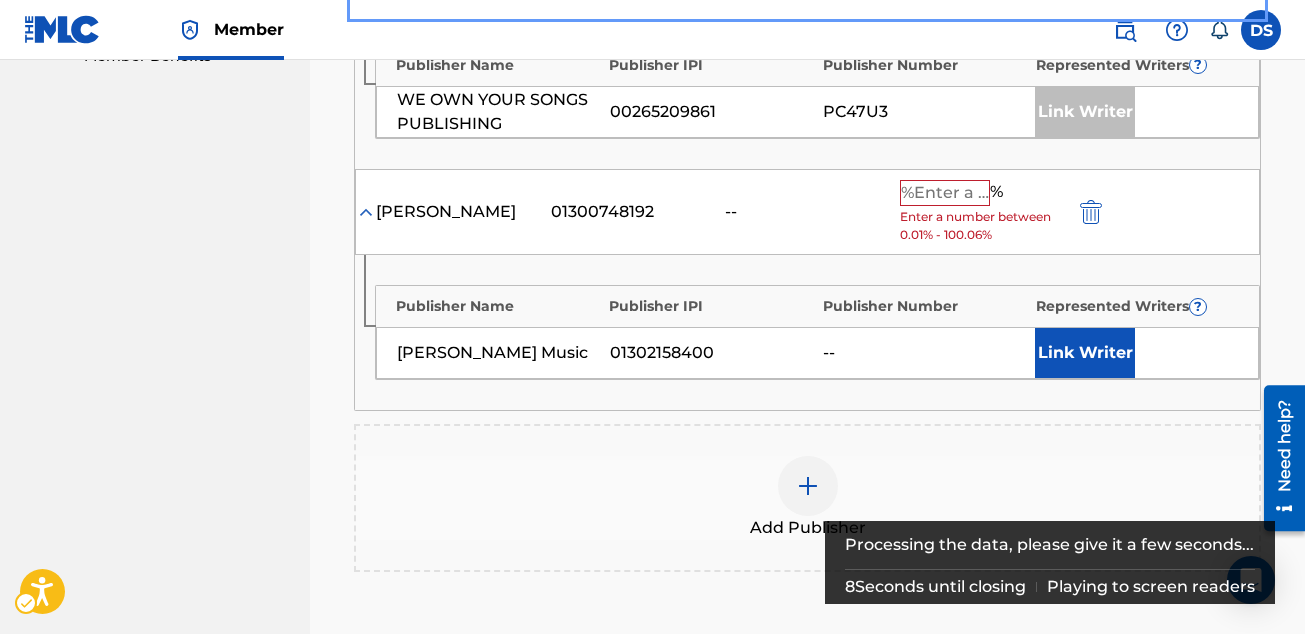 scroll, scrollTop: 996, scrollLeft: 0, axis: vertical 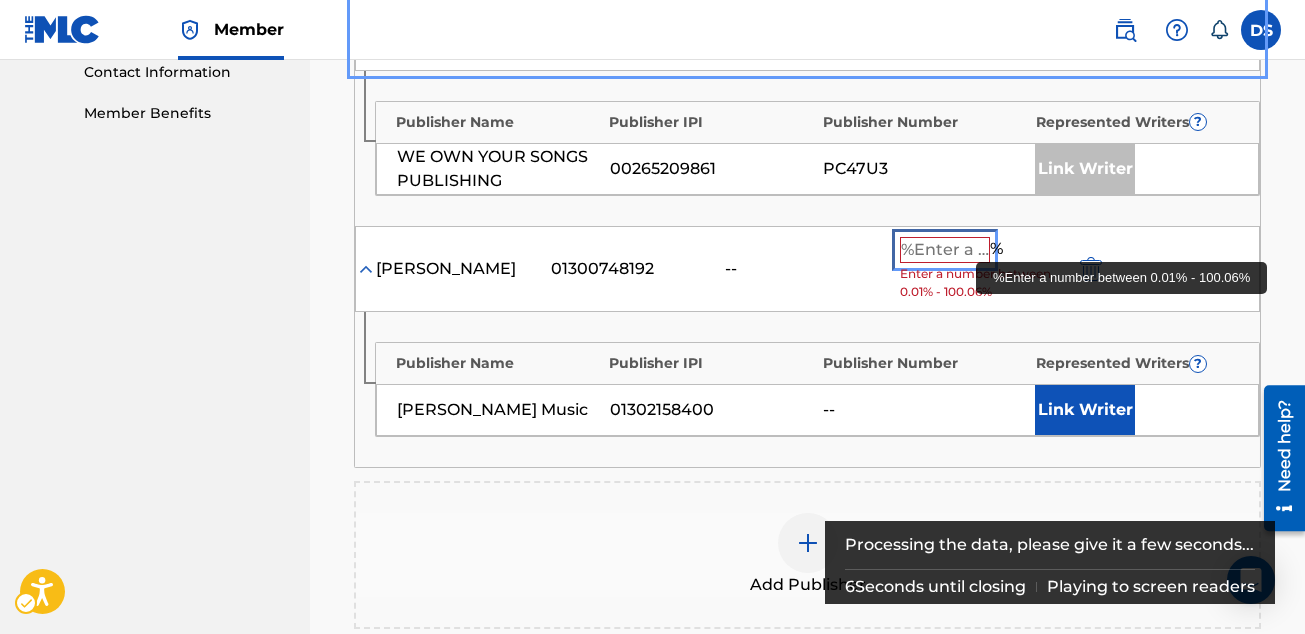 click at bounding box center (945, 250) 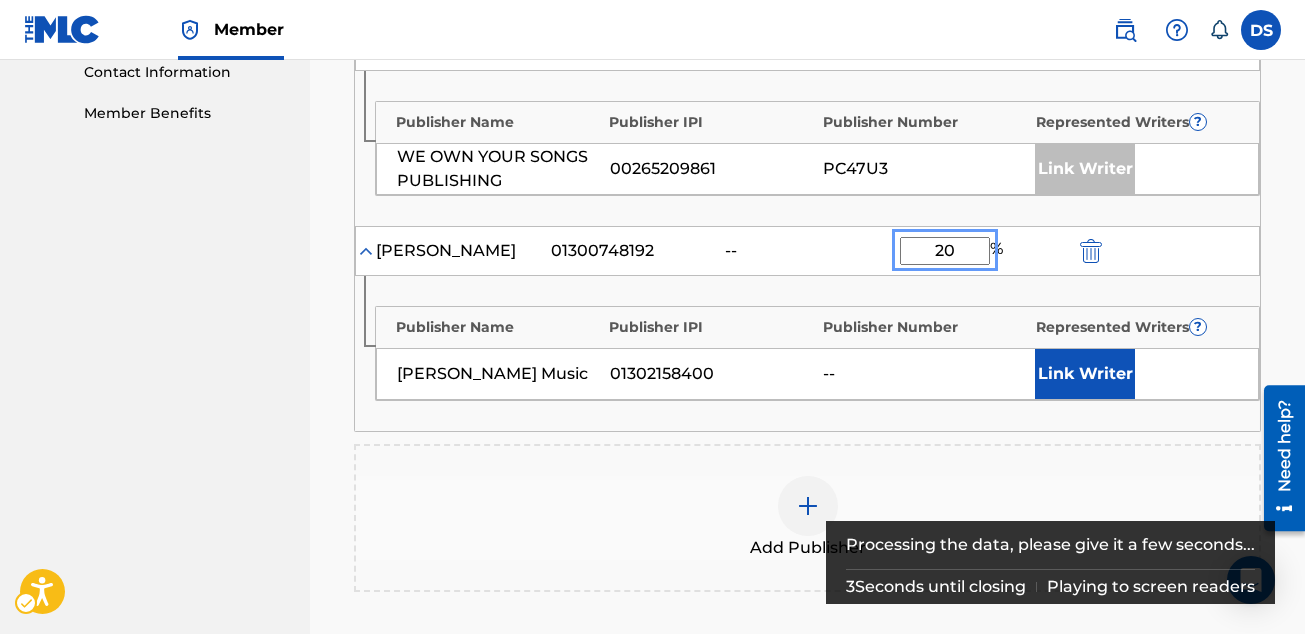 type on "20" 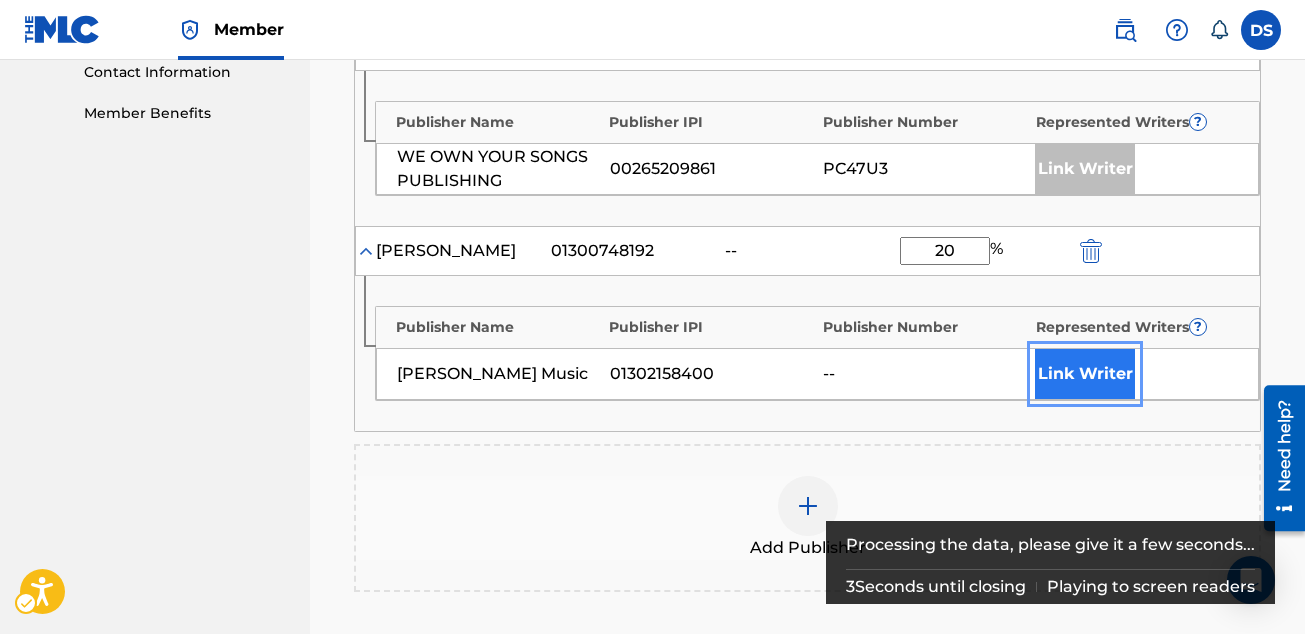 click on "Link Writer" at bounding box center [1085, 374] 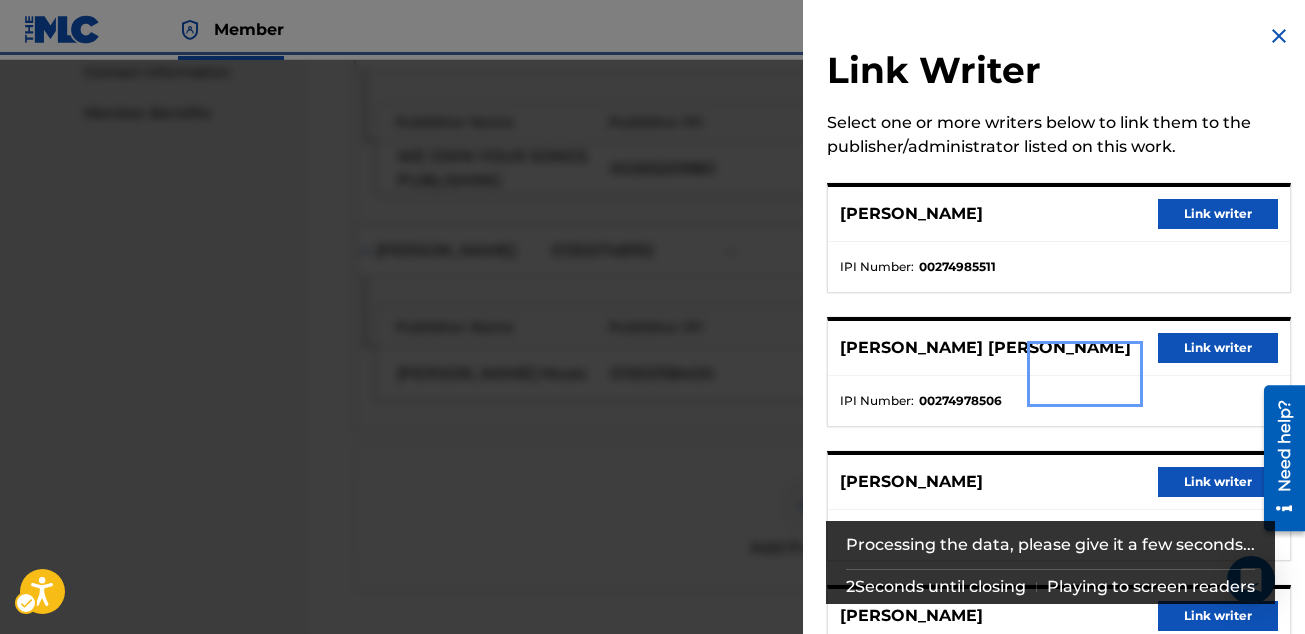 scroll, scrollTop: 1297, scrollLeft: 0, axis: vertical 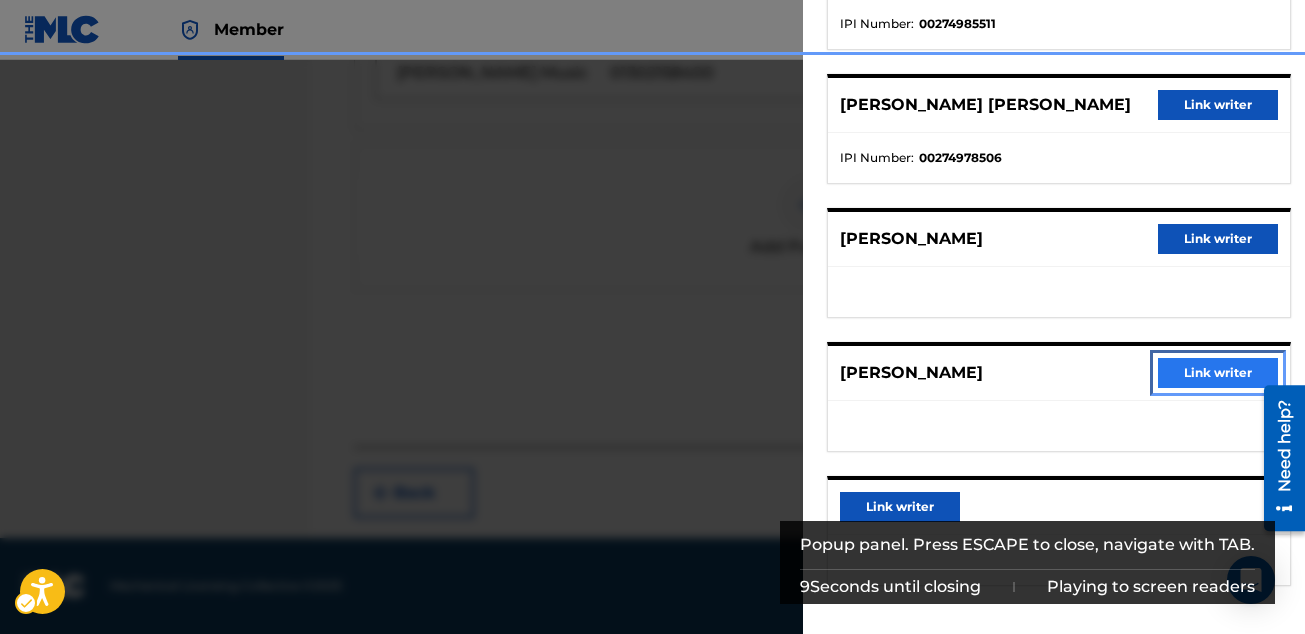 click on "Link writer" at bounding box center (1218, 373) 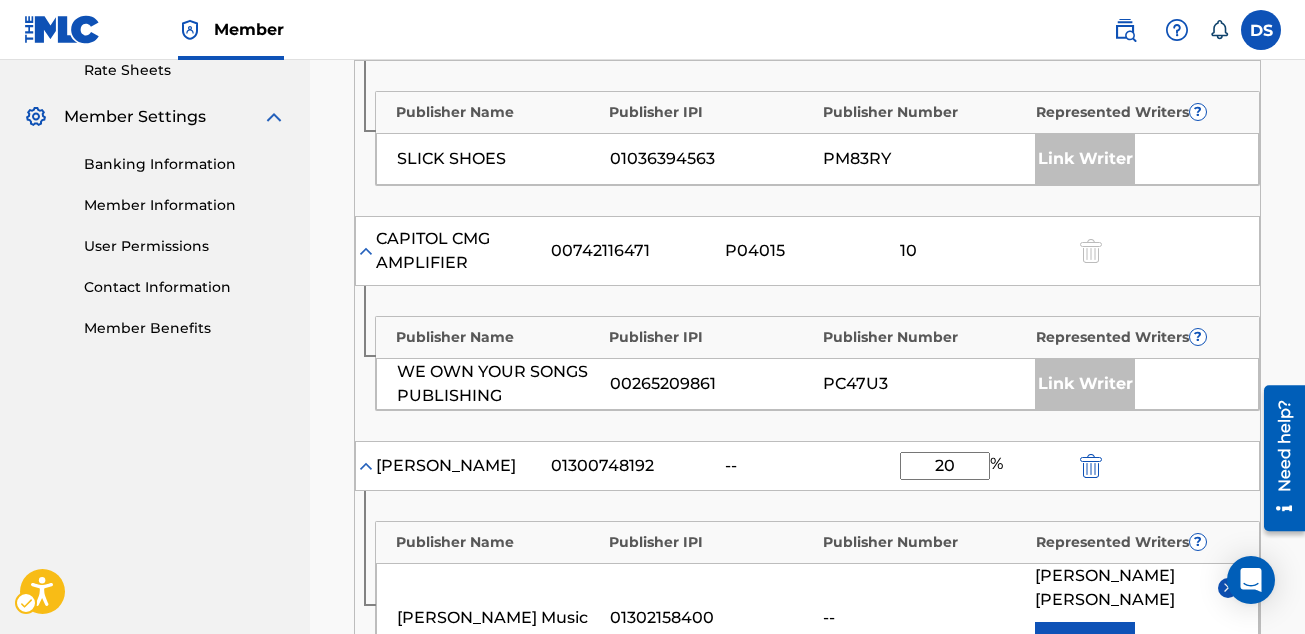 scroll, scrollTop: 922, scrollLeft: 0, axis: vertical 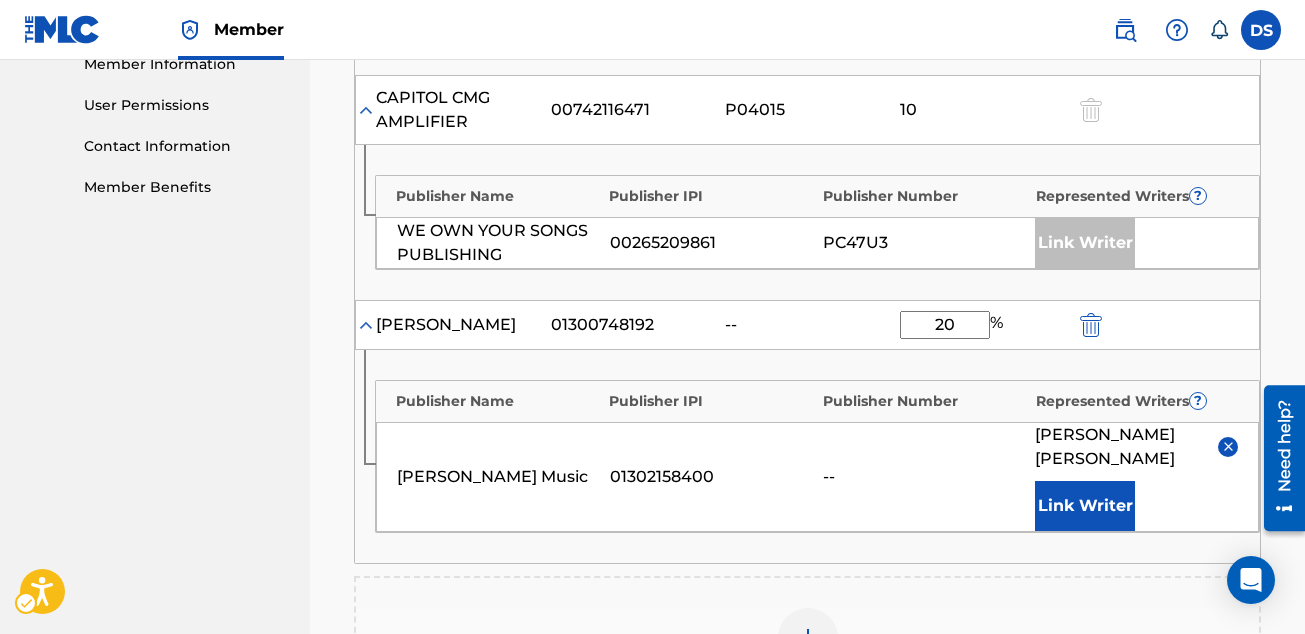 click on "DAVID    STOLTENBERG" at bounding box center (1119, 447) 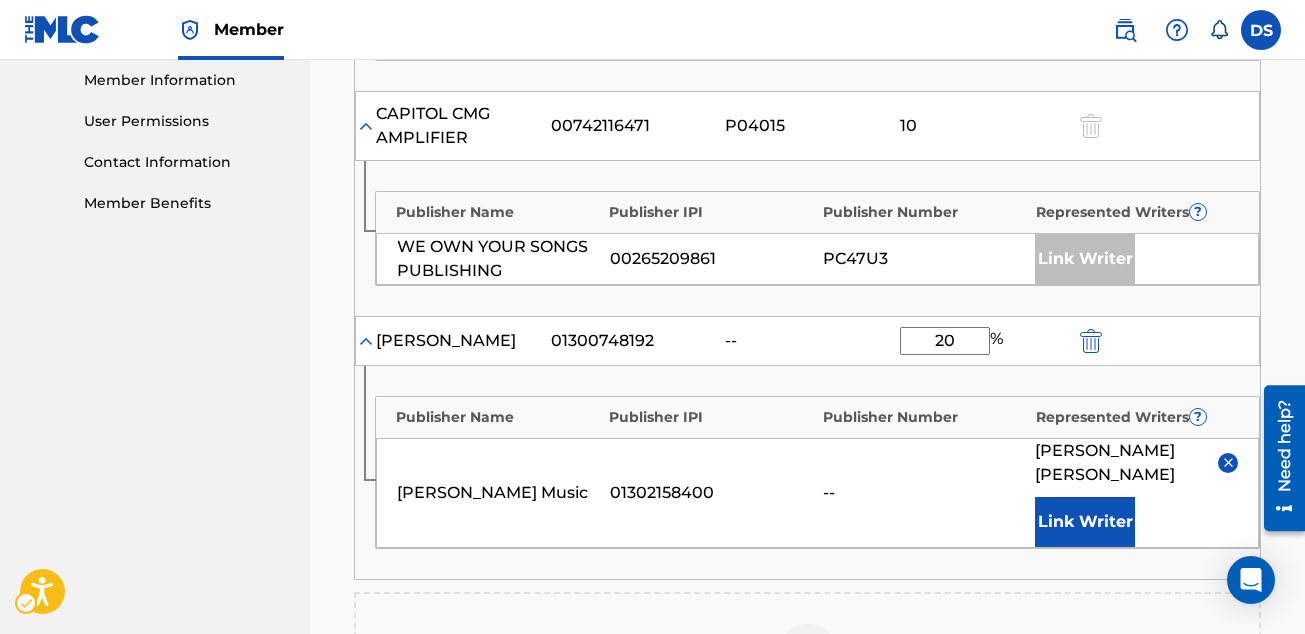scroll, scrollTop: 901, scrollLeft: 0, axis: vertical 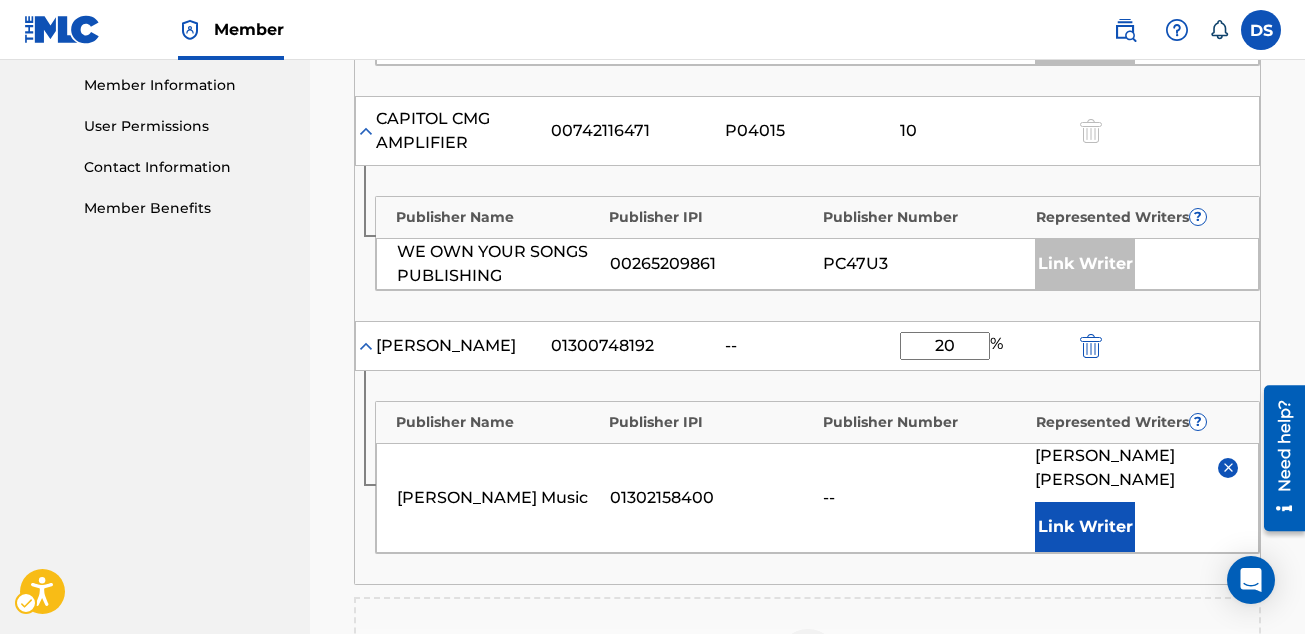 click on "--" at bounding box center [924, 498] 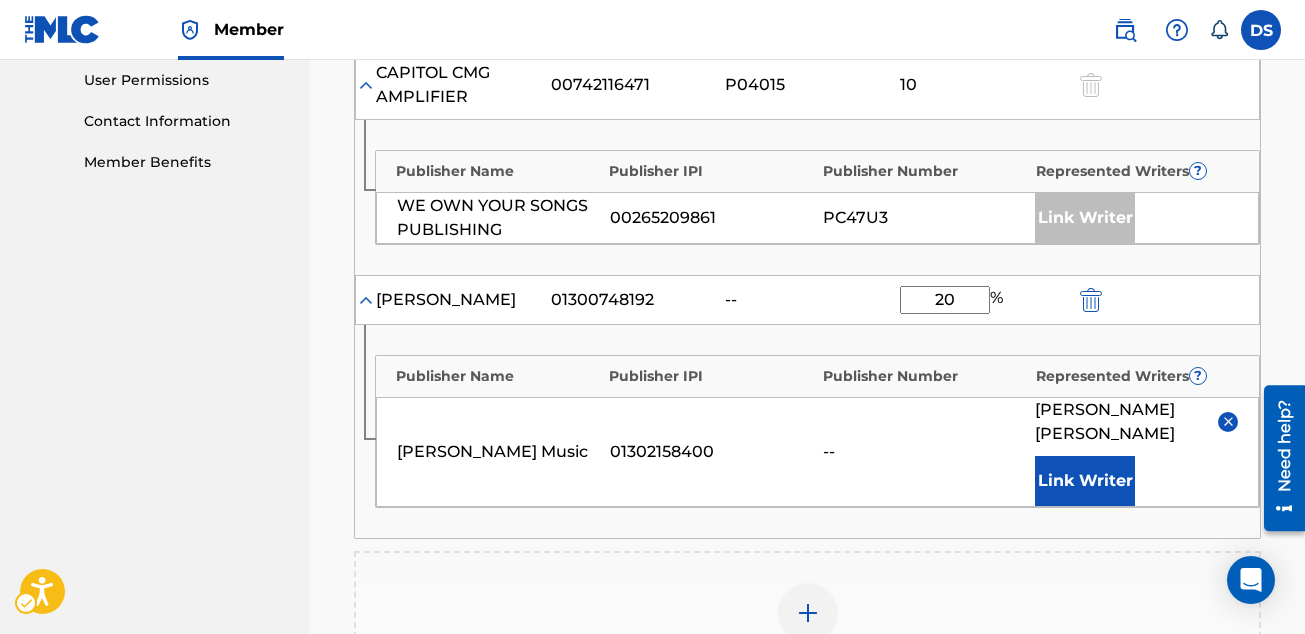 scroll, scrollTop: 950, scrollLeft: 0, axis: vertical 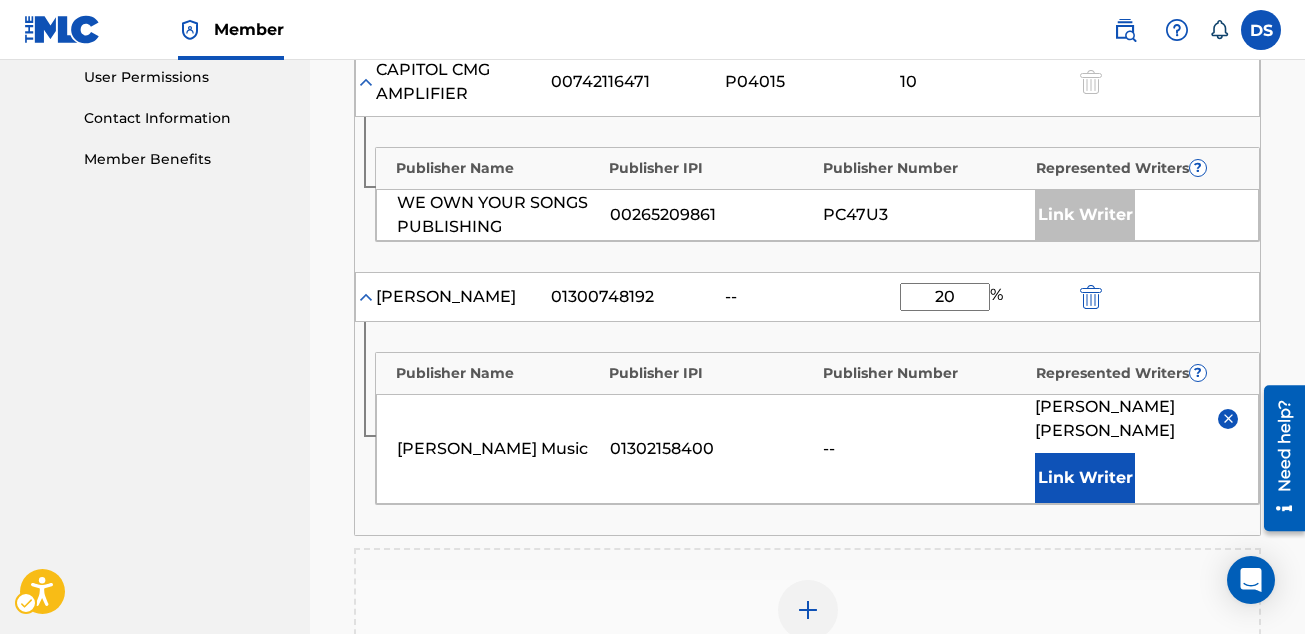 click on "--" at bounding box center [807, 297] 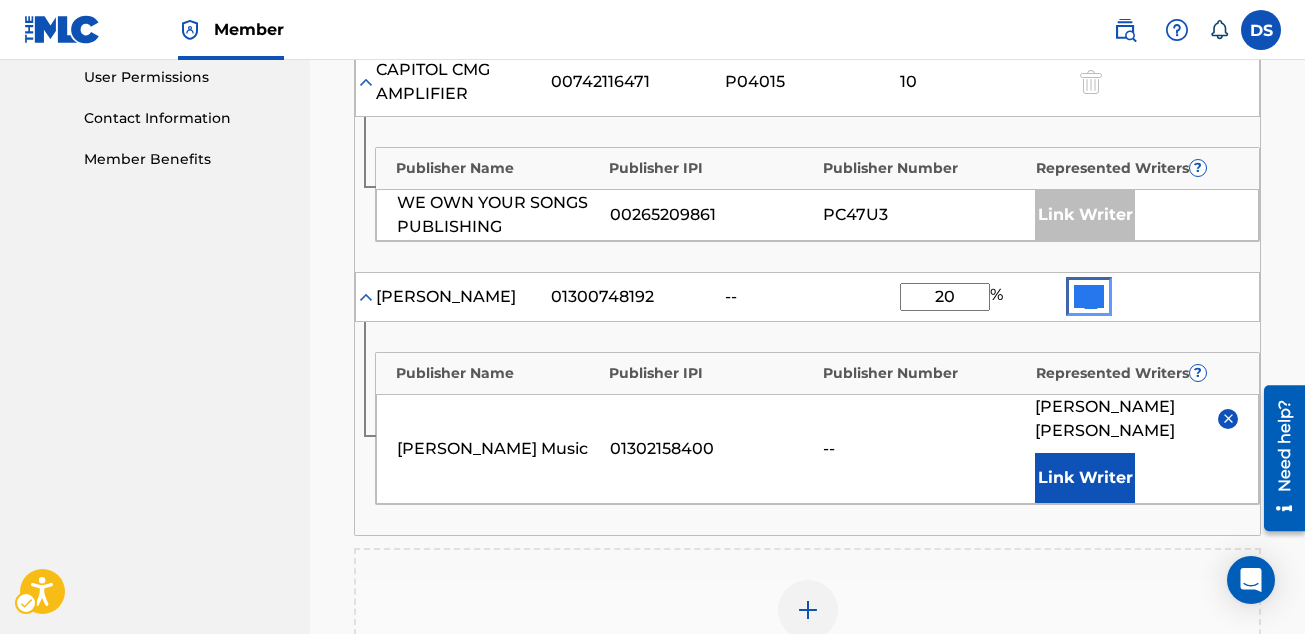 click at bounding box center [1091, 297] 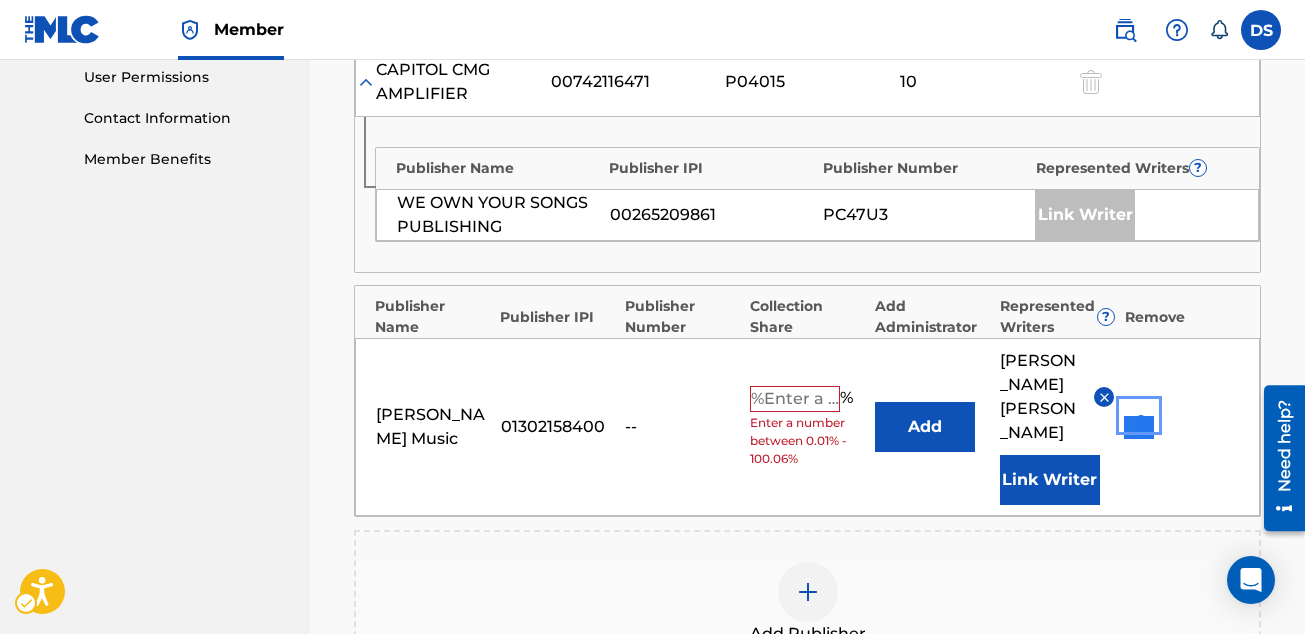 click at bounding box center (1141, 427) 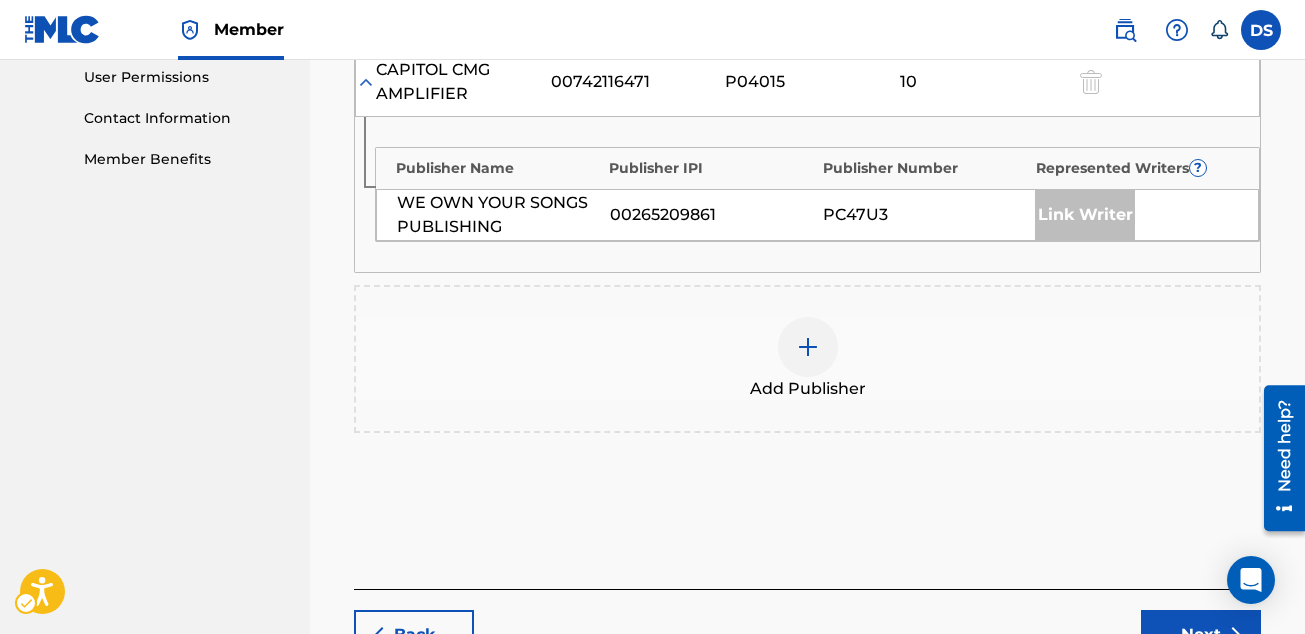 scroll, scrollTop: 875, scrollLeft: 0, axis: vertical 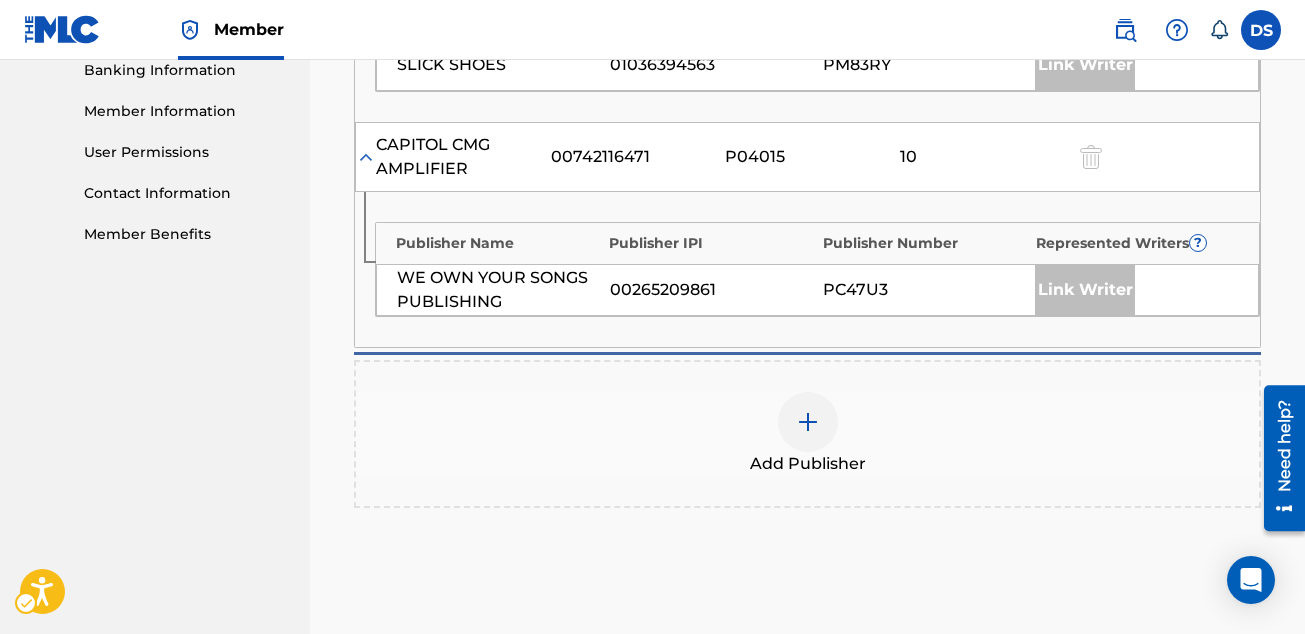 click at bounding box center [808, 422] 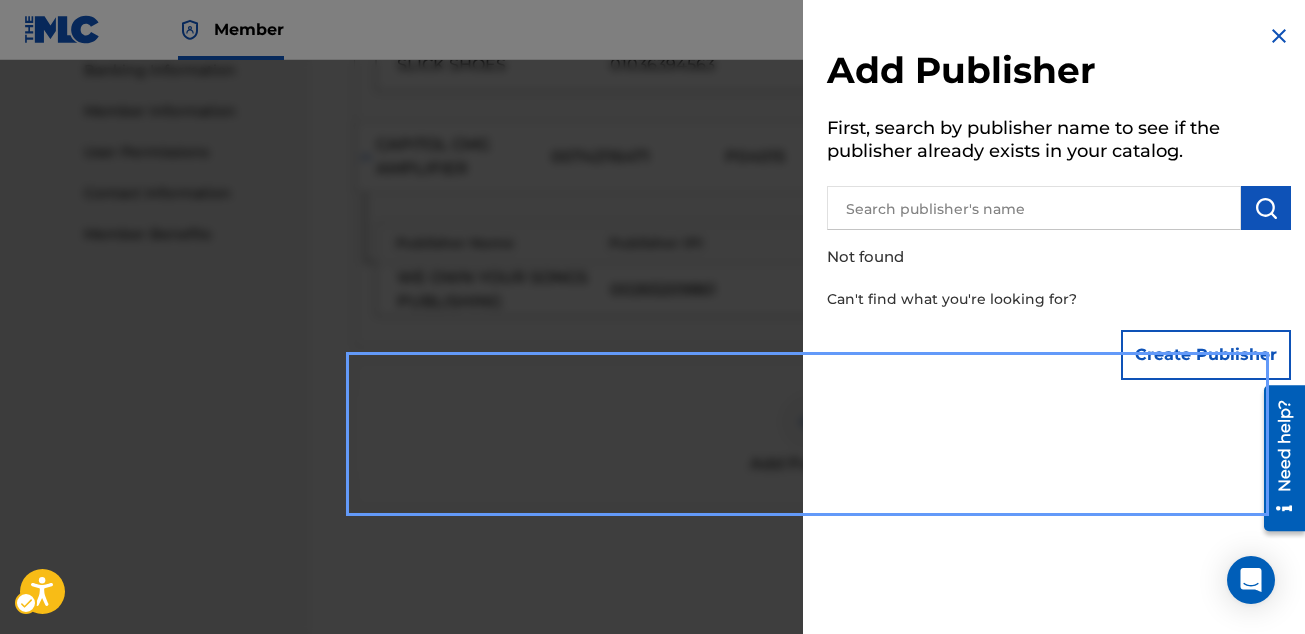 scroll, scrollTop: 1092, scrollLeft: 0, axis: vertical 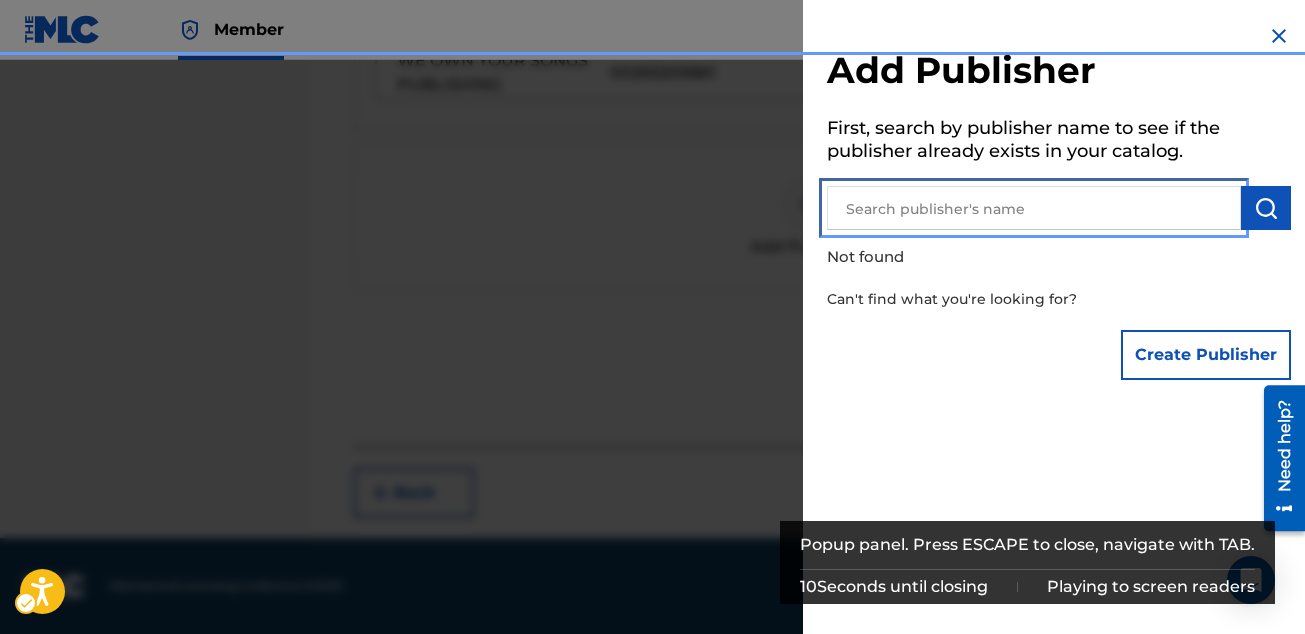 click at bounding box center [1034, 208] 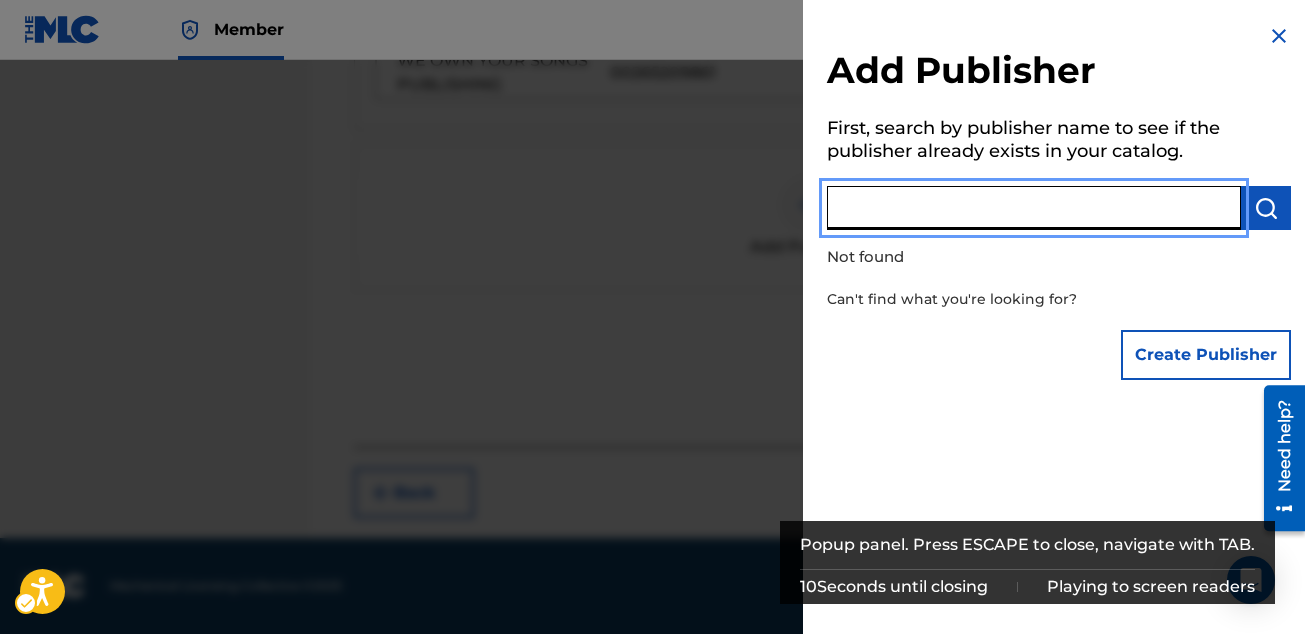 paste on "P639EH" 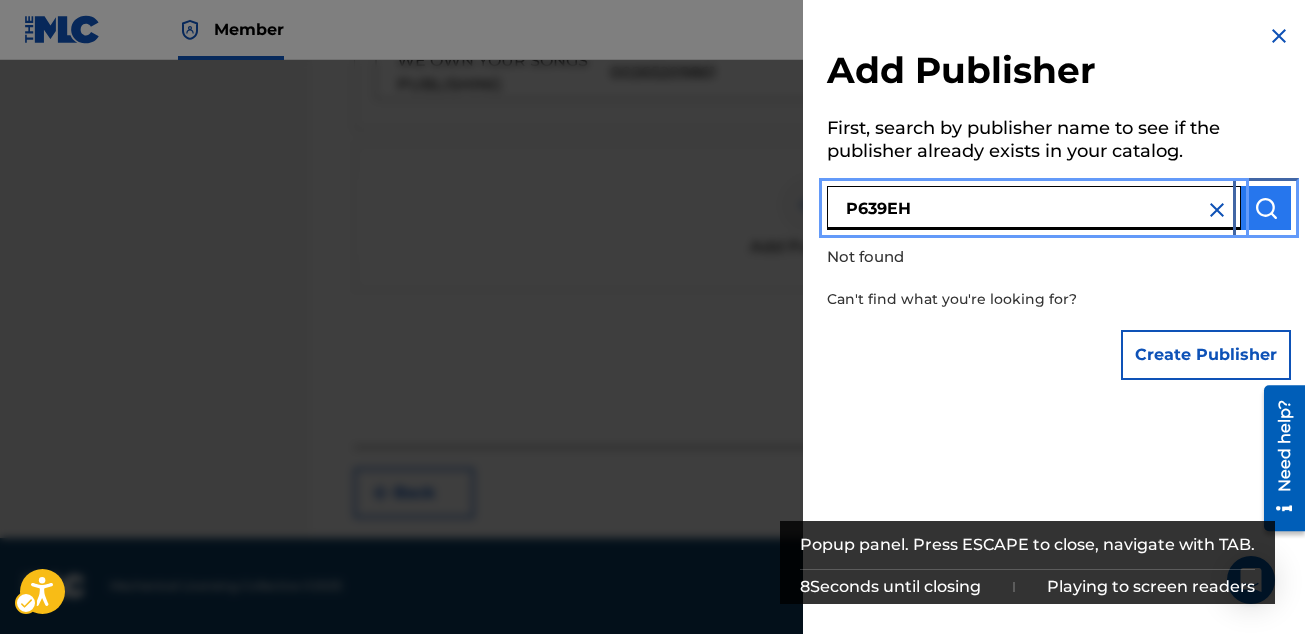 click at bounding box center [1266, 208] 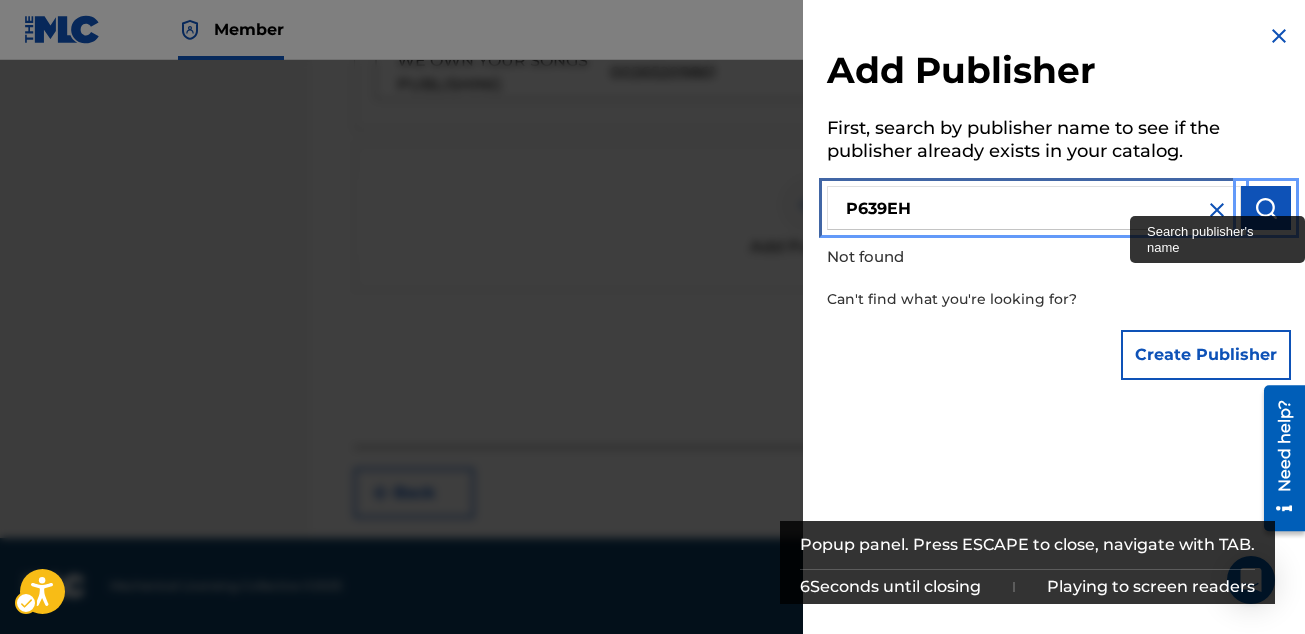 click on "P639EH" at bounding box center [1034, 208] 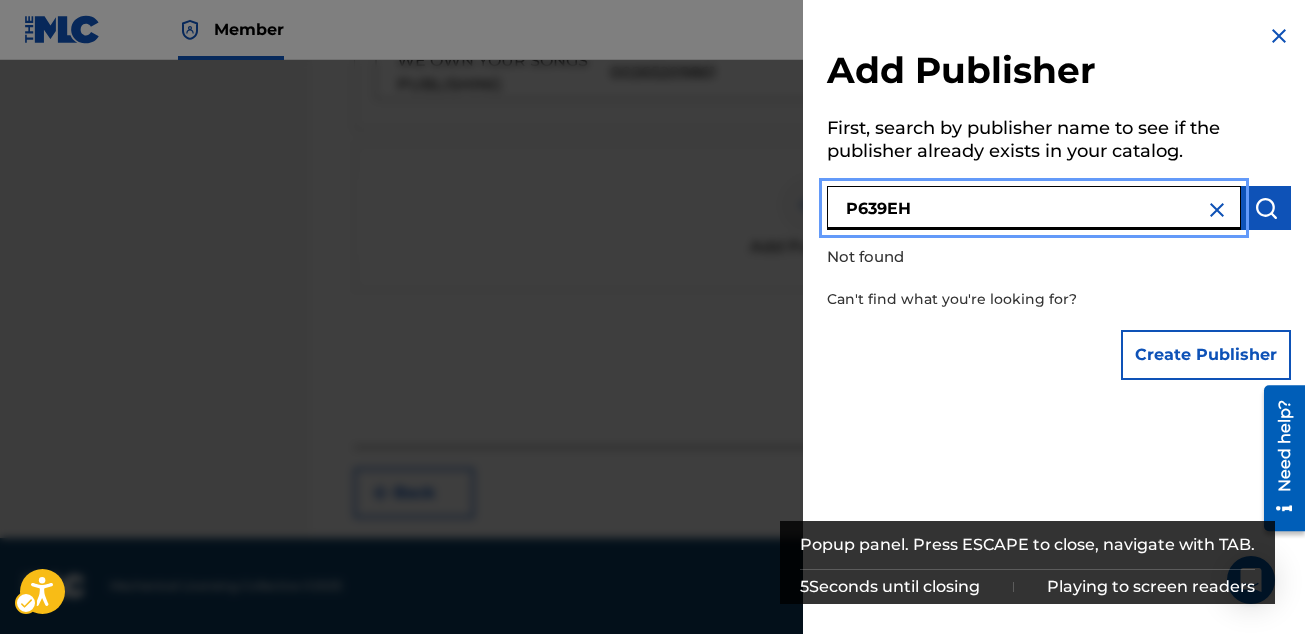 click on "P639EH" at bounding box center [1034, 208] 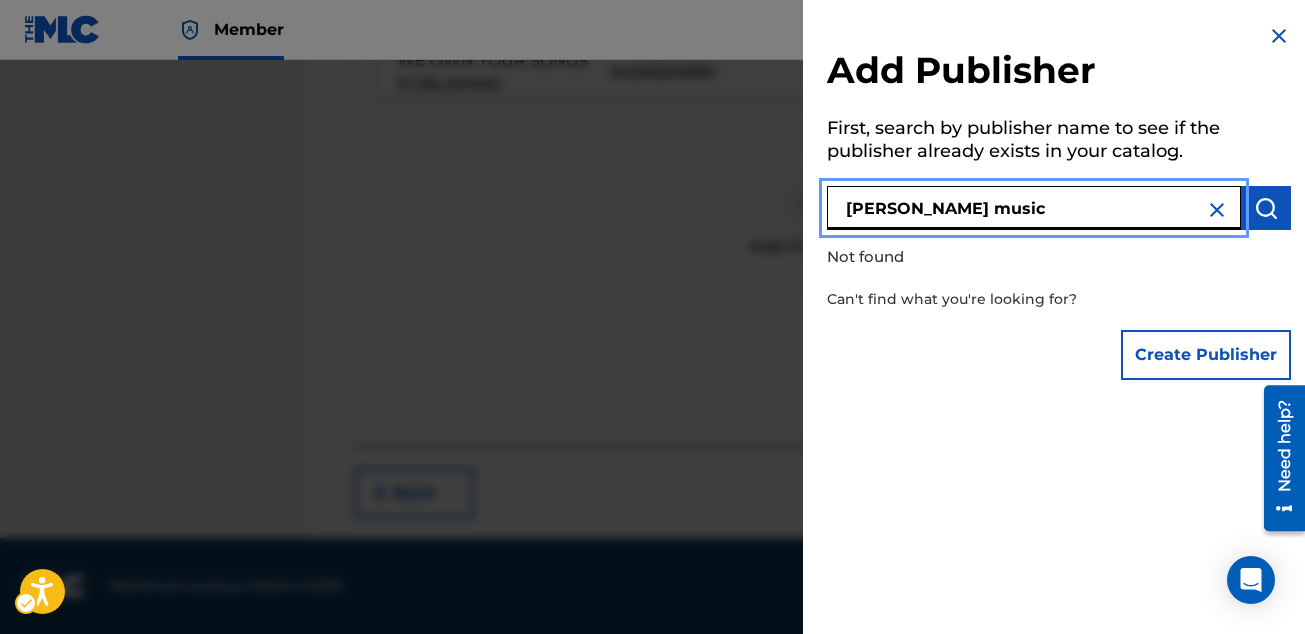 type on "stoltenberg music" 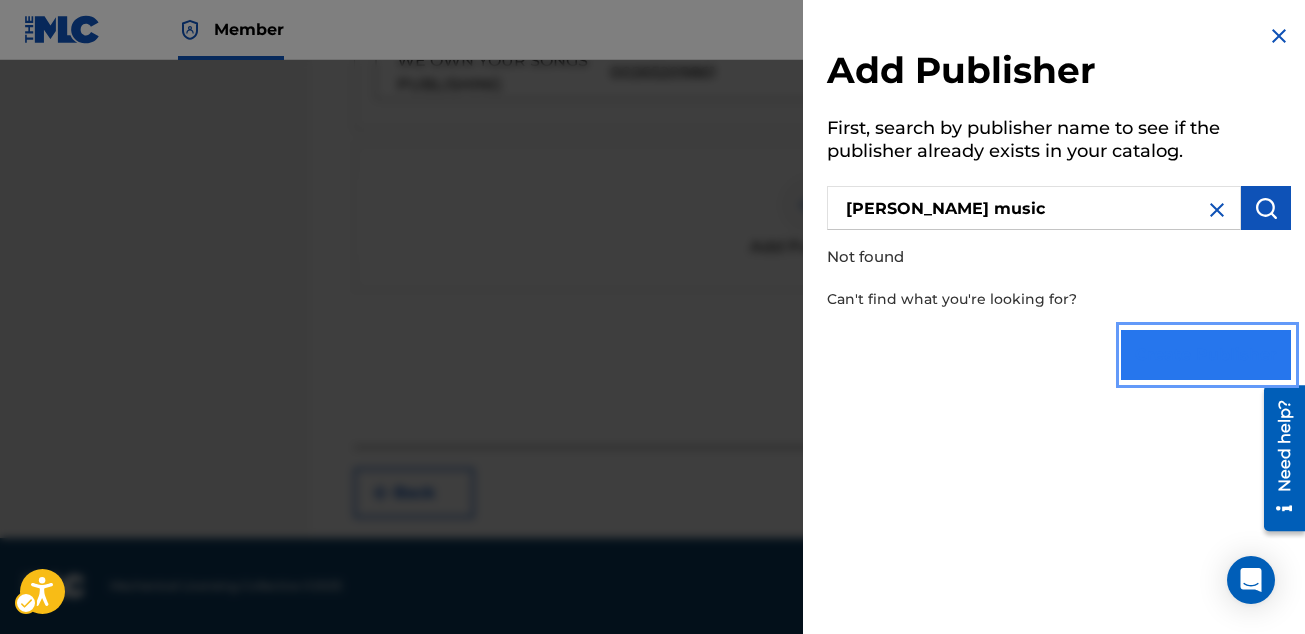 click on "Create Publisher" at bounding box center (1206, 355) 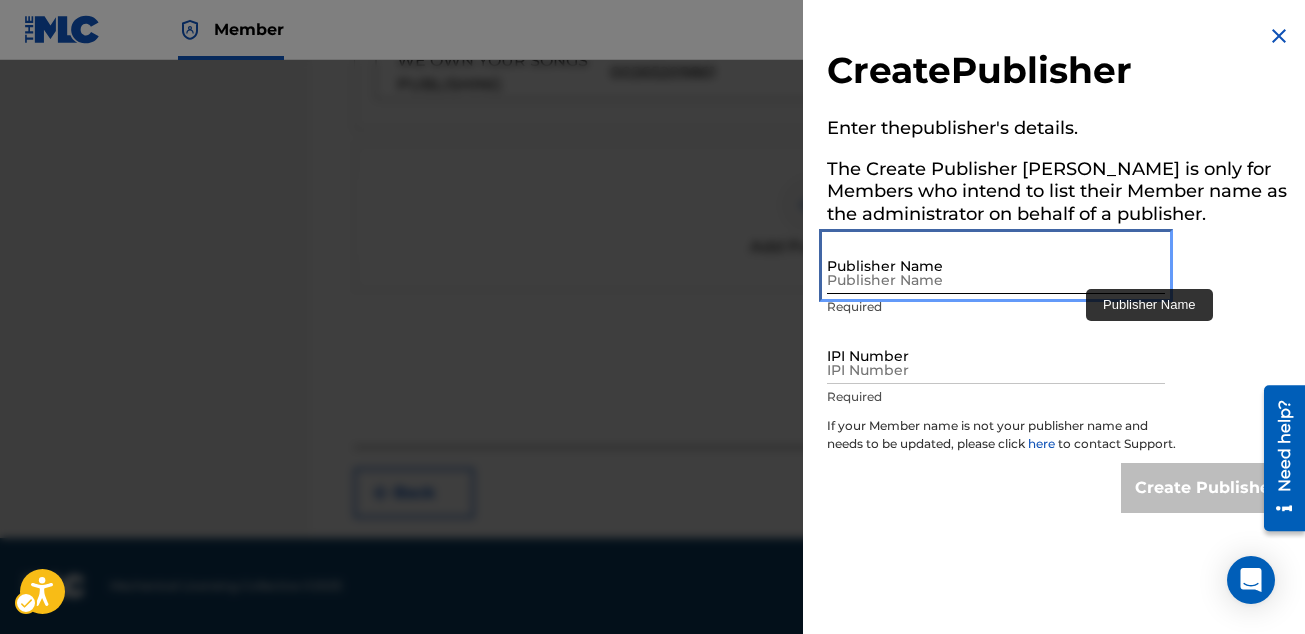 click on "Publisher Name" at bounding box center (996, 265) 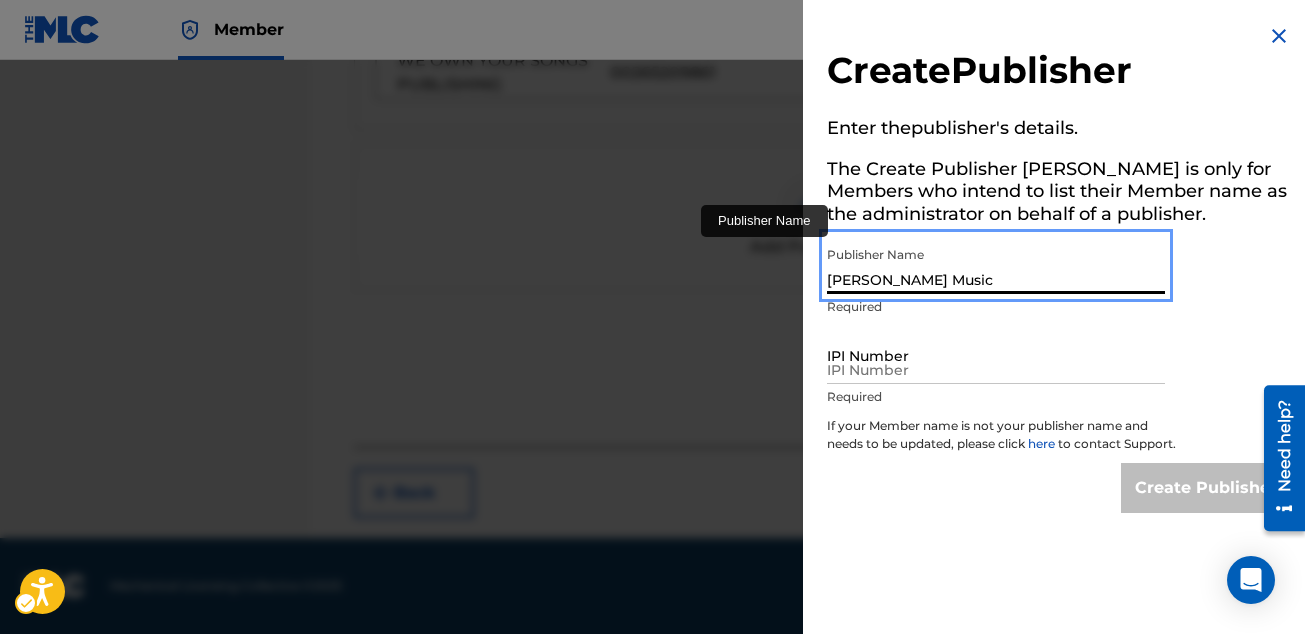 type on "Stoltenberg Music" 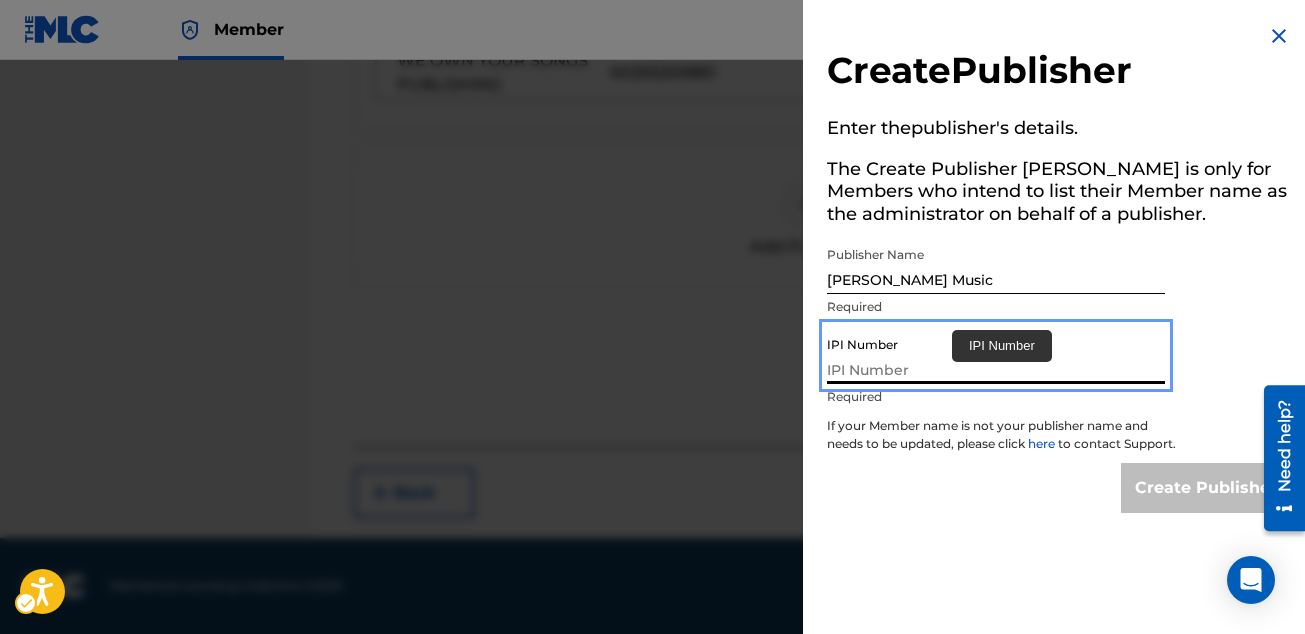 click on "IPI Number" at bounding box center (996, 355) 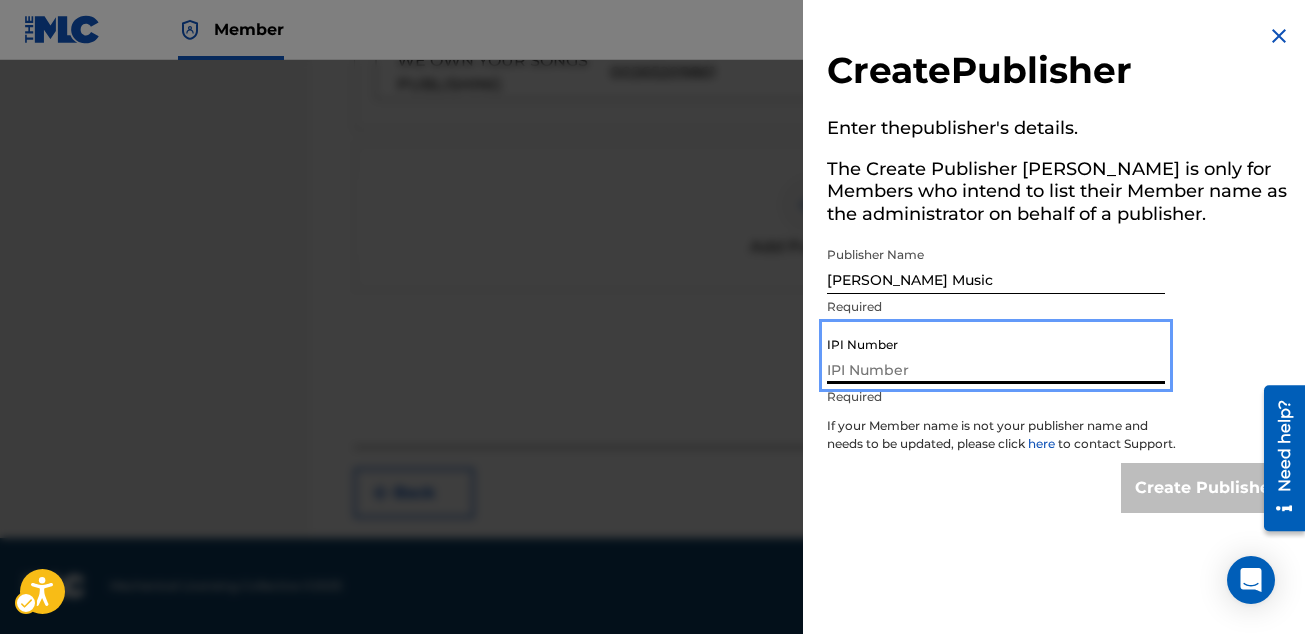 paste on "1302158400" 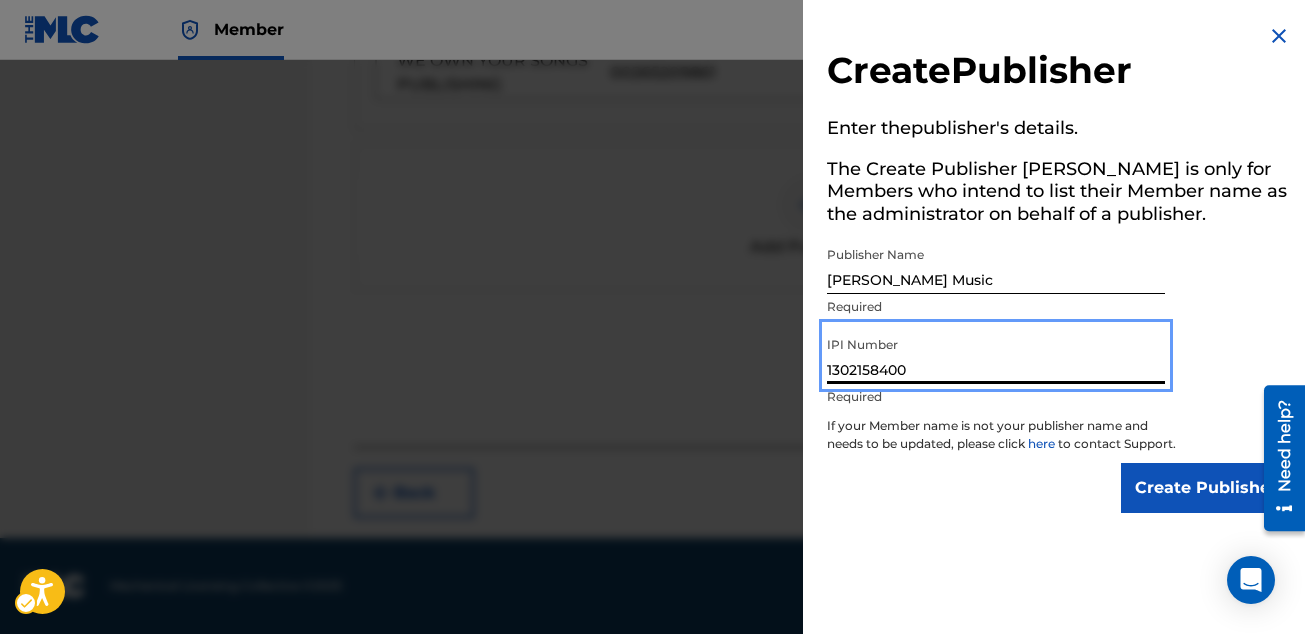 type on "1302158400" 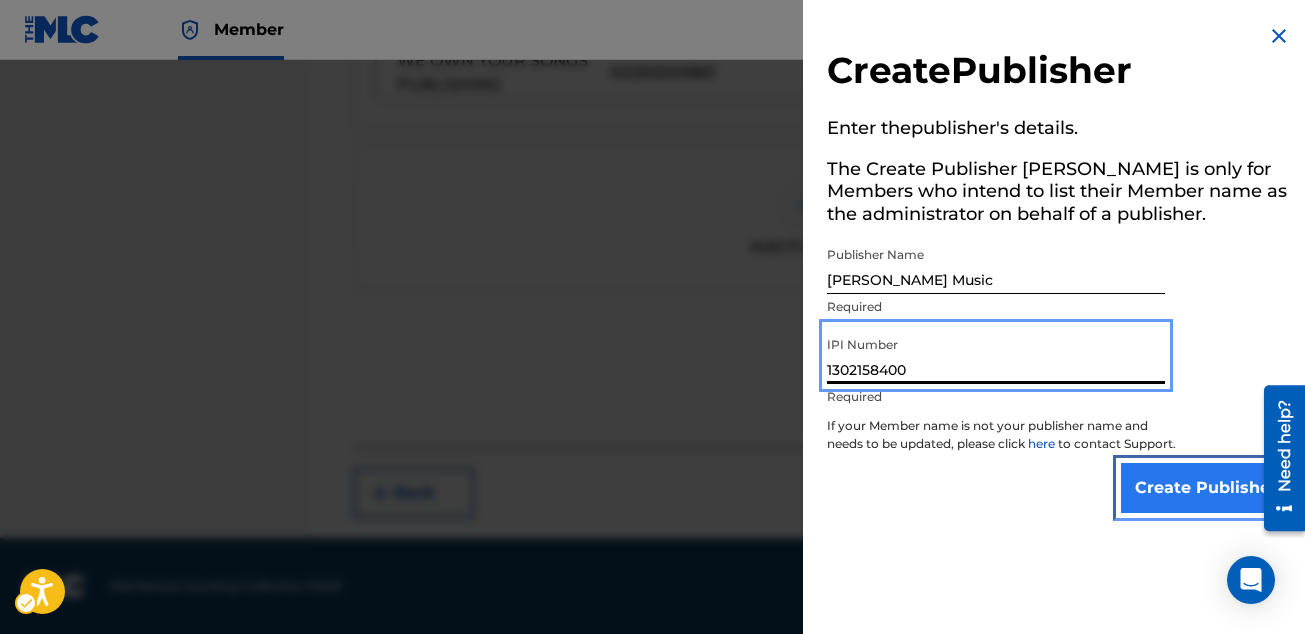 click on "Create Publisher" at bounding box center (1206, 488) 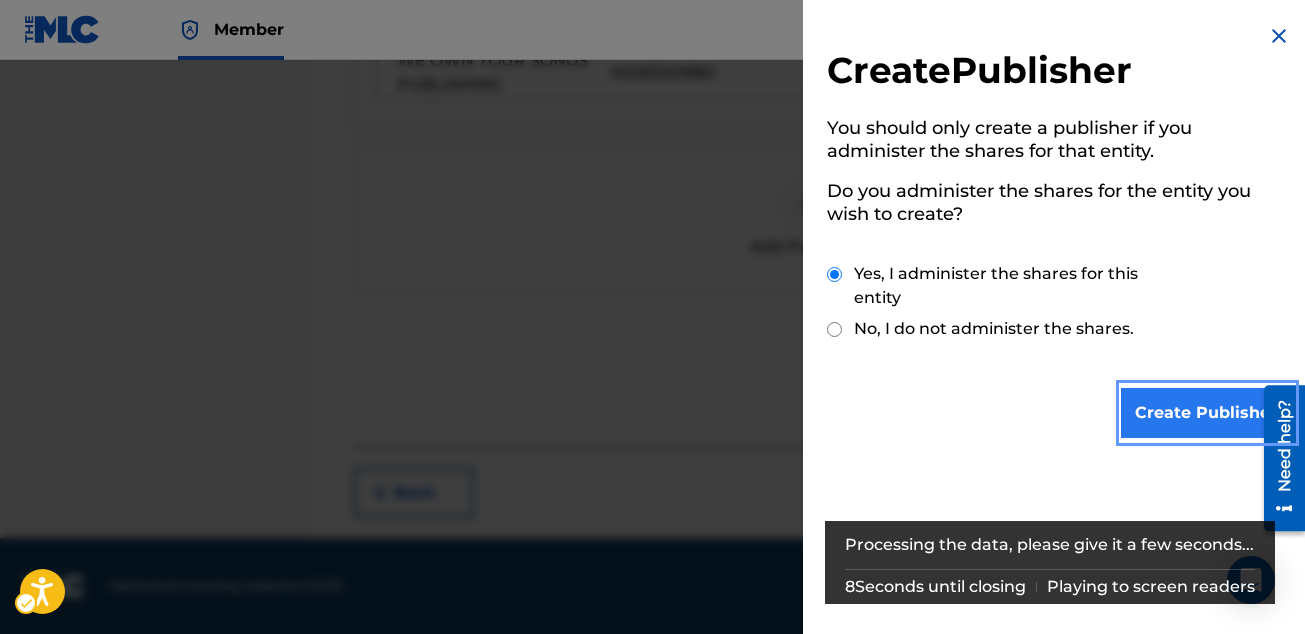 click on "Create Publisher" at bounding box center [1206, 413] 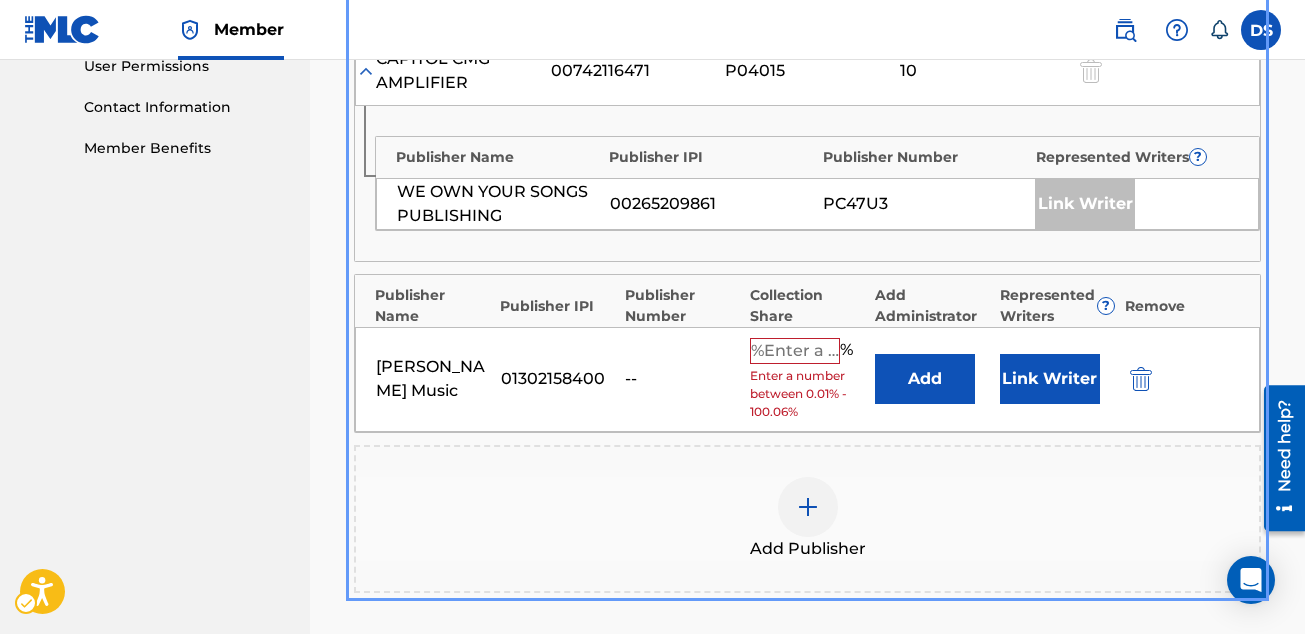 scroll, scrollTop: 1008, scrollLeft: 0, axis: vertical 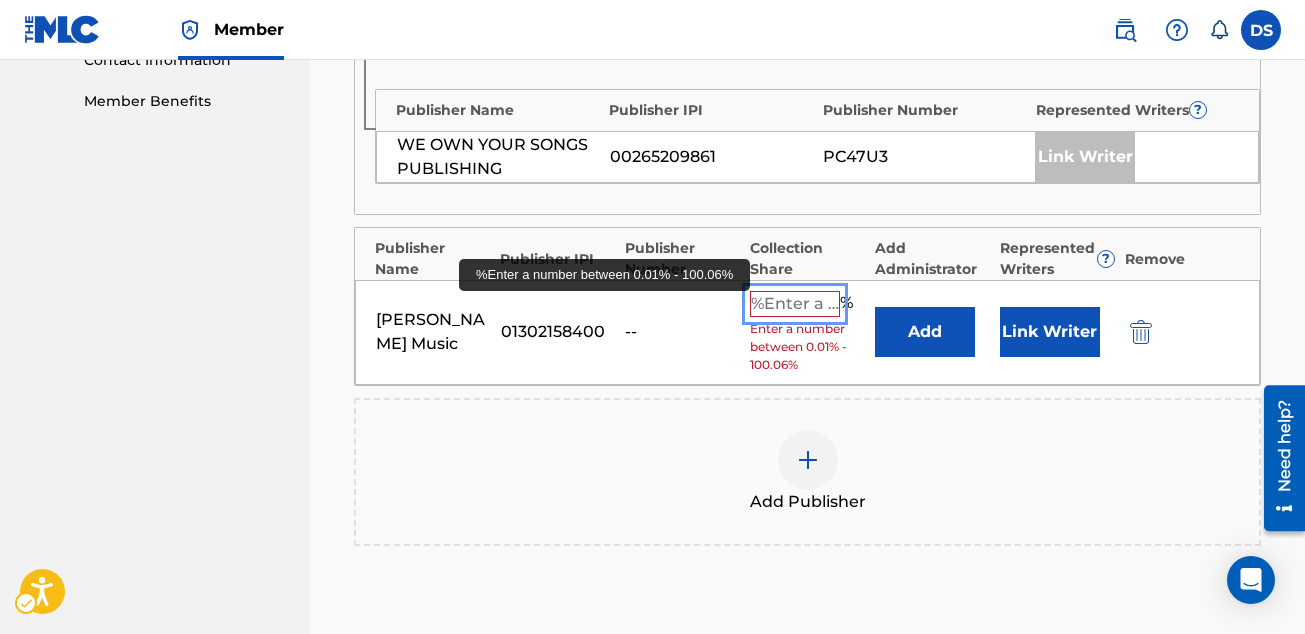 click at bounding box center [795, 304] 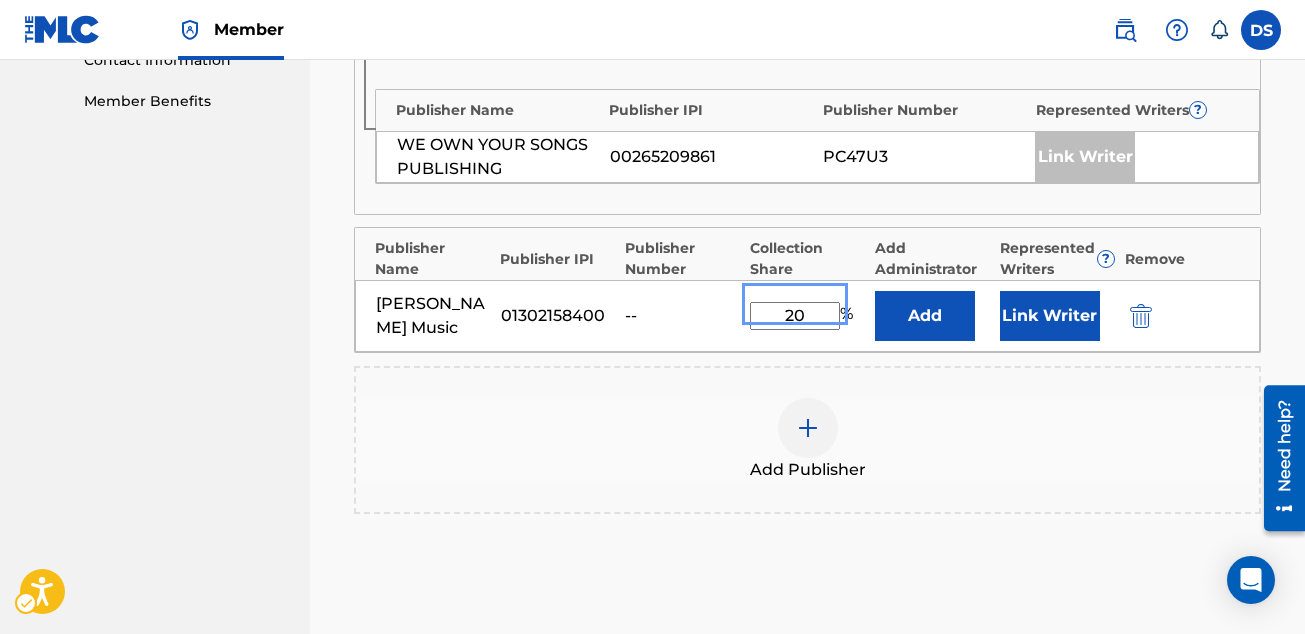 type on "20" 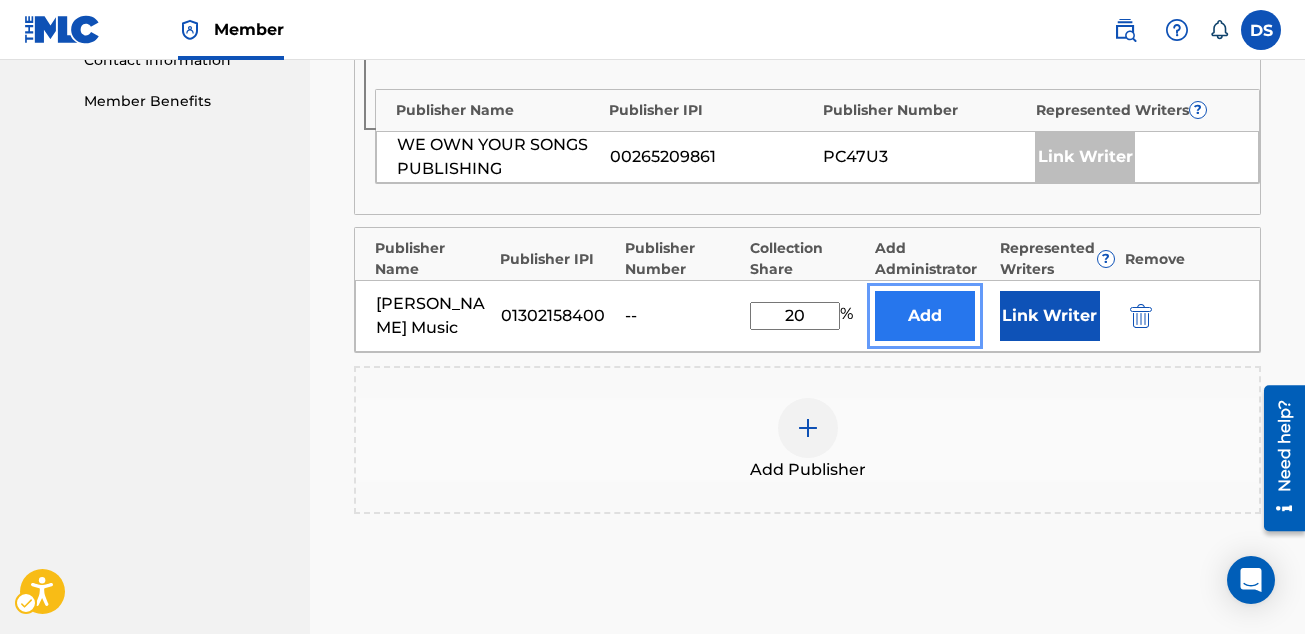 type 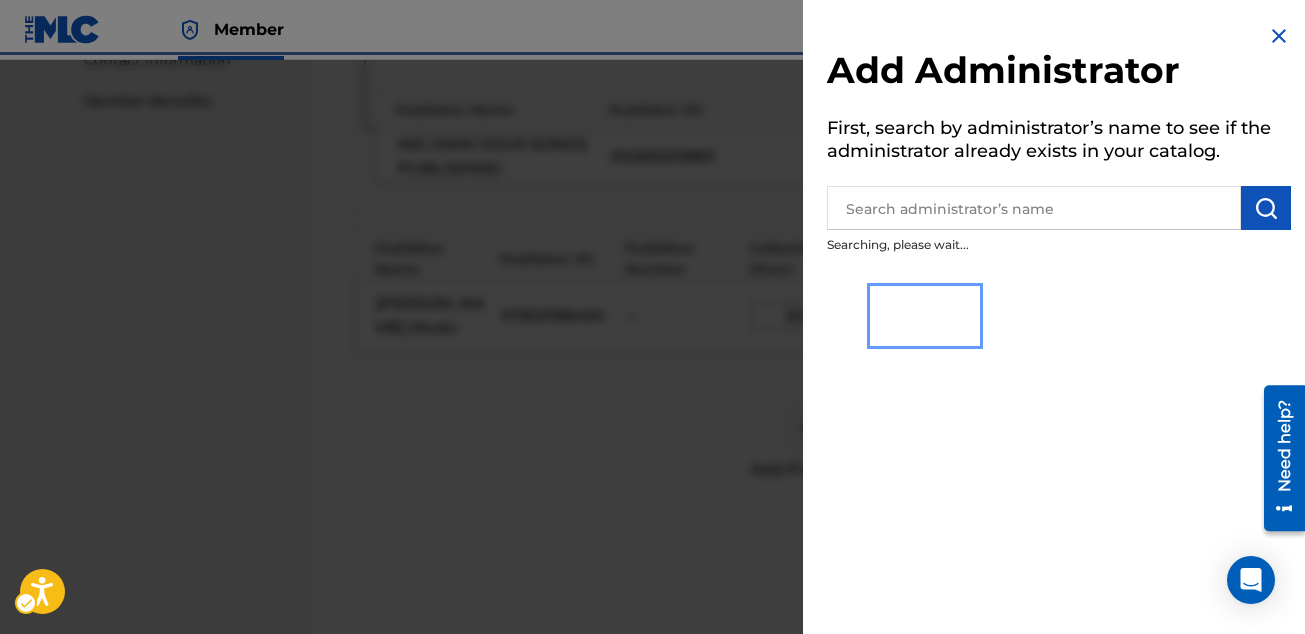 scroll, scrollTop: 1230, scrollLeft: 0, axis: vertical 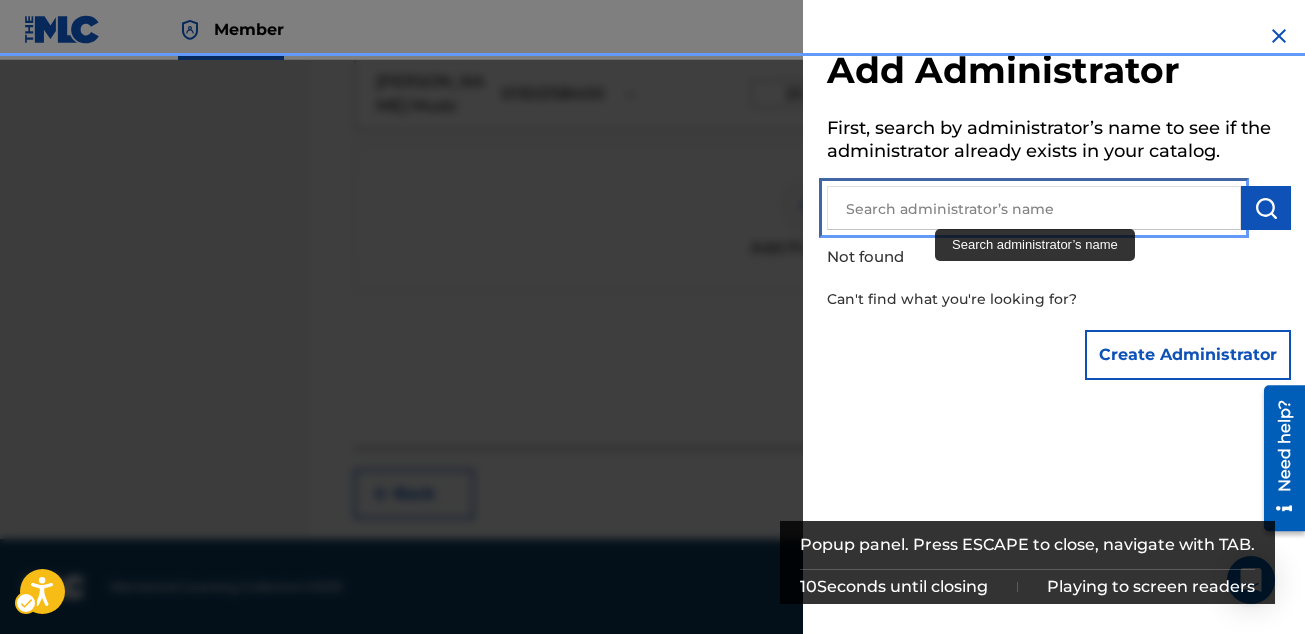 click at bounding box center [1034, 208] 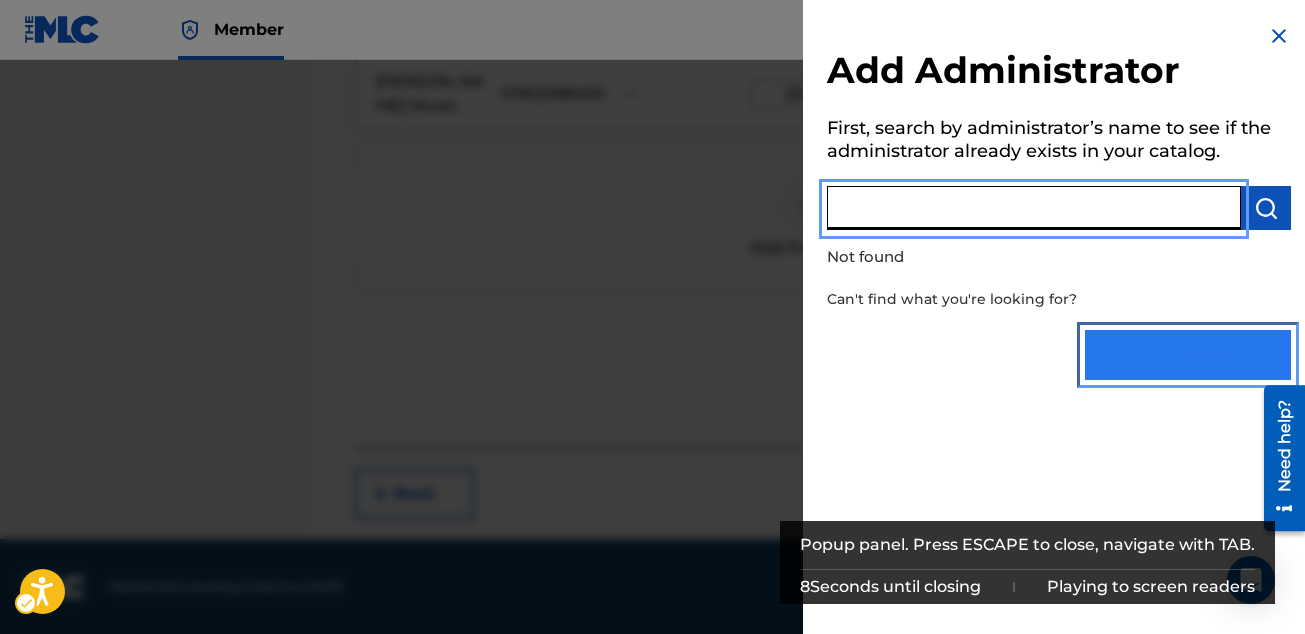 click on "Create Administrator" at bounding box center (1188, 355) 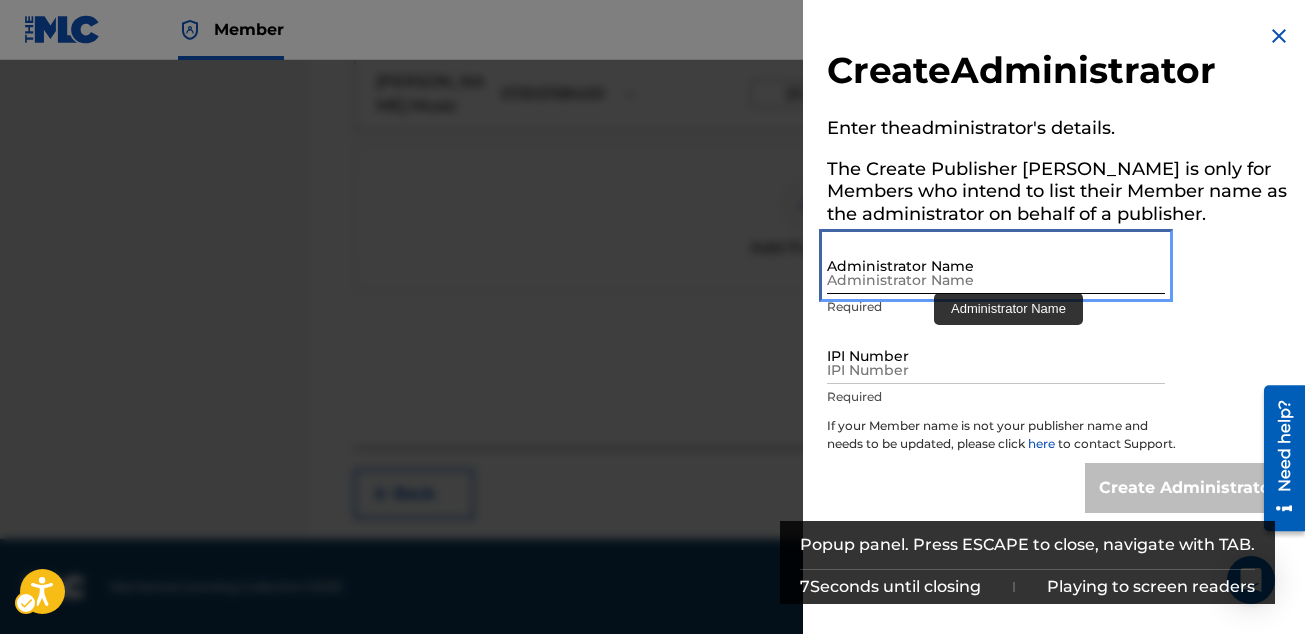 click on "Administrator Name" at bounding box center (996, 265) 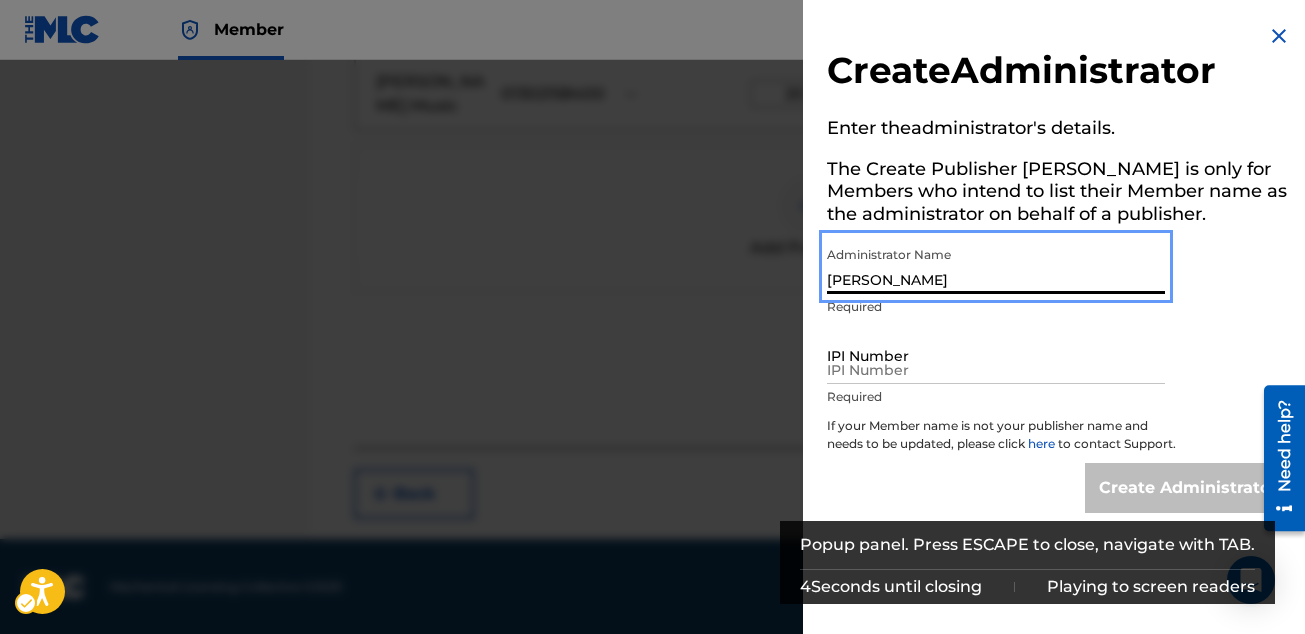 type on "[PERSON_NAME]" 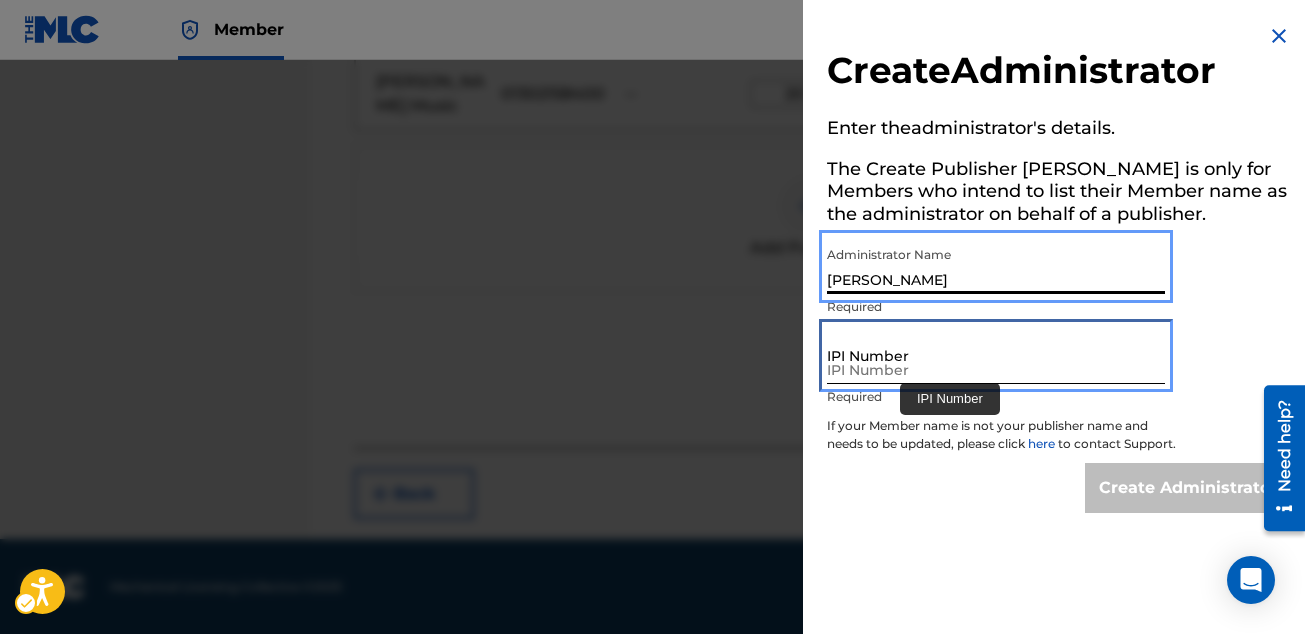 click on "IPI Number" at bounding box center [996, 355] 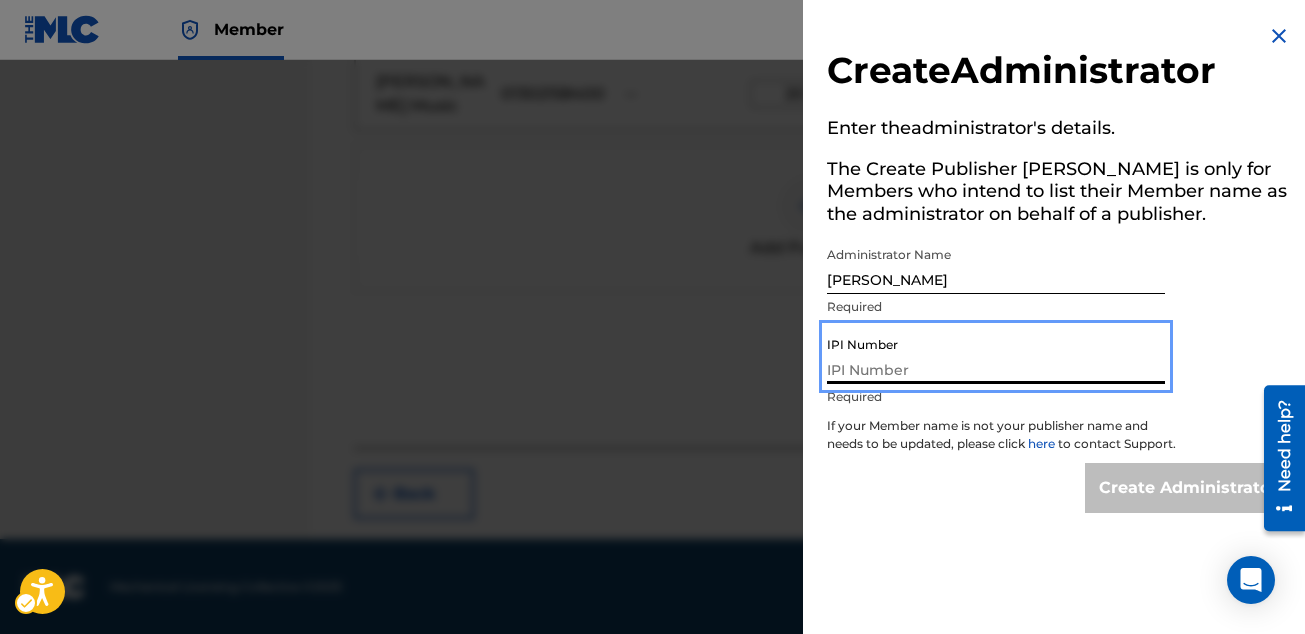 paste on "1302158400" 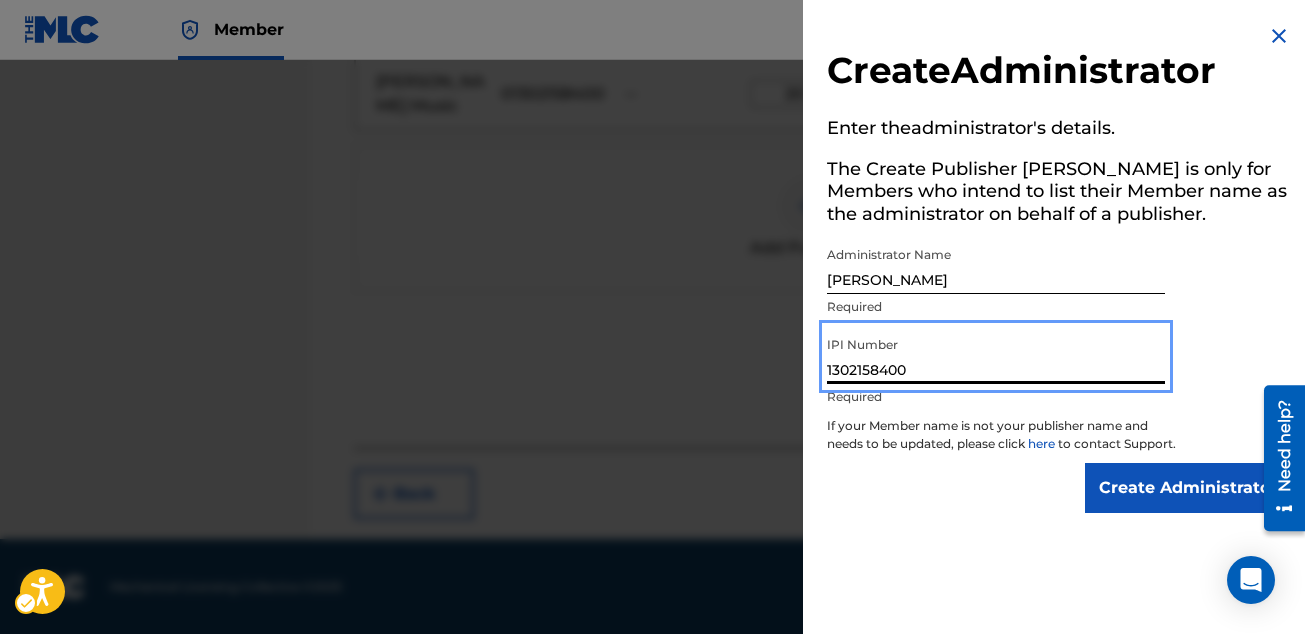 type on "1302158400" 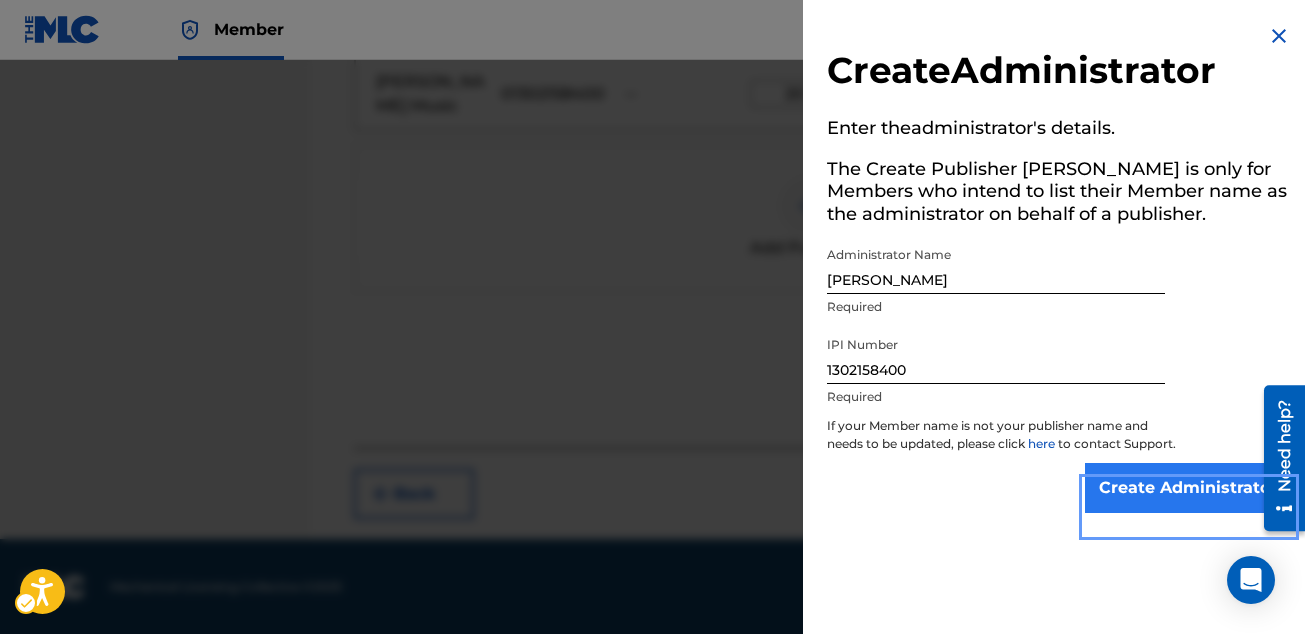 click on "Create Administrator" at bounding box center [1188, 488] 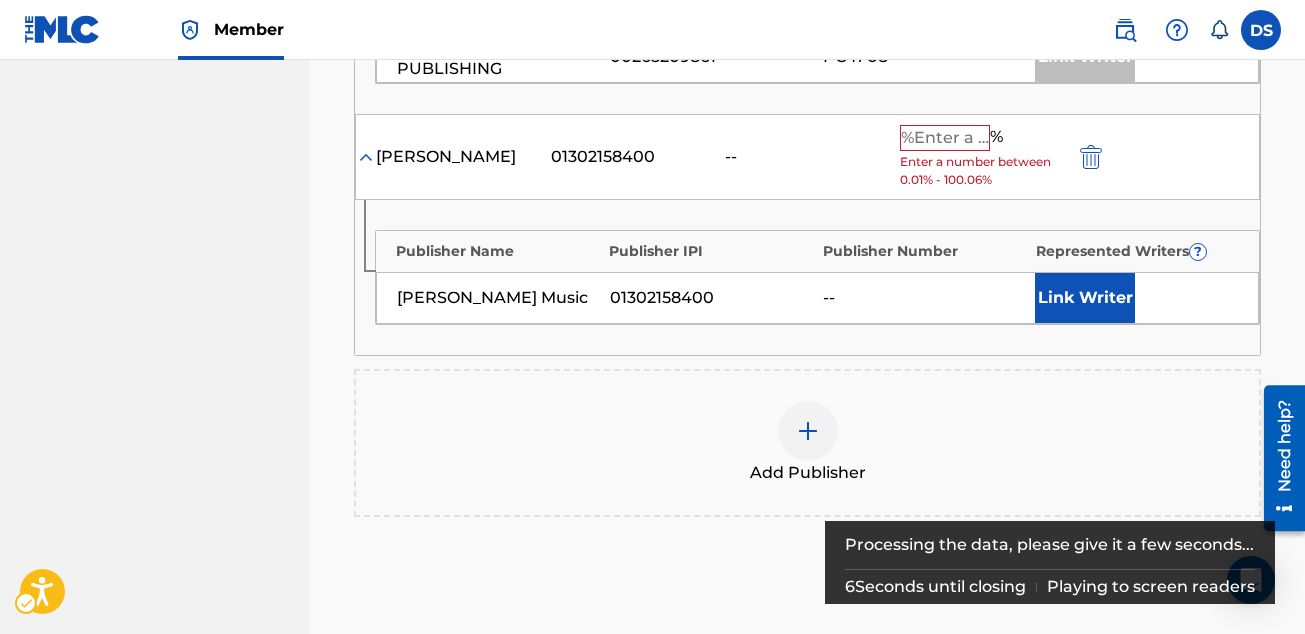 scroll, scrollTop: 1112, scrollLeft: 0, axis: vertical 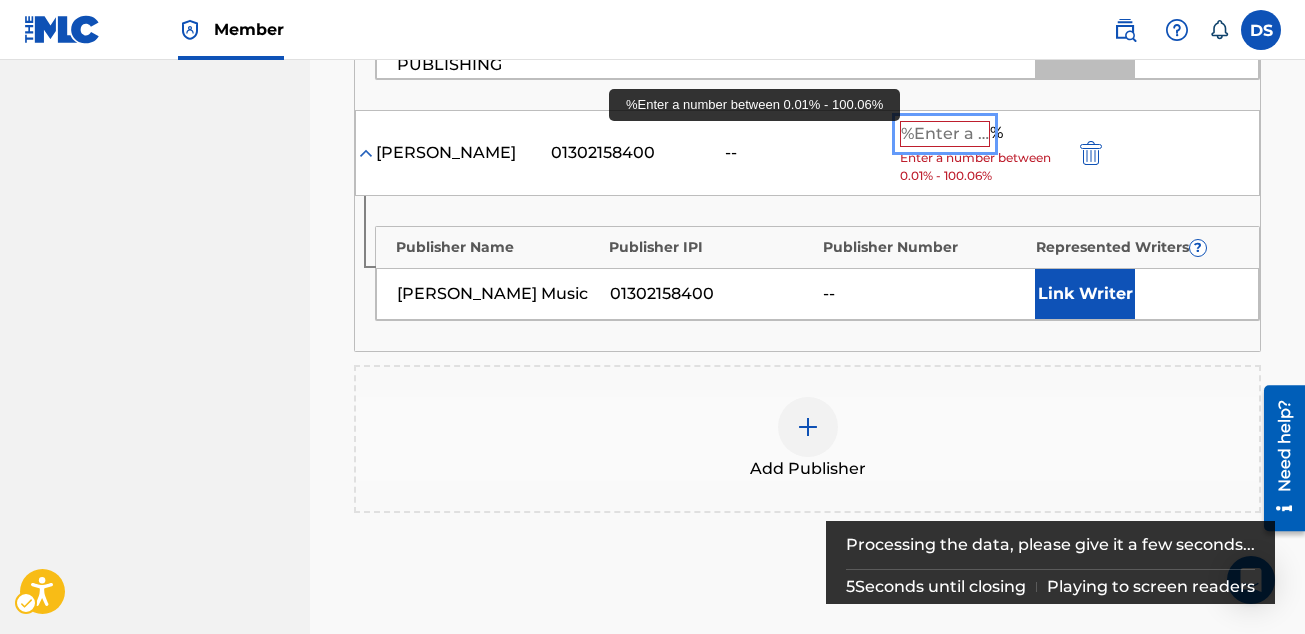 click at bounding box center (945, 134) 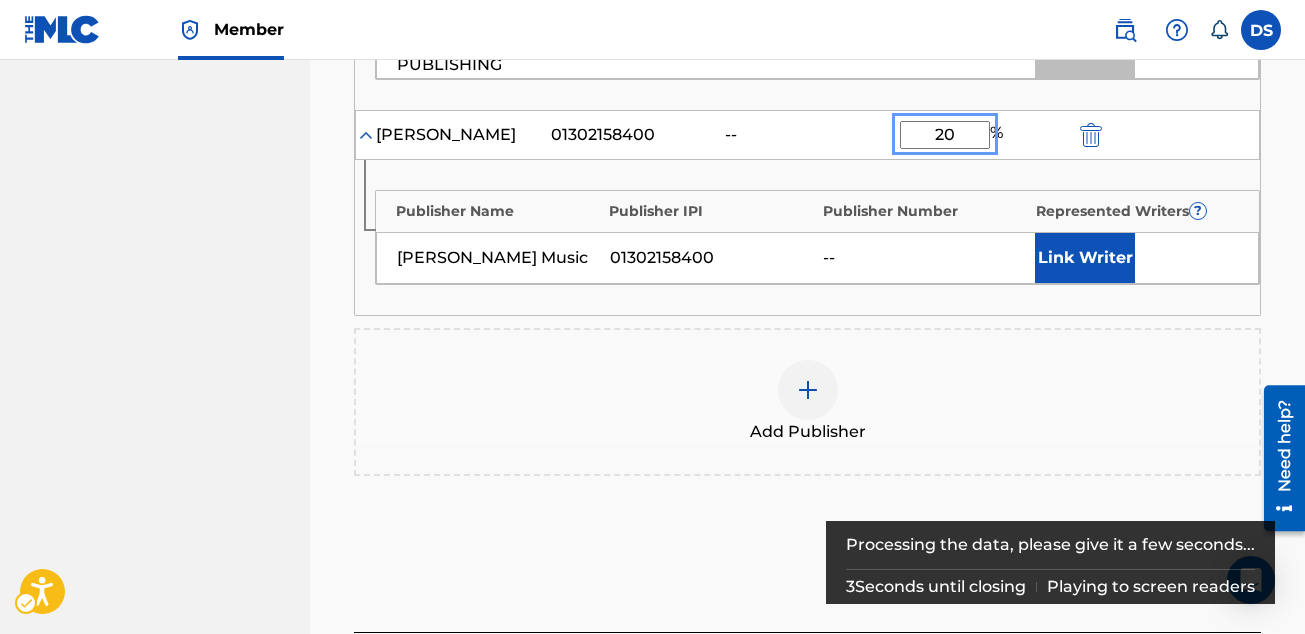 type on "20" 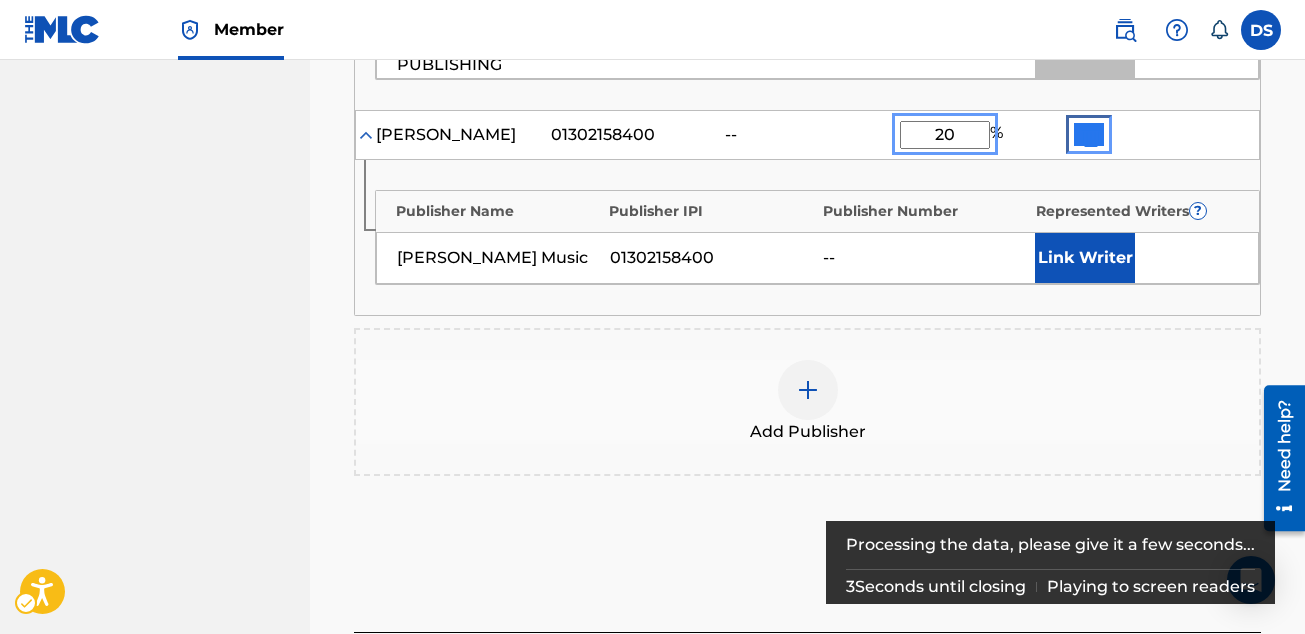 type 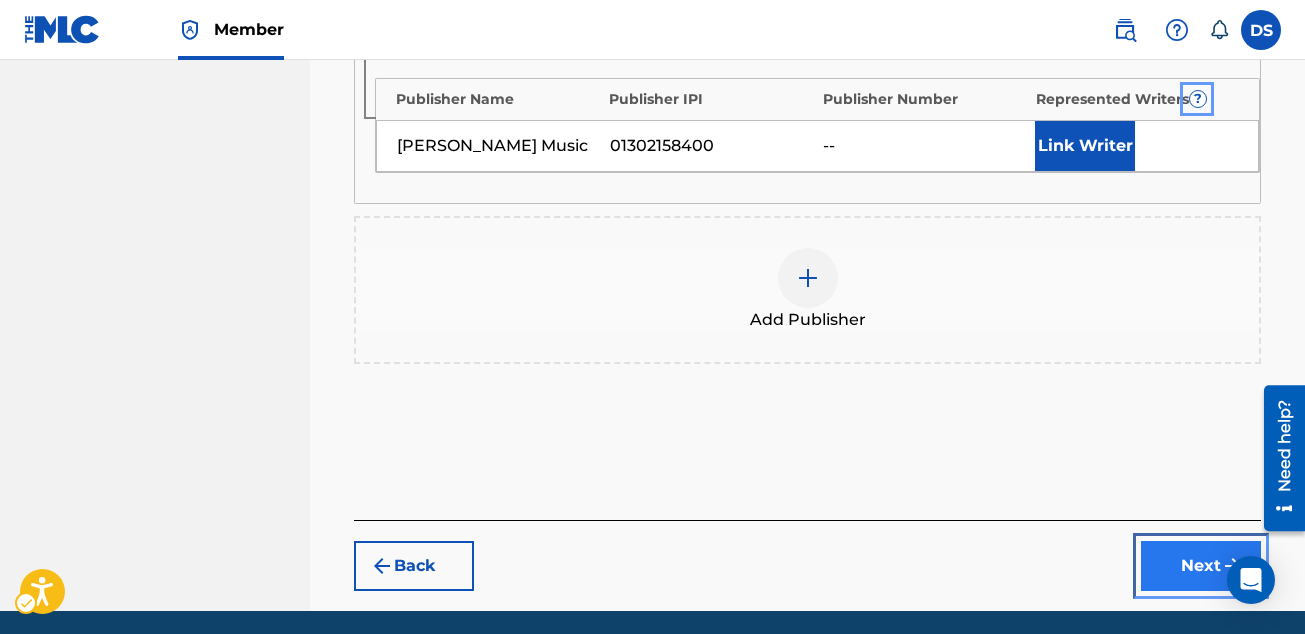 click on "Next" at bounding box center [1201, 566] 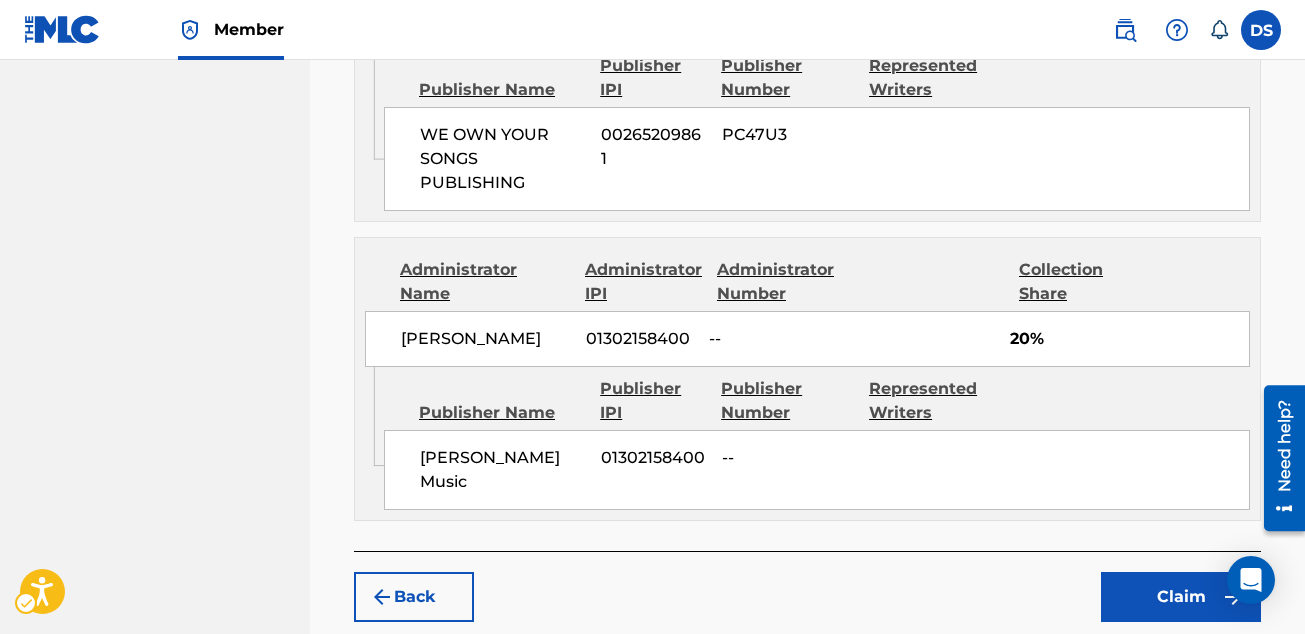 scroll, scrollTop: 1417, scrollLeft: 0, axis: vertical 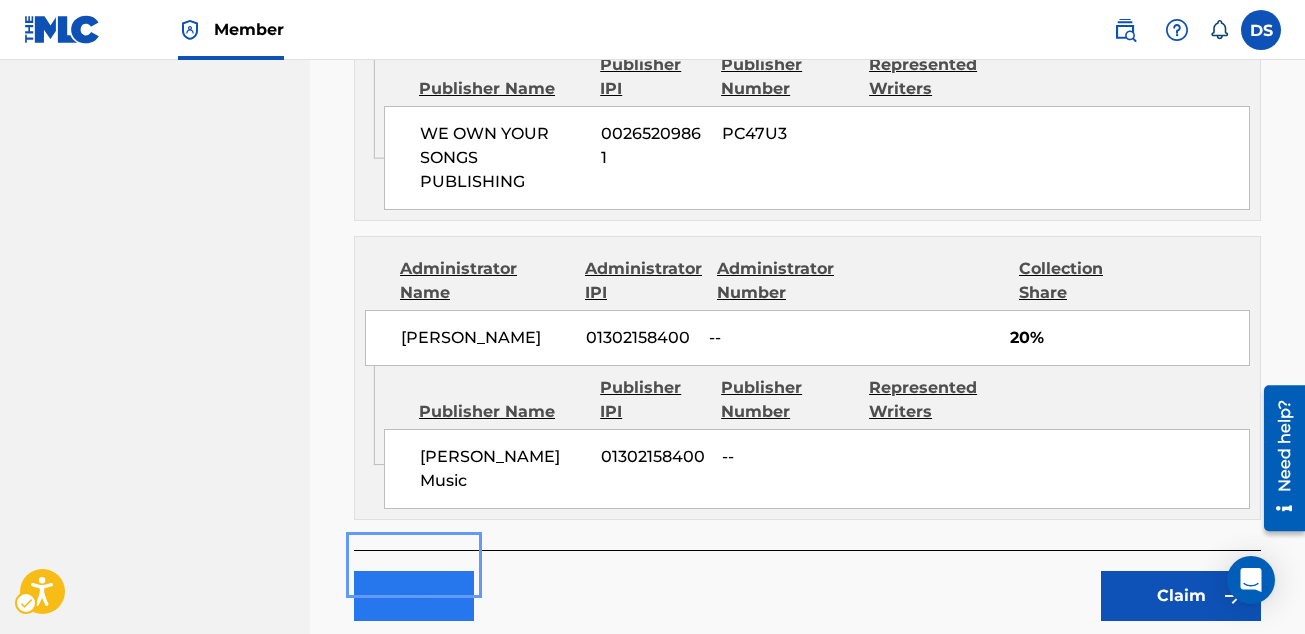 click on "Back" at bounding box center (414, 596) 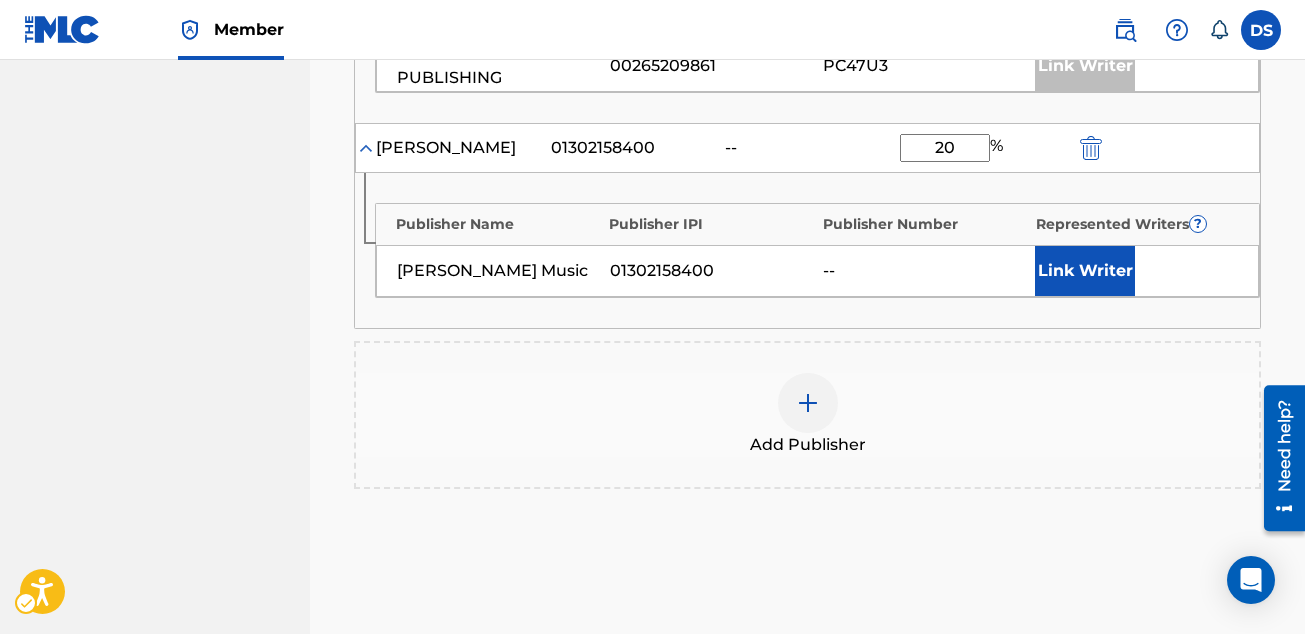 scroll, scrollTop: 966, scrollLeft: 0, axis: vertical 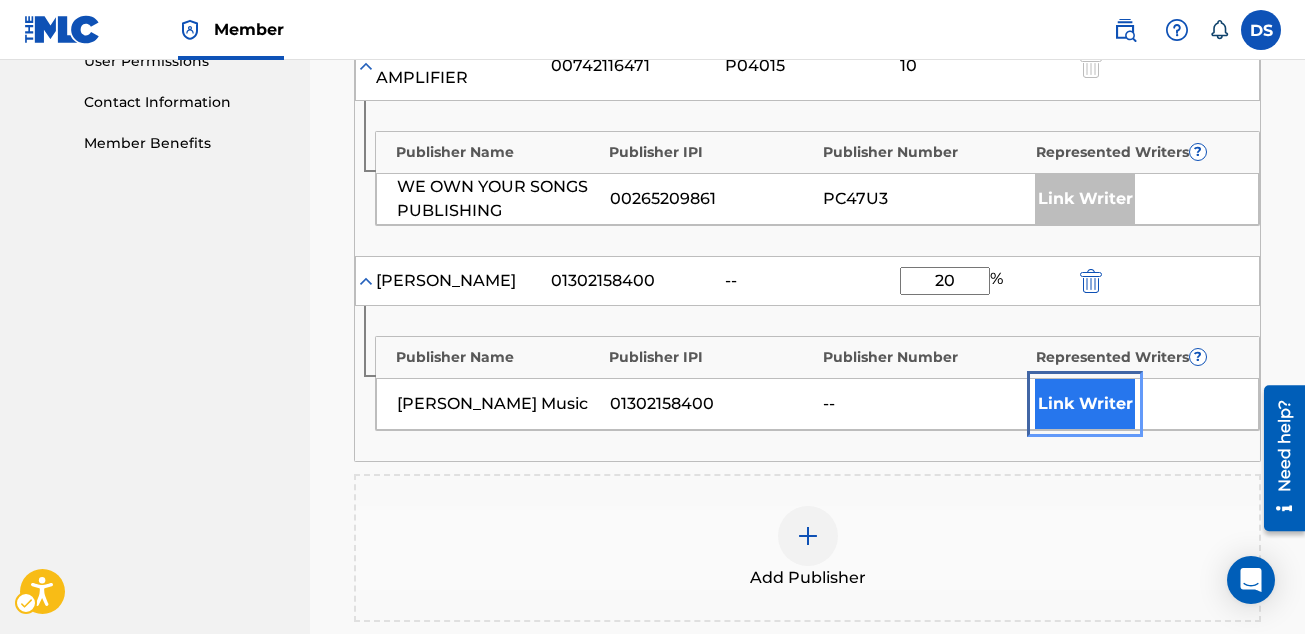 click on "Link Writer" at bounding box center (1085, 404) 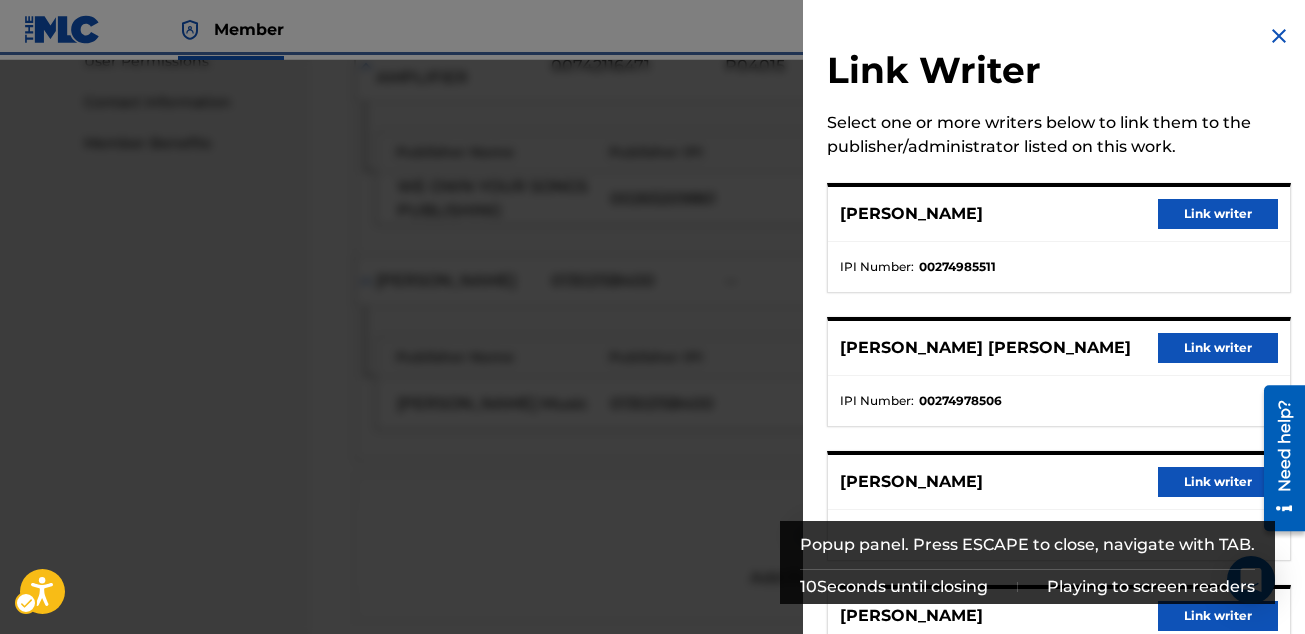 scroll, scrollTop: 1297, scrollLeft: 0, axis: vertical 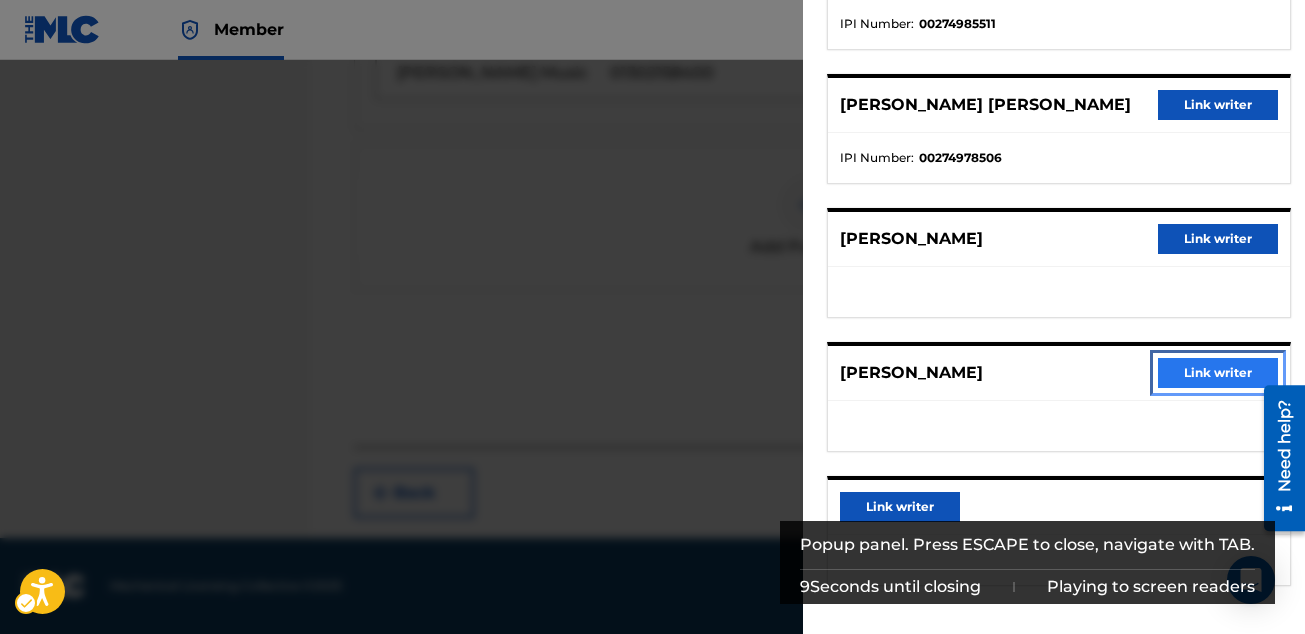 click on "Link writer" at bounding box center (1218, 373) 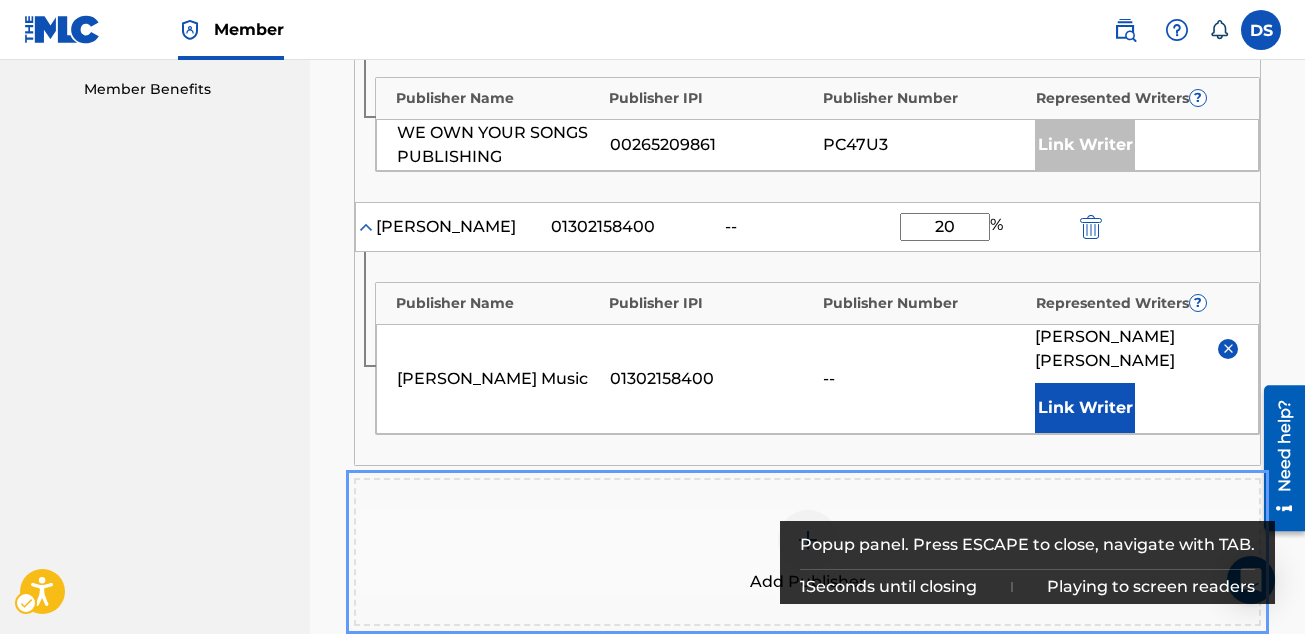 scroll, scrollTop: 1024, scrollLeft: 0, axis: vertical 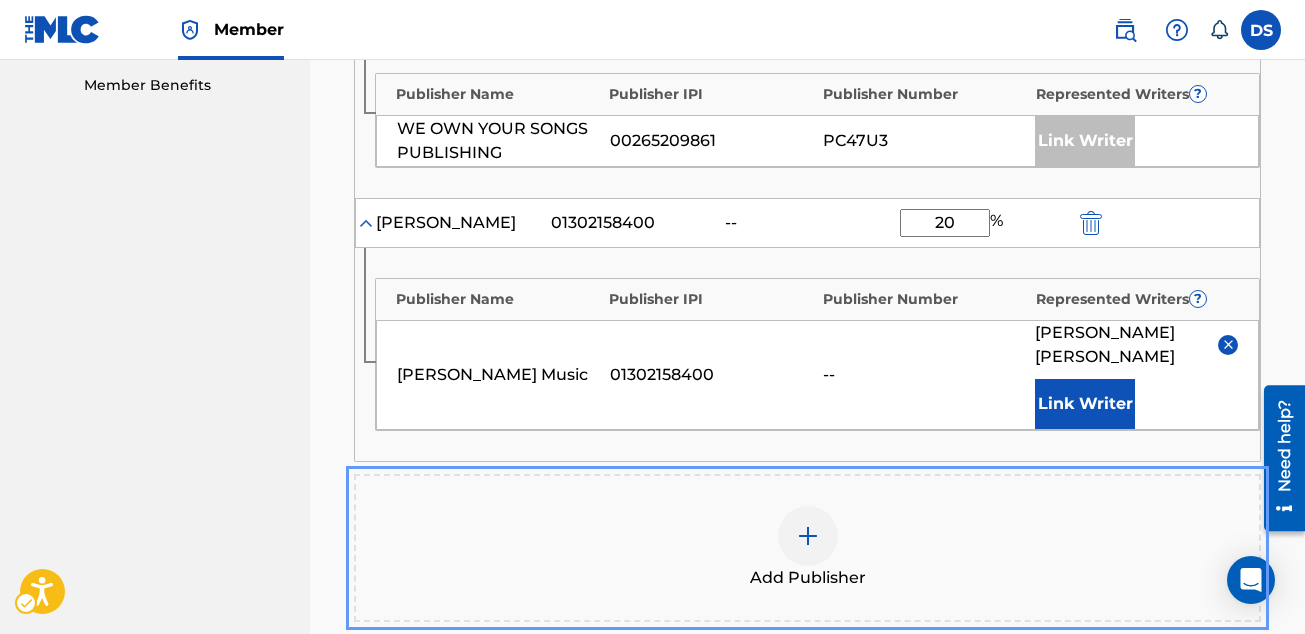 click on "--" at bounding box center (924, 375) 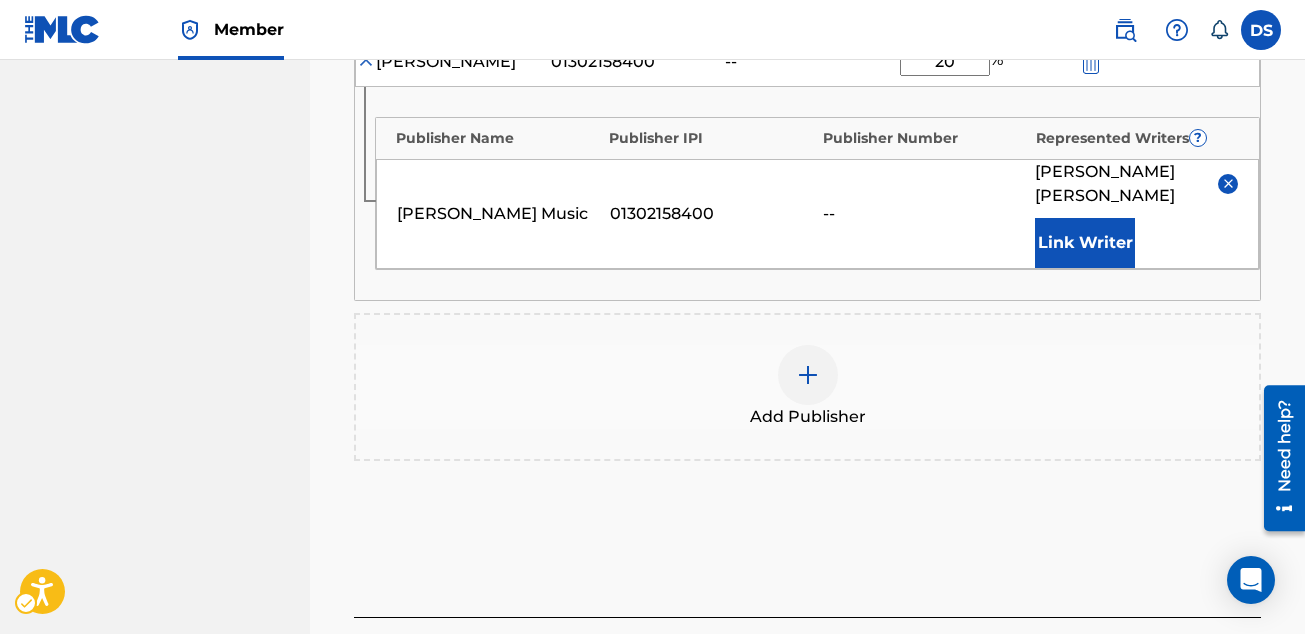 scroll, scrollTop: 1179, scrollLeft: 0, axis: vertical 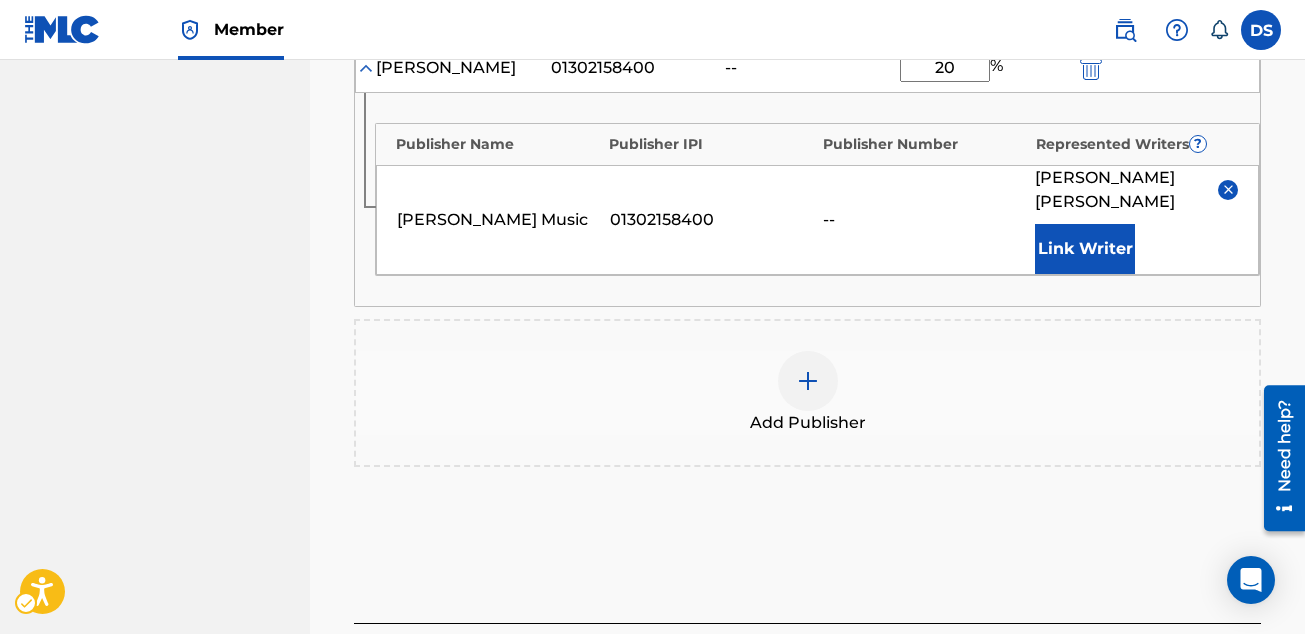 click on "Stoltenberg Music" at bounding box center (498, 220) 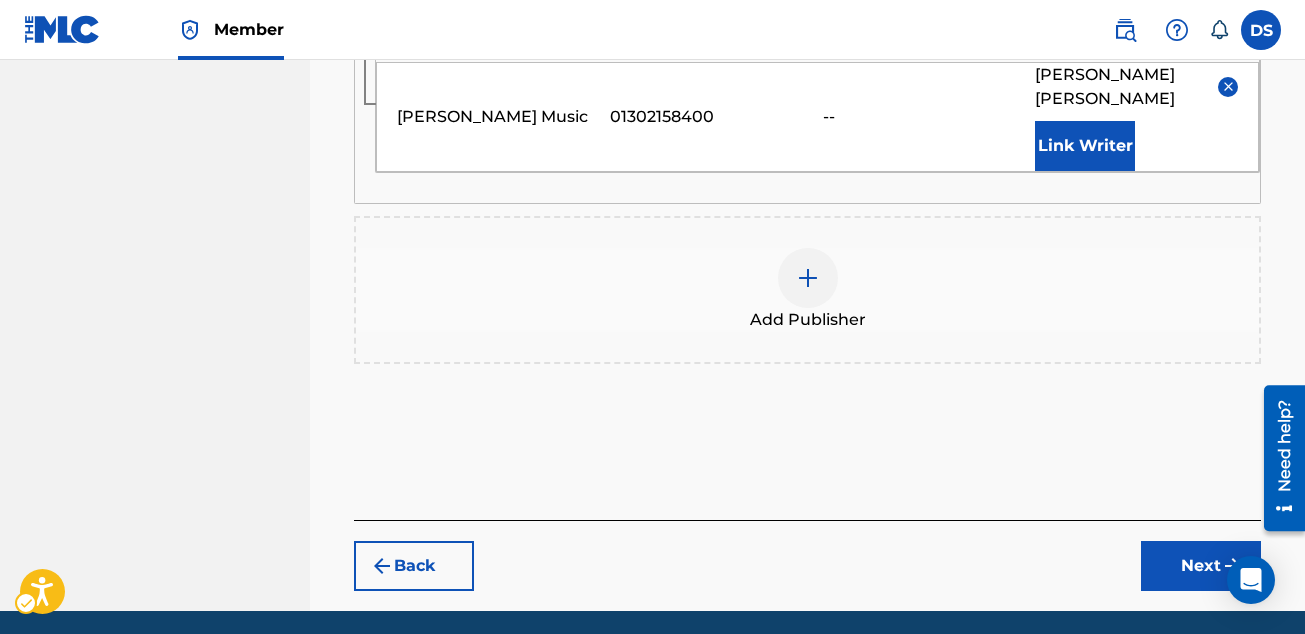 scroll, scrollTop: 1355, scrollLeft: 0, axis: vertical 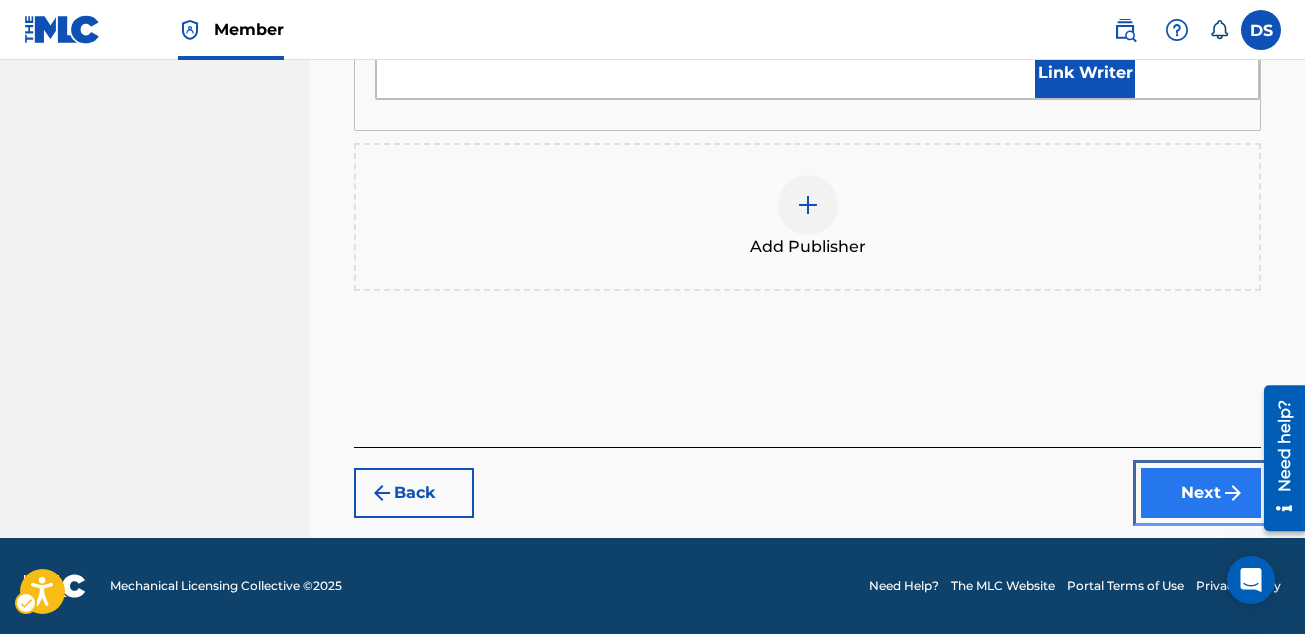 click on "Next" at bounding box center [1201, 493] 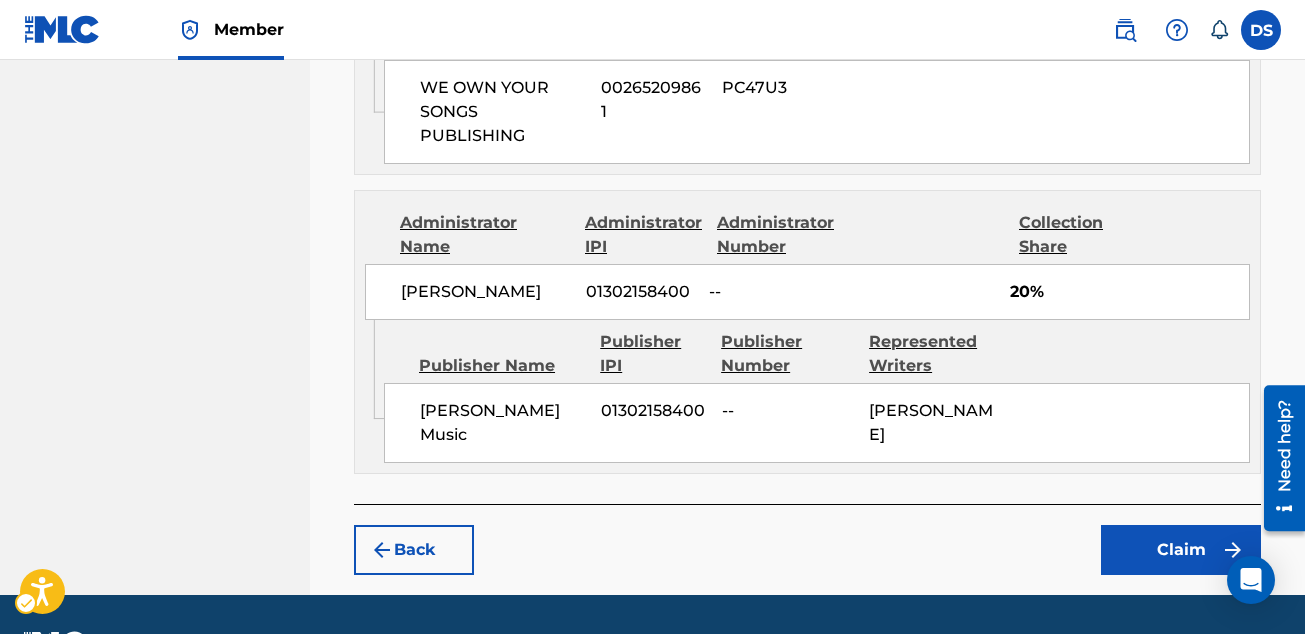 scroll, scrollTop: 1513, scrollLeft: 0, axis: vertical 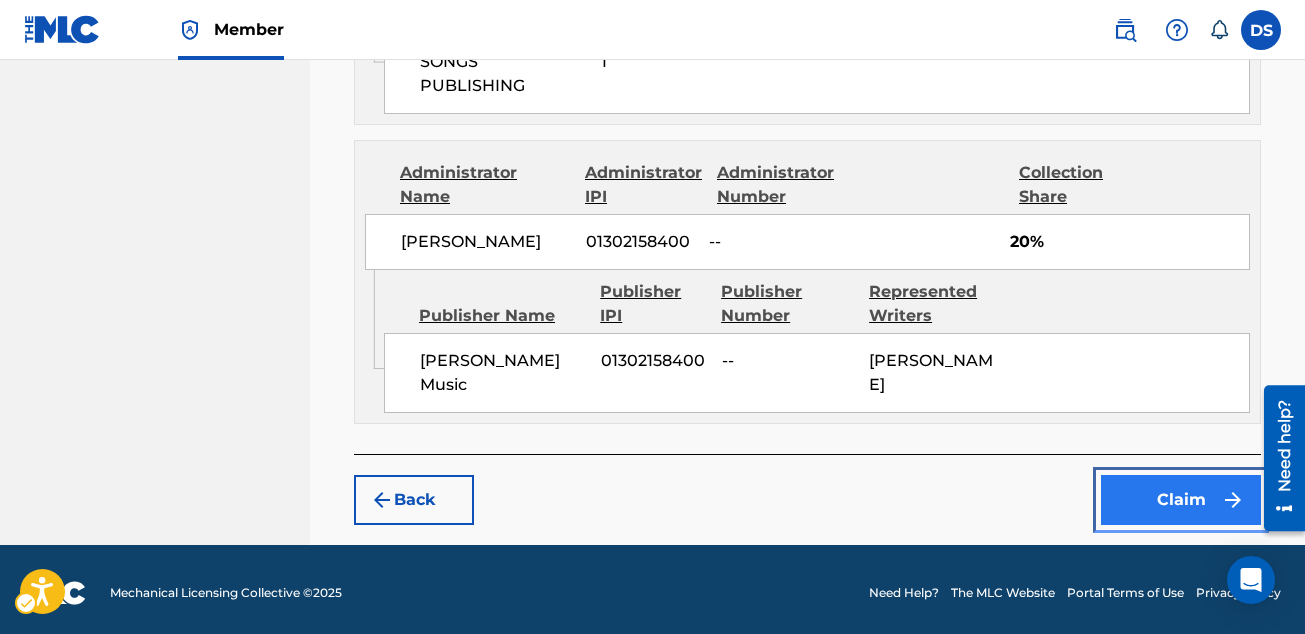 click on "Claim" at bounding box center [1181, 500] 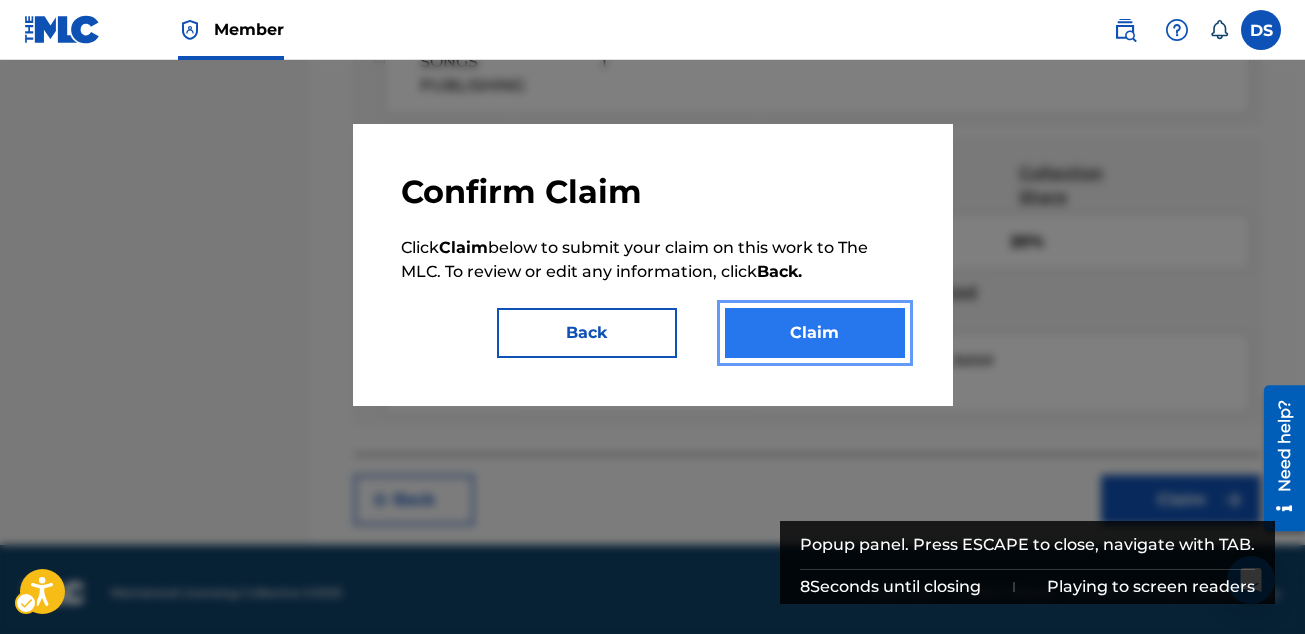 click on "Claim" at bounding box center [815, 333] 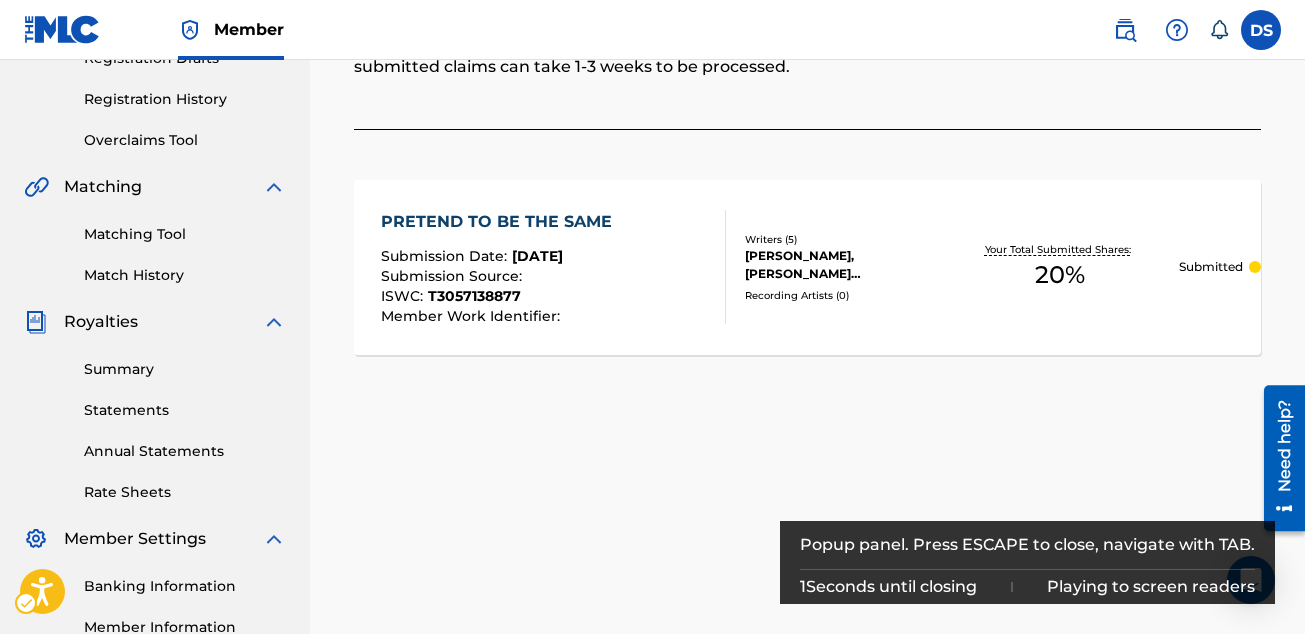 scroll, scrollTop: 340, scrollLeft: 0, axis: vertical 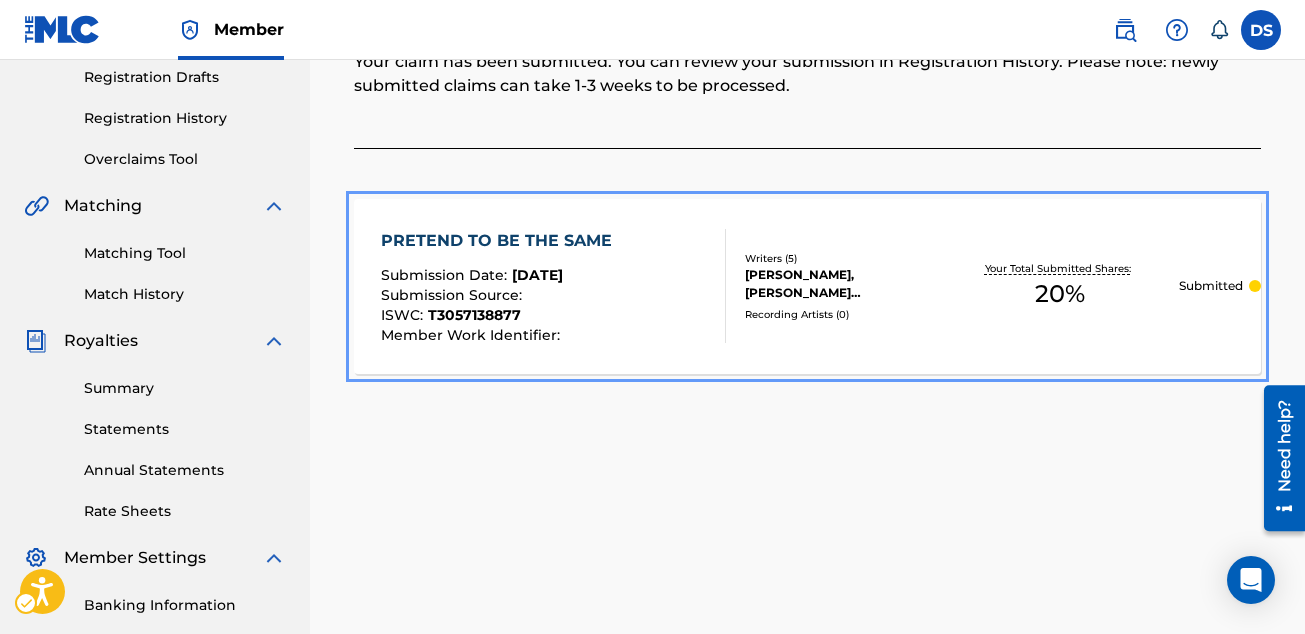 drag, startPoint x: 522, startPoint y: 310, endPoint x: 805, endPoint y: 0, distance: 419.74875 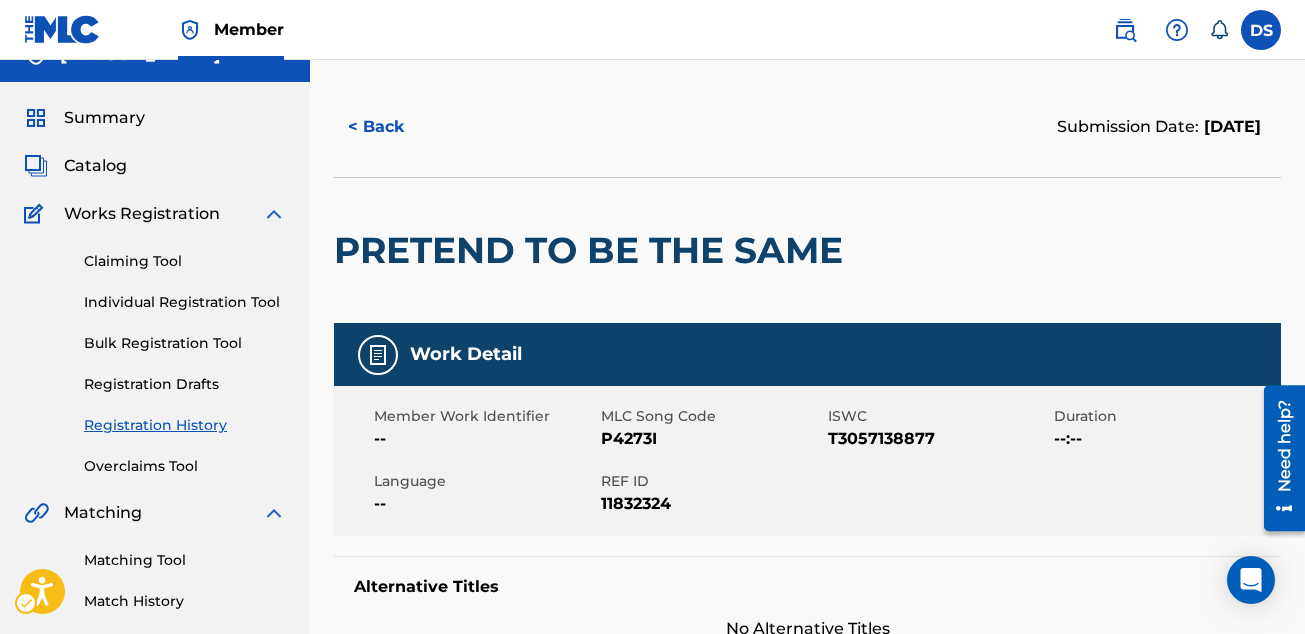 scroll, scrollTop: 0, scrollLeft: 0, axis: both 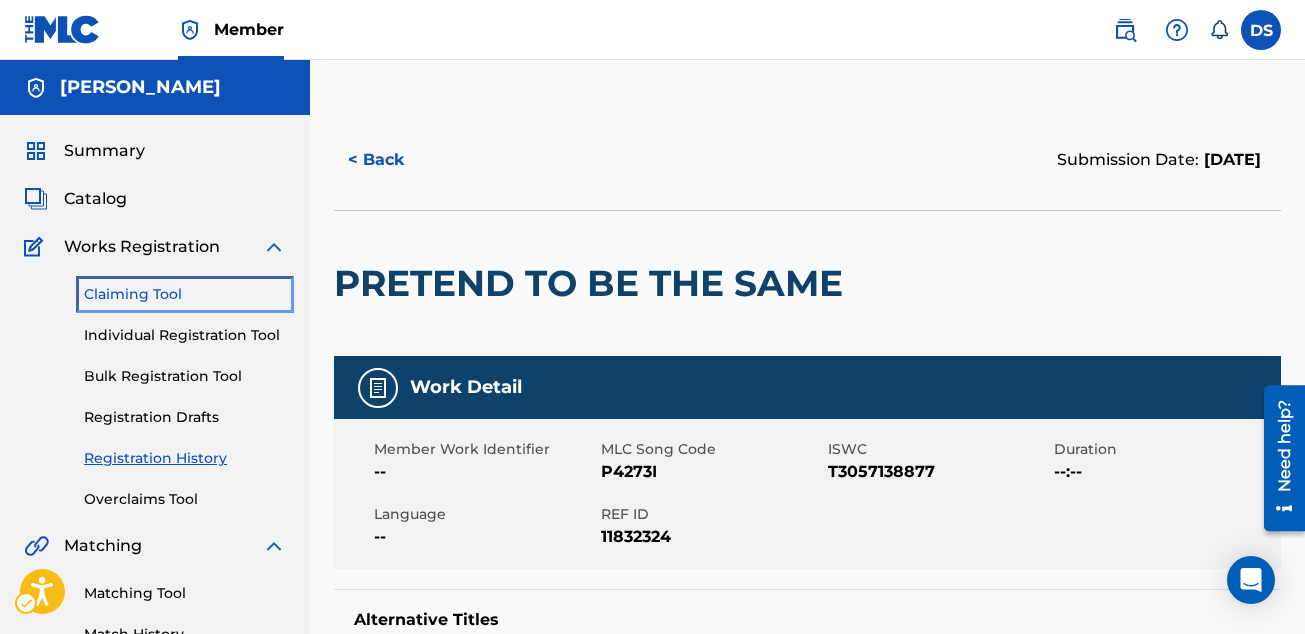click on "Claiming Tool" at bounding box center [185, 294] 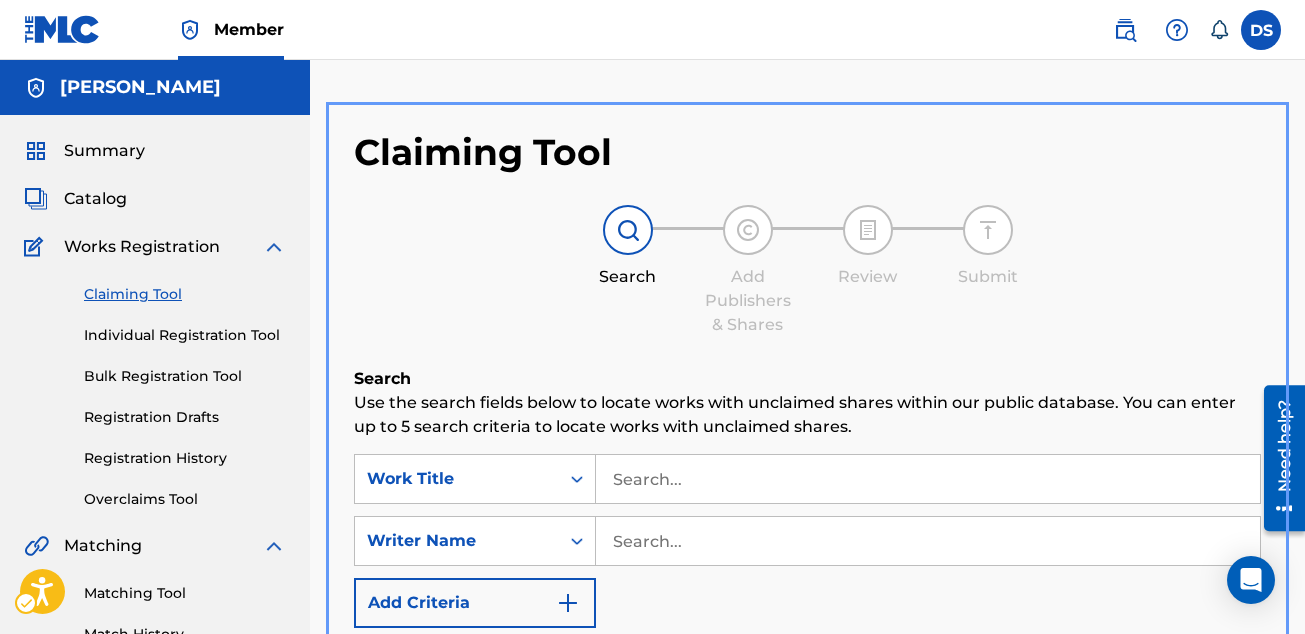 scroll, scrollTop: 110, scrollLeft: 0, axis: vertical 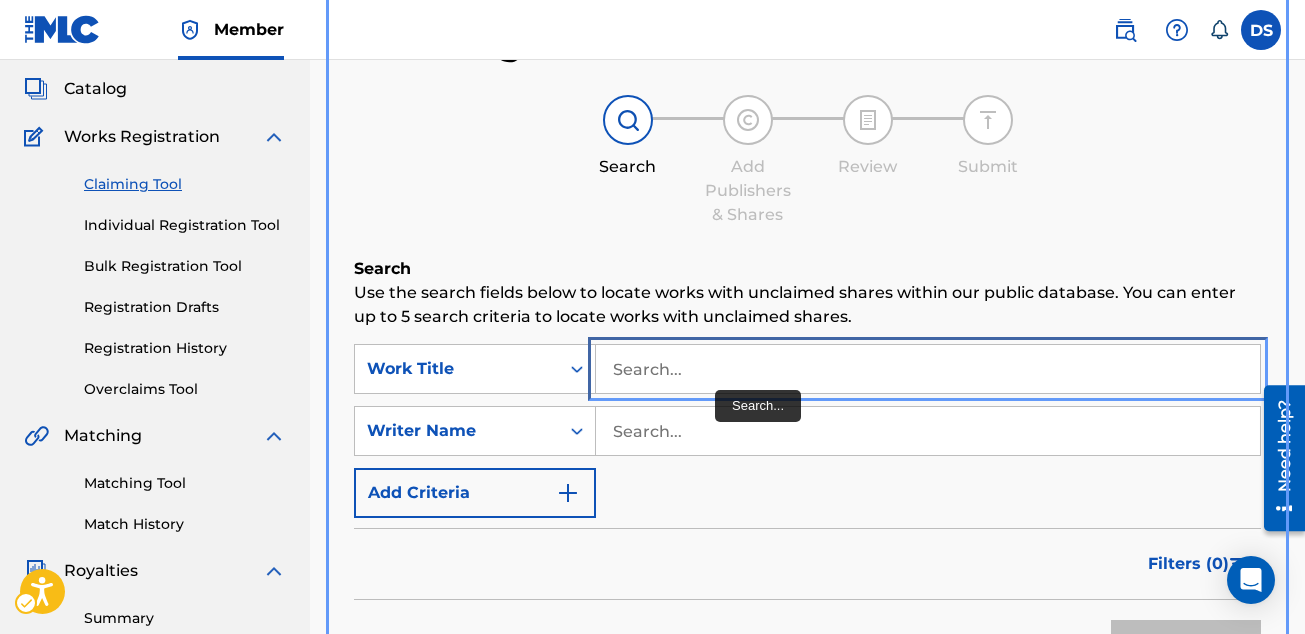 click at bounding box center (928, 369) 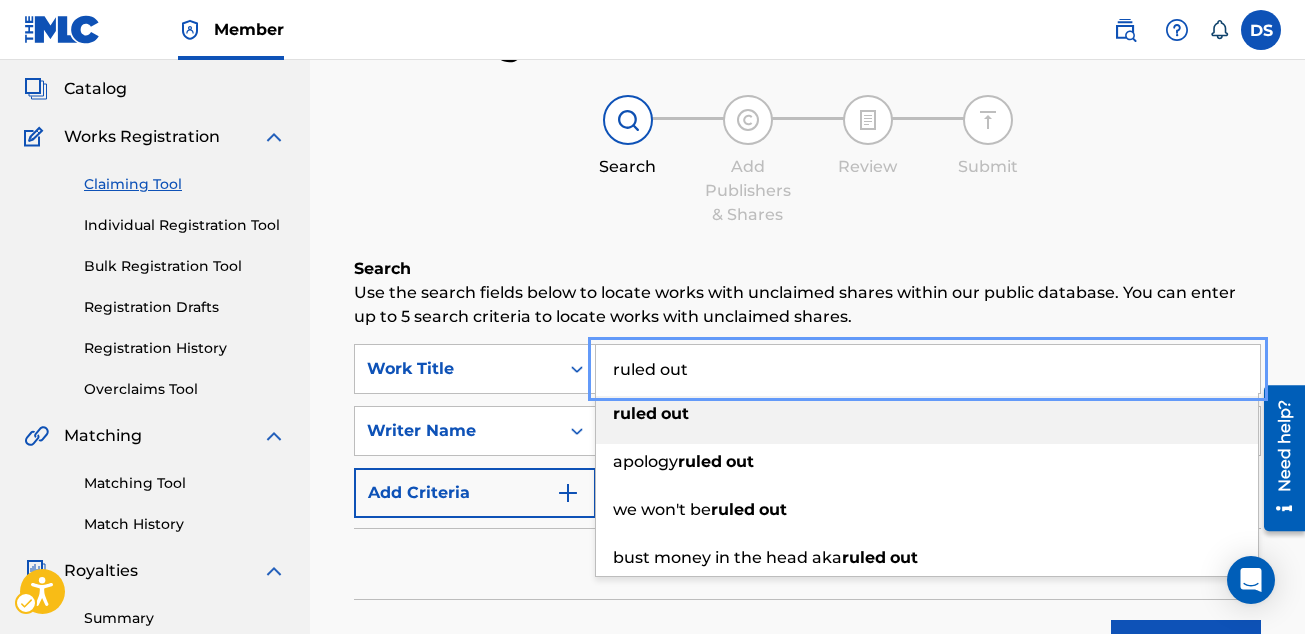 type on "ruled out" 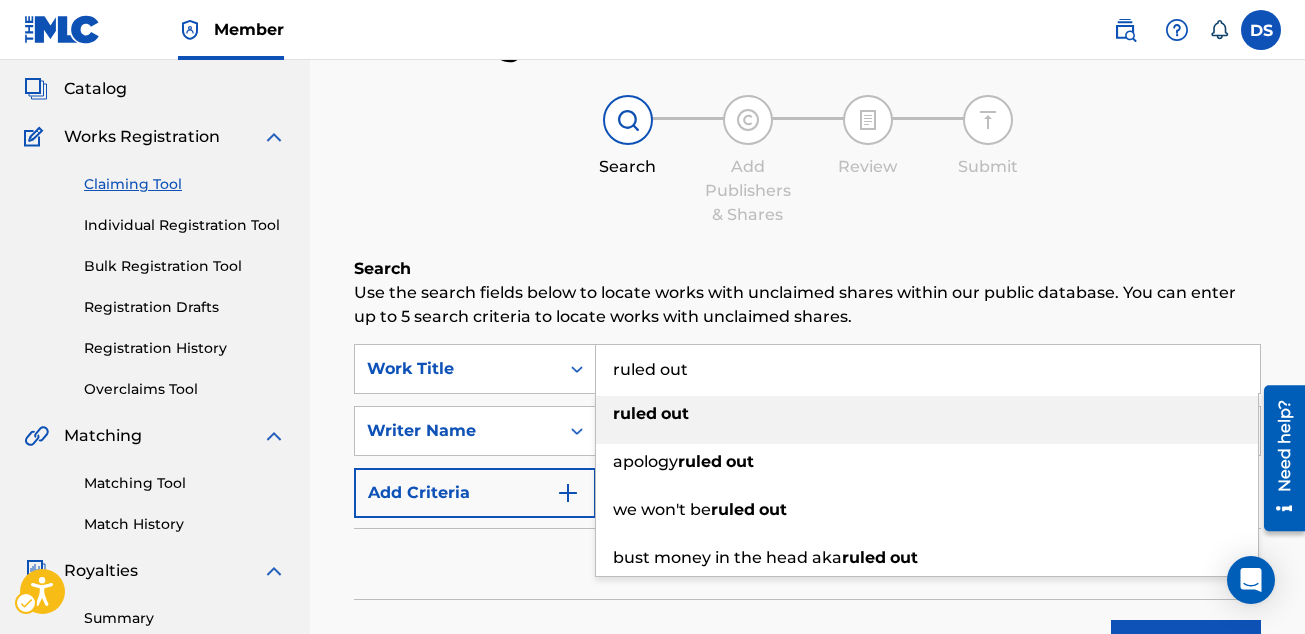 click on "ruled   out" at bounding box center (927, 414) 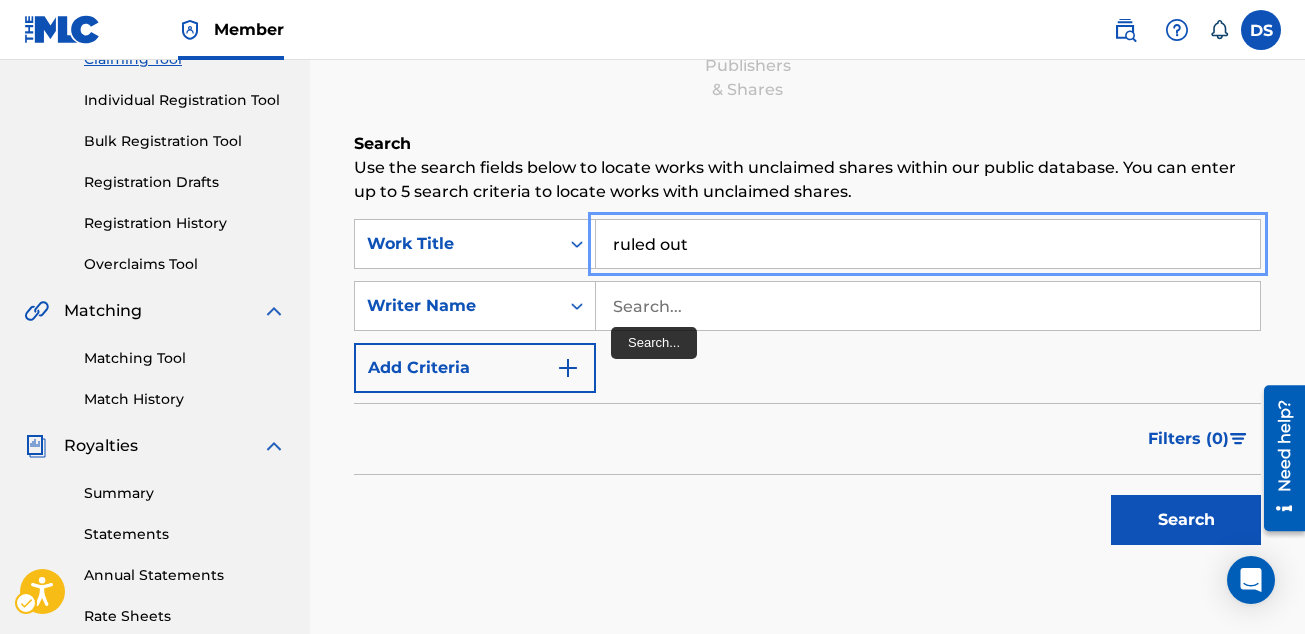 scroll, scrollTop: 245, scrollLeft: 0, axis: vertical 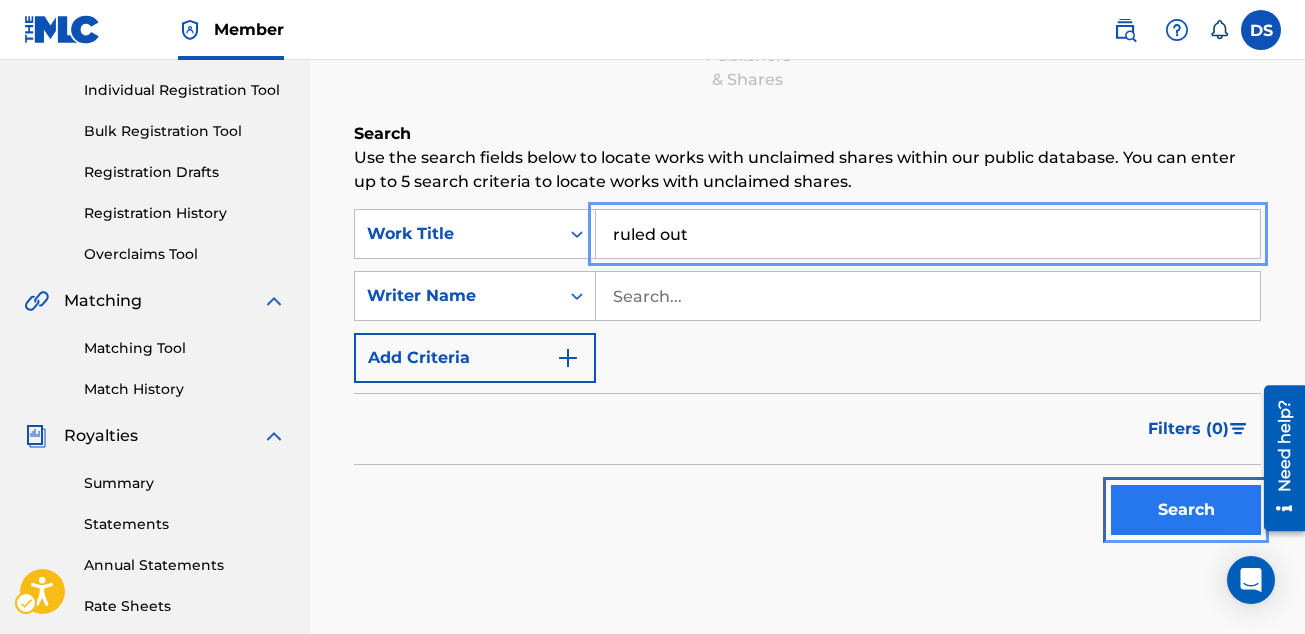 click on "Search" at bounding box center [1186, 510] 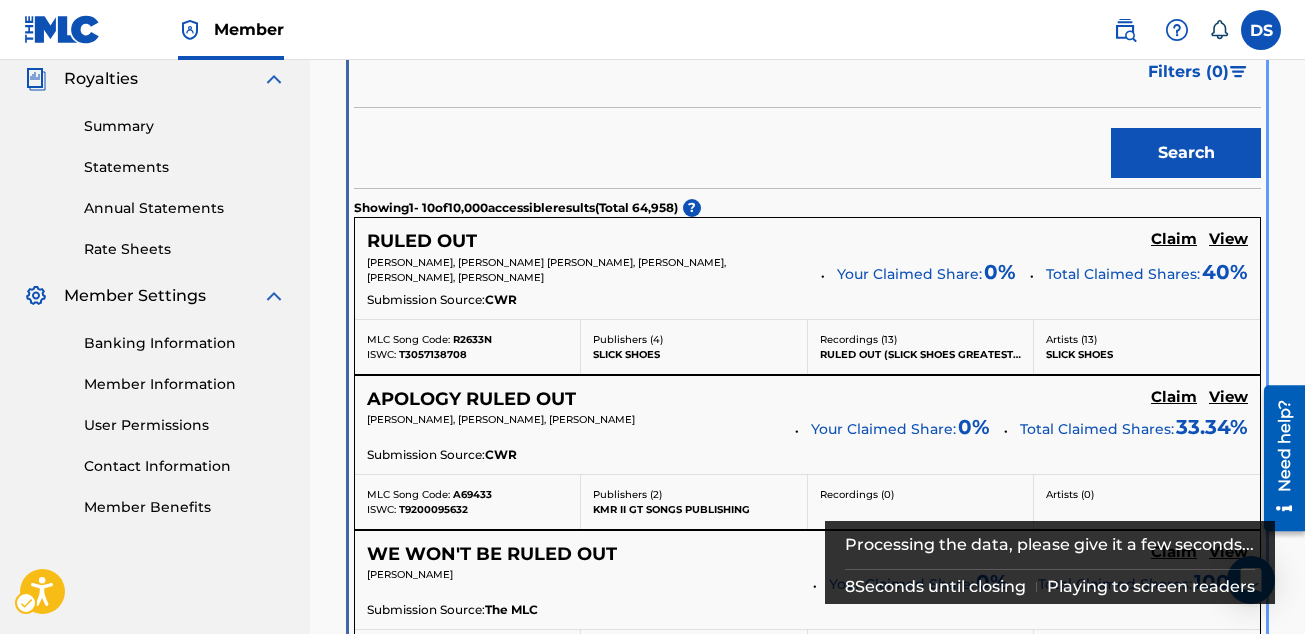 scroll, scrollTop: 603, scrollLeft: 0, axis: vertical 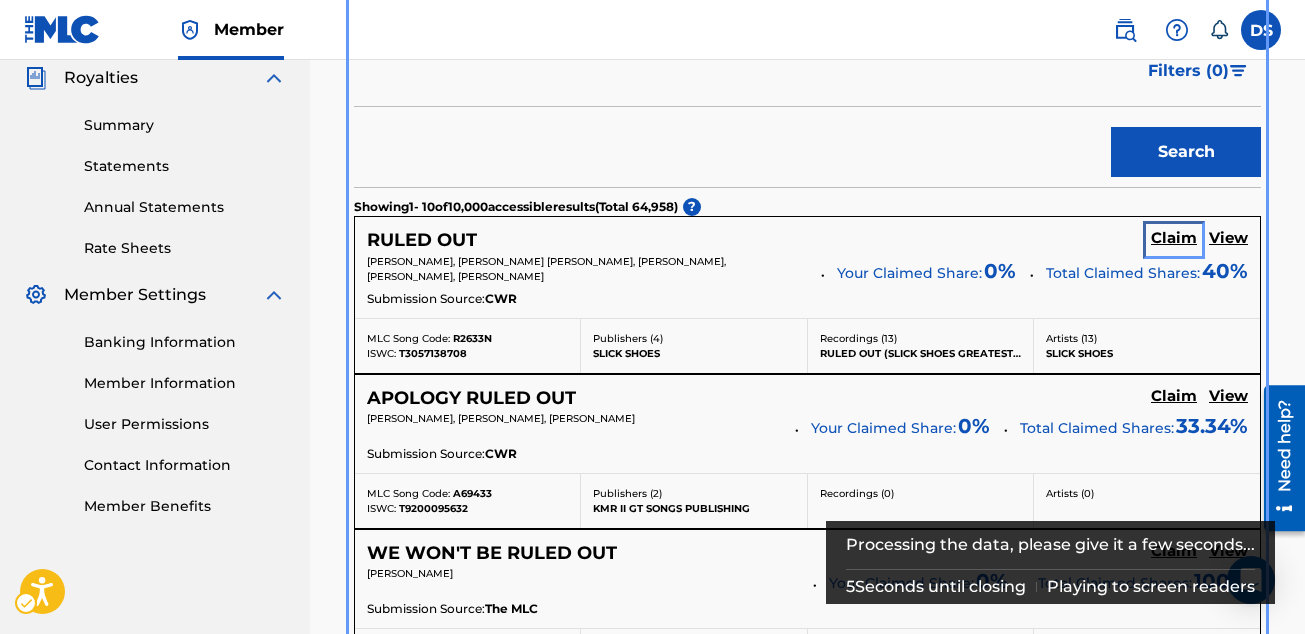 click on "Claim" at bounding box center [1174, 238] 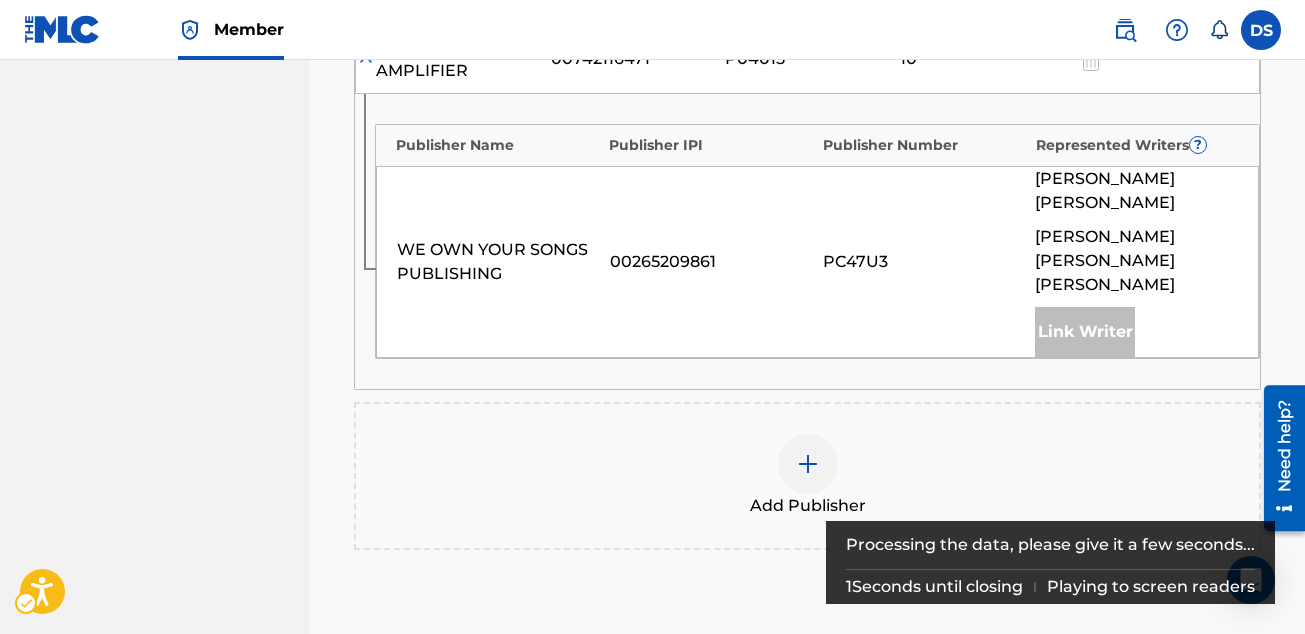 scroll, scrollTop: 1116, scrollLeft: 0, axis: vertical 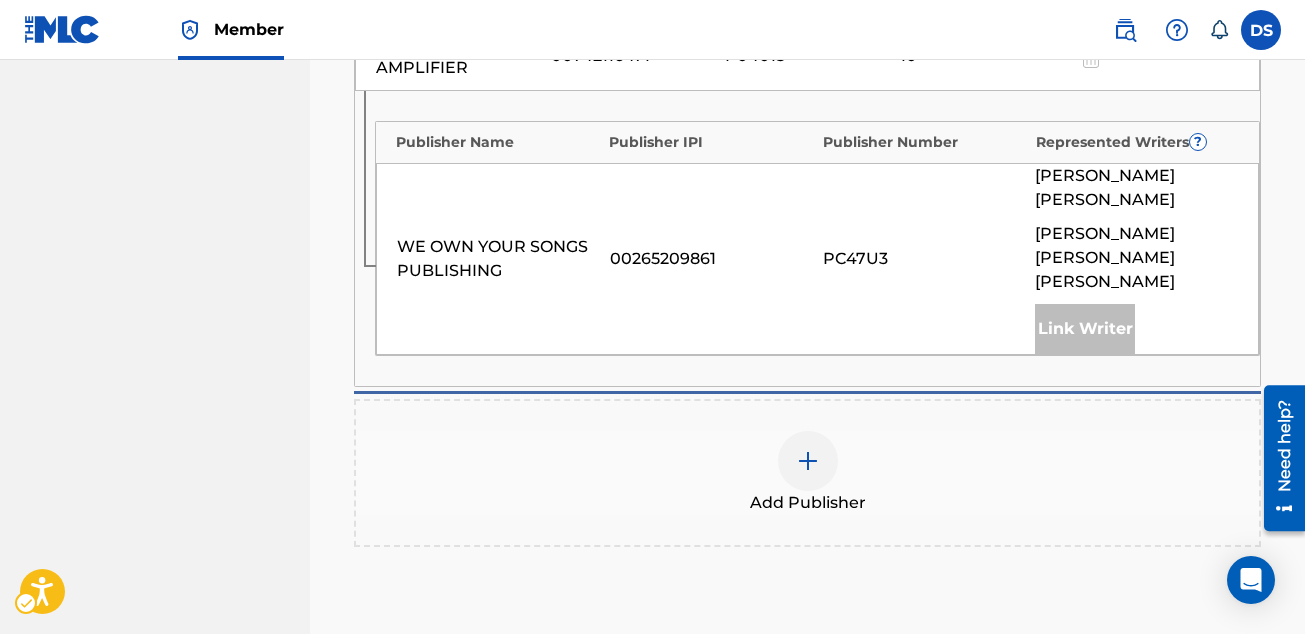 click at bounding box center (808, 461) 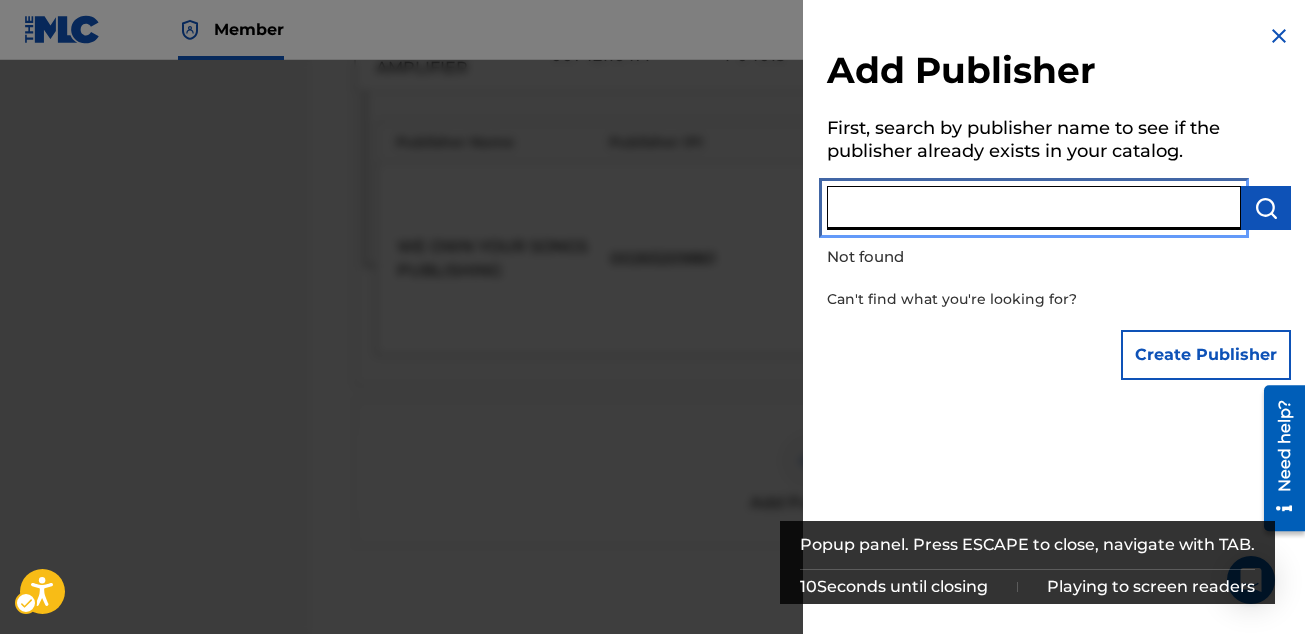 click at bounding box center (1034, 208) 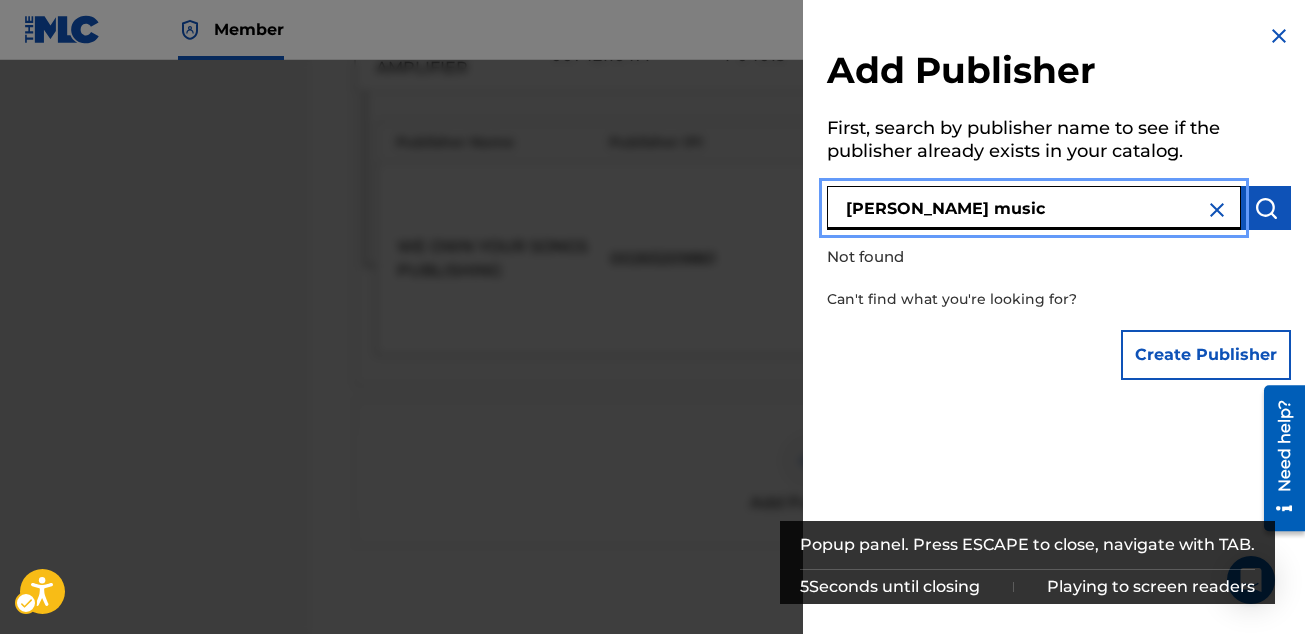 type on "stoltenberg music" 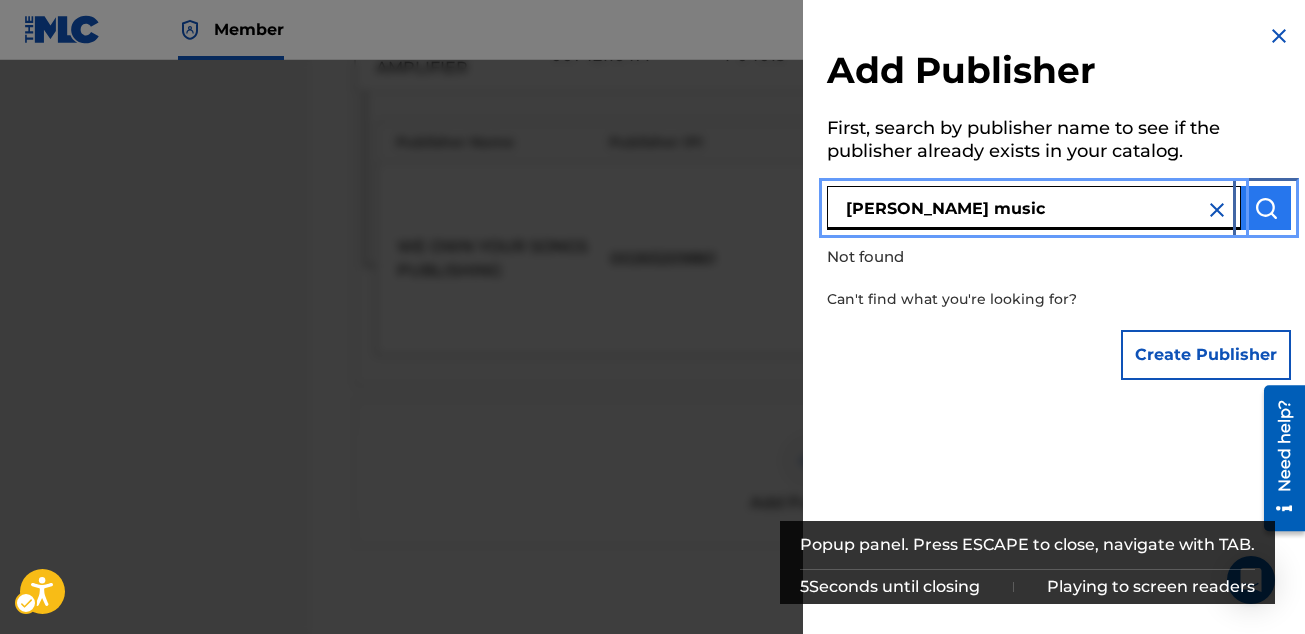 click at bounding box center (1266, 208) 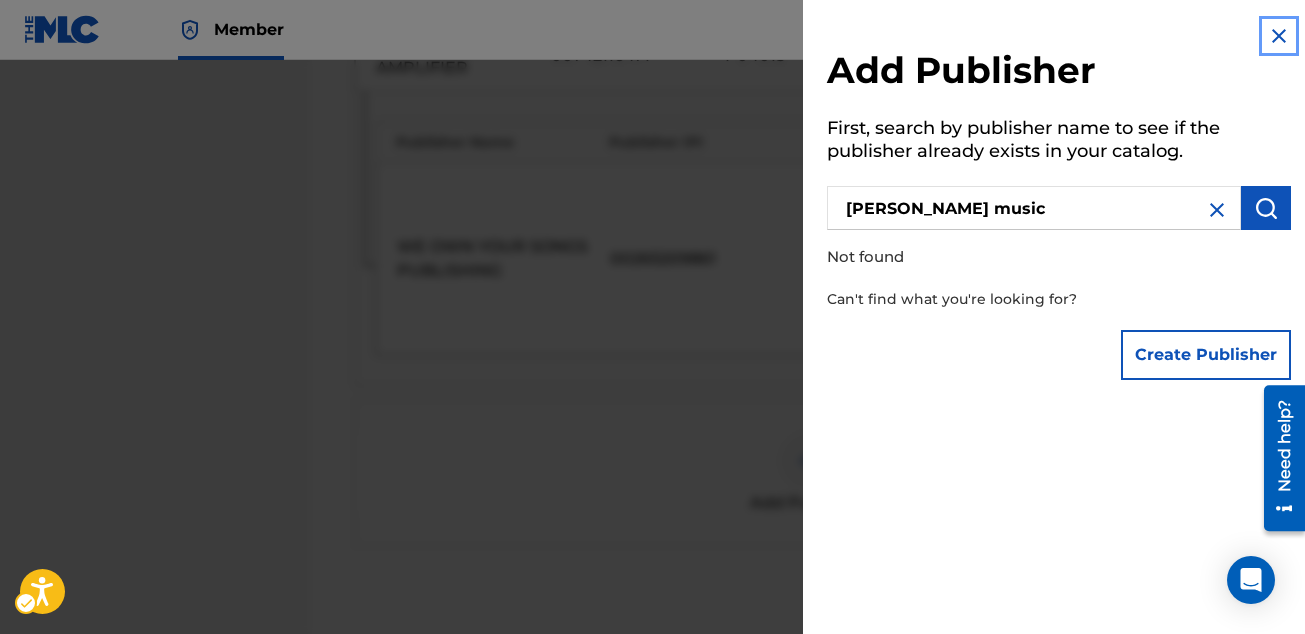 click at bounding box center [1279, 36] 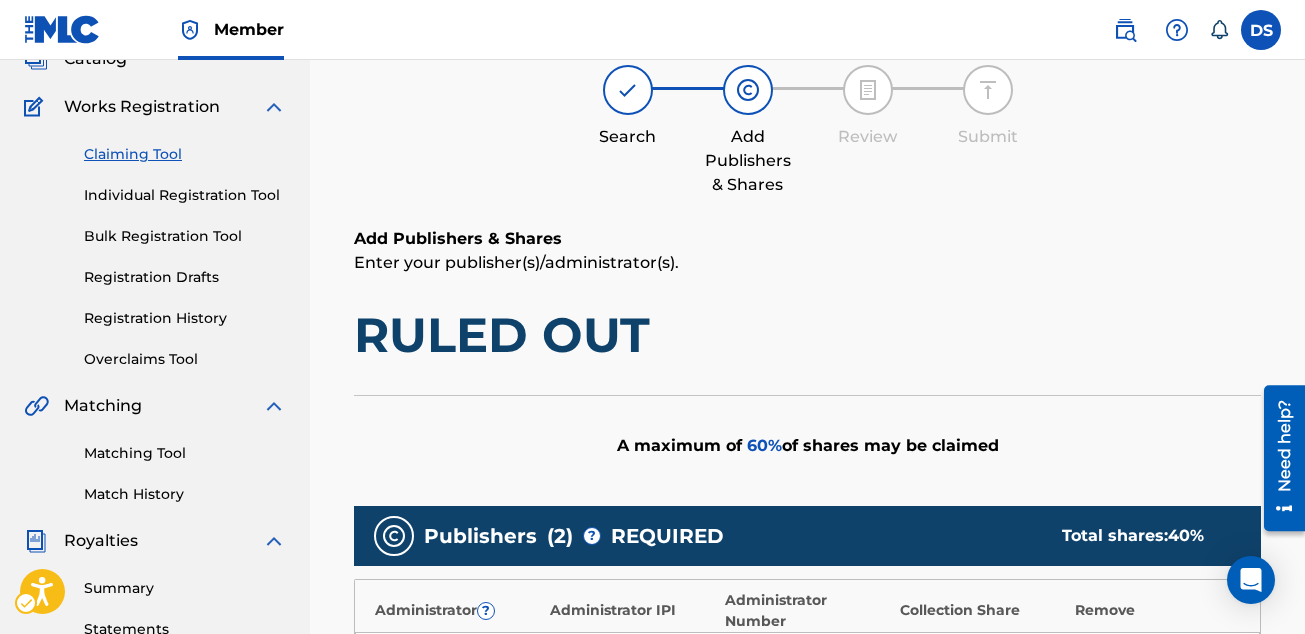 scroll, scrollTop: 0, scrollLeft: 0, axis: both 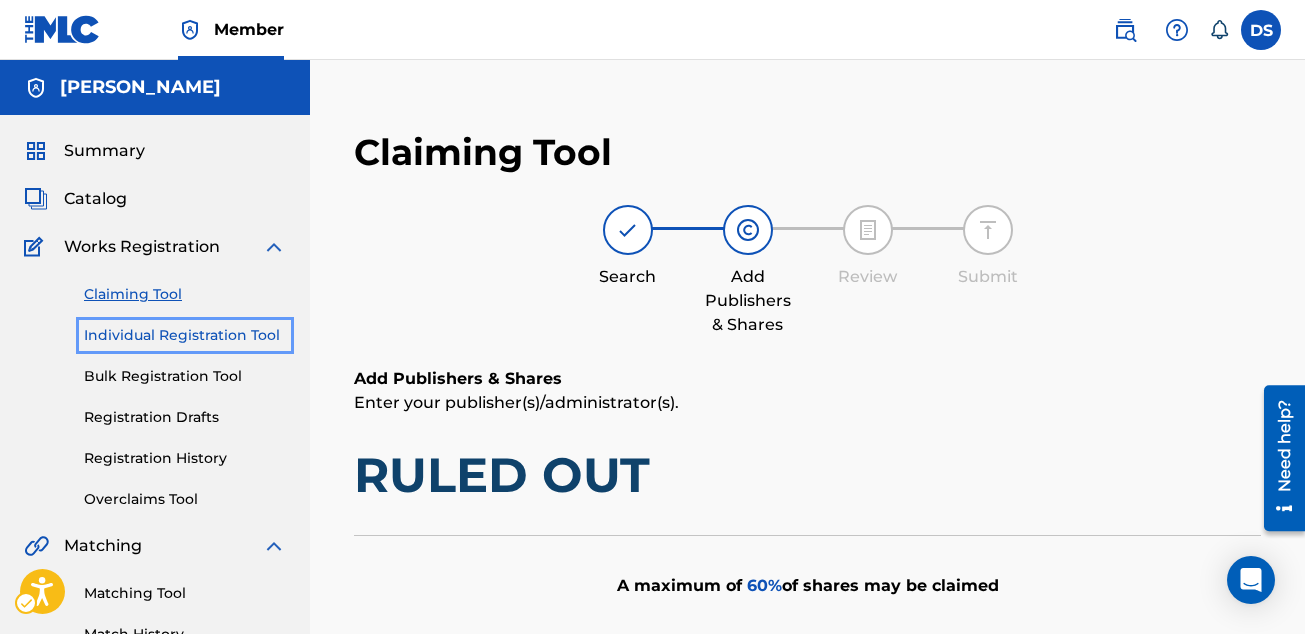 click on "Individual Registration Tool" at bounding box center [185, 335] 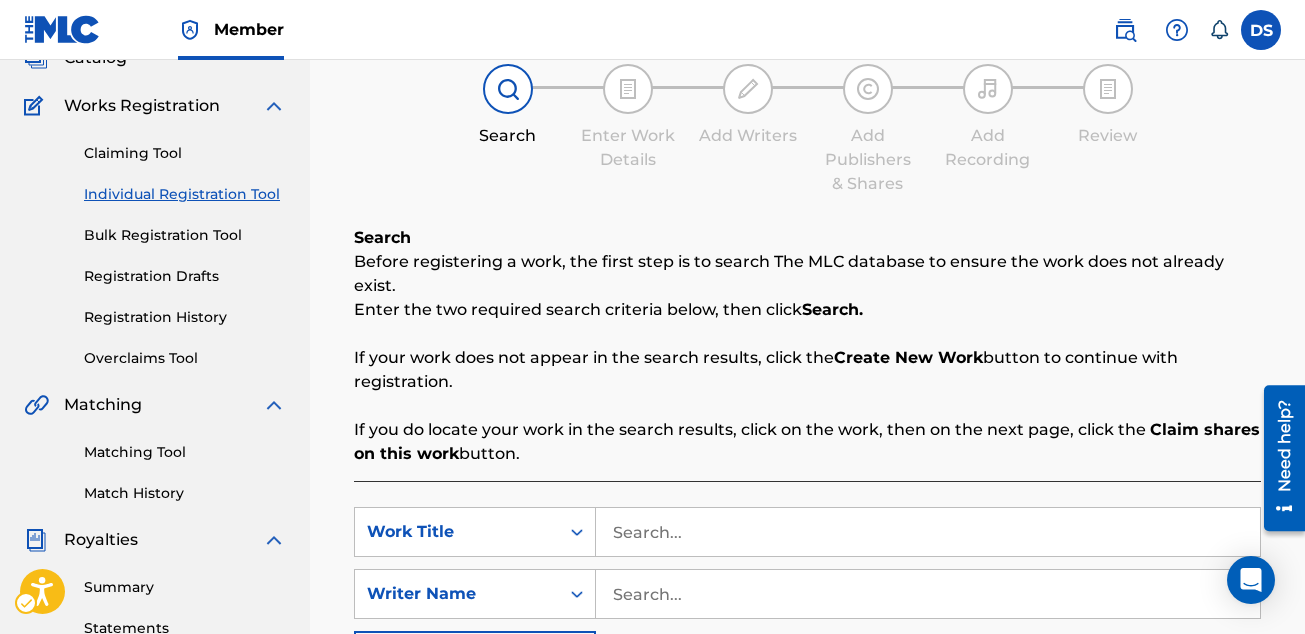 scroll, scrollTop: 74, scrollLeft: 0, axis: vertical 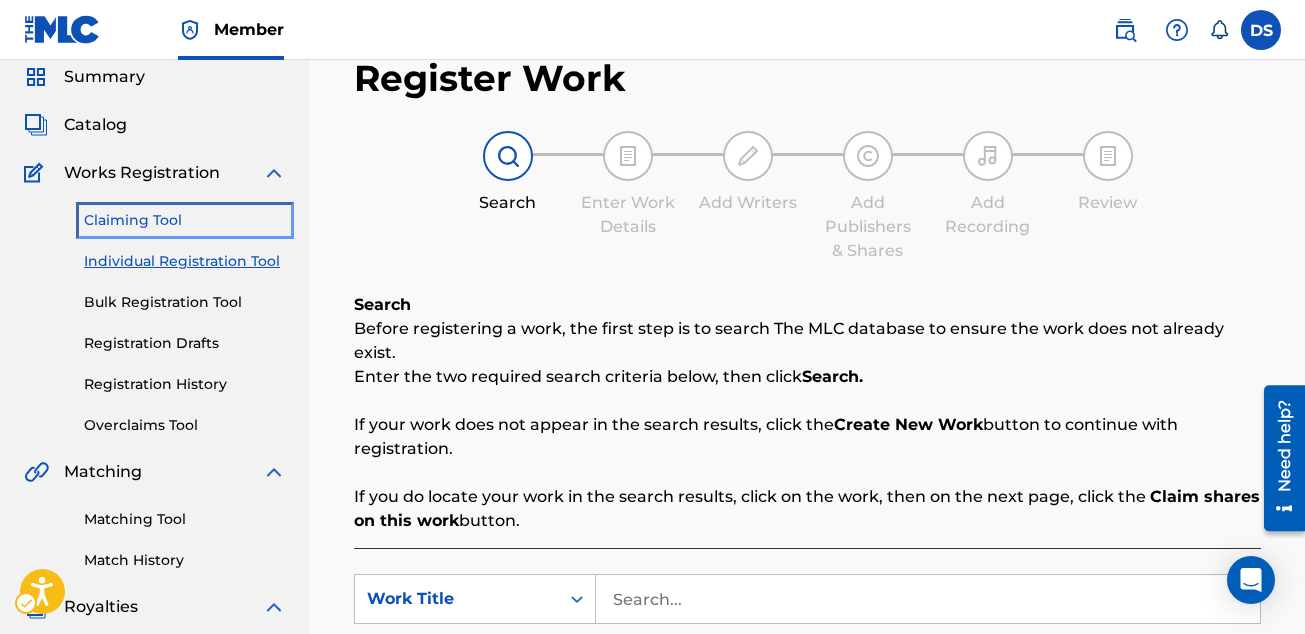 click on "Claiming Tool" at bounding box center (185, 220) 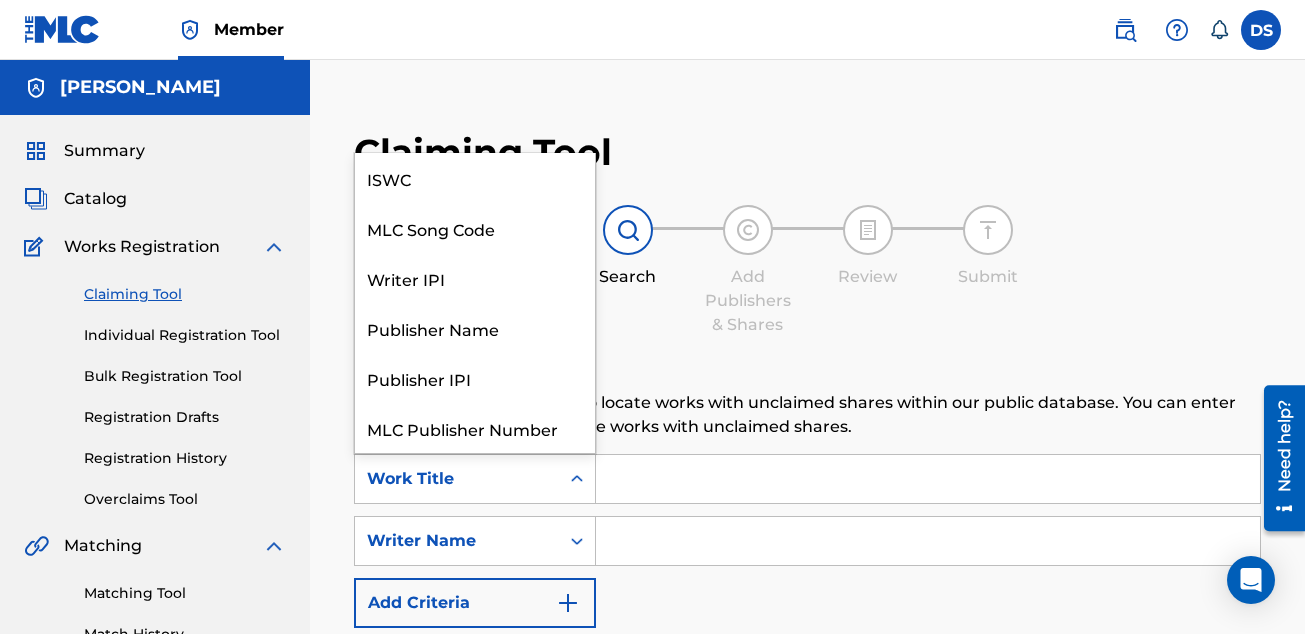 click on "Work Title" at bounding box center (457, 479) 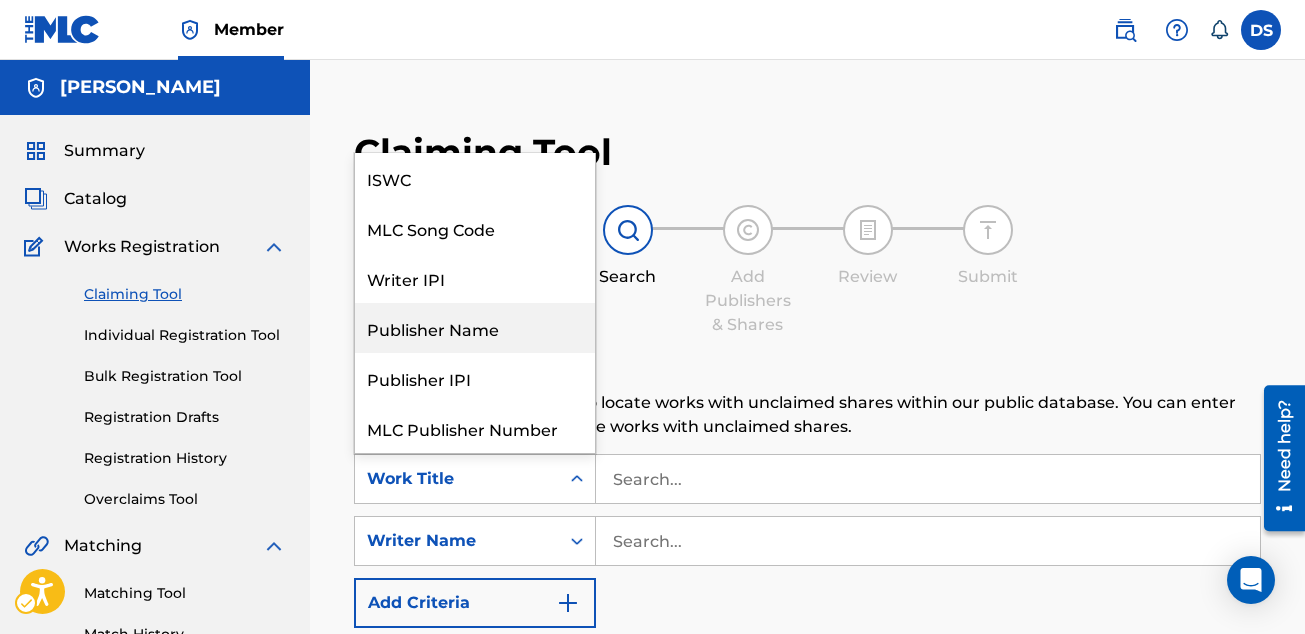scroll, scrollTop: 50, scrollLeft: 0, axis: vertical 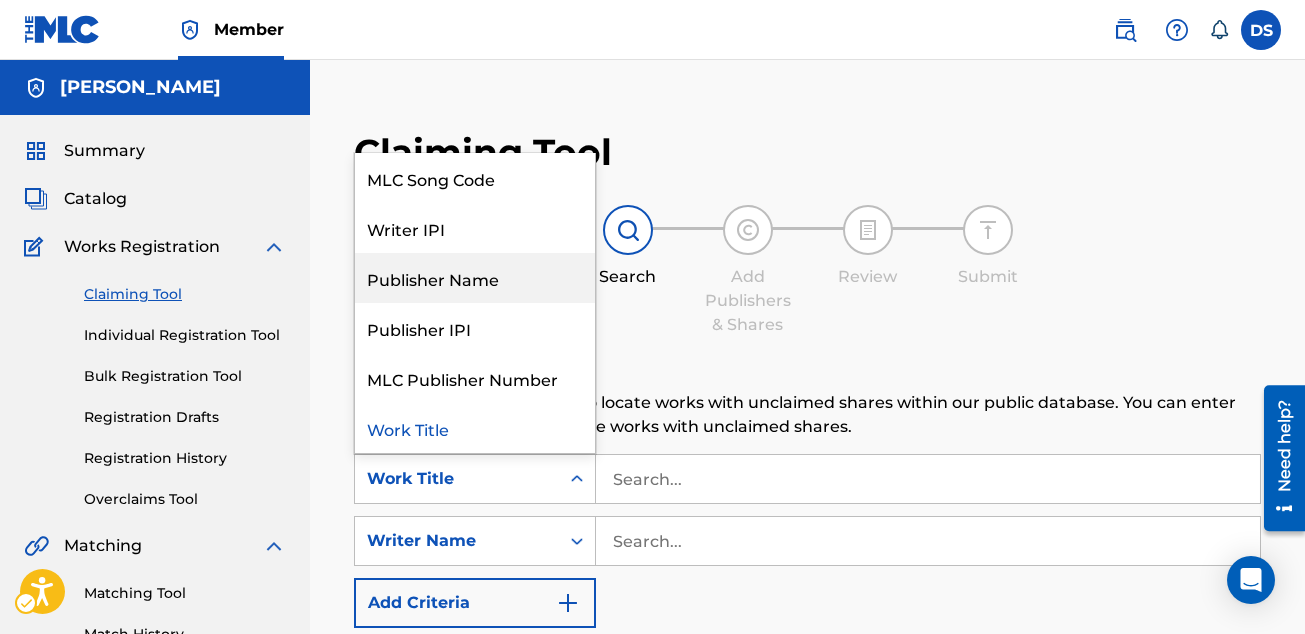 click on "Publisher Name" at bounding box center (475, 278) 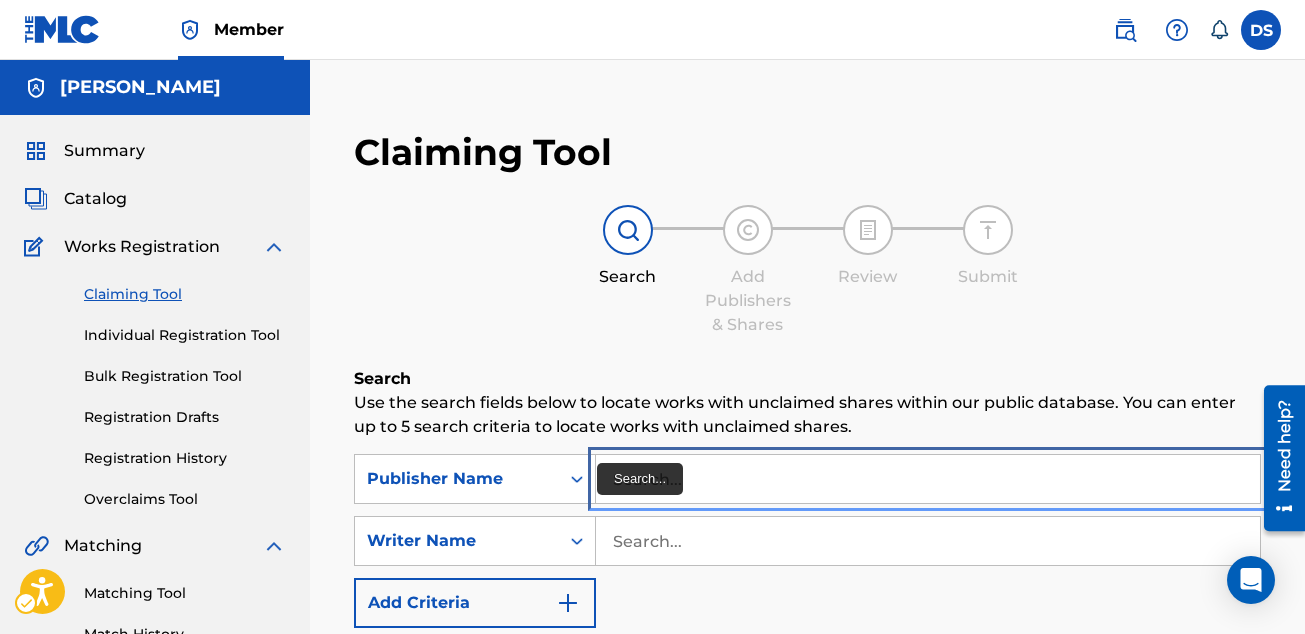click at bounding box center (928, 479) 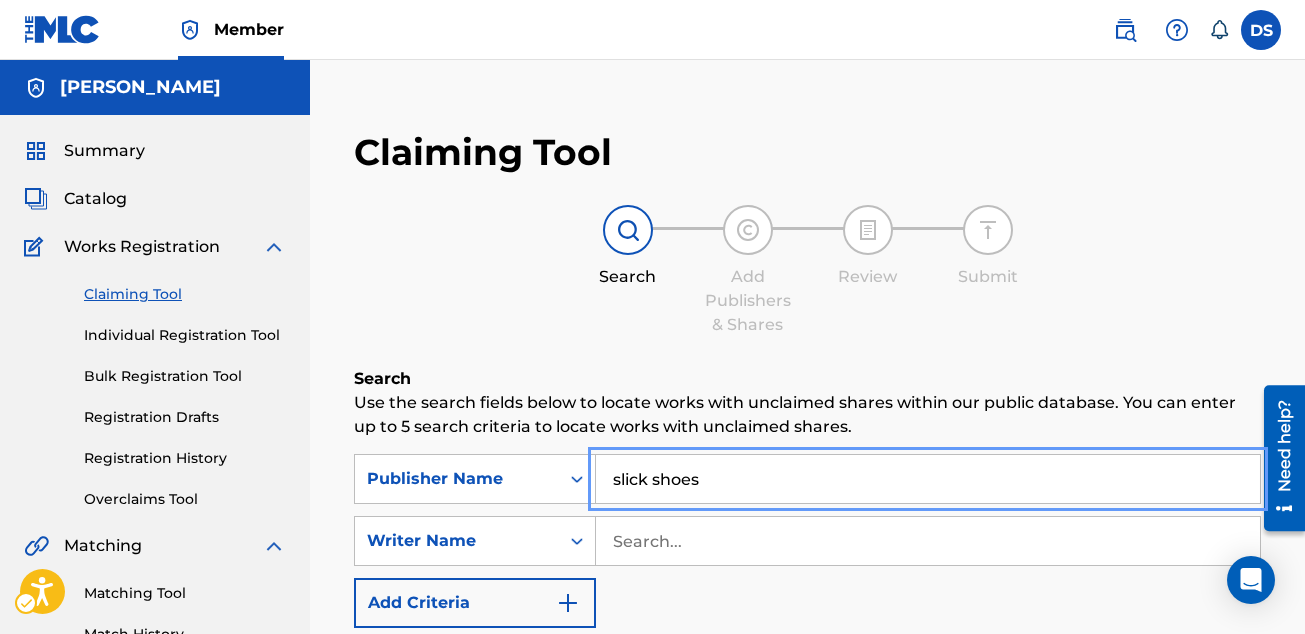 type on "slick shoes" 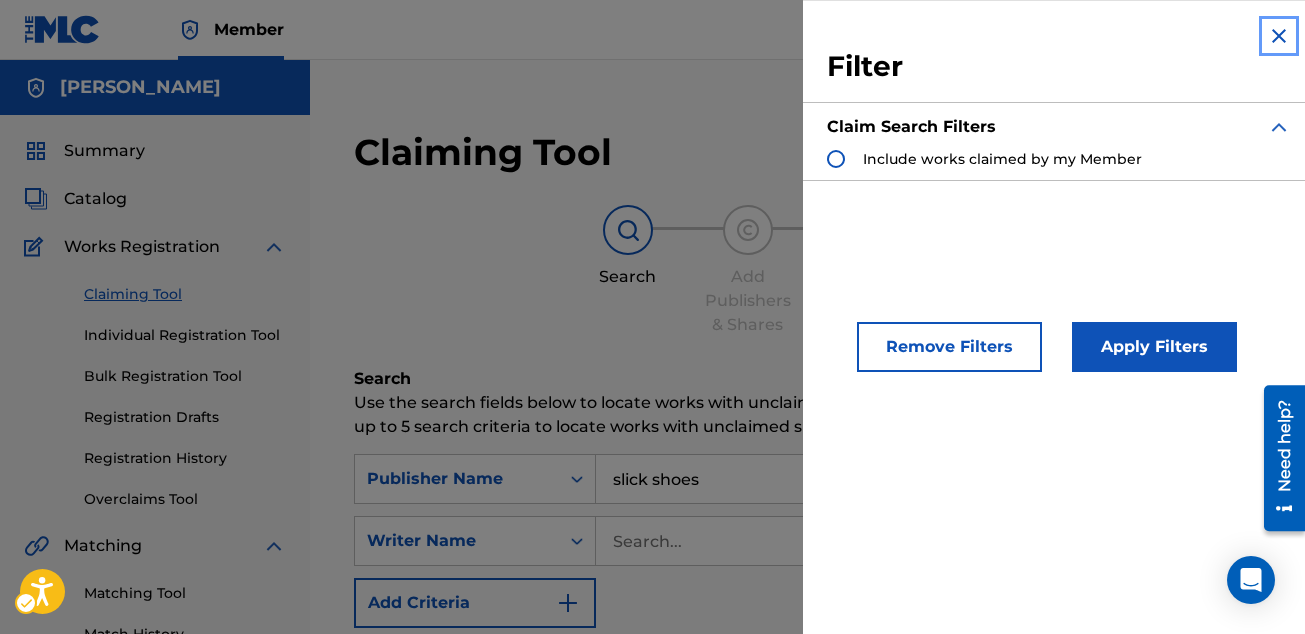click at bounding box center (1279, 36) 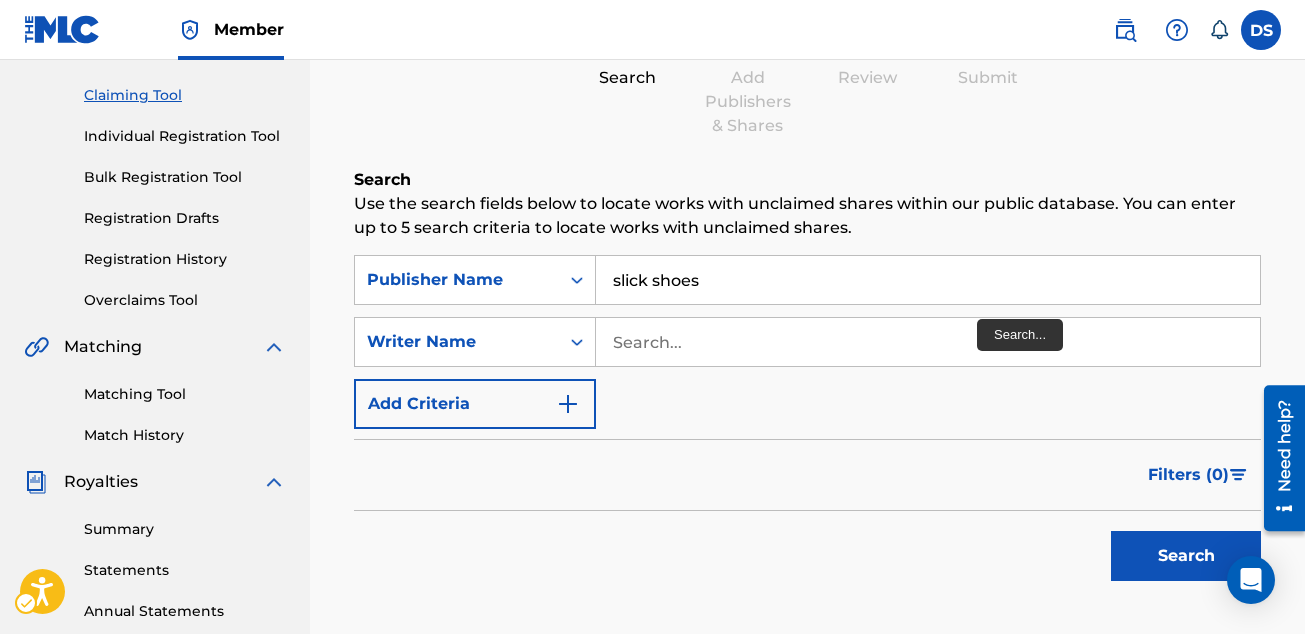 scroll, scrollTop: 220, scrollLeft: 0, axis: vertical 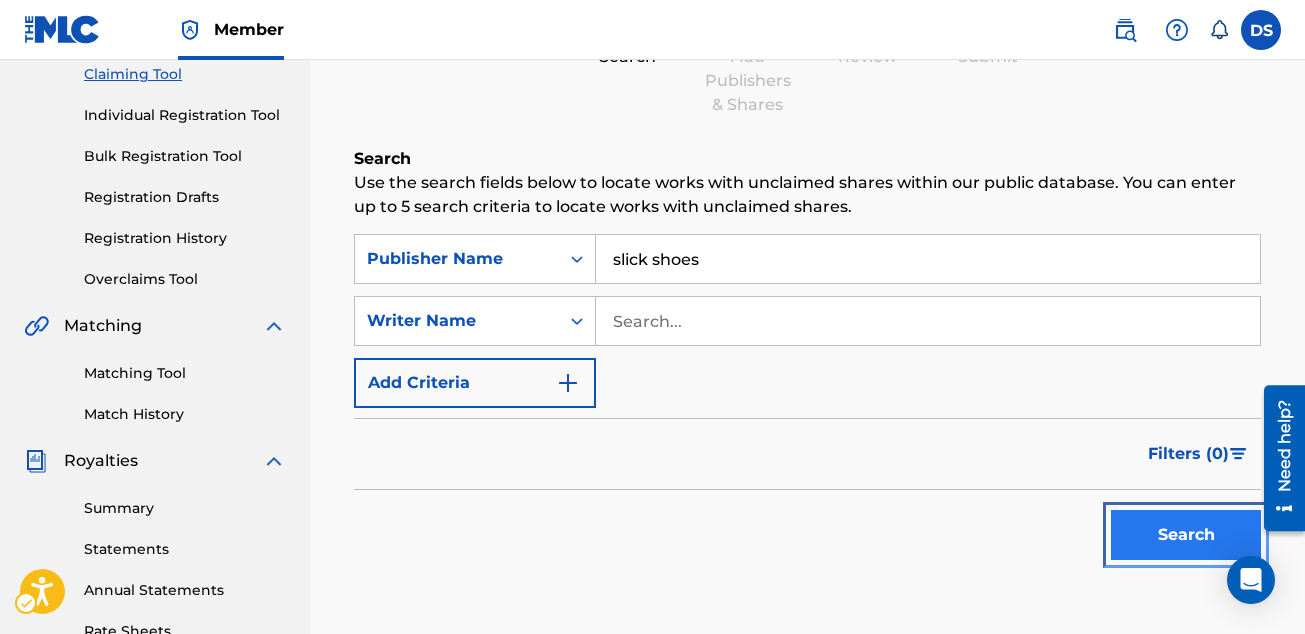 click on "Search" at bounding box center (1186, 535) 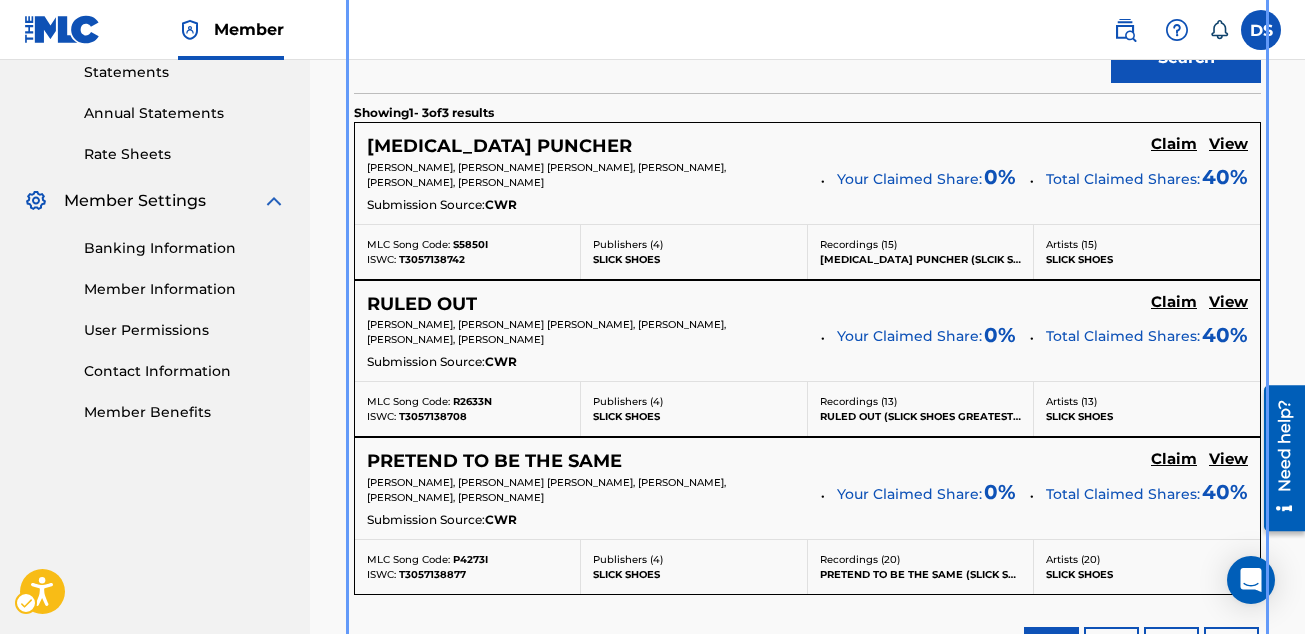 scroll, scrollTop: 722, scrollLeft: 0, axis: vertical 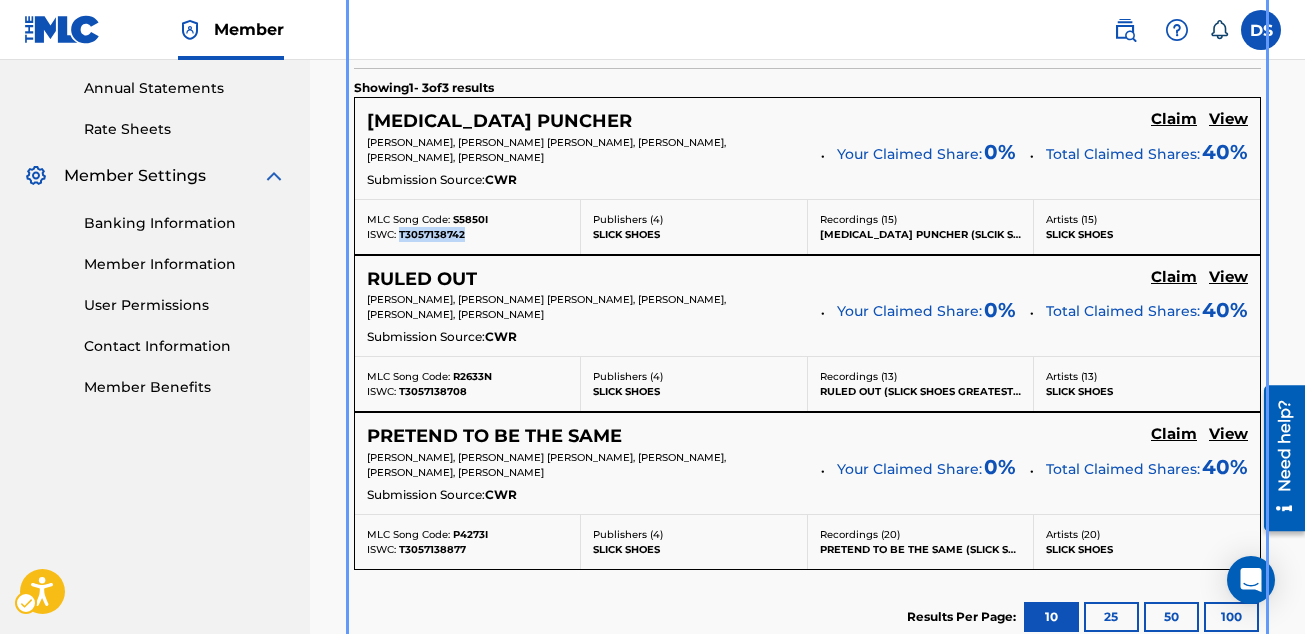 drag, startPoint x: 489, startPoint y: 233, endPoint x: 401, endPoint y: 235, distance: 88.02273 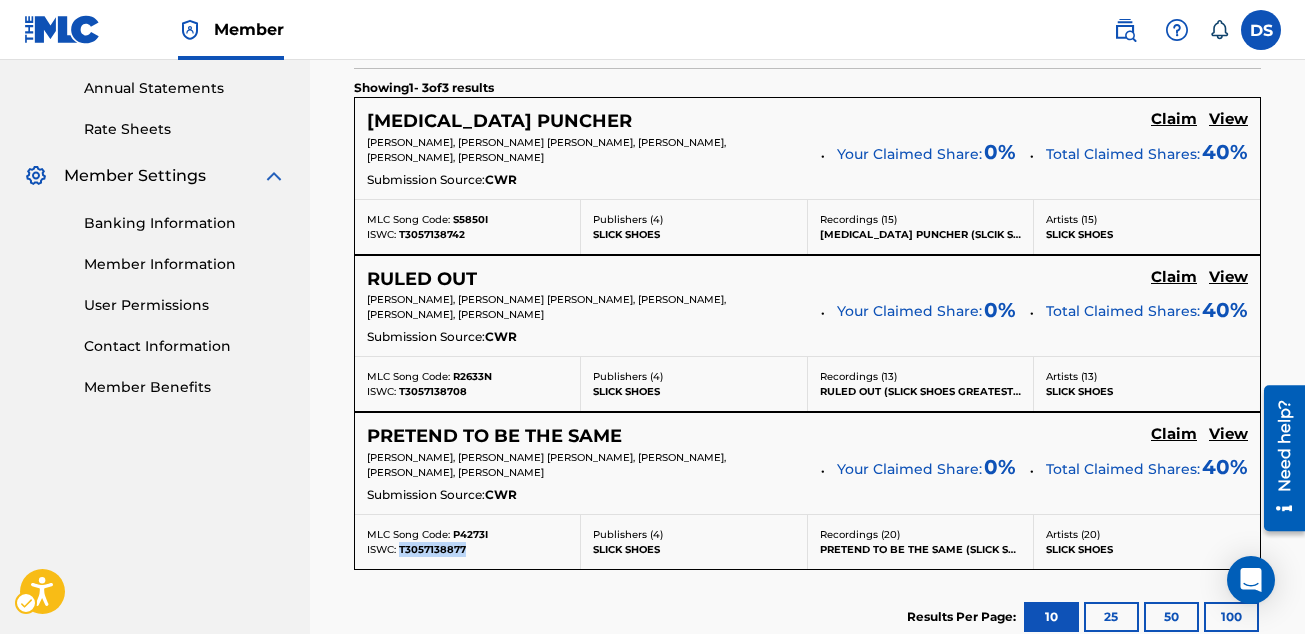 drag, startPoint x: 489, startPoint y: 548, endPoint x: 400, endPoint y: 548, distance: 89 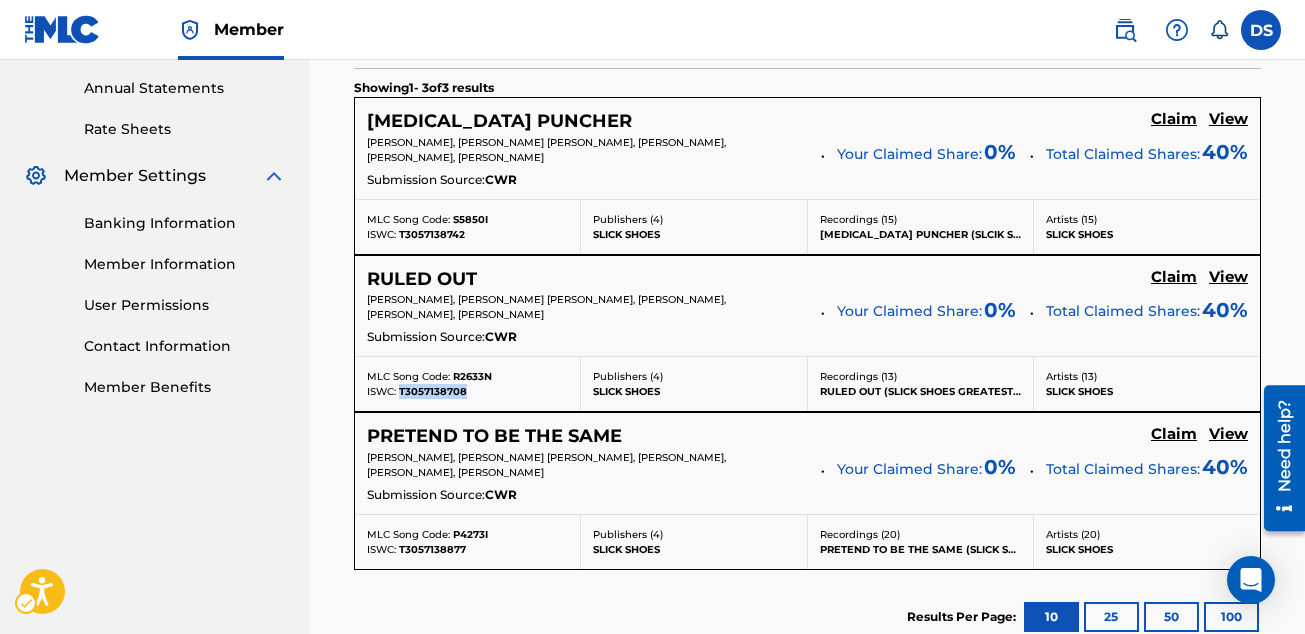 drag, startPoint x: 489, startPoint y: 391, endPoint x: 401, endPoint y: 392, distance: 88.005684 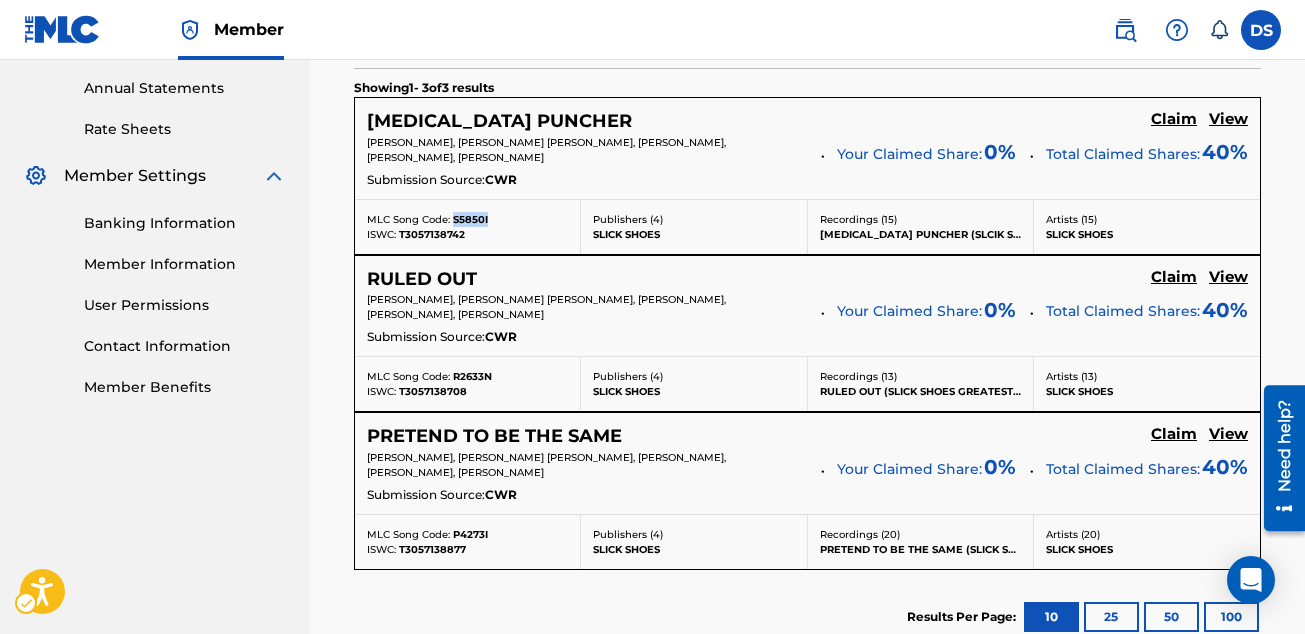 drag, startPoint x: 496, startPoint y: 214, endPoint x: 454, endPoint y: 219, distance: 42.296574 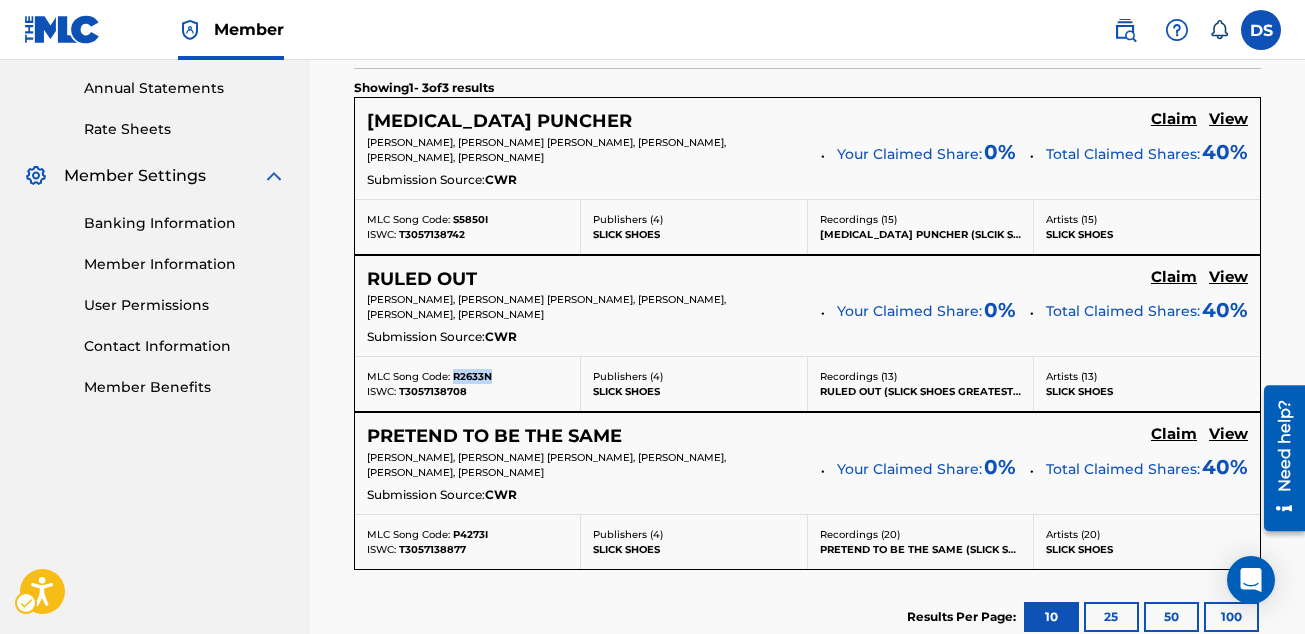 drag, startPoint x: 502, startPoint y: 373, endPoint x: 452, endPoint y: 373, distance: 50 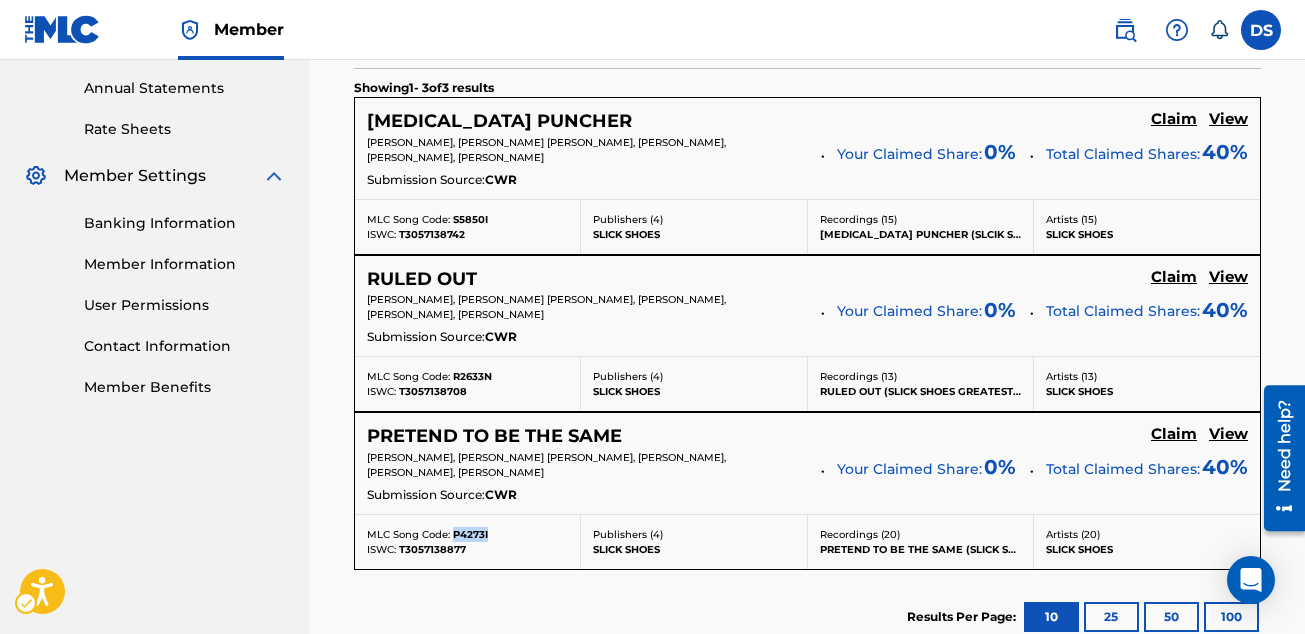 drag, startPoint x: 493, startPoint y: 533, endPoint x: 454, endPoint y: 534, distance: 39.012817 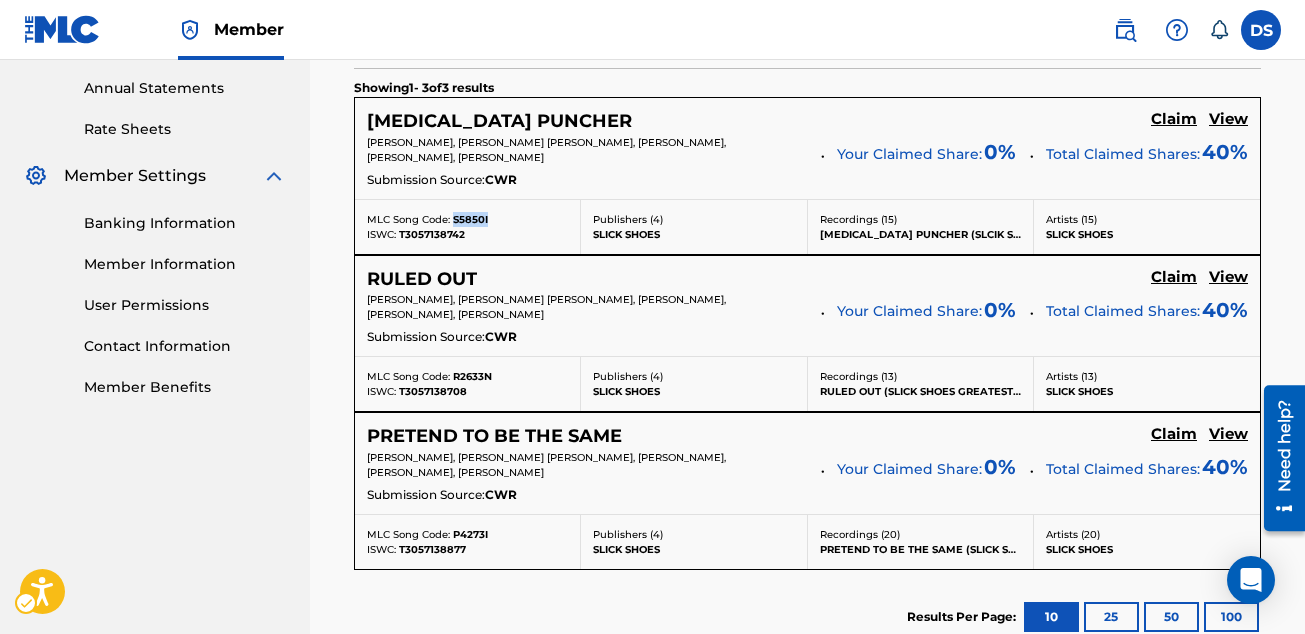 drag, startPoint x: 500, startPoint y: 217, endPoint x: 453, endPoint y: 217, distance: 47 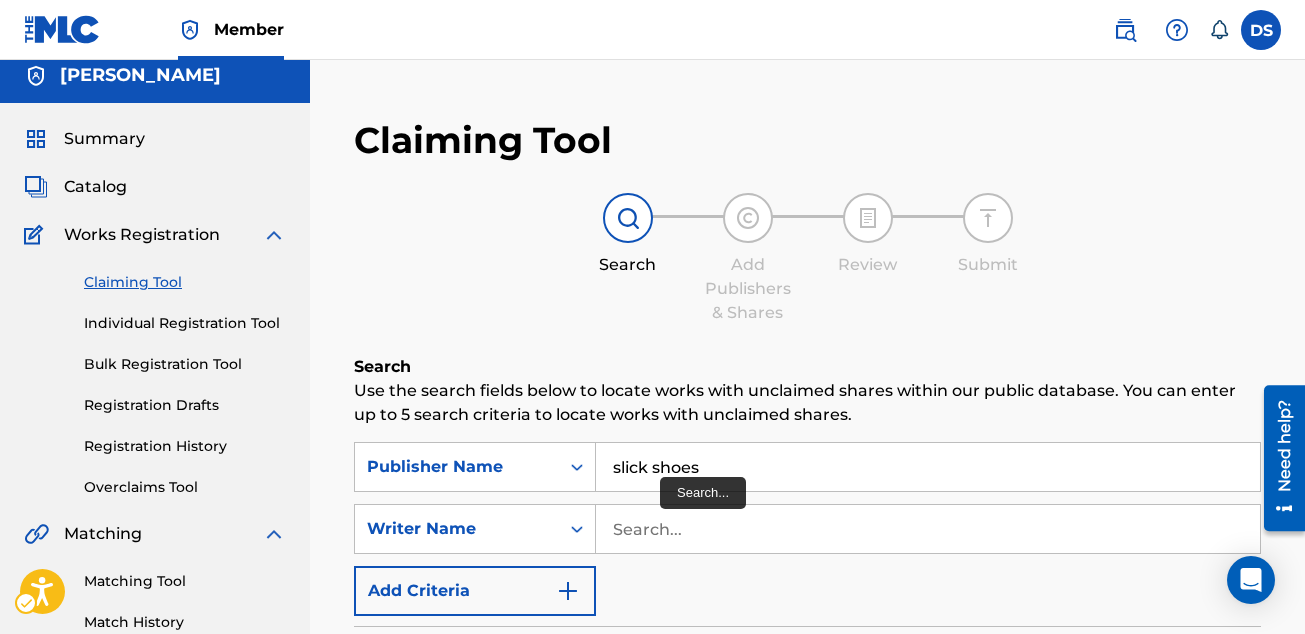 scroll, scrollTop: 0, scrollLeft: 0, axis: both 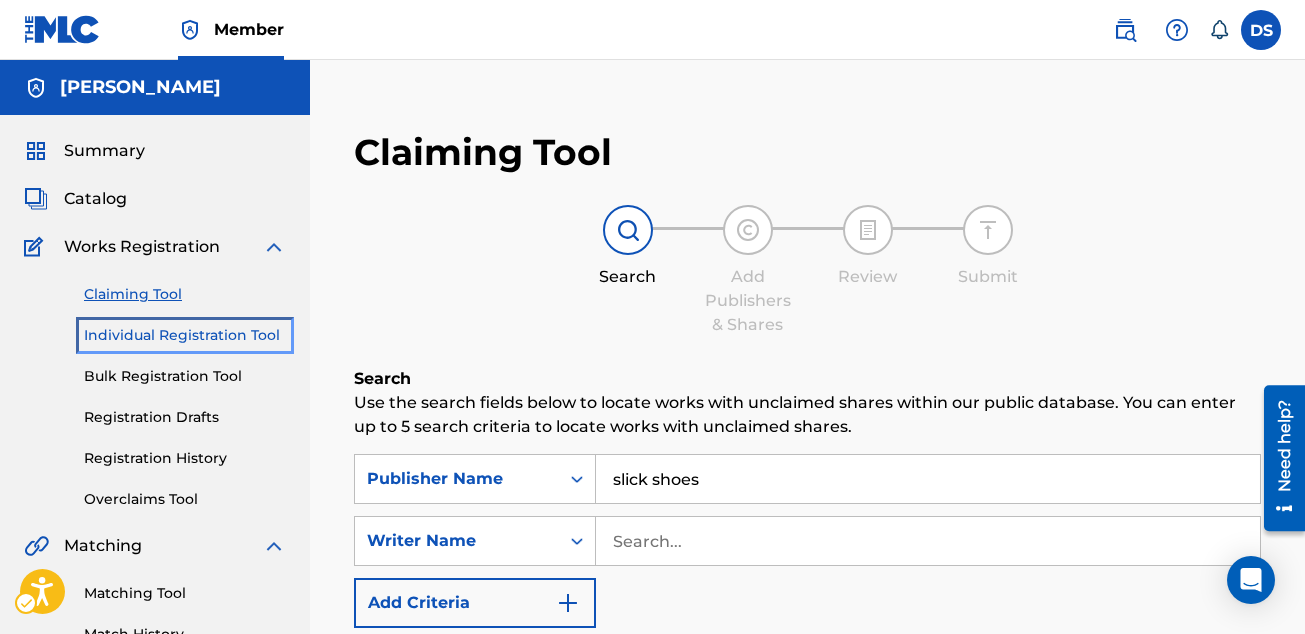 click on "Individual Registration Tool" at bounding box center (185, 335) 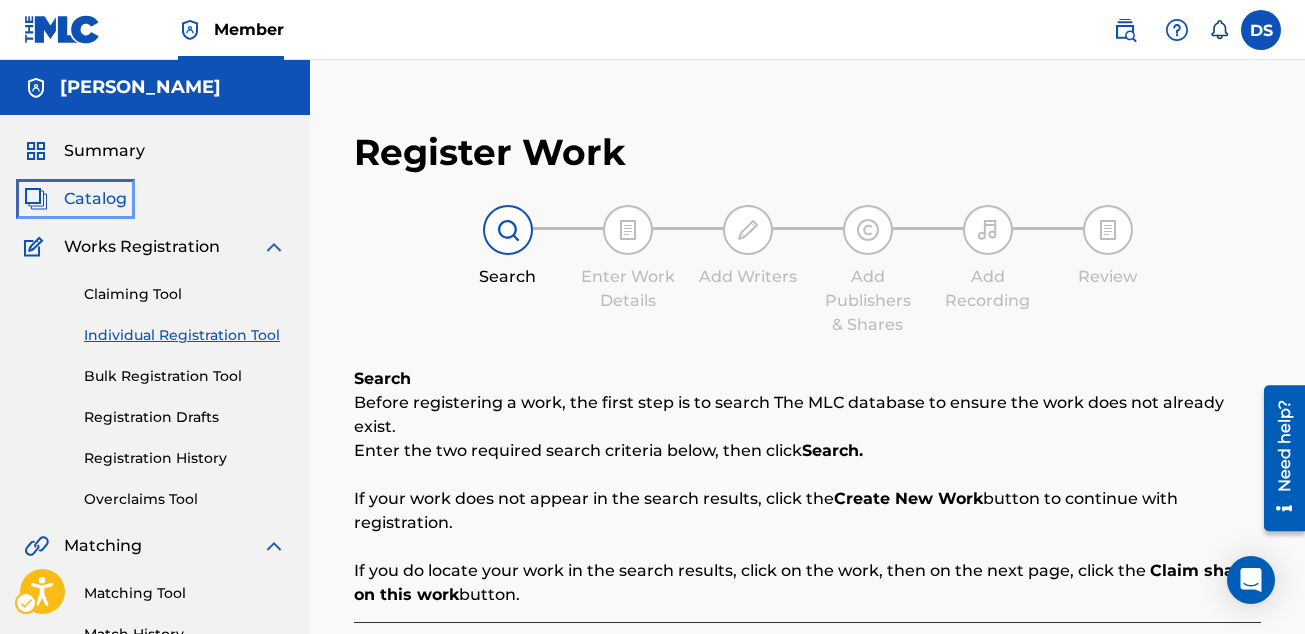 click on "Catalog" at bounding box center (95, 199) 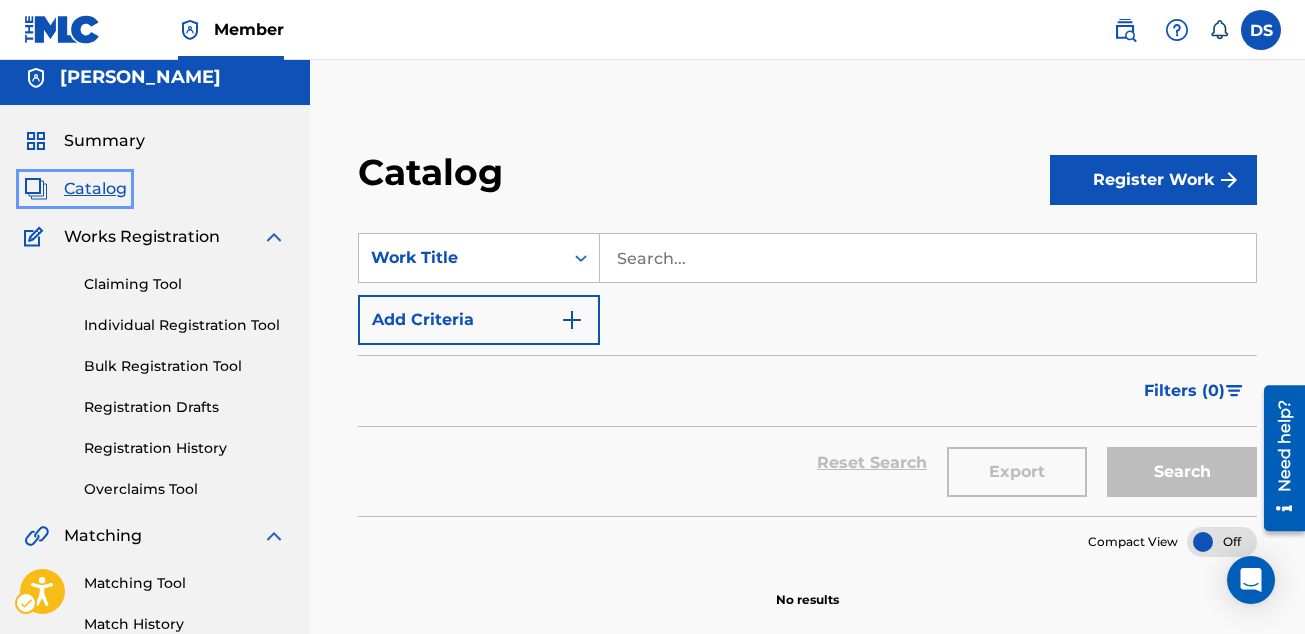 scroll, scrollTop: 0, scrollLeft: 0, axis: both 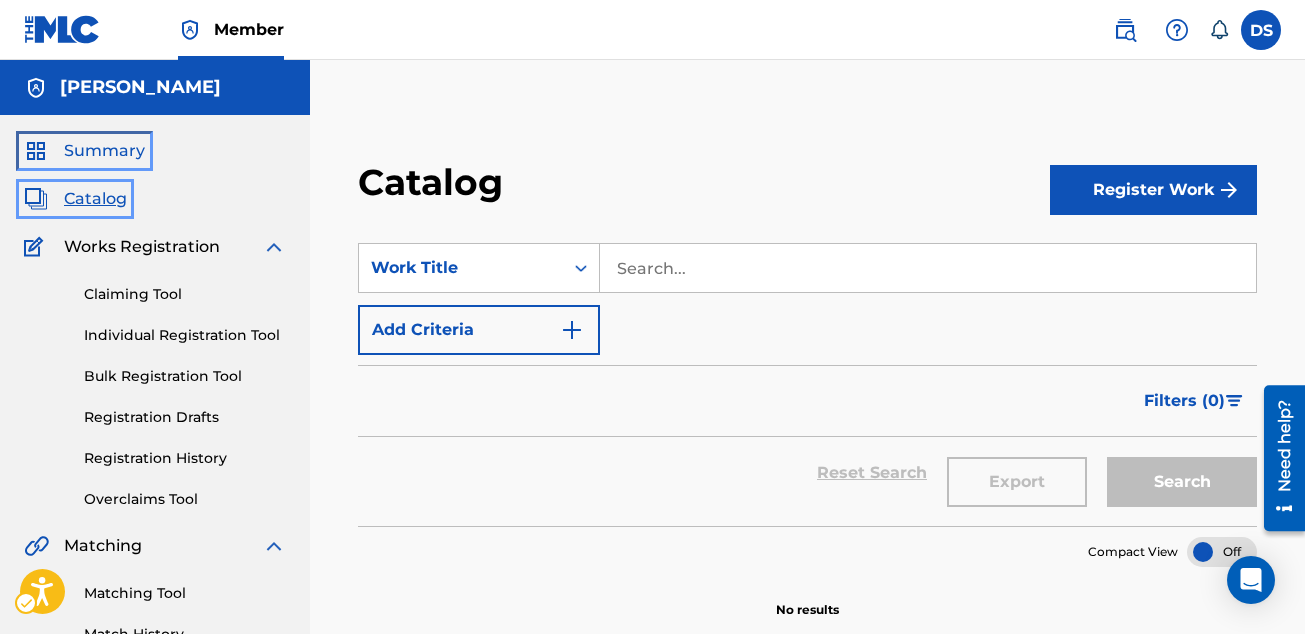 click on "Summary" at bounding box center [104, 151] 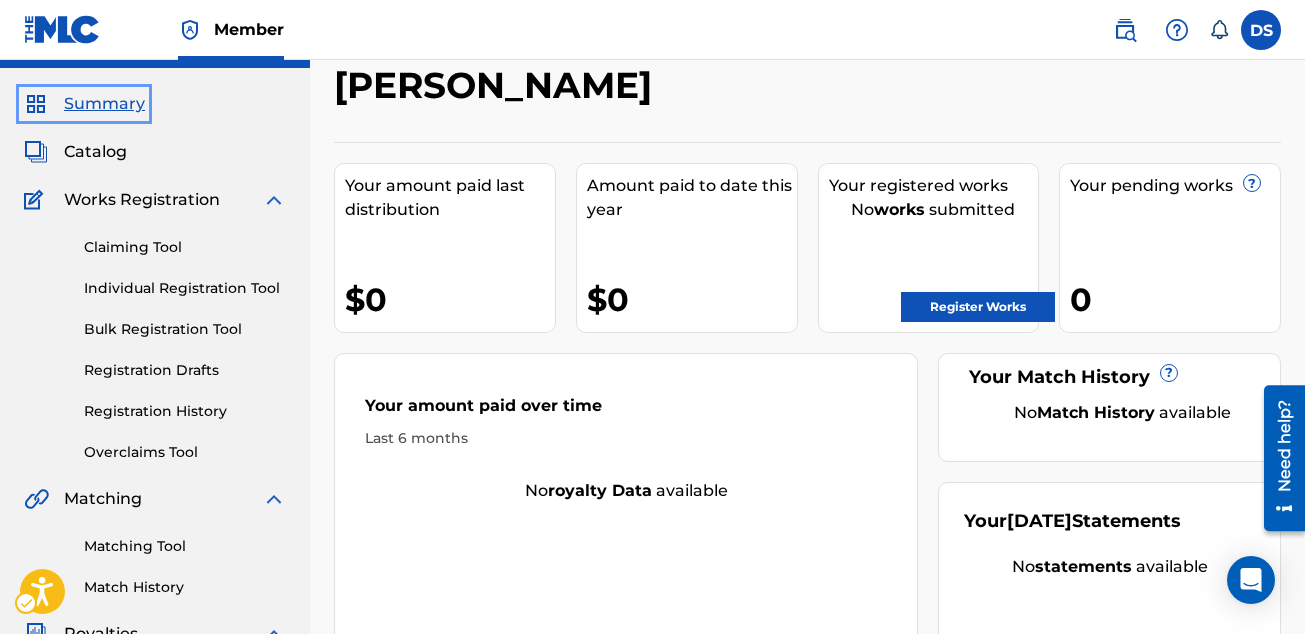 scroll, scrollTop: 59, scrollLeft: 0, axis: vertical 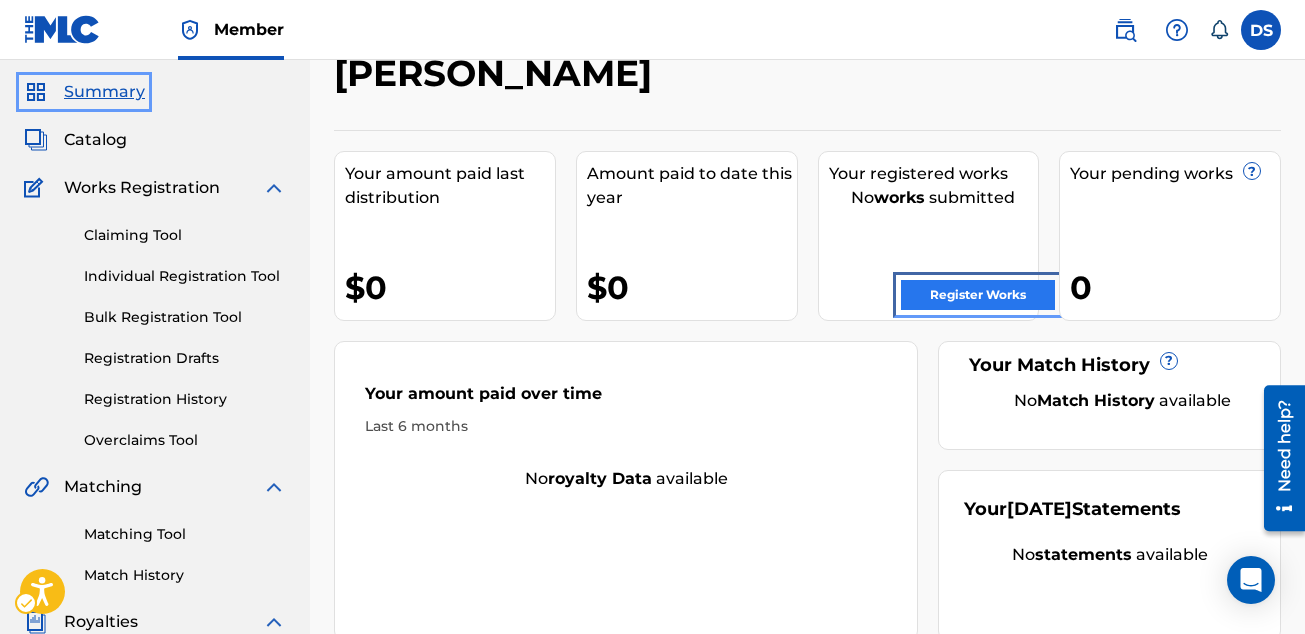 click on "Register Works" at bounding box center (978, 295) 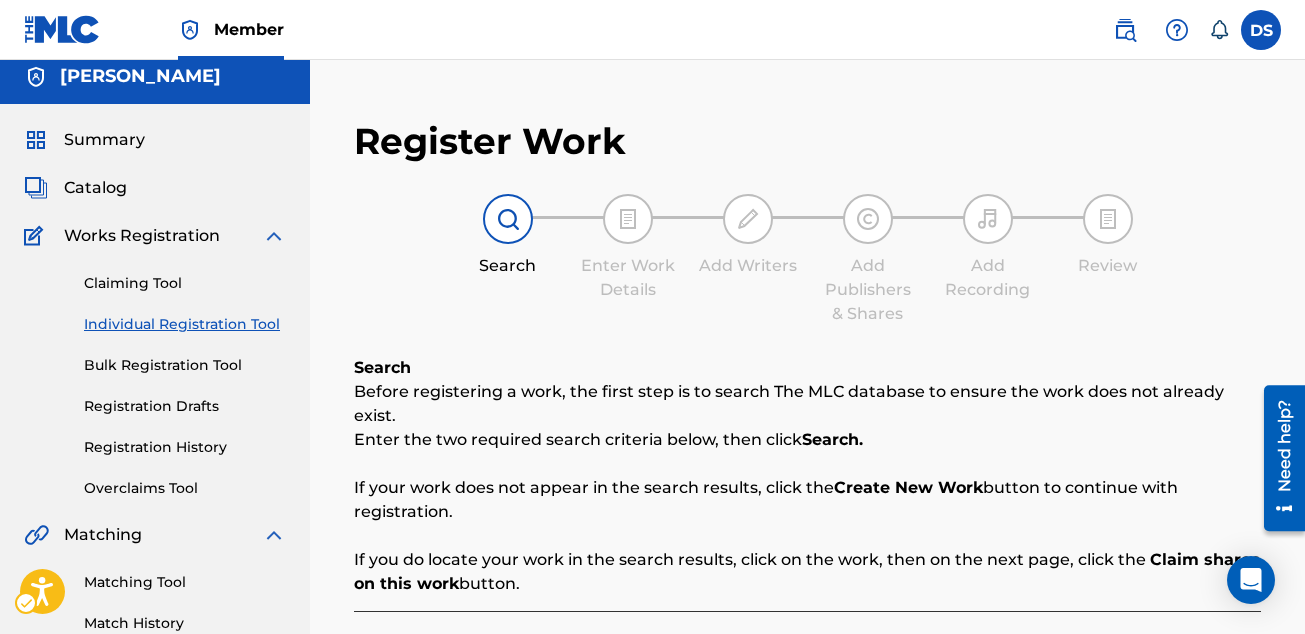 scroll, scrollTop: 0, scrollLeft: 0, axis: both 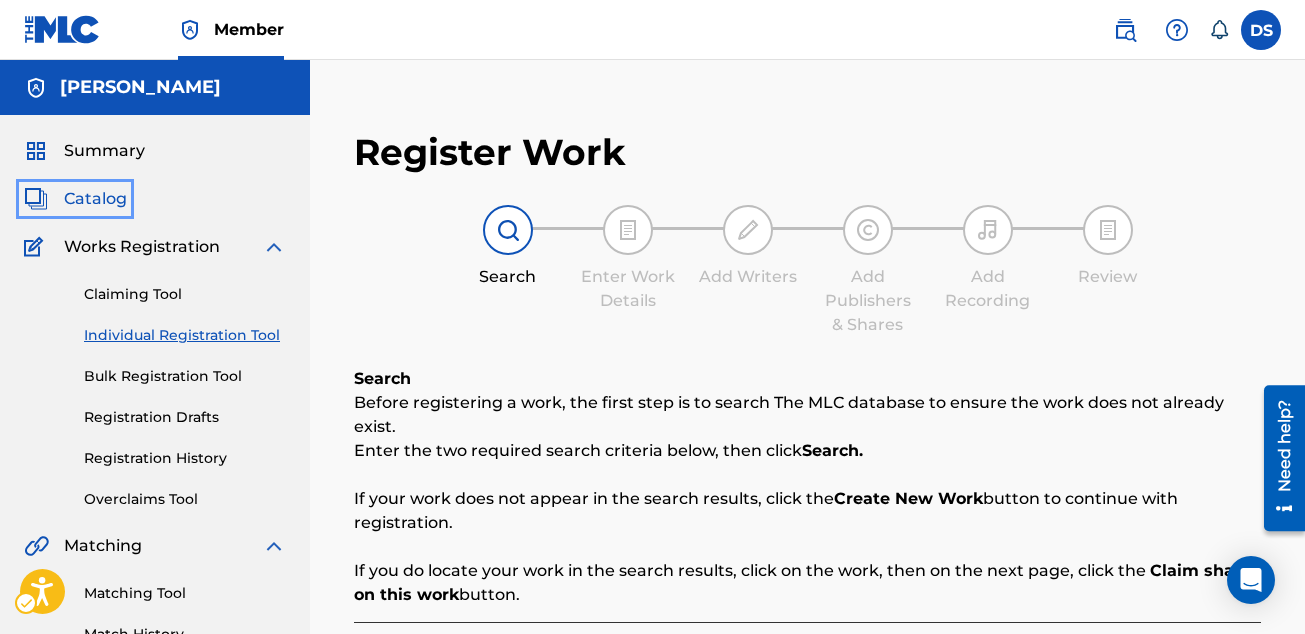 click on "Catalog" at bounding box center [95, 199] 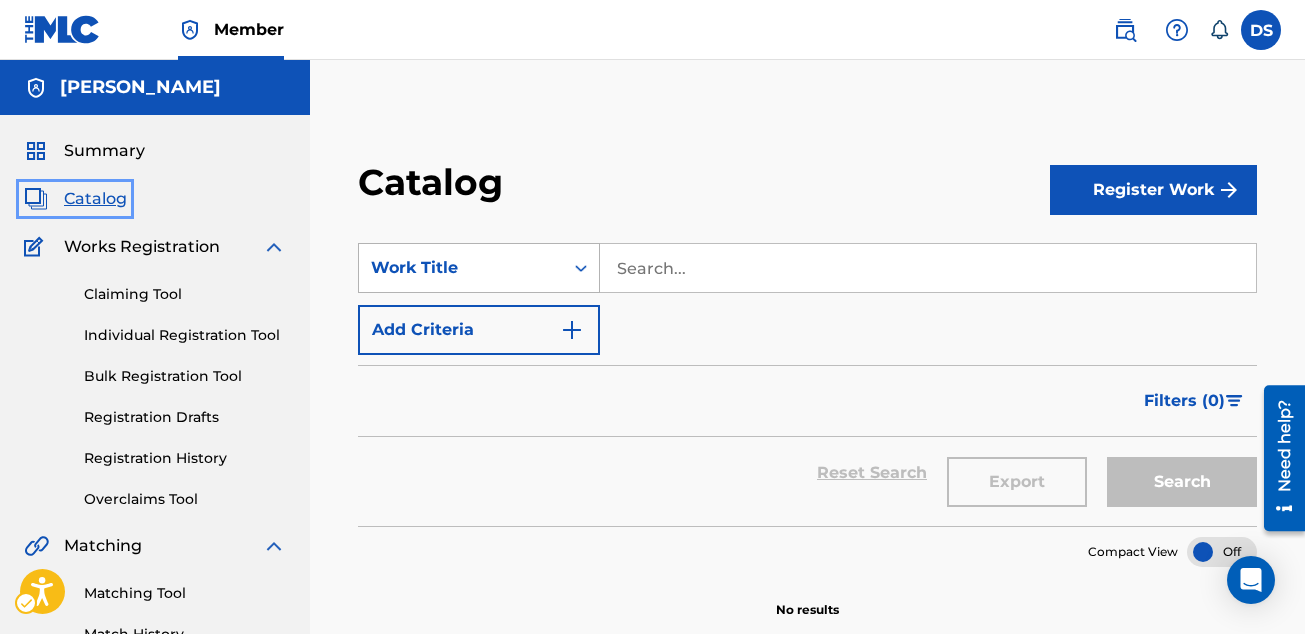 click on "Work Title" at bounding box center [461, 268] 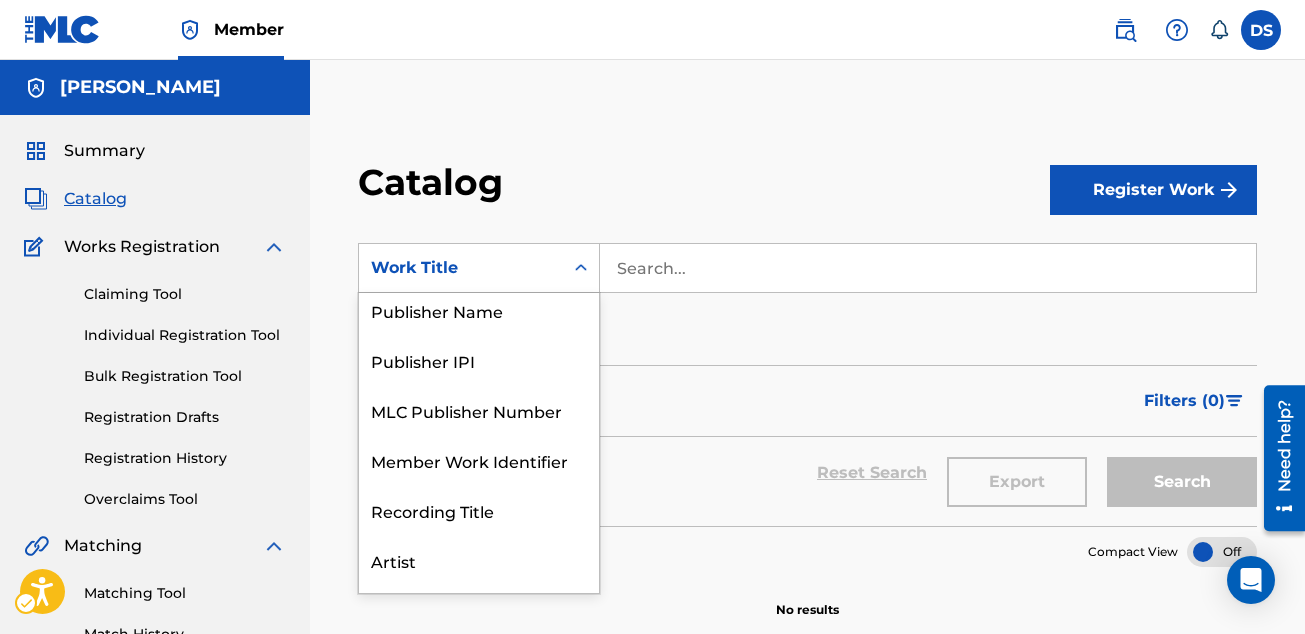 scroll, scrollTop: 300, scrollLeft: 0, axis: vertical 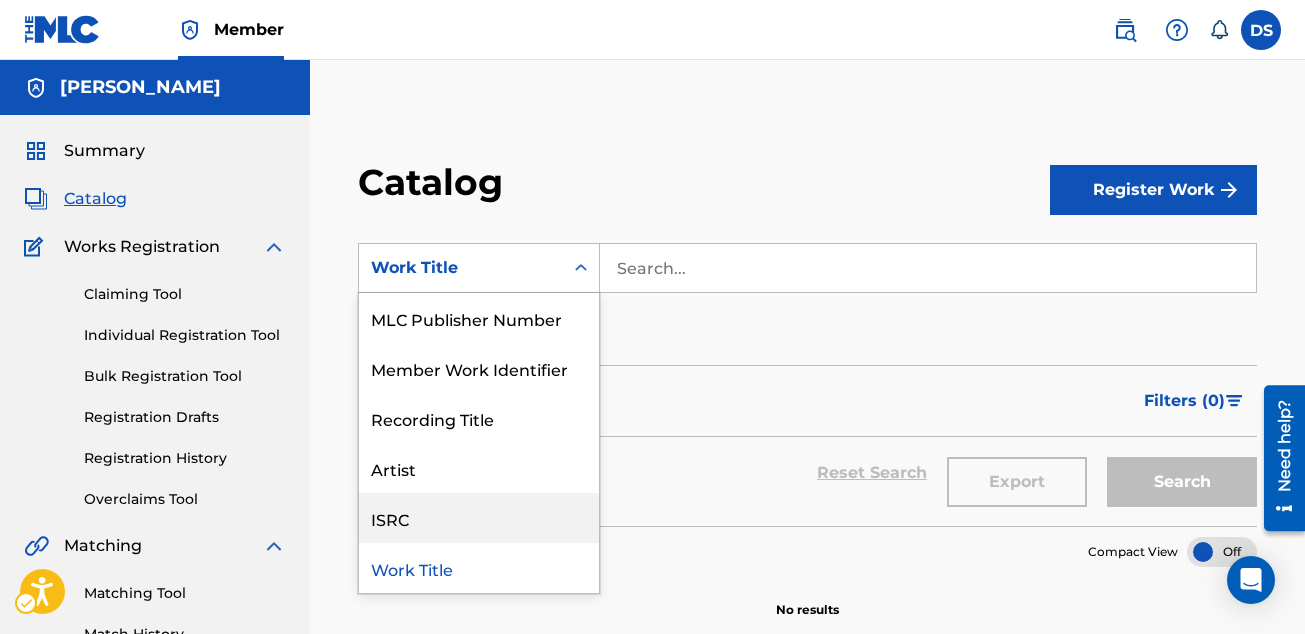 click on "ISRC" at bounding box center [479, 518] 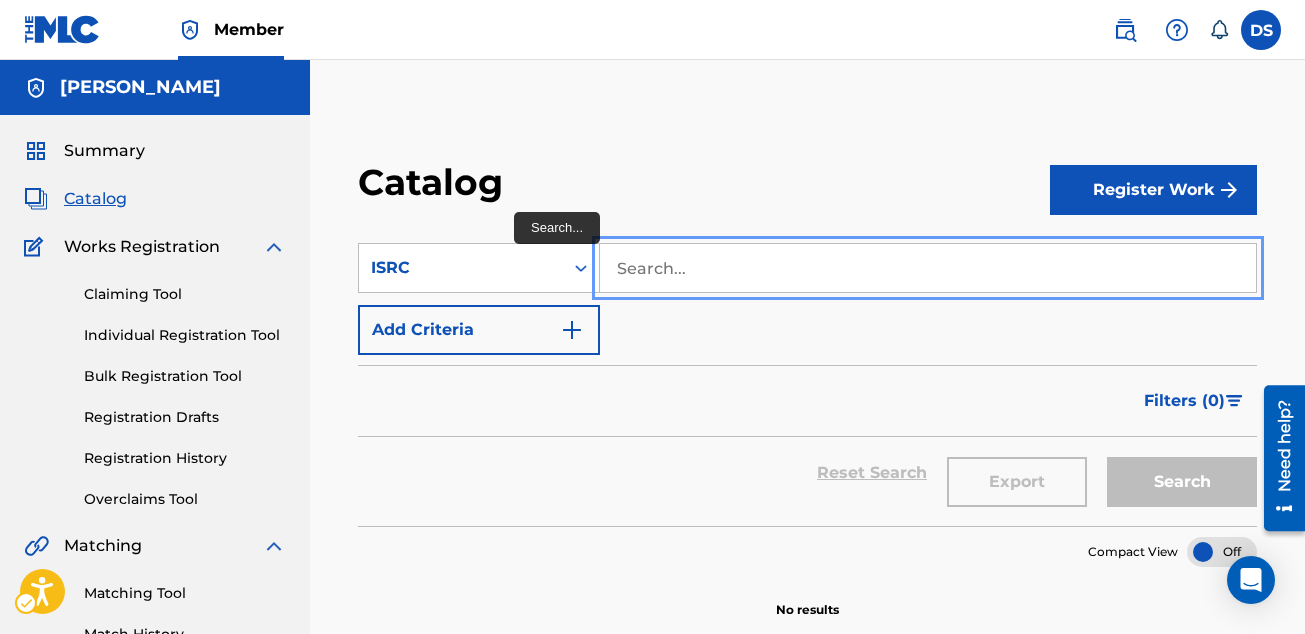 click at bounding box center [928, 268] 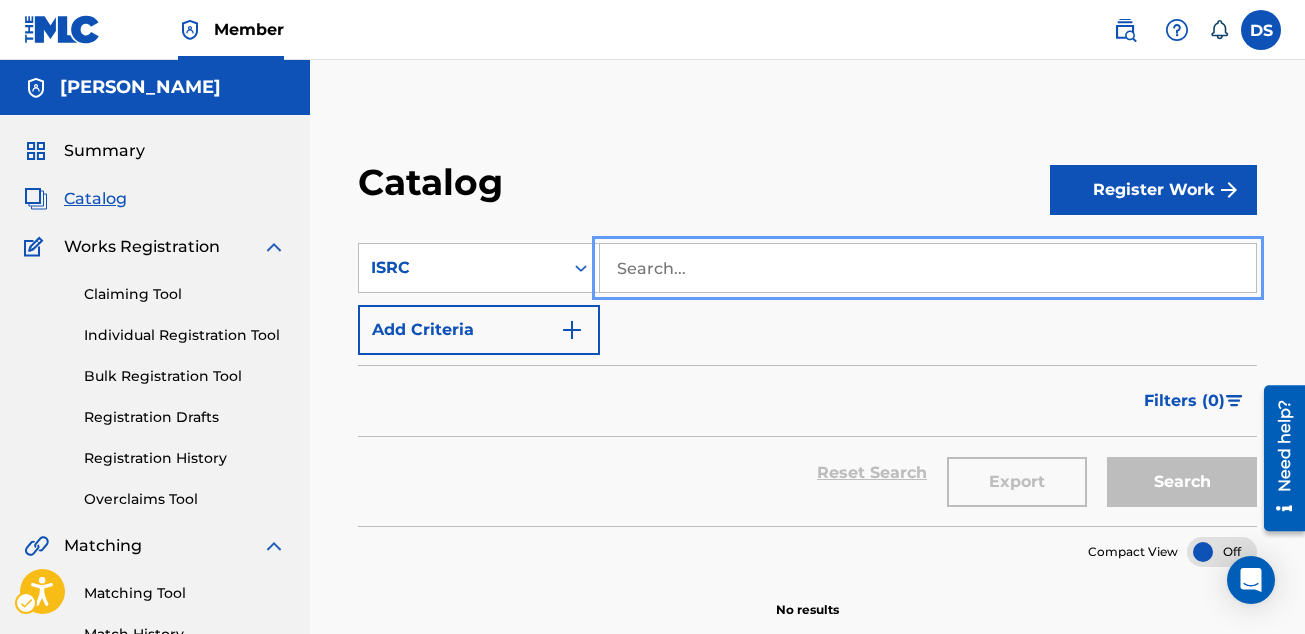 paste on "USA6G0323901" 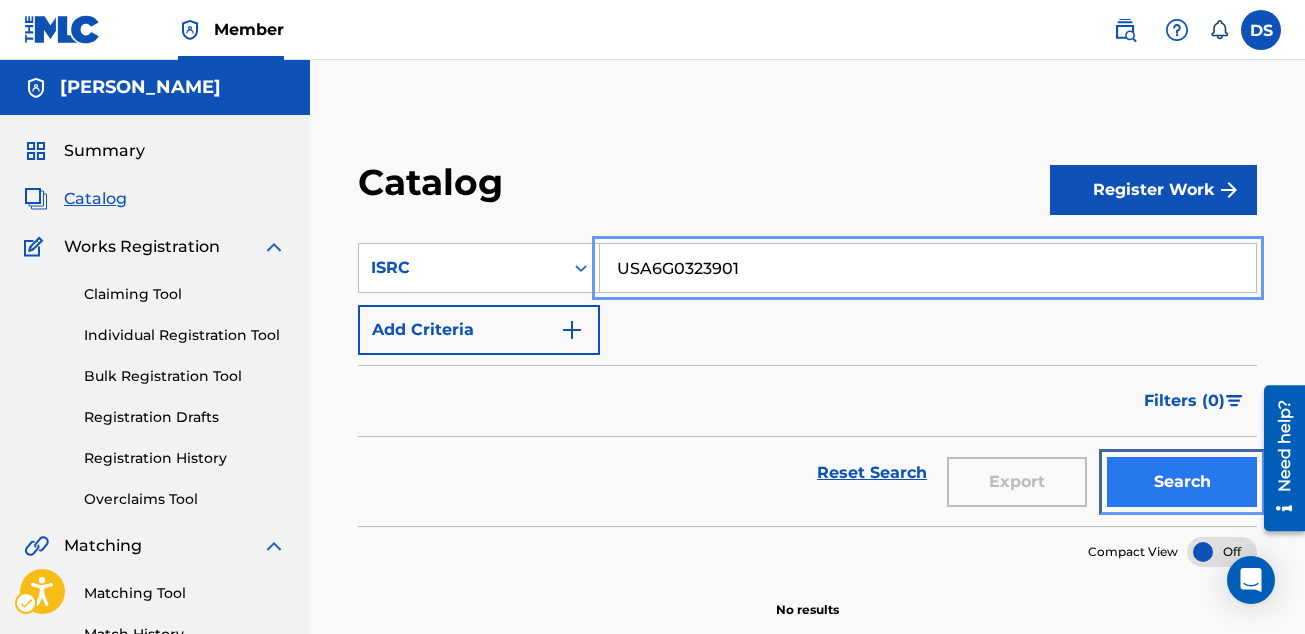 click on "Search" at bounding box center (1182, 482) 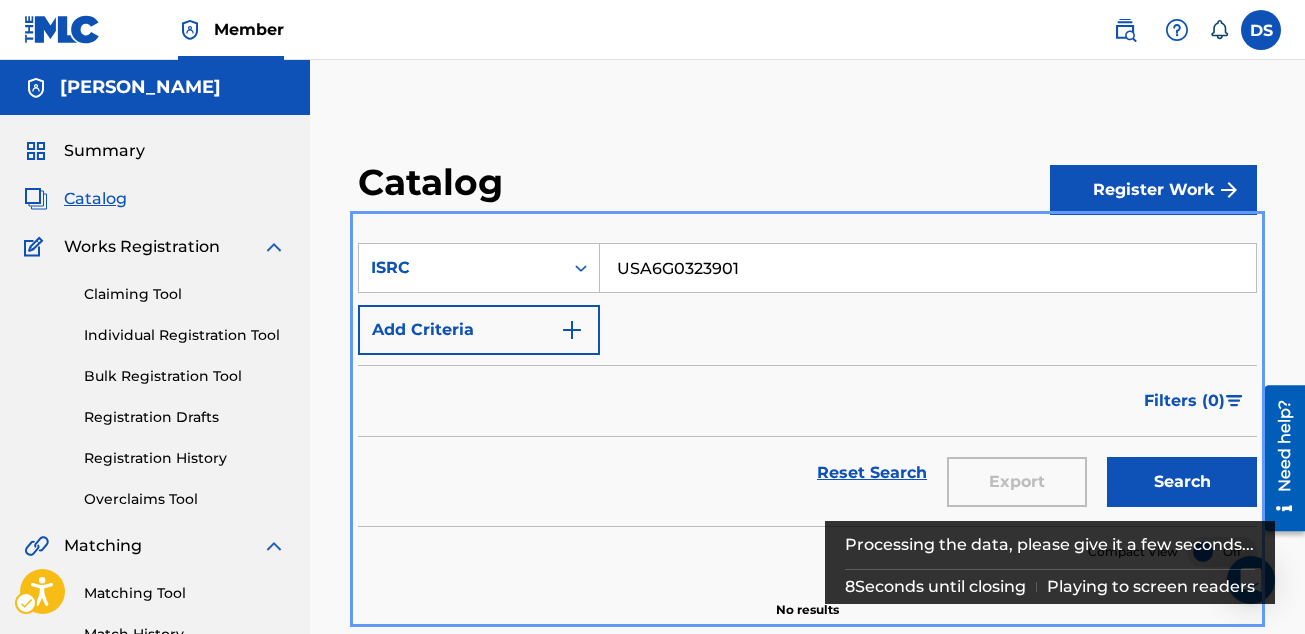 scroll, scrollTop: 131, scrollLeft: 0, axis: vertical 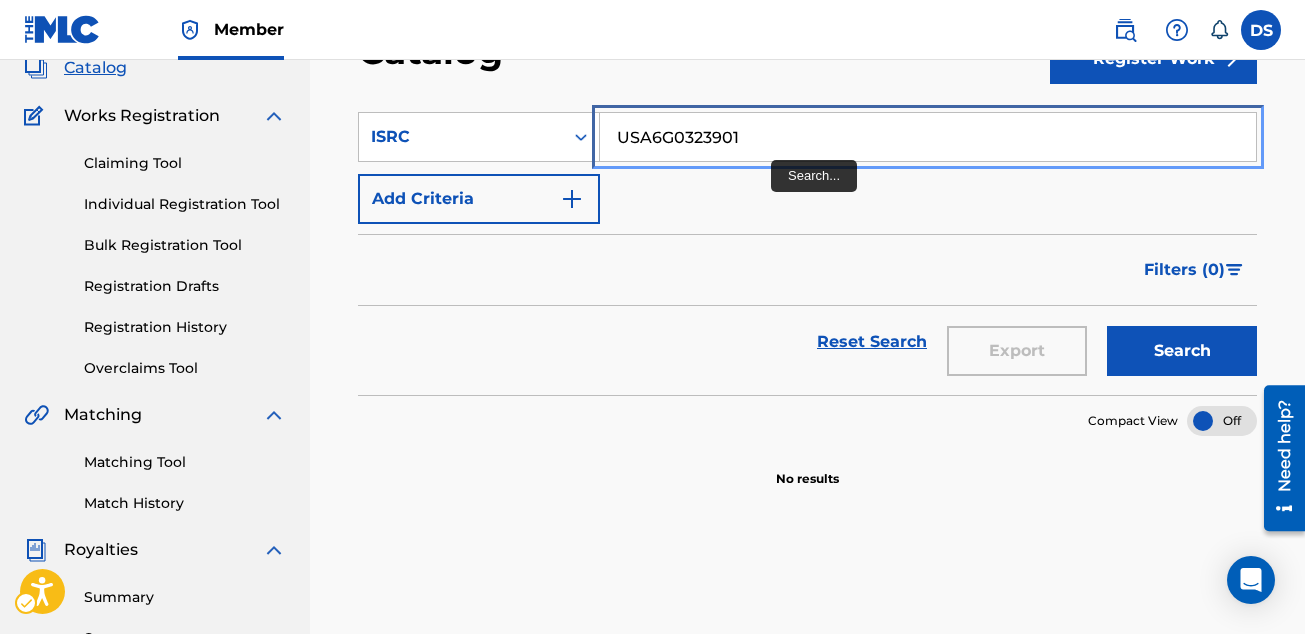 click on "USA6G0323901" at bounding box center (928, 137) 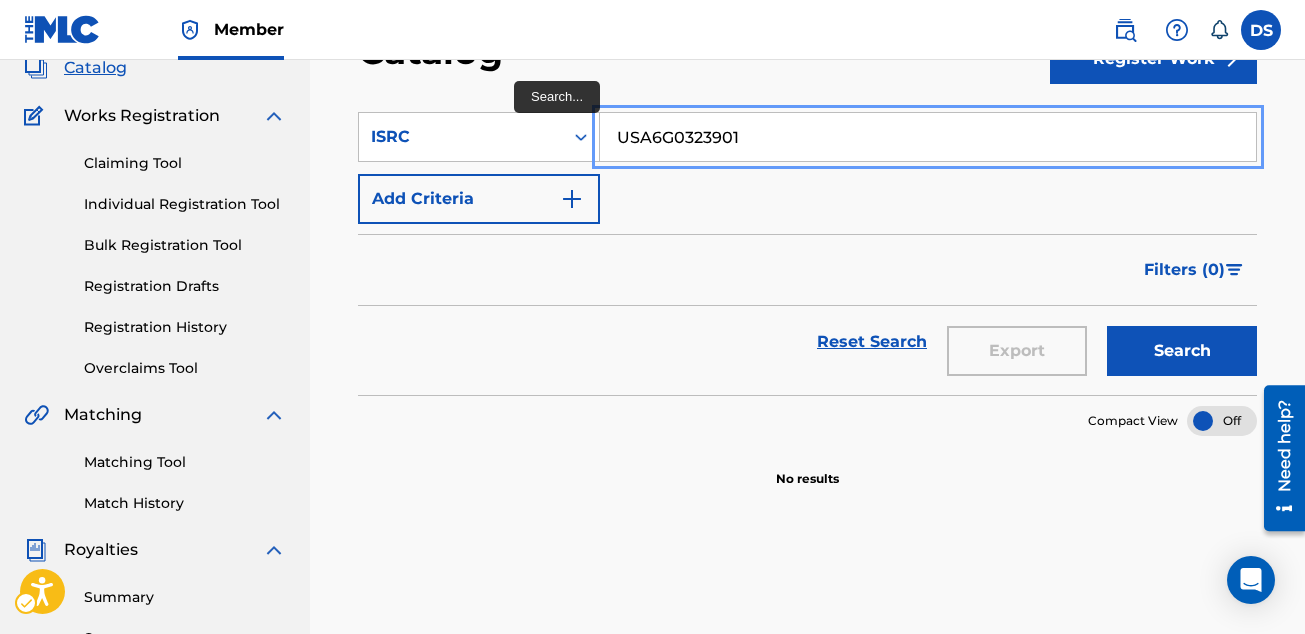 paste on "4" 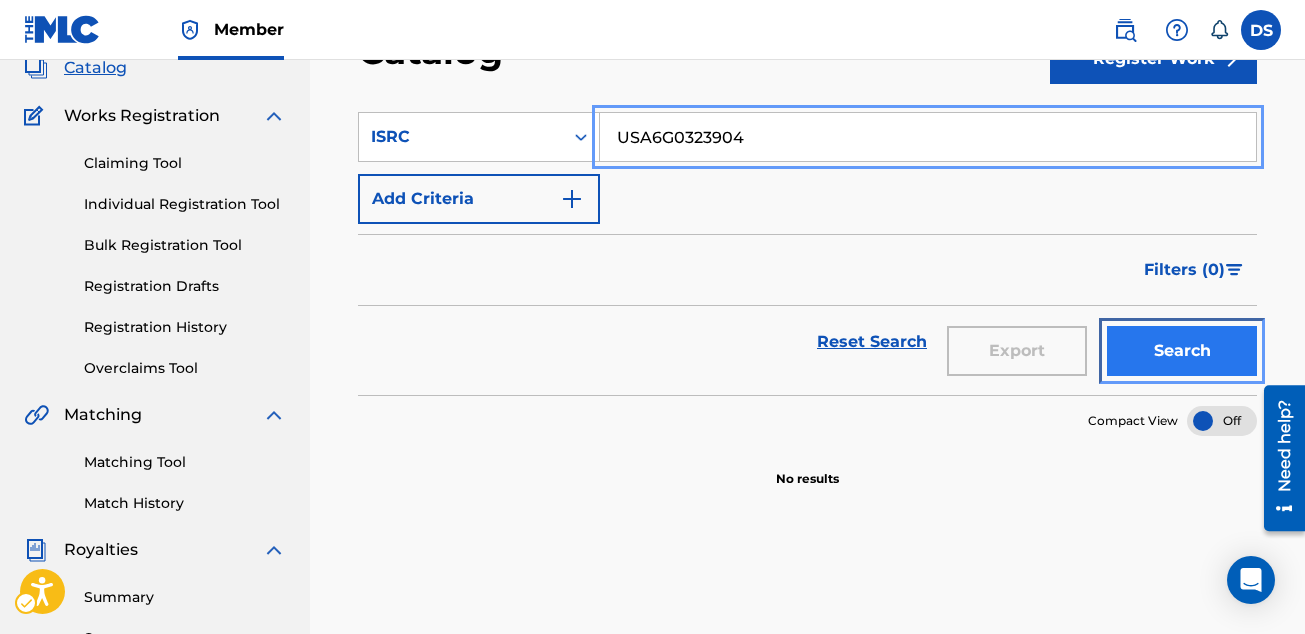 click on "Search" at bounding box center (1182, 351) 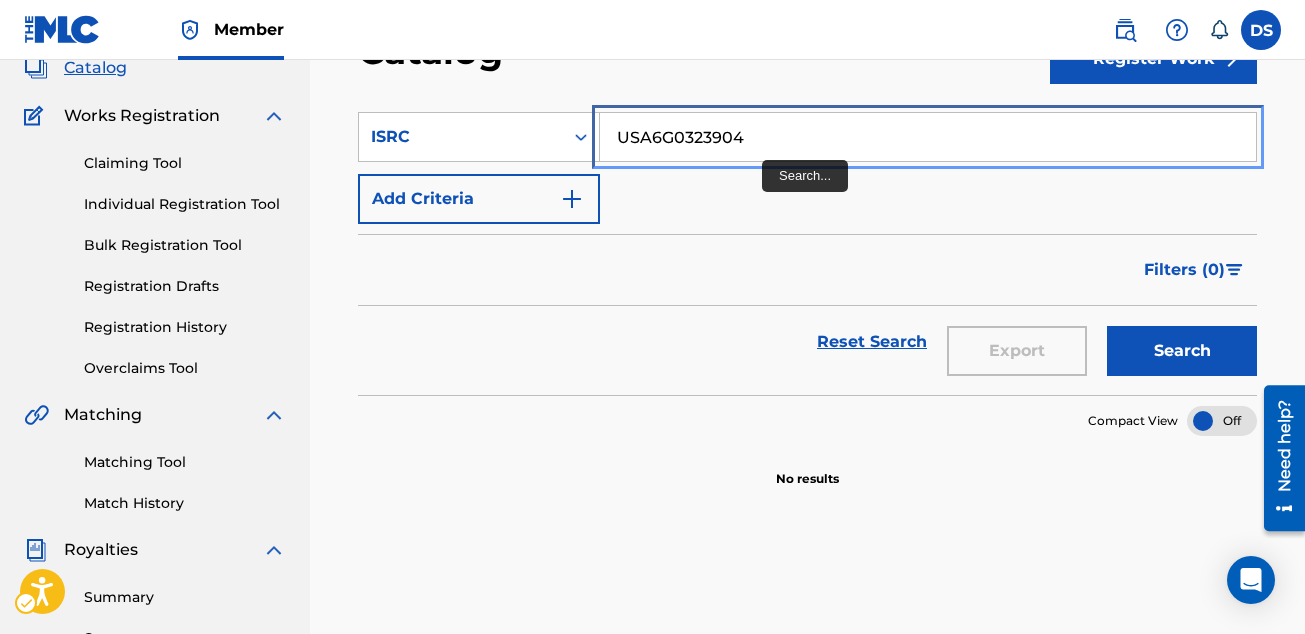 click on "USA6G0323904" at bounding box center (928, 137) 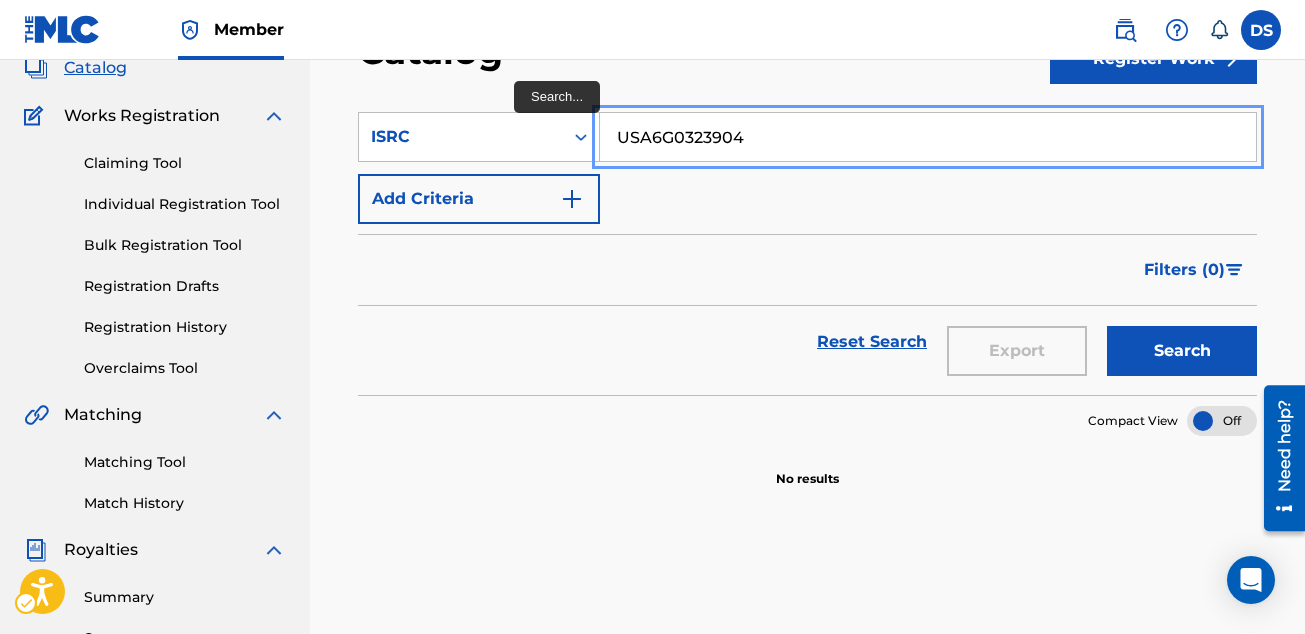 paste on "TN10323132" 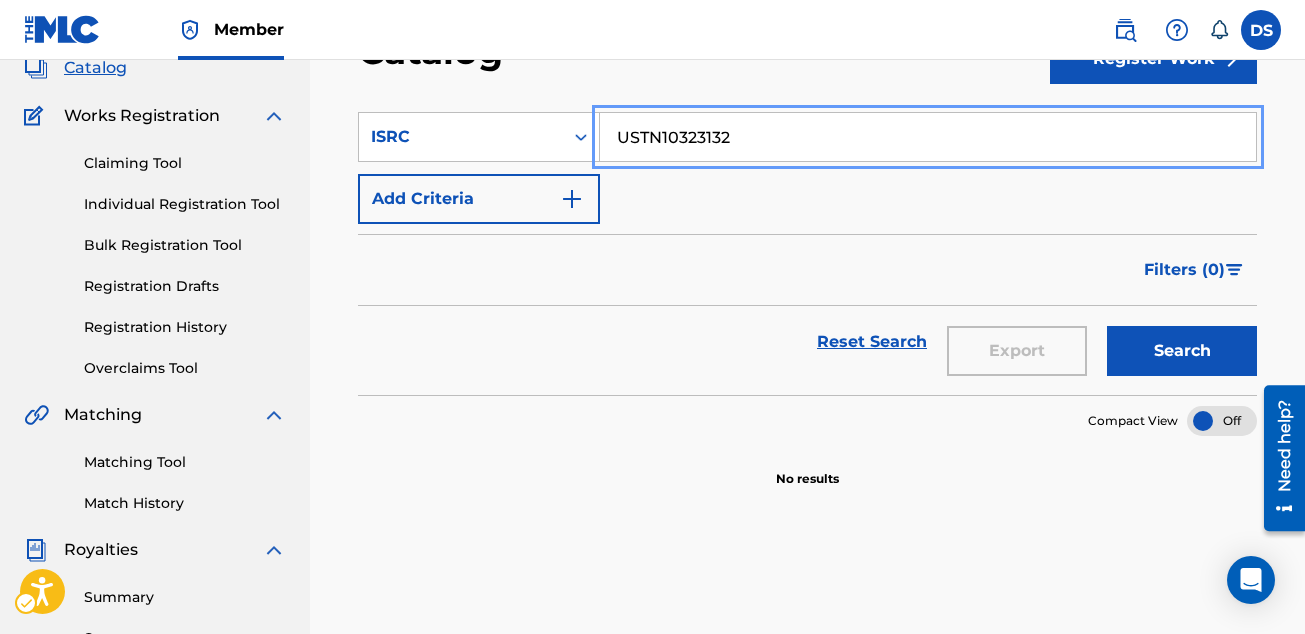 type on "USTN10323132" 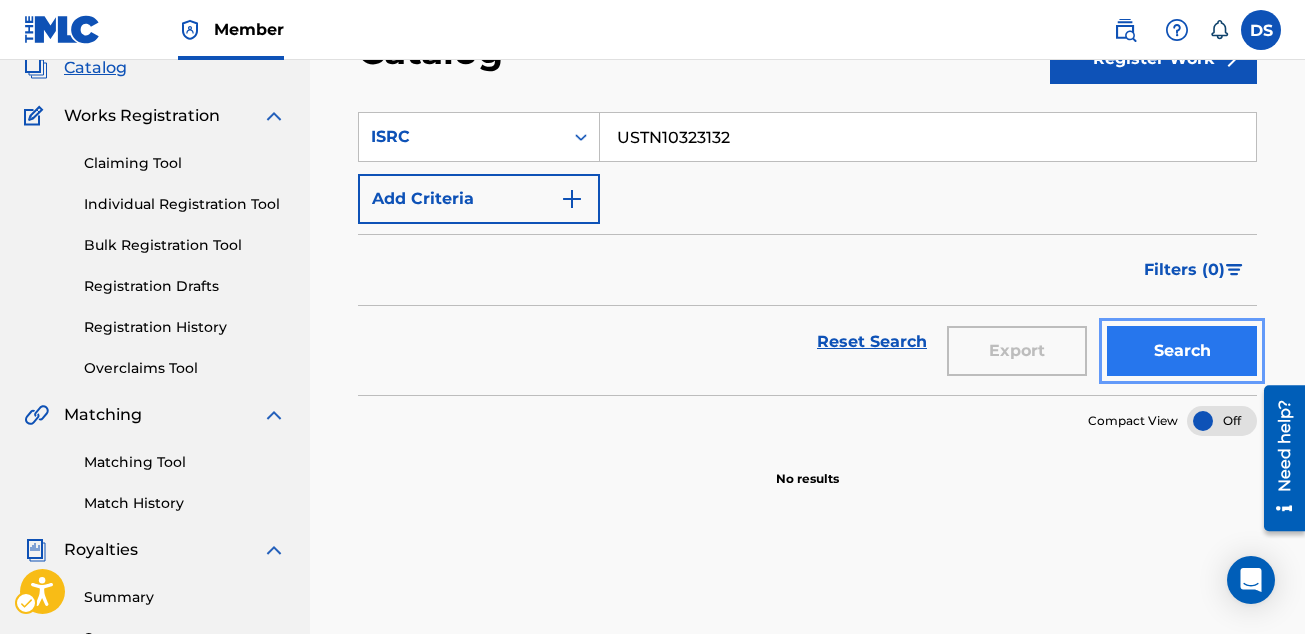 click on "Search" at bounding box center (1182, 351) 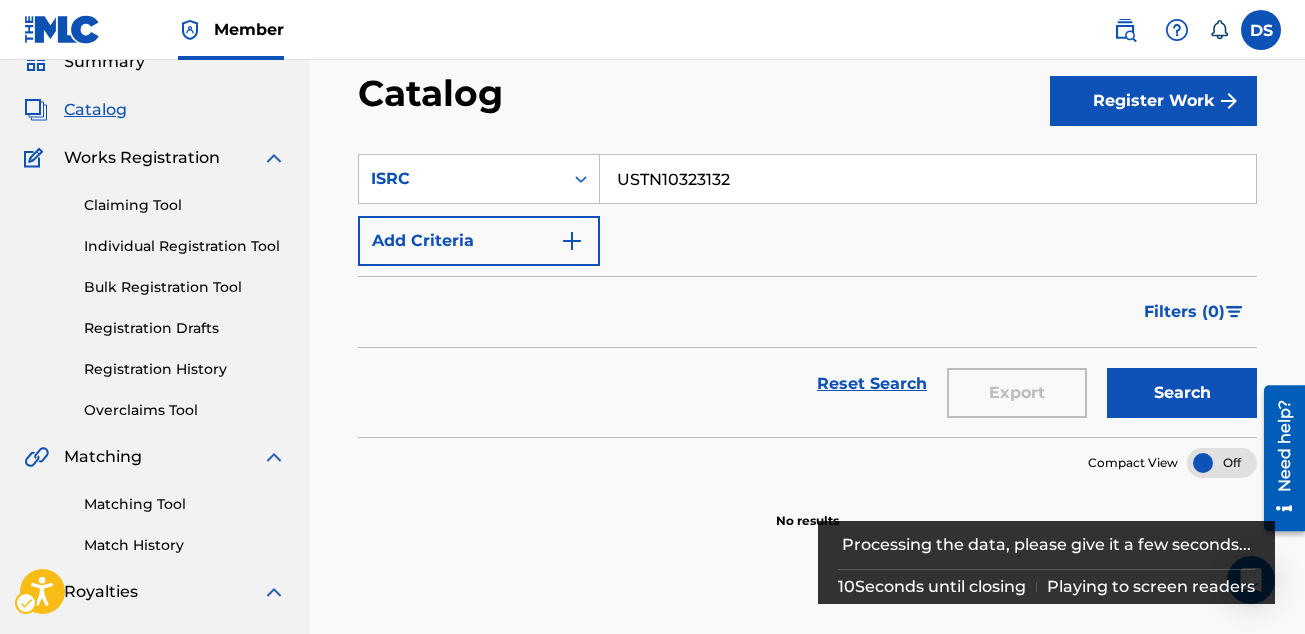 scroll, scrollTop: 112, scrollLeft: 0, axis: vertical 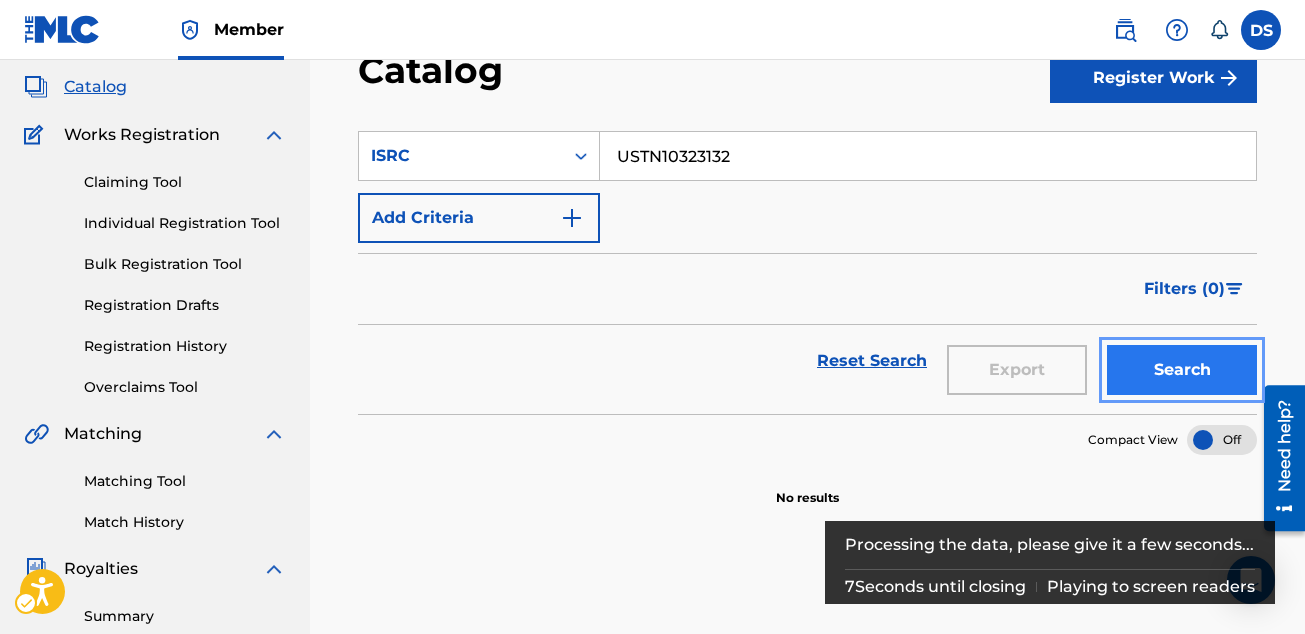 click on "Search" at bounding box center [1182, 370] 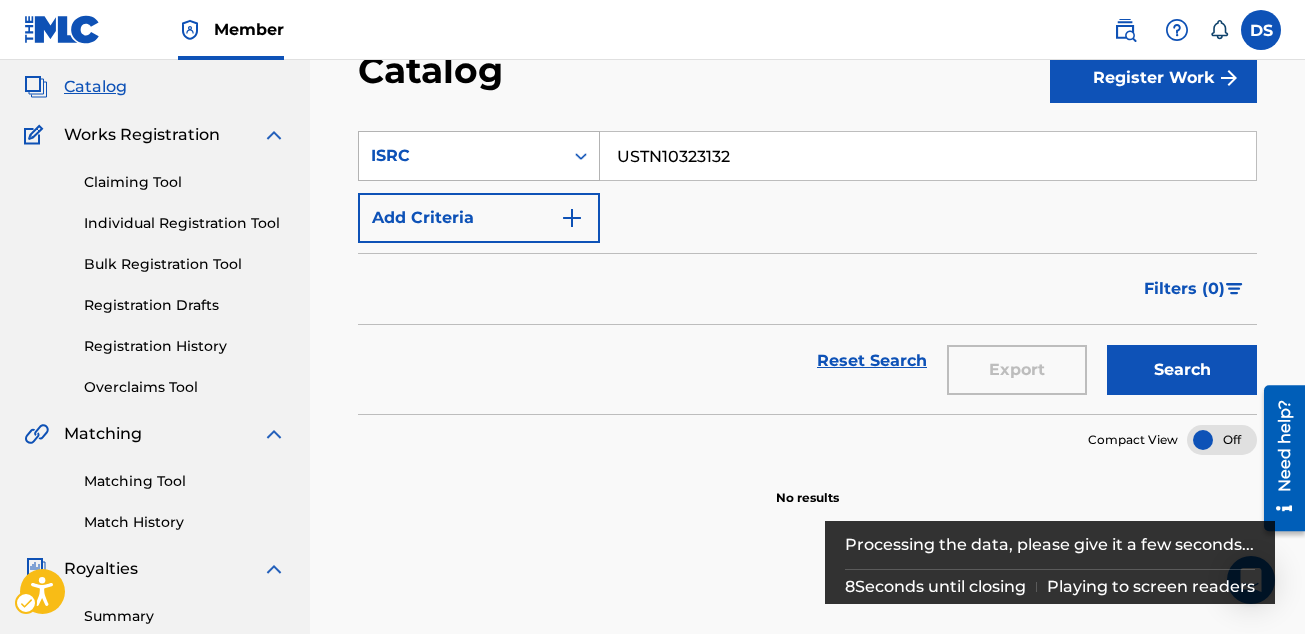 click 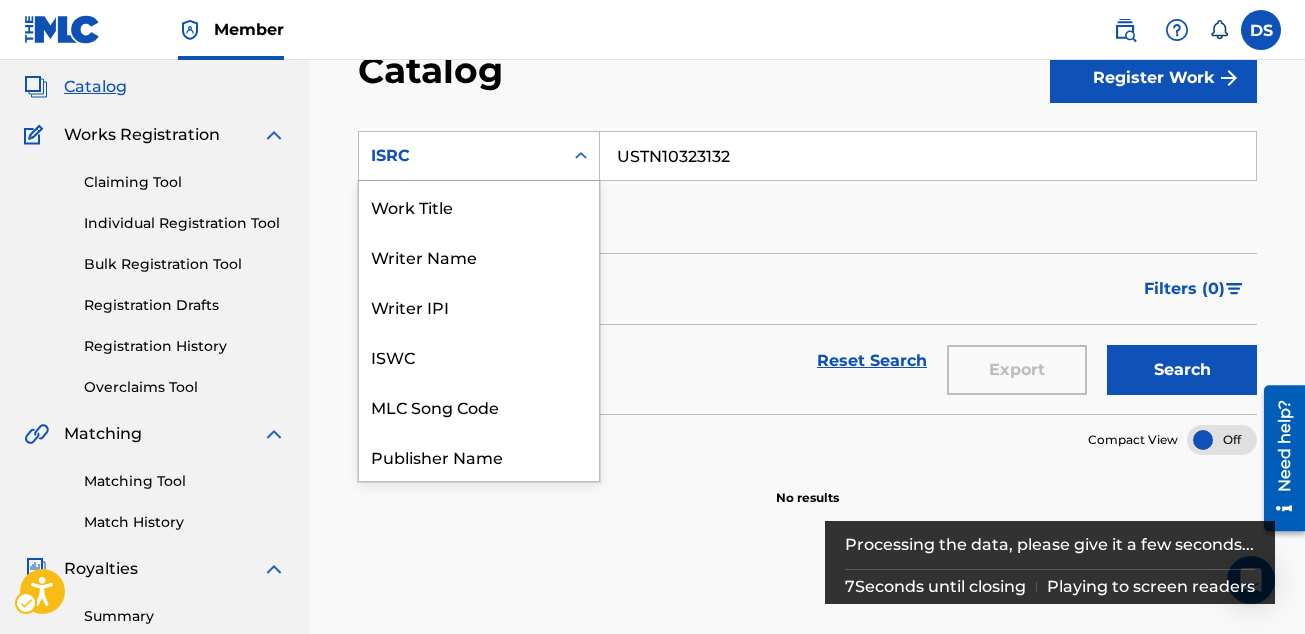 scroll, scrollTop: 300, scrollLeft: 0, axis: vertical 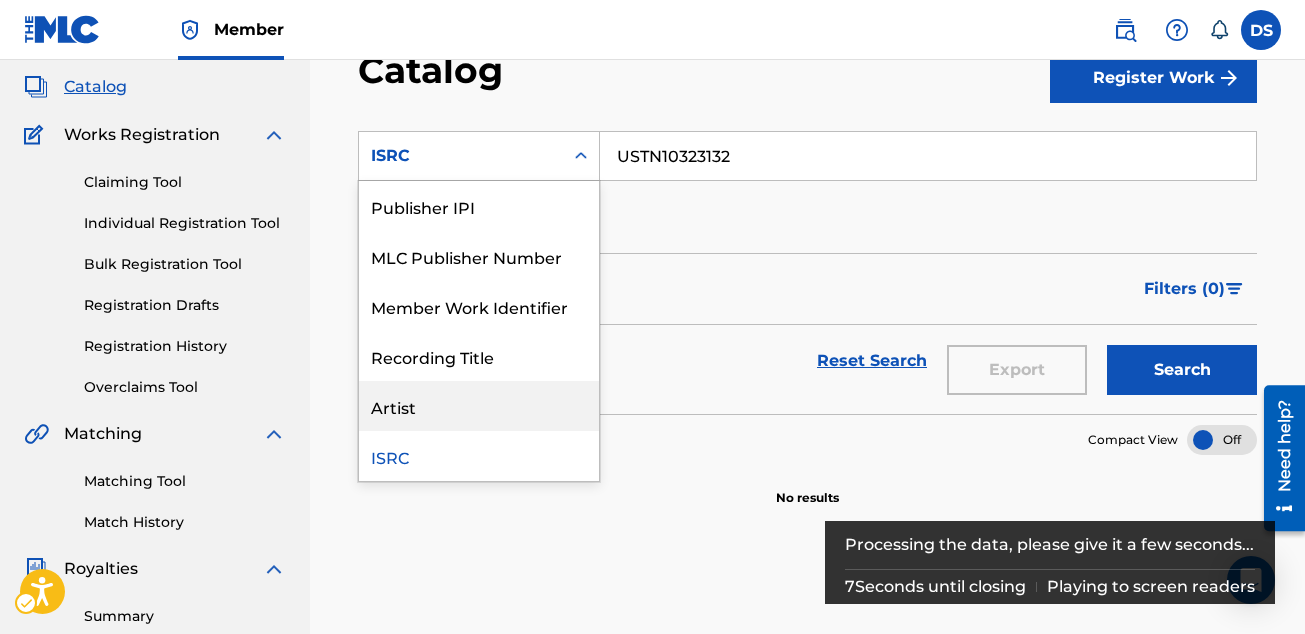 click on "Artist" at bounding box center (479, 406) 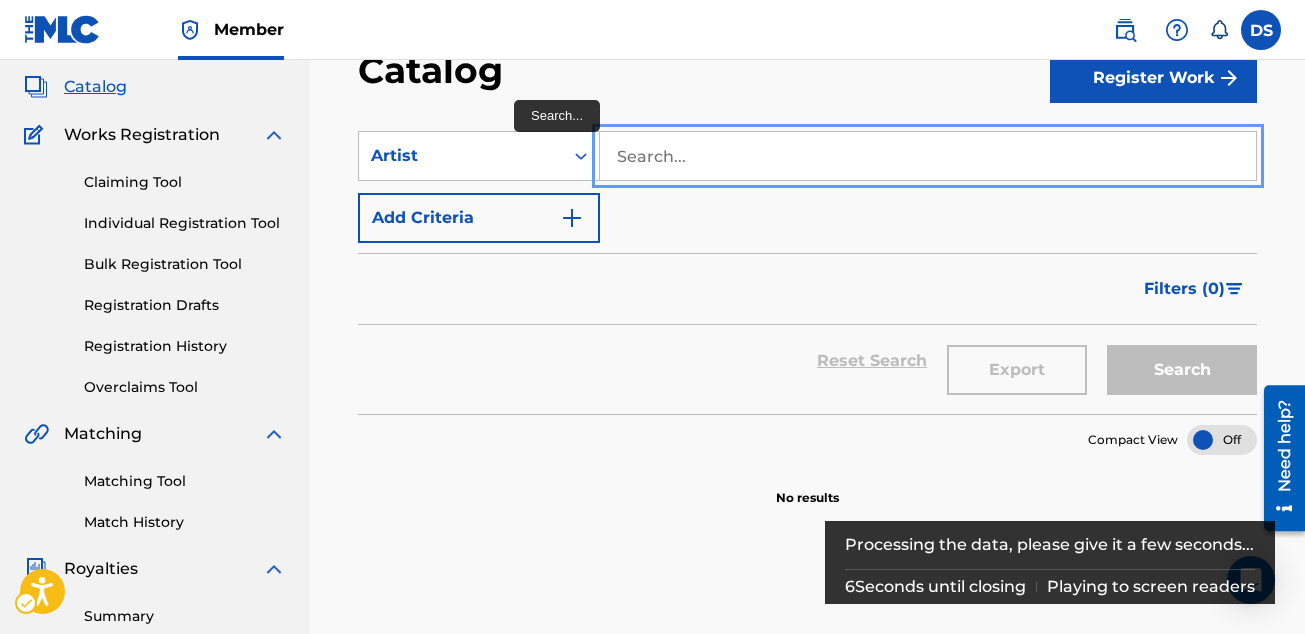click at bounding box center (928, 156) 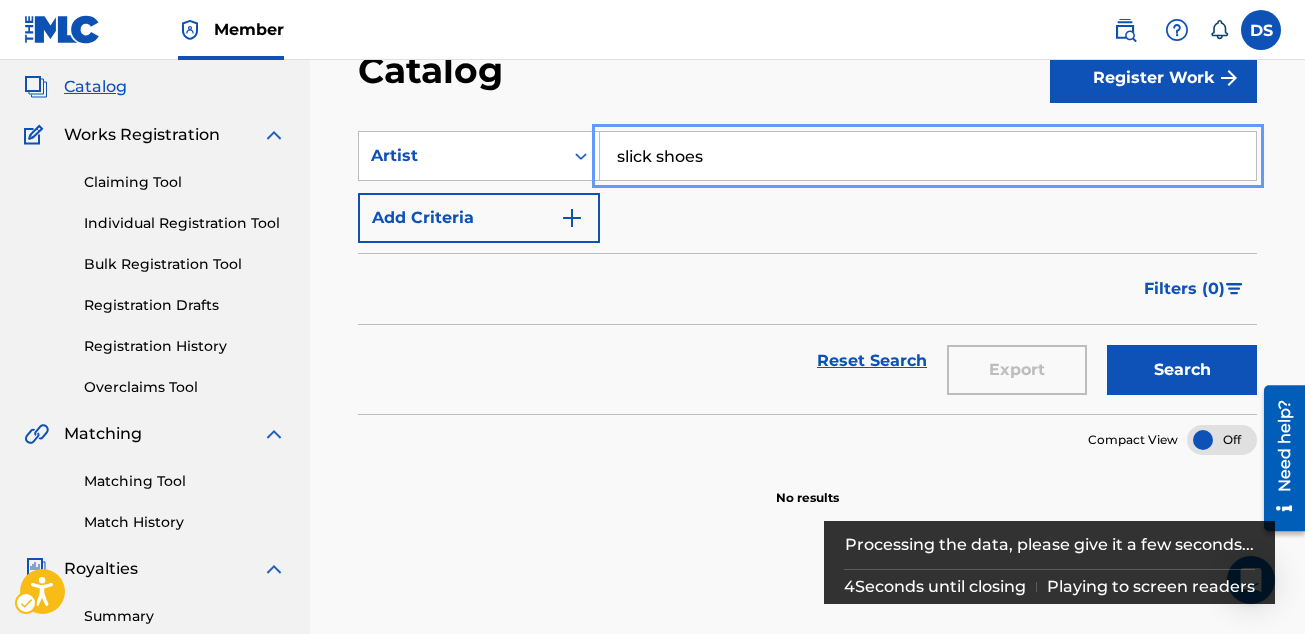 type on "slick shoes" 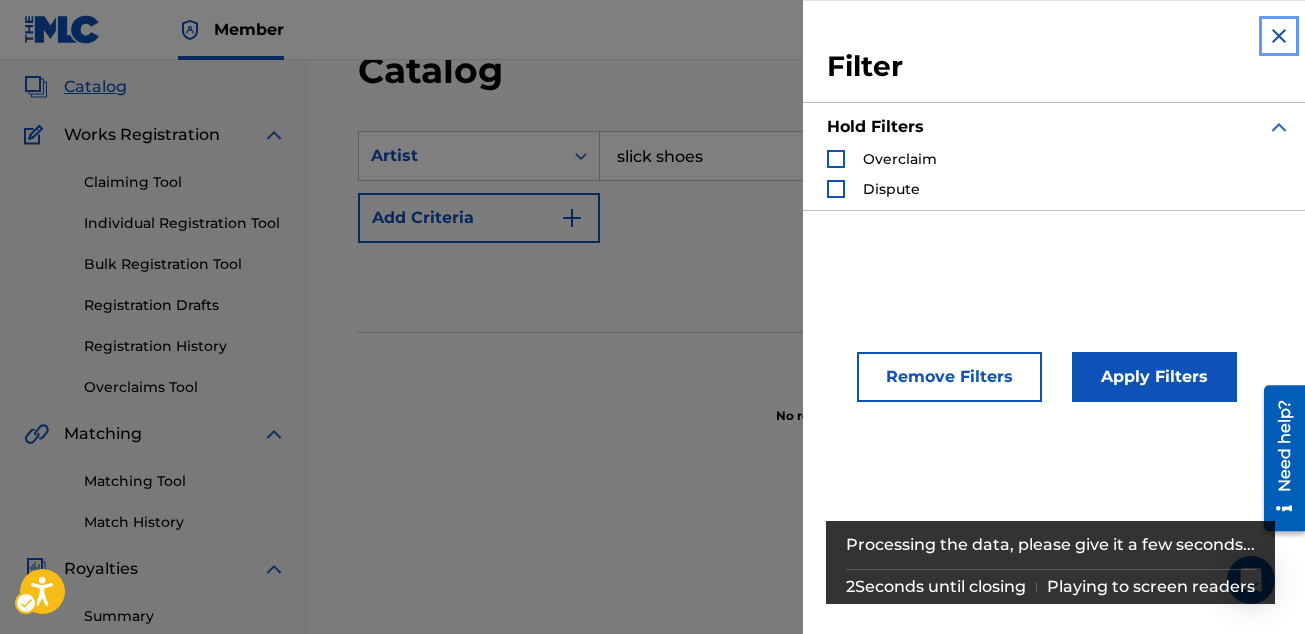 click at bounding box center (1279, 36) 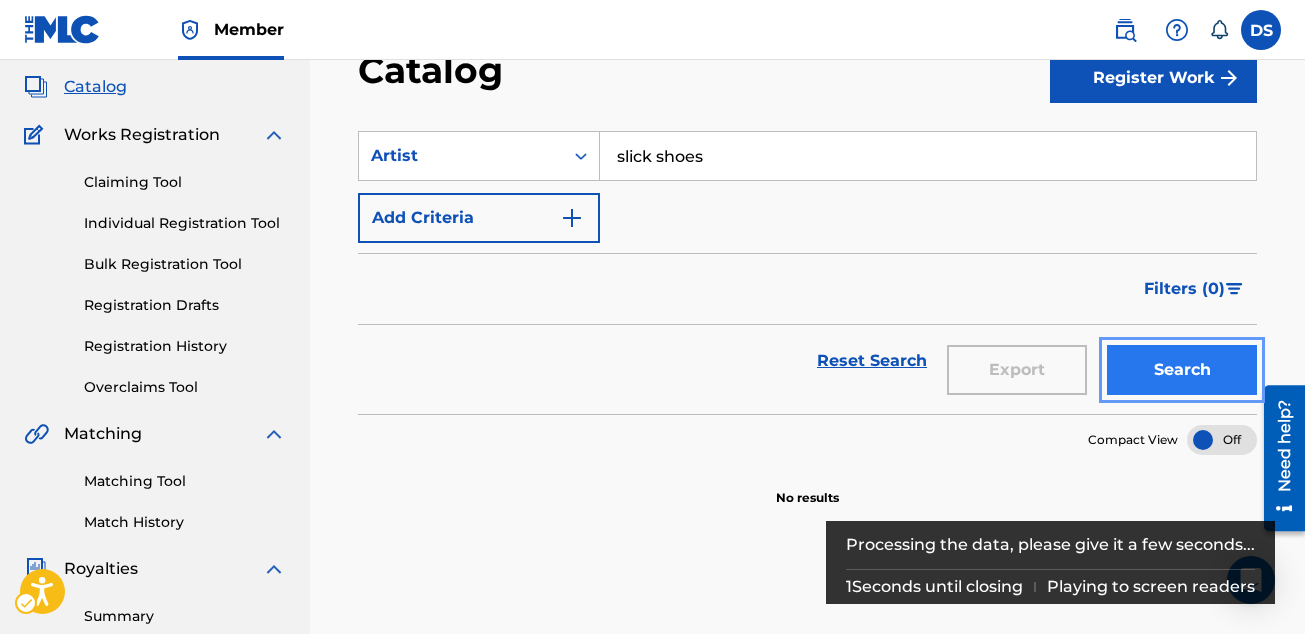 click on "Search" at bounding box center [1182, 370] 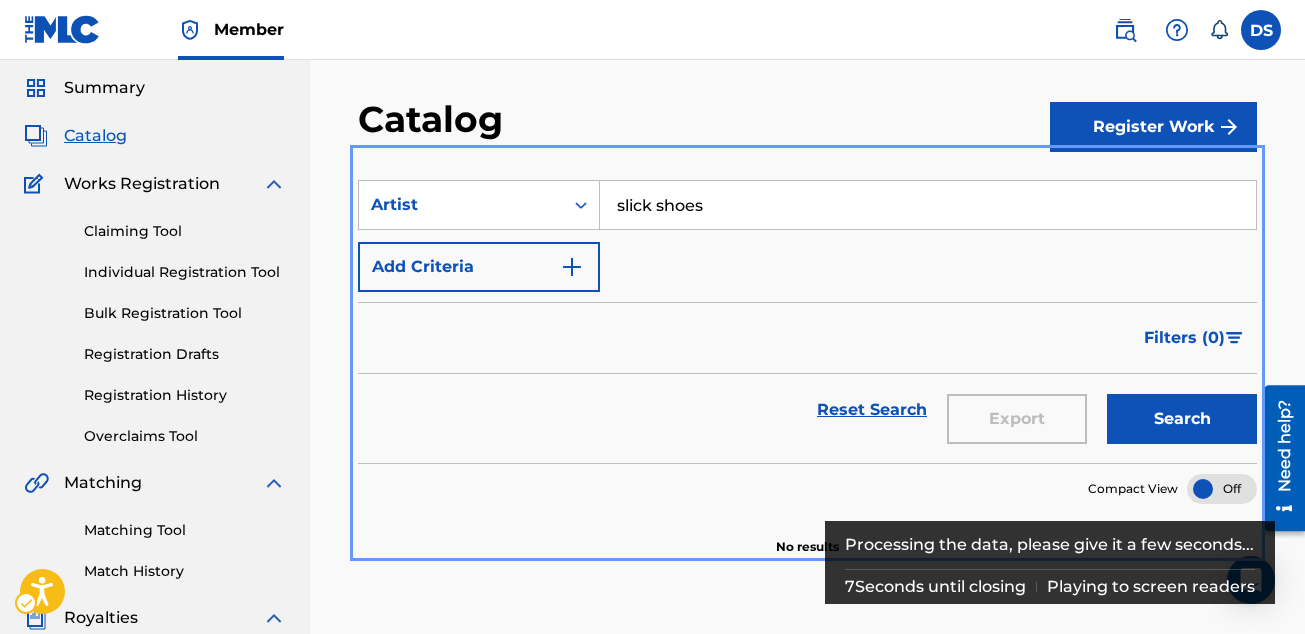 scroll, scrollTop: 85, scrollLeft: 0, axis: vertical 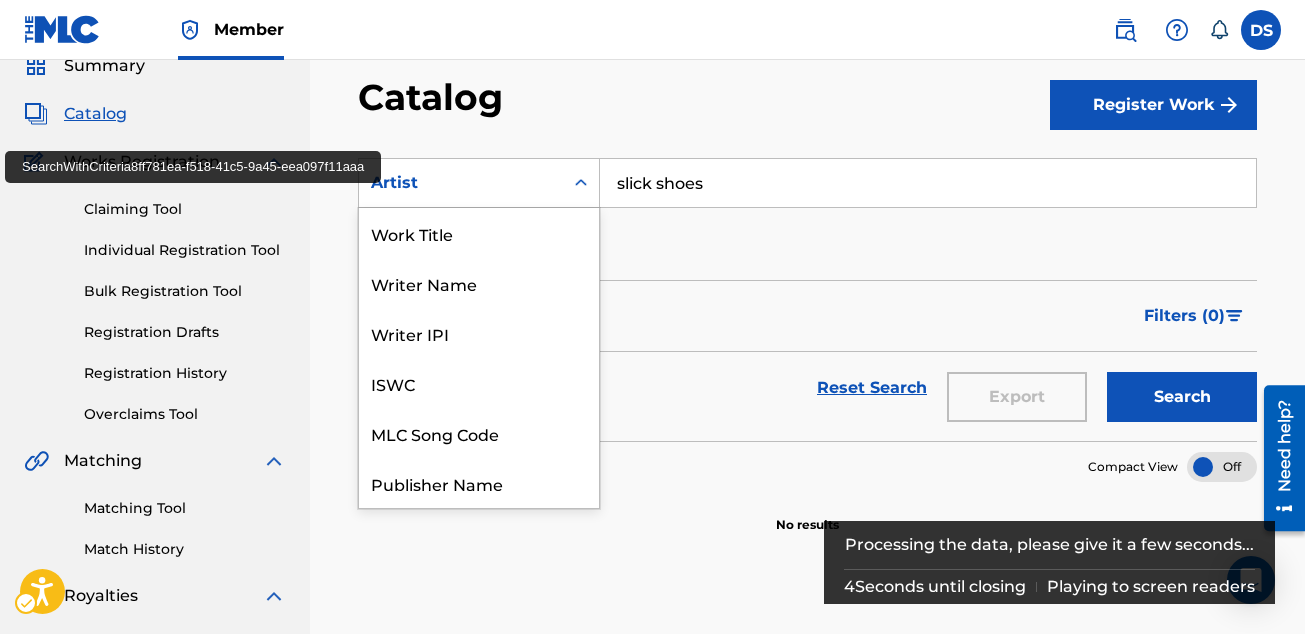 click 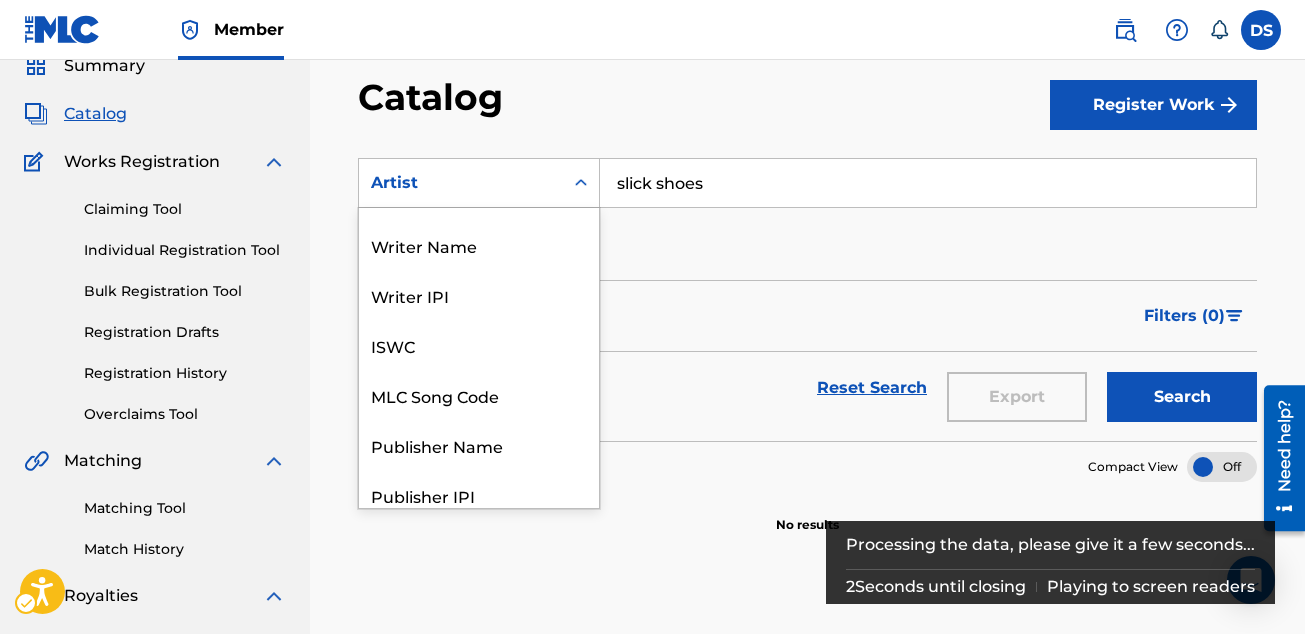 scroll, scrollTop: 0, scrollLeft: 0, axis: both 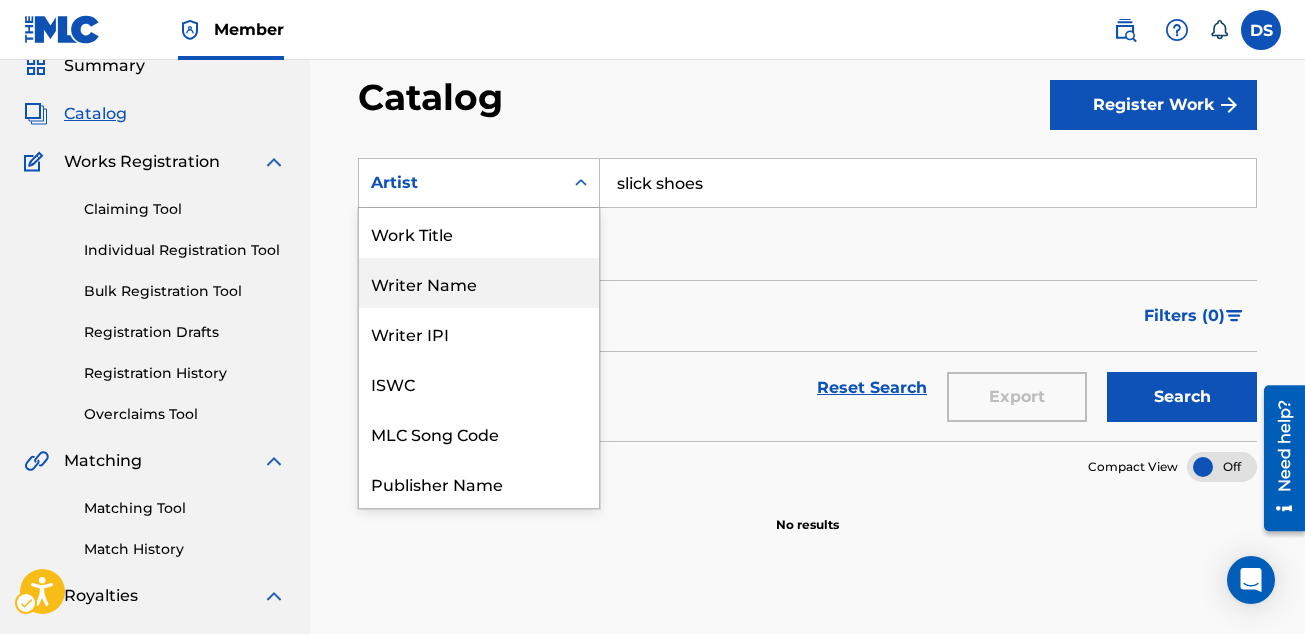 click on "Writer Name" at bounding box center [479, 283] 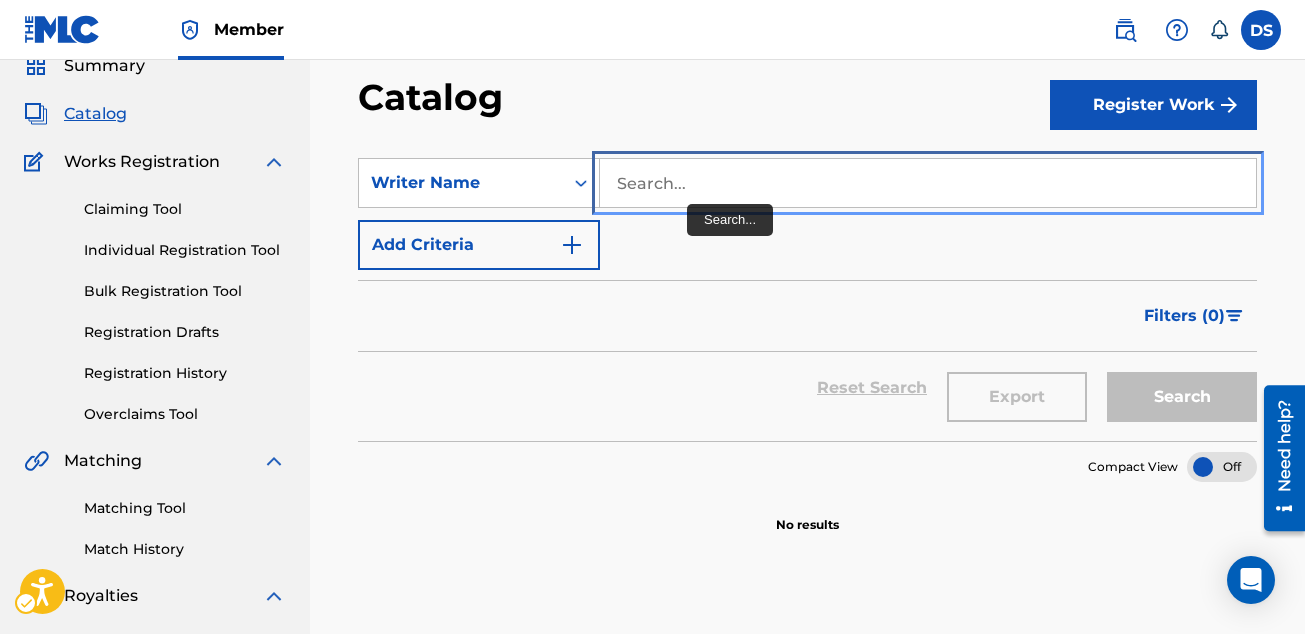 click at bounding box center (928, 183) 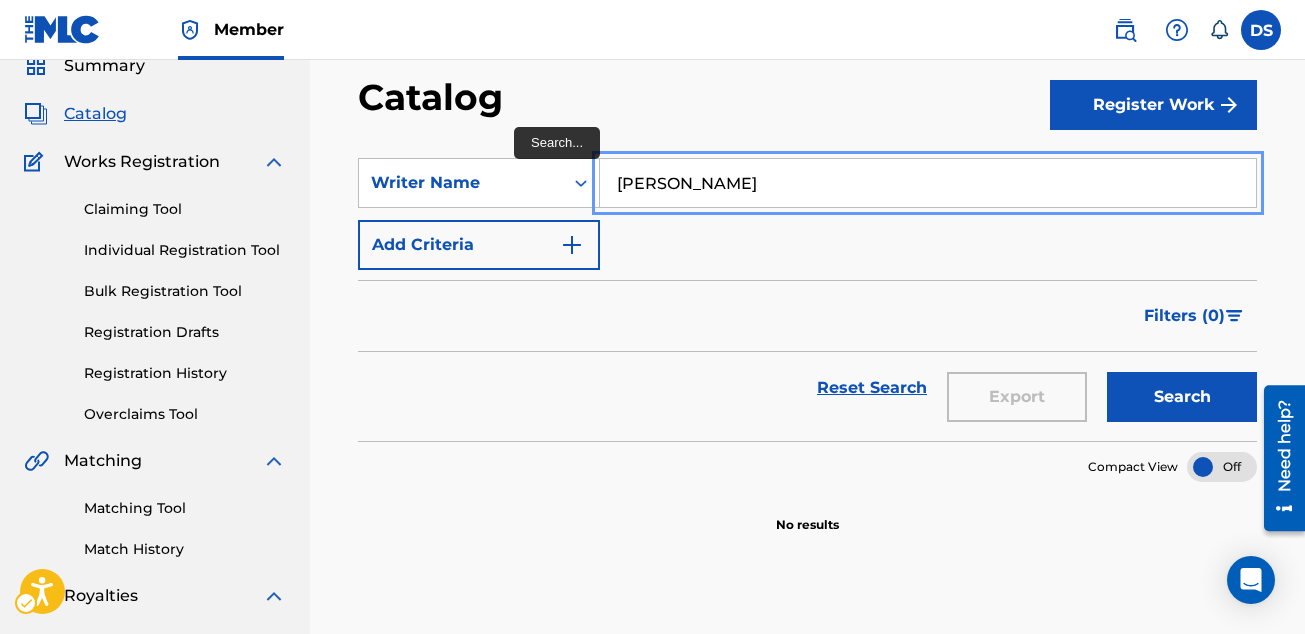 type on "[PERSON_NAME]" 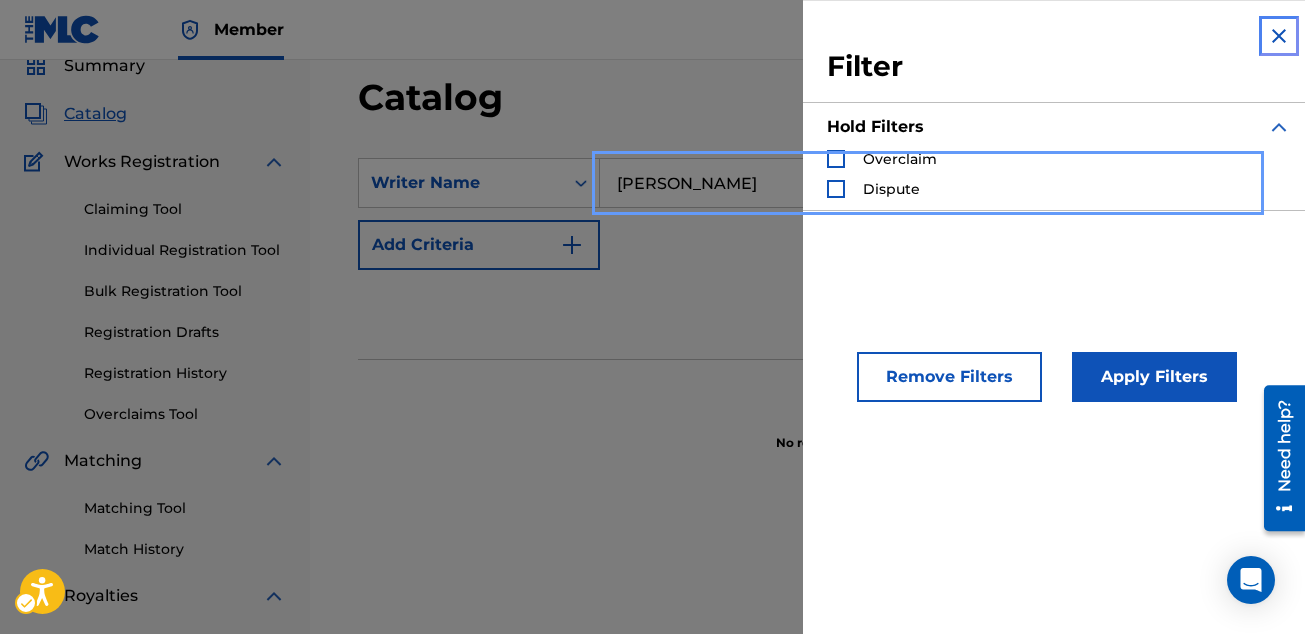 click at bounding box center (1279, 36) 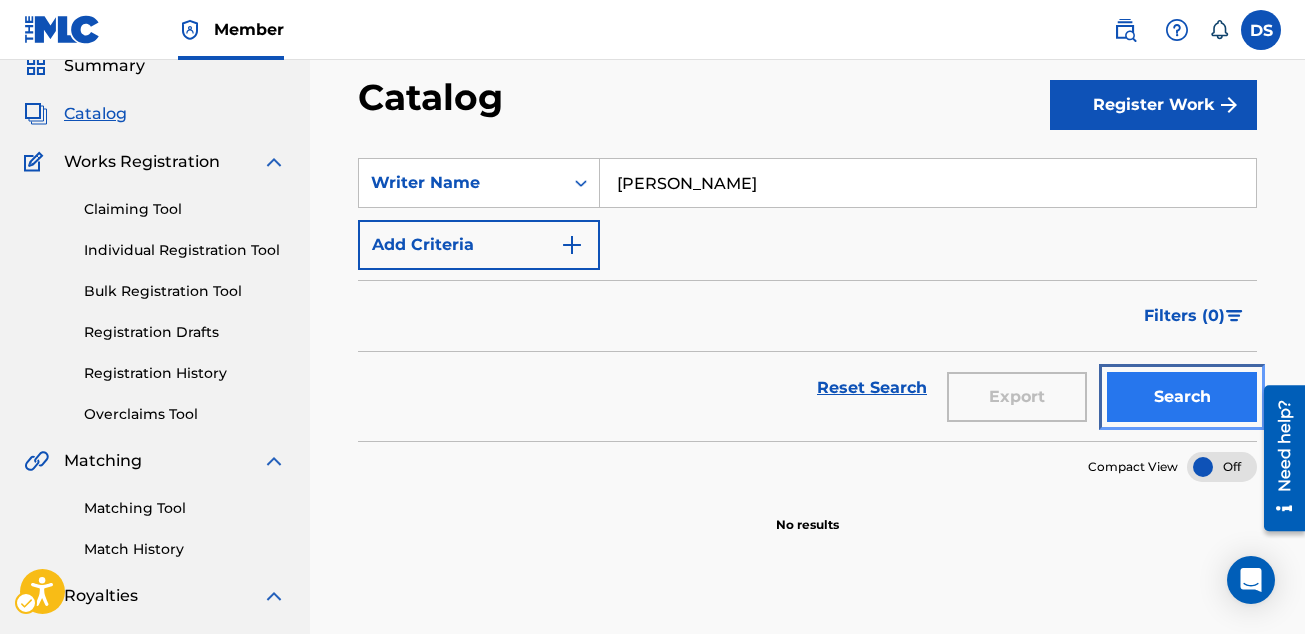 click on "Search" at bounding box center (1182, 397) 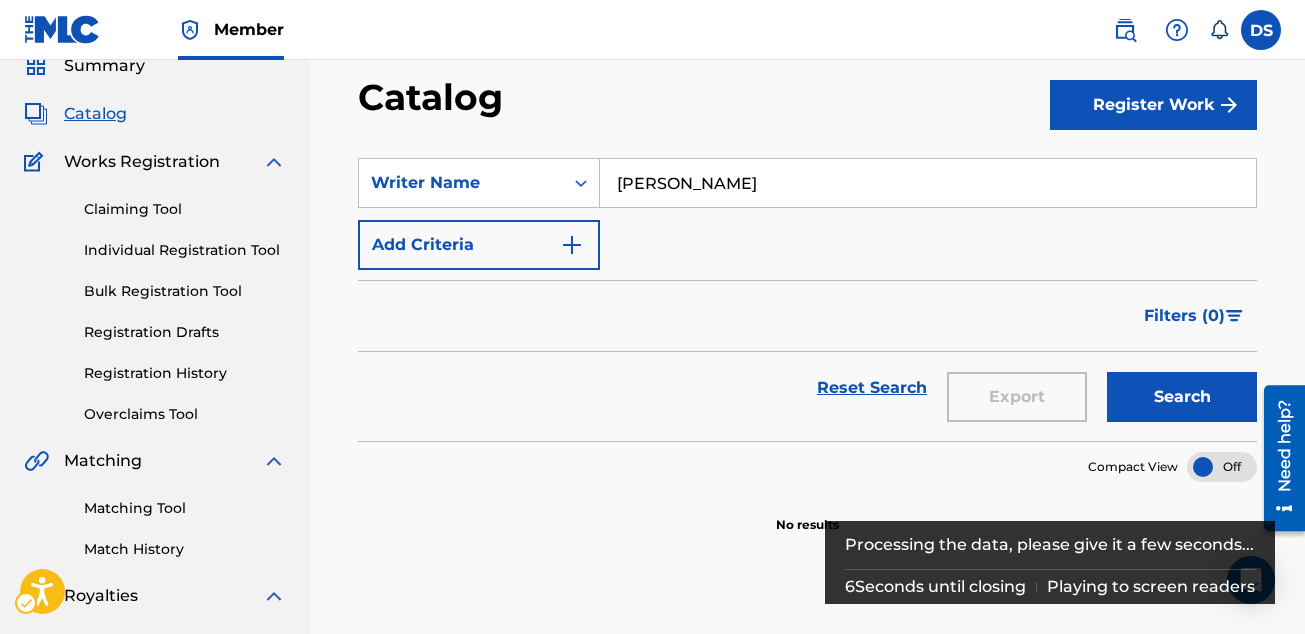 click on "Catalog Register Work SearchWithCriteriadb82521f-eeb3-4a2f-9da8-1989a7c5e8f1 Writer Name David Stoltenberg Add Criteria Filter Hold Filters Overclaim   Dispute   Remove Filters Apply Filters Filters ( 0 ) Reset Search Export Search Compact View  | Submit No results" at bounding box center (807, 542) 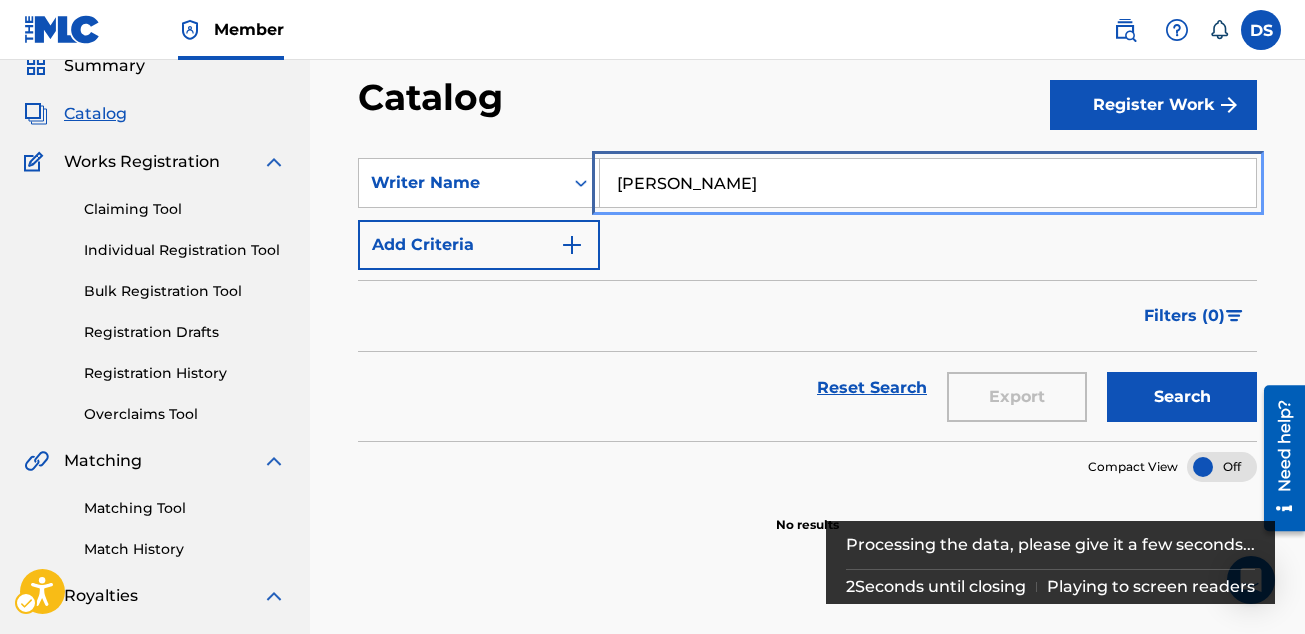 click on "[PERSON_NAME]" at bounding box center [928, 183] 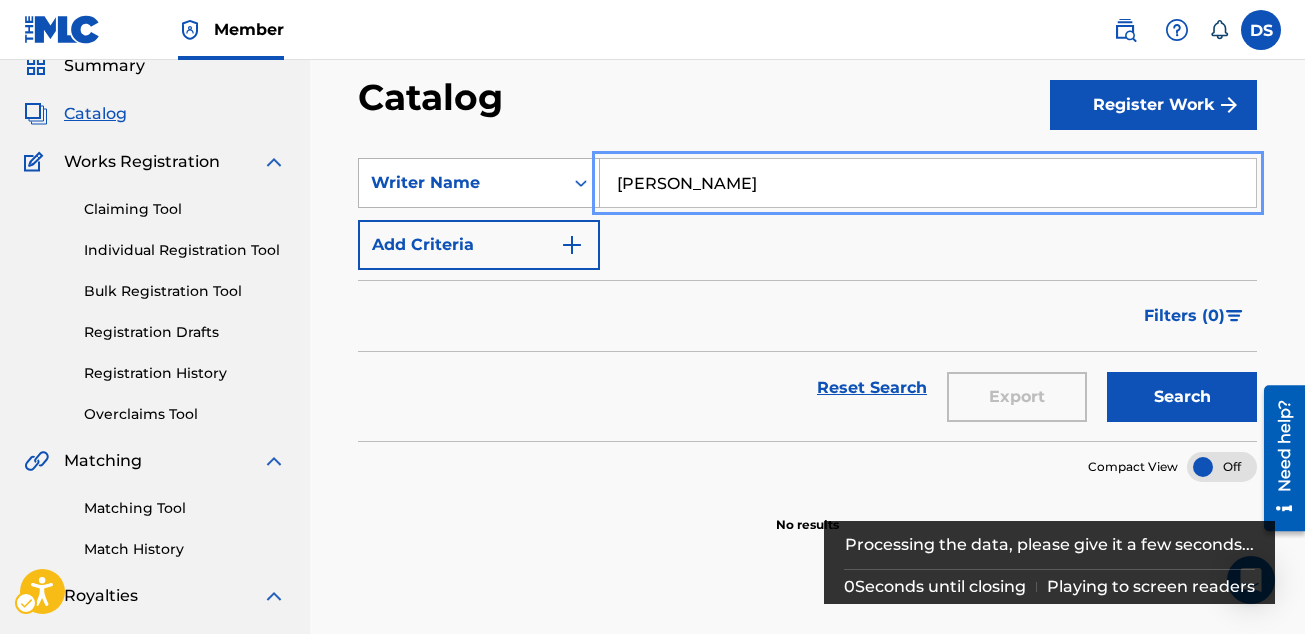 click at bounding box center [581, 183] 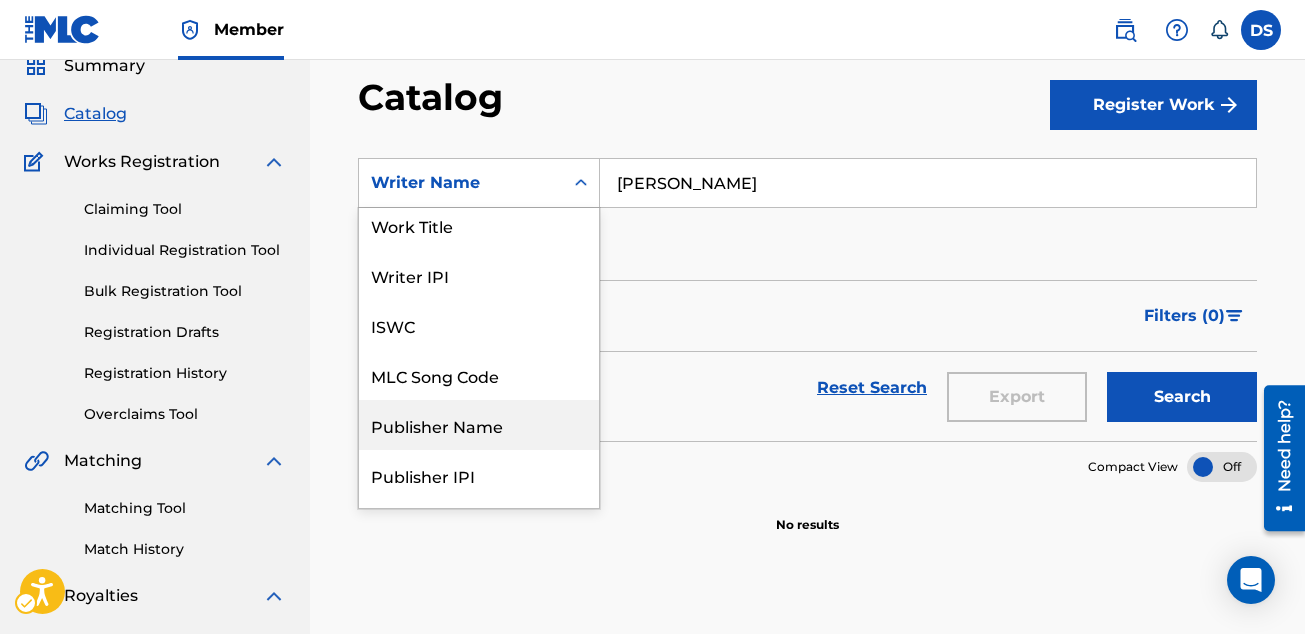 scroll, scrollTop: 0, scrollLeft: 0, axis: both 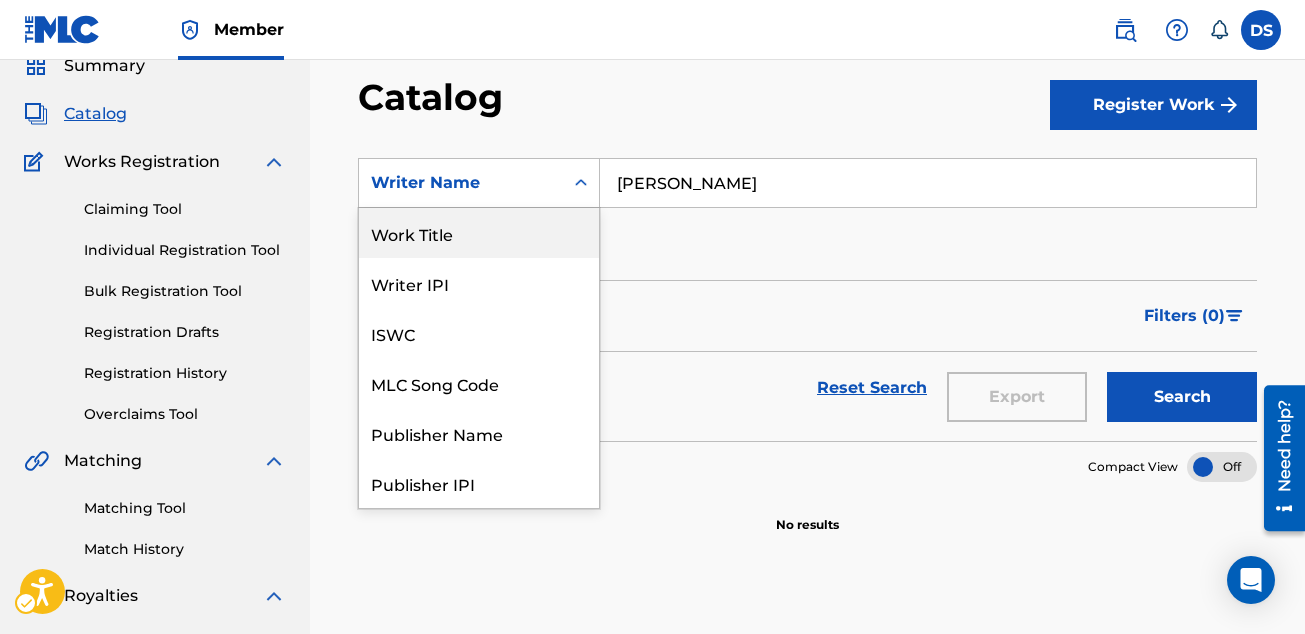 click on "Work Title" at bounding box center [479, 233] 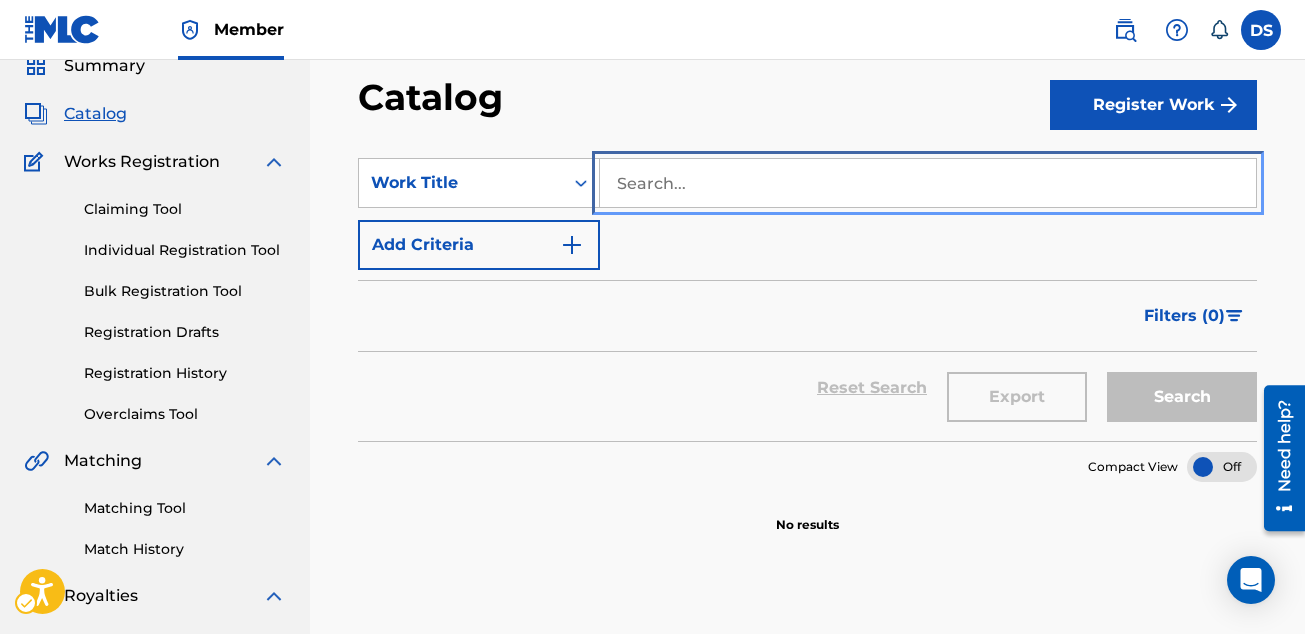 click at bounding box center [928, 183] 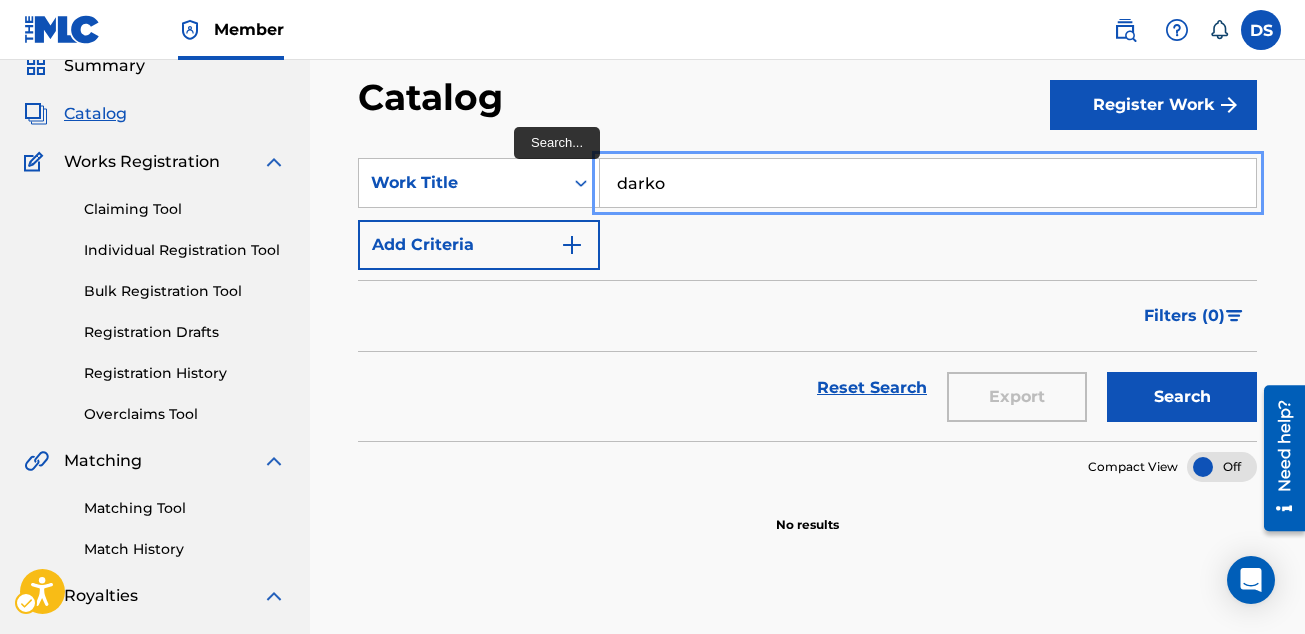 type on "darko" 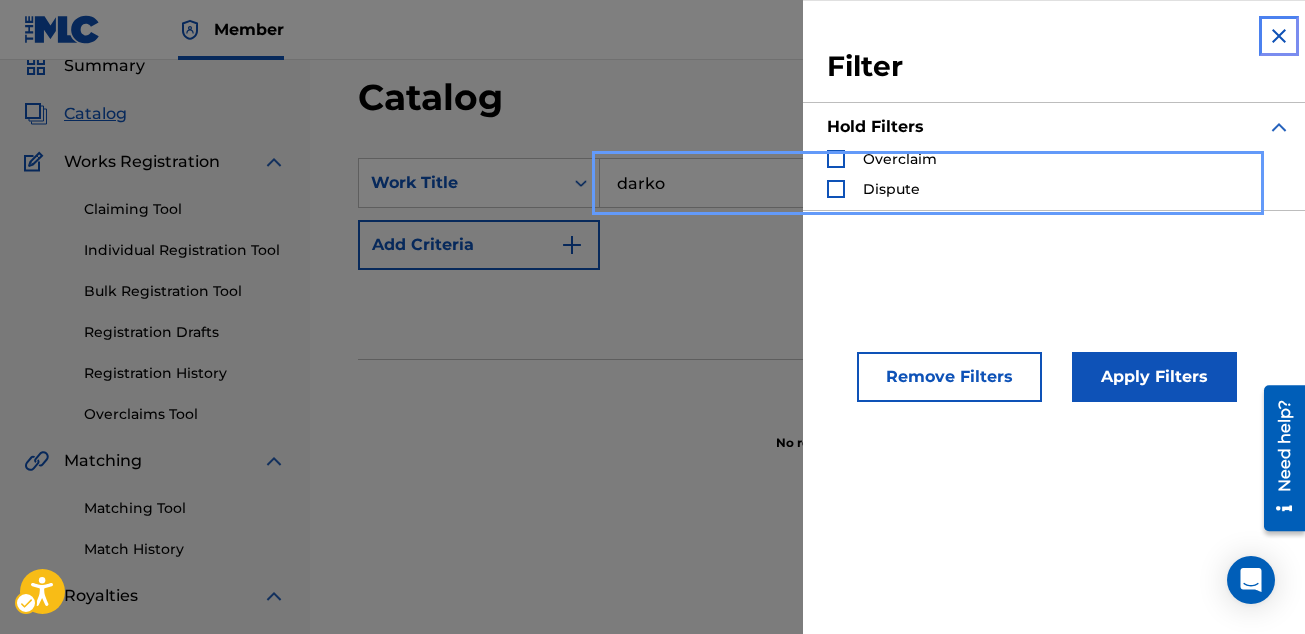 click at bounding box center (1279, 36) 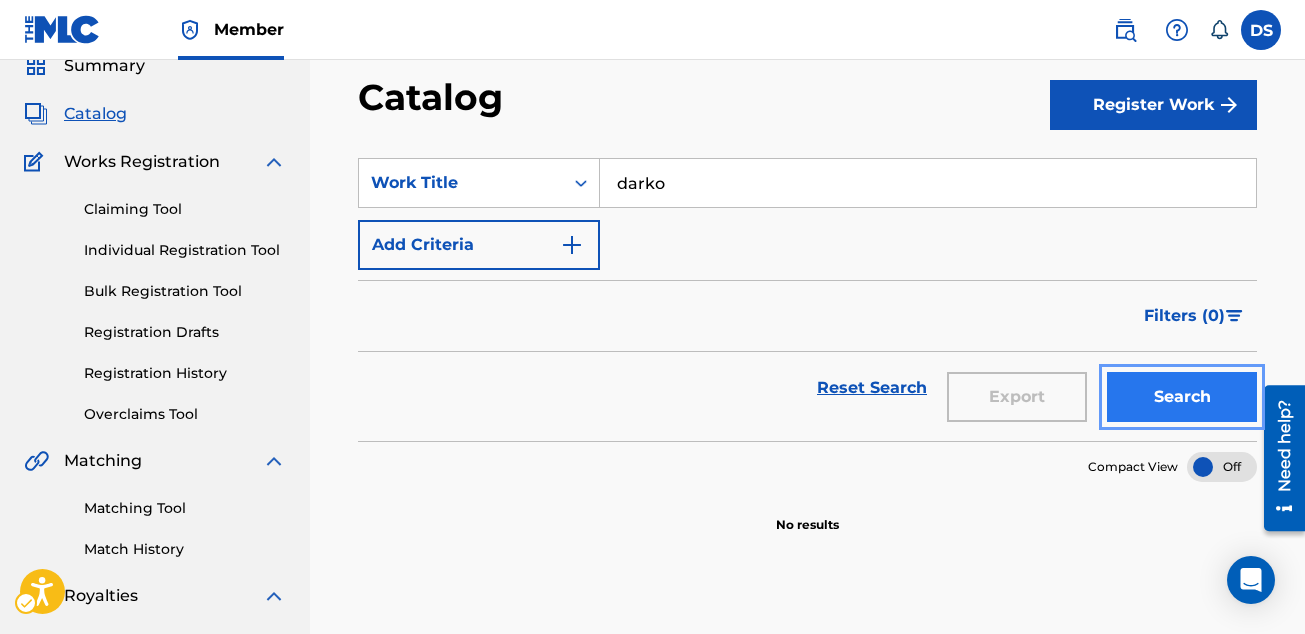 click on "Search" at bounding box center (1182, 397) 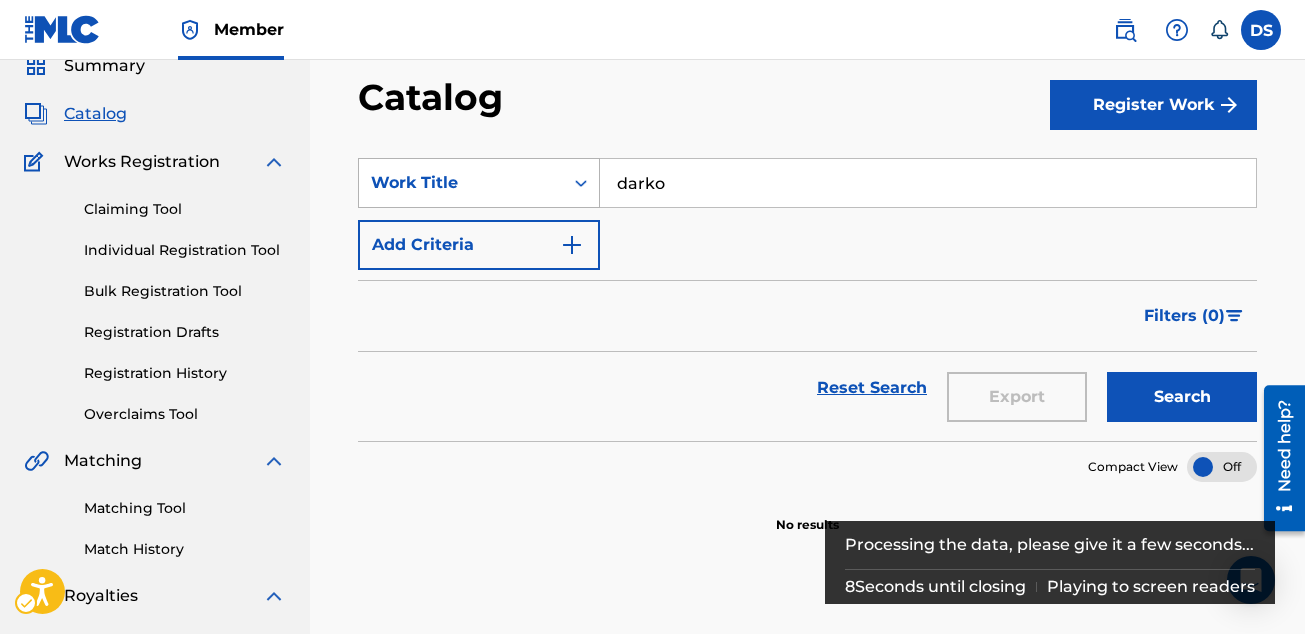click on "Work Title" at bounding box center (461, 183) 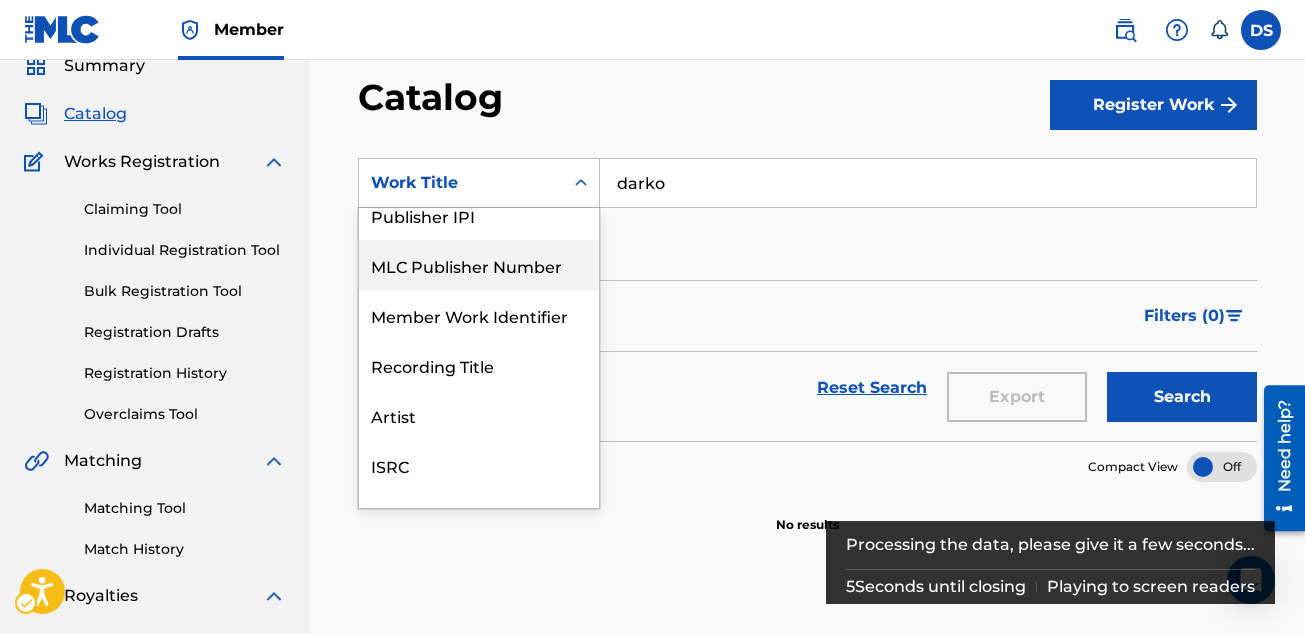 scroll, scrollTop: 300, scrollLeft: 0, axis: vertical 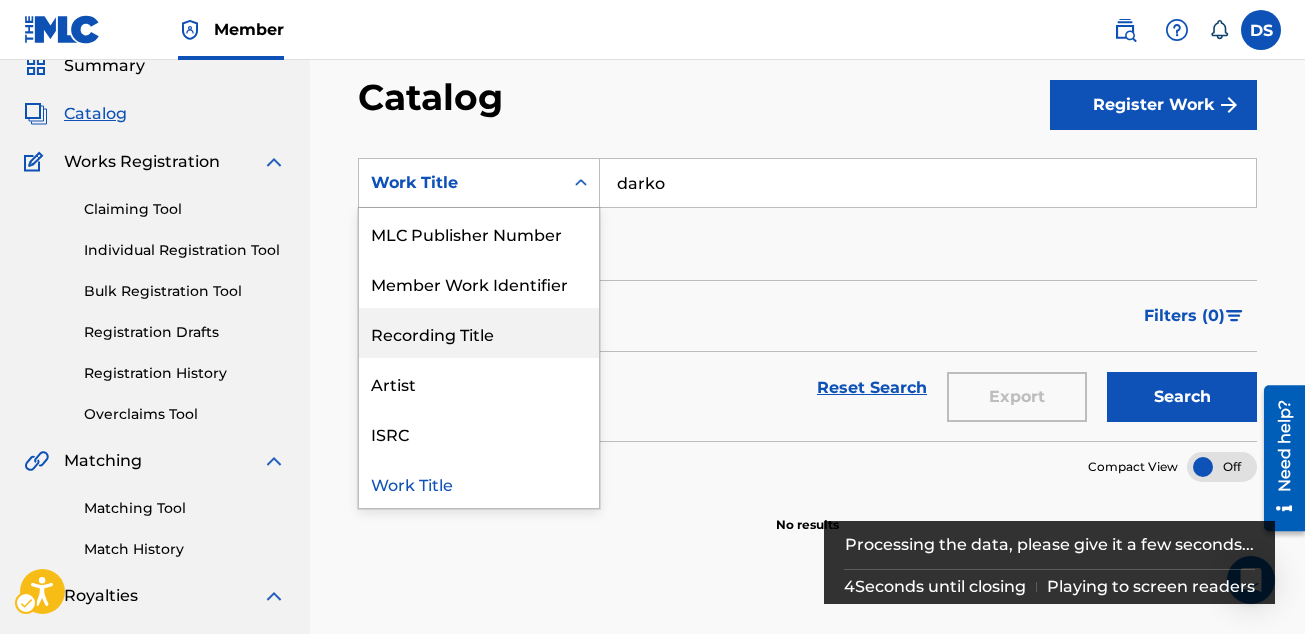 click on "Recording Title" at bounding box center [479, 333] 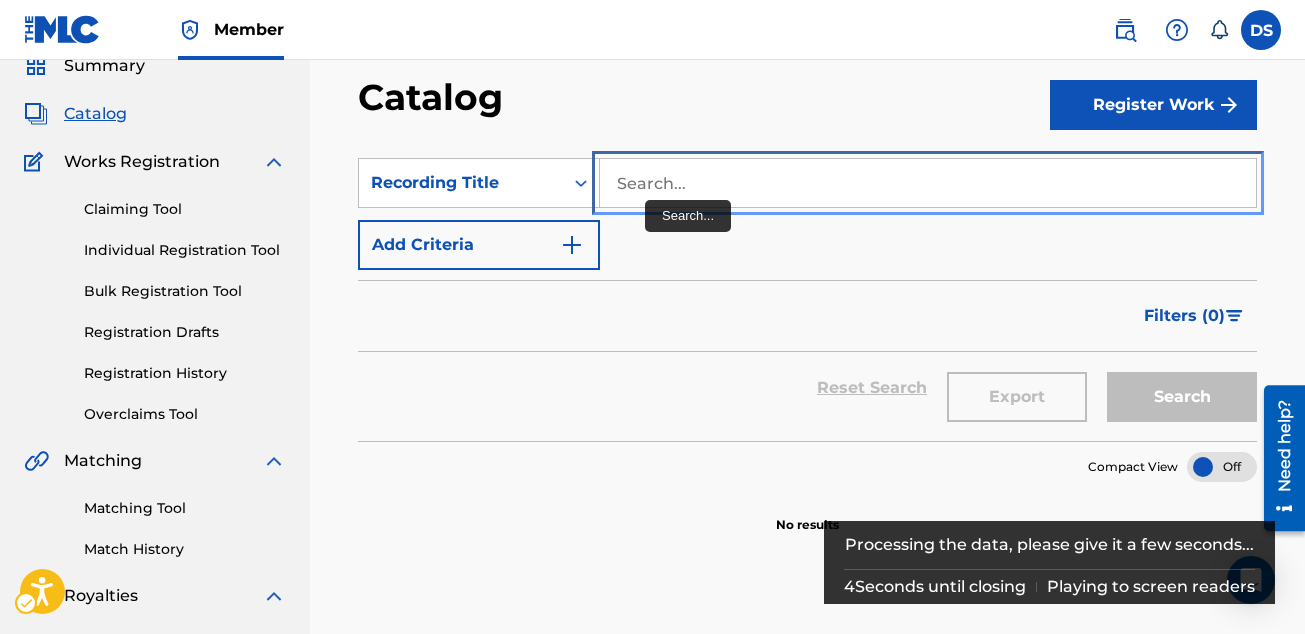 click at bounding box center [928, 183] 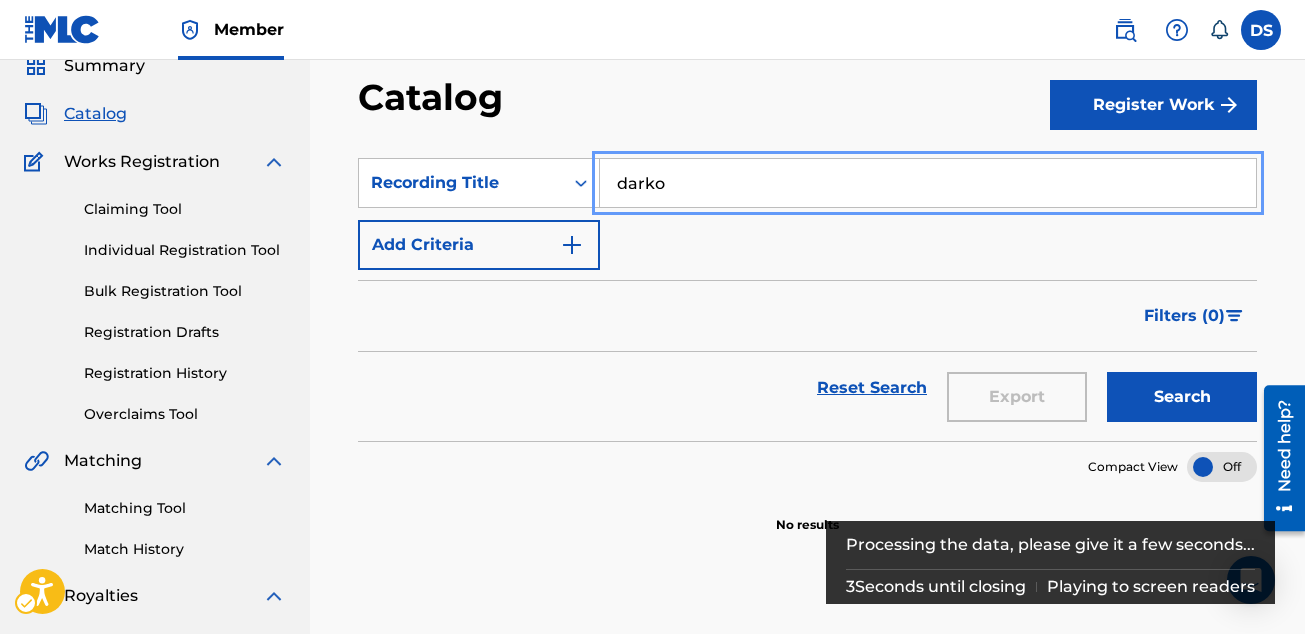 click on "Filters ( 0 )" at bounding box center (1194, 316) 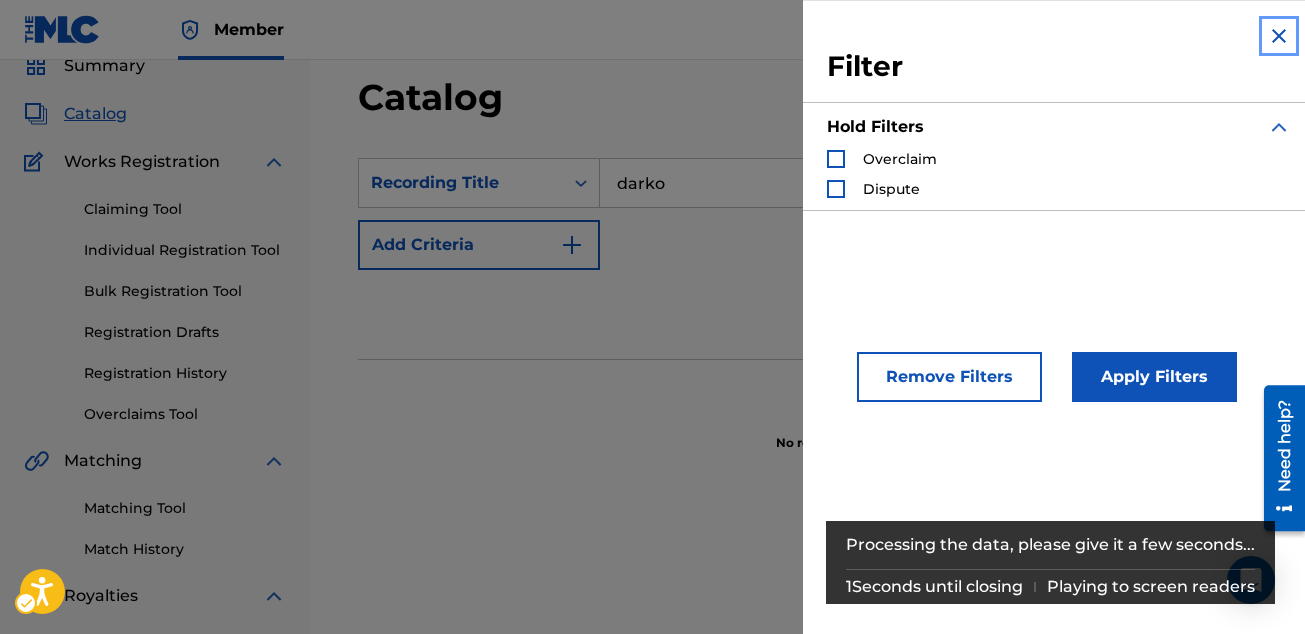 click at bounding box center (1279, 36) 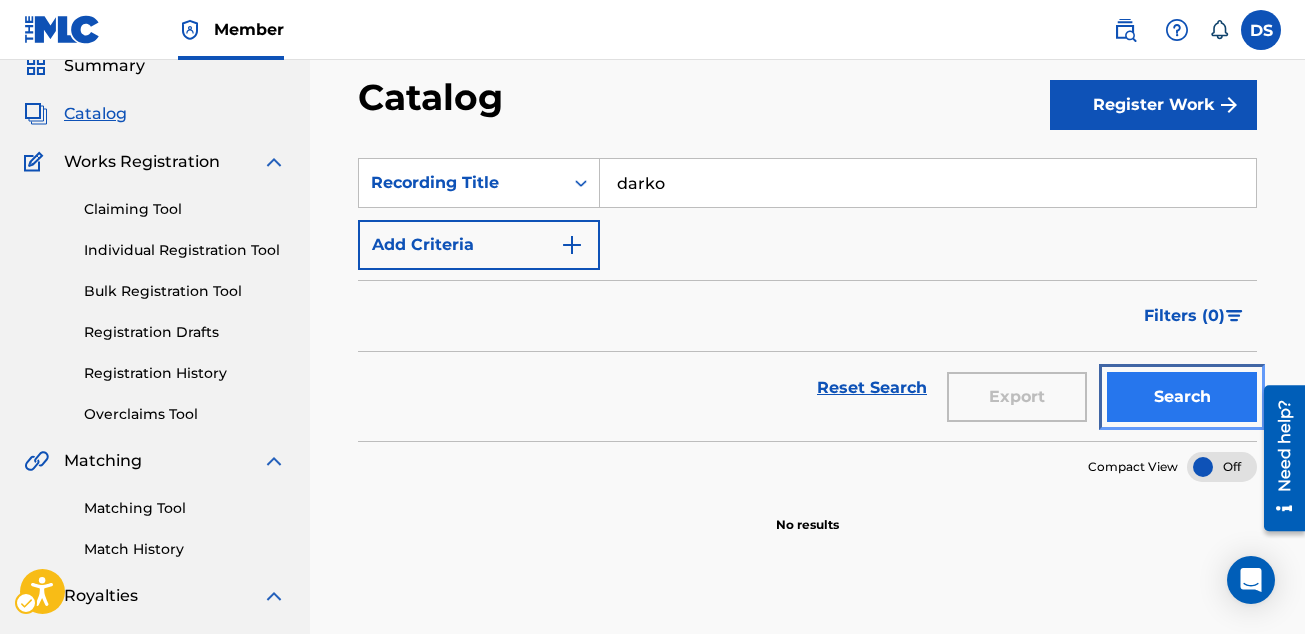 click on "Search" at bounding box center (1182, 397) 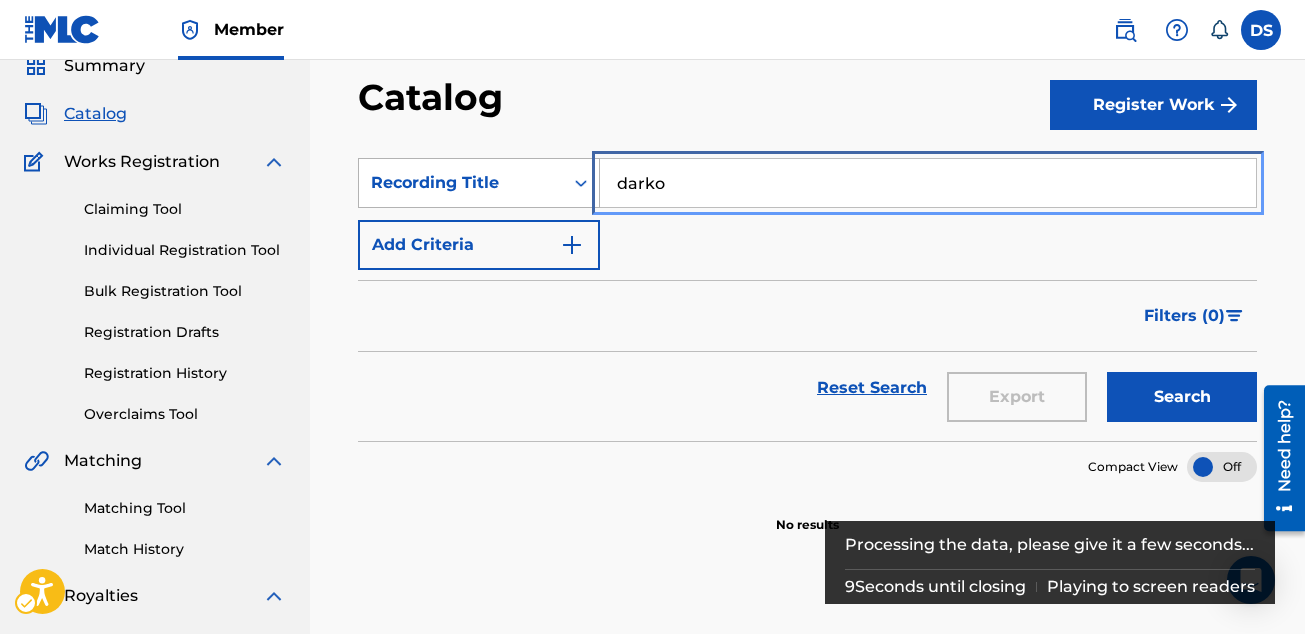 drag, startPoint x: 719, startPoint y: 188, endPoint x: 509, endPoint y: 177, distance: 210.2879 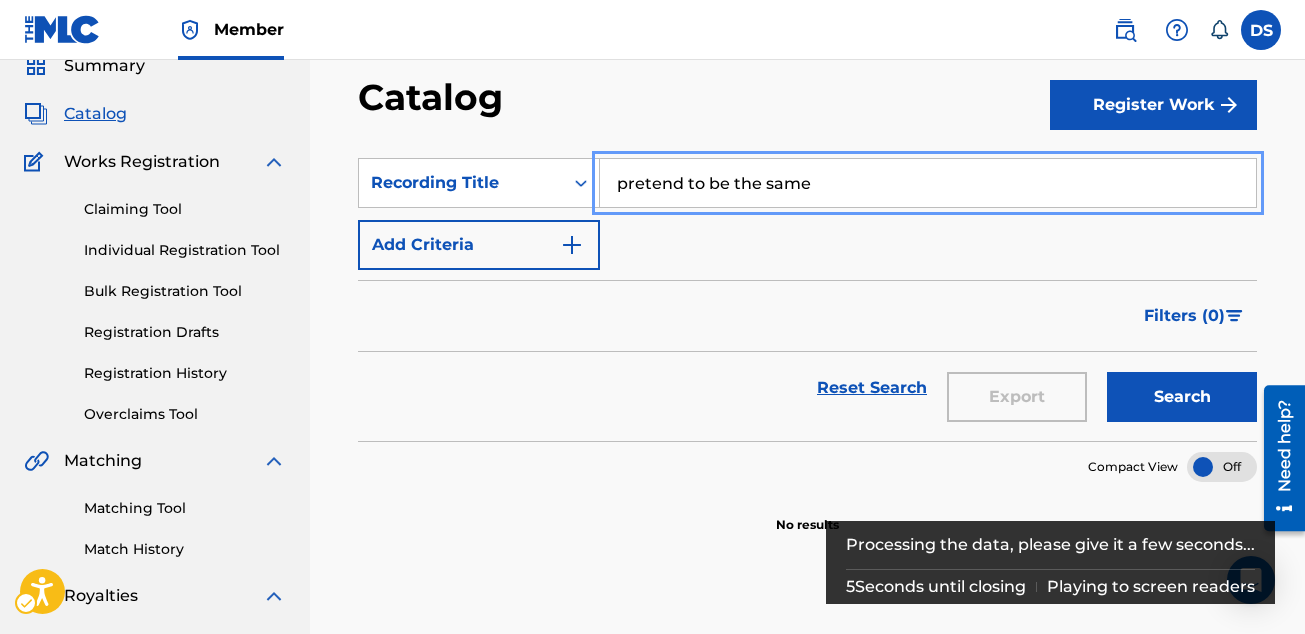 type on "pretend to be the same" 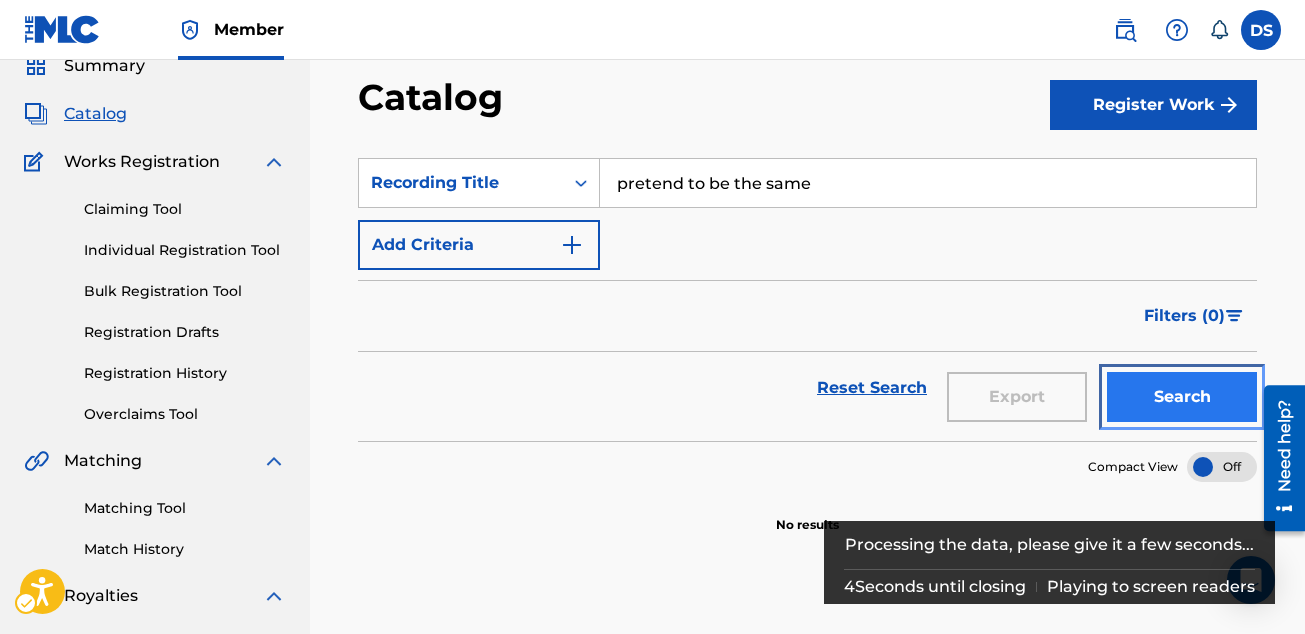 click on "Search" at bounding box center [1182, 397] 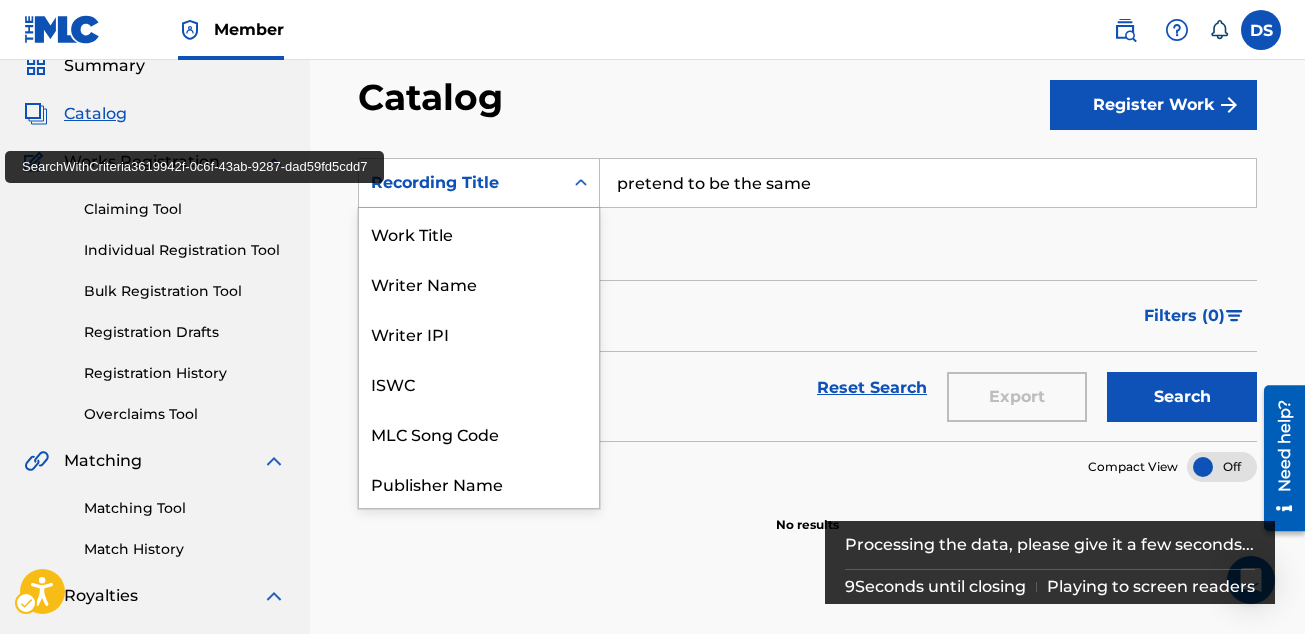 click on "Recording Title" at bounding box center (461, 183) 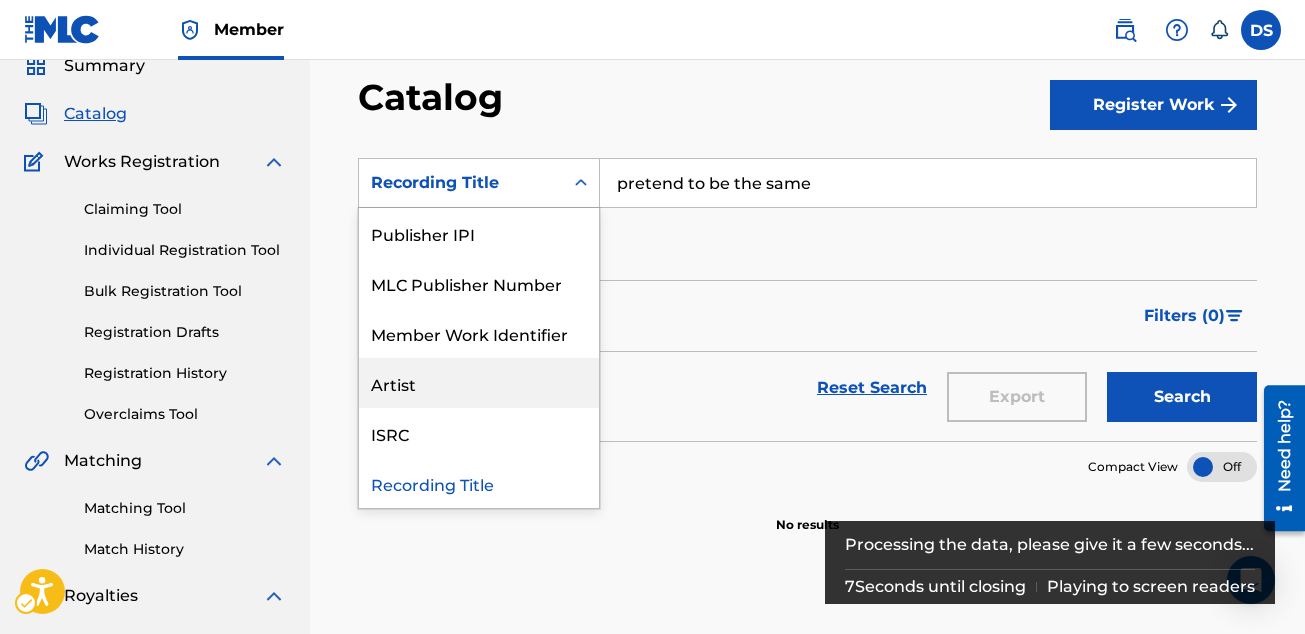 scroll, scrollTop: 0, scrollLeft: 0, axis: both 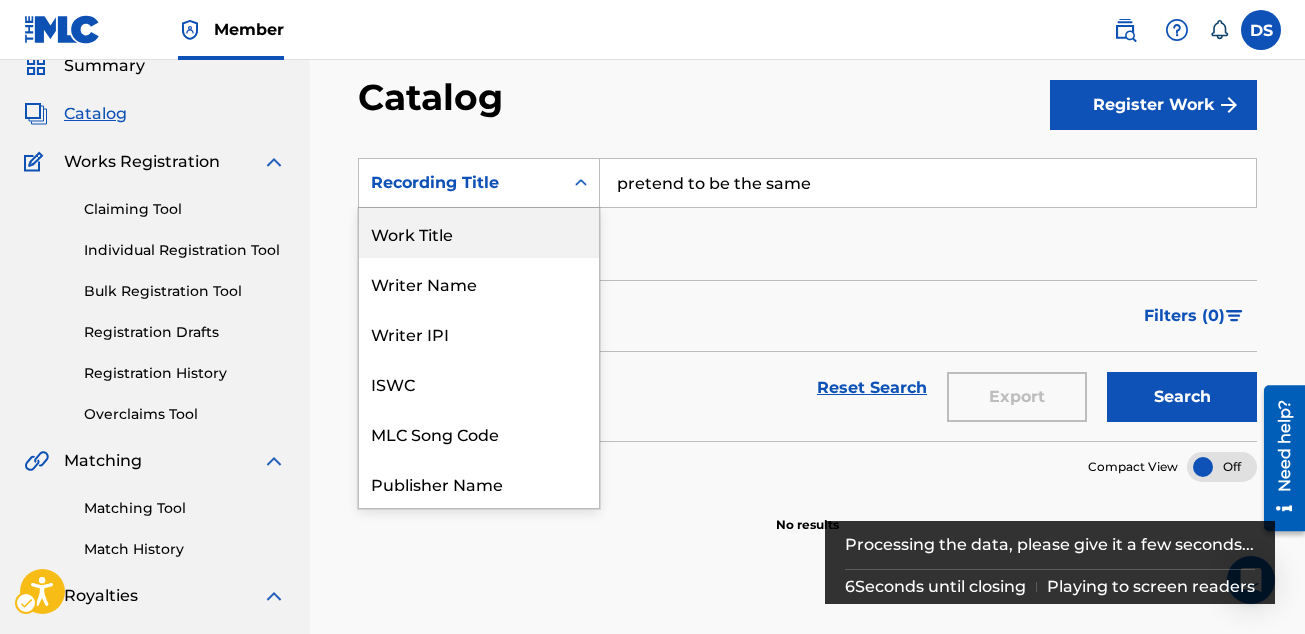 click on "Work Title" at bounding box center [479, 233] 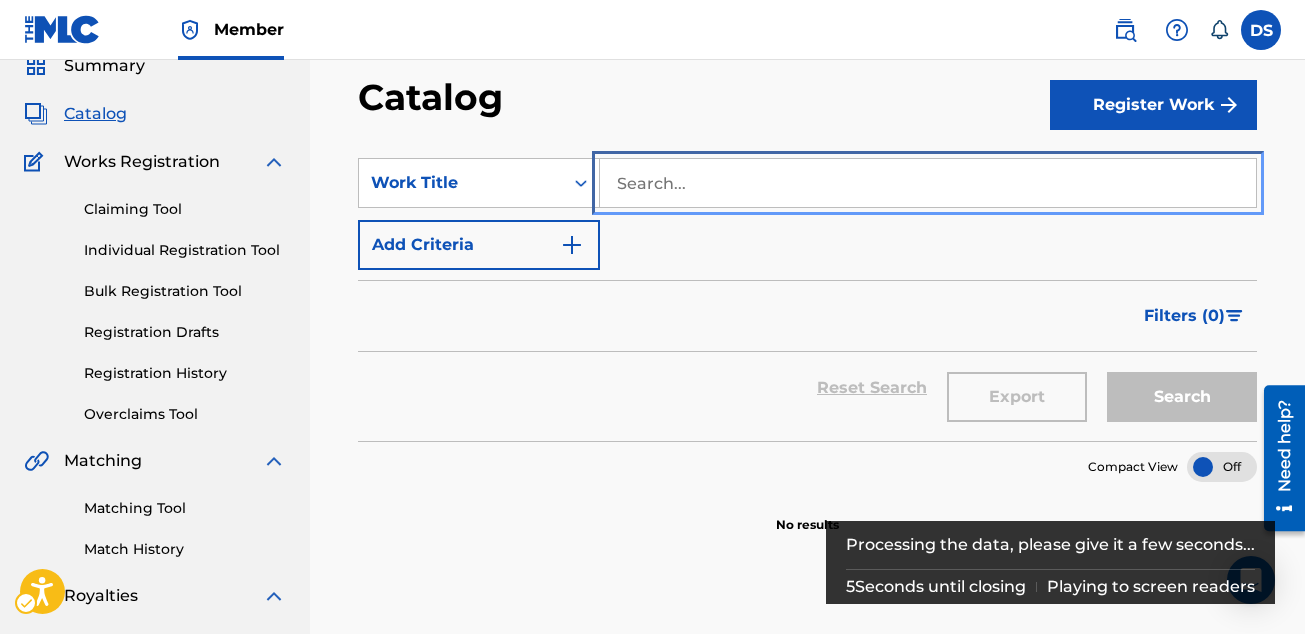 click at bounding box center [928, 183] 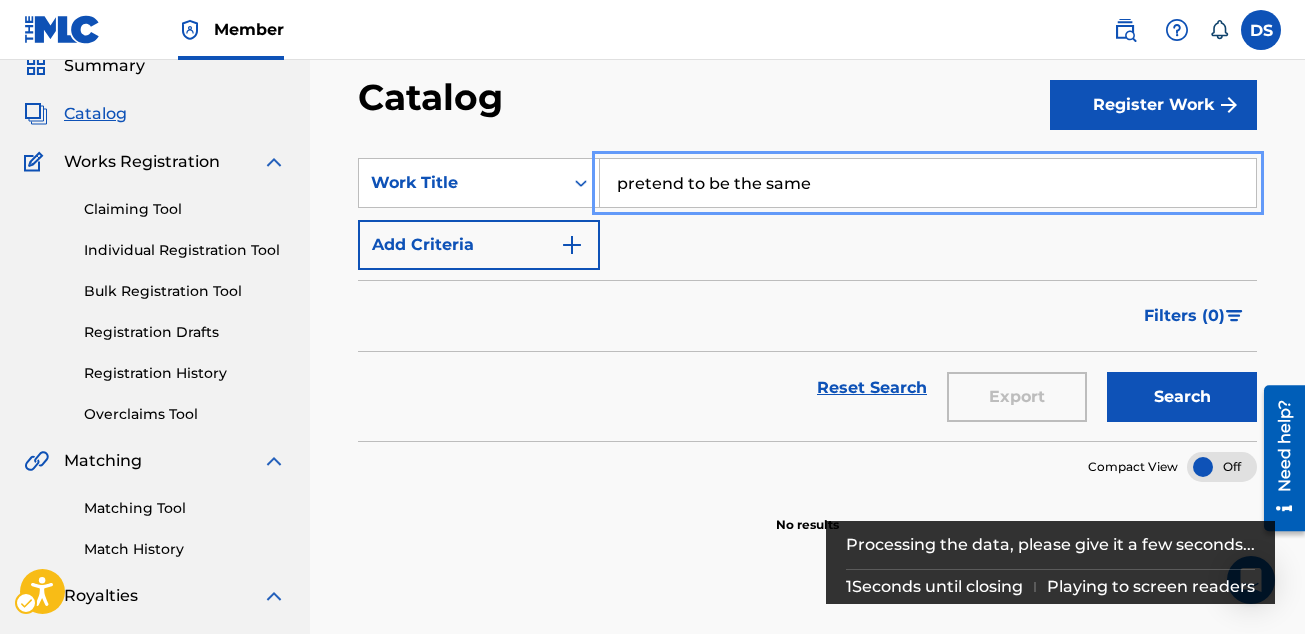type on "pretend to be the same" 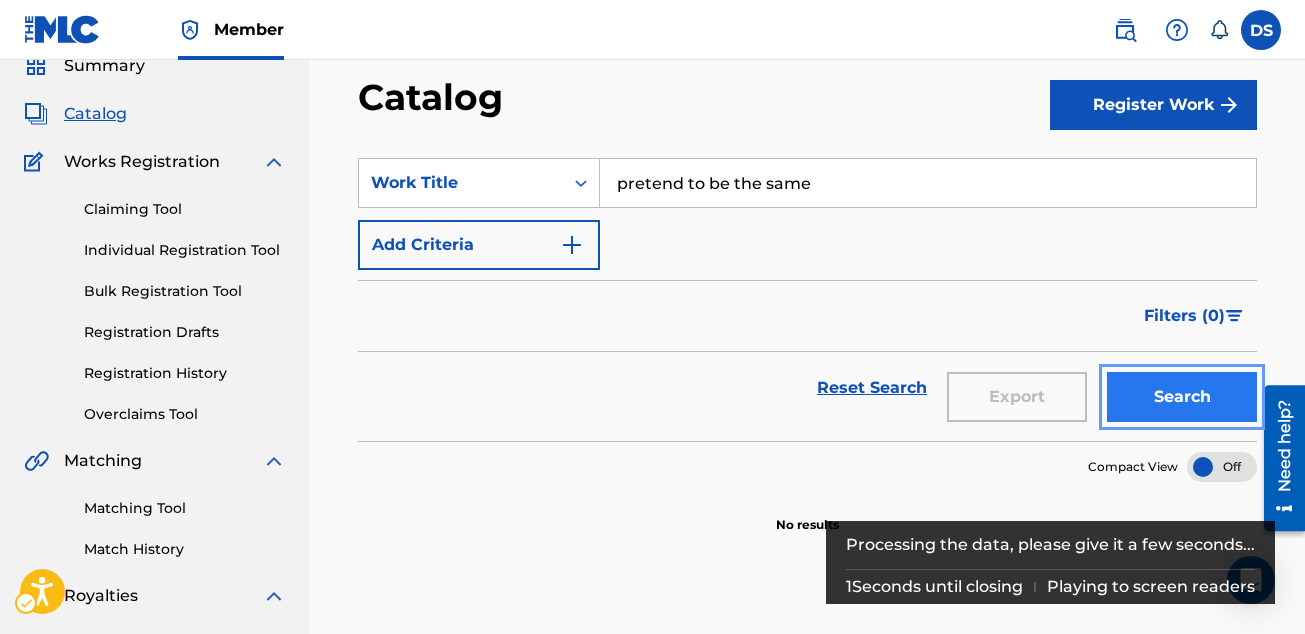 click on "Search" at bounding box center [1182, 397] 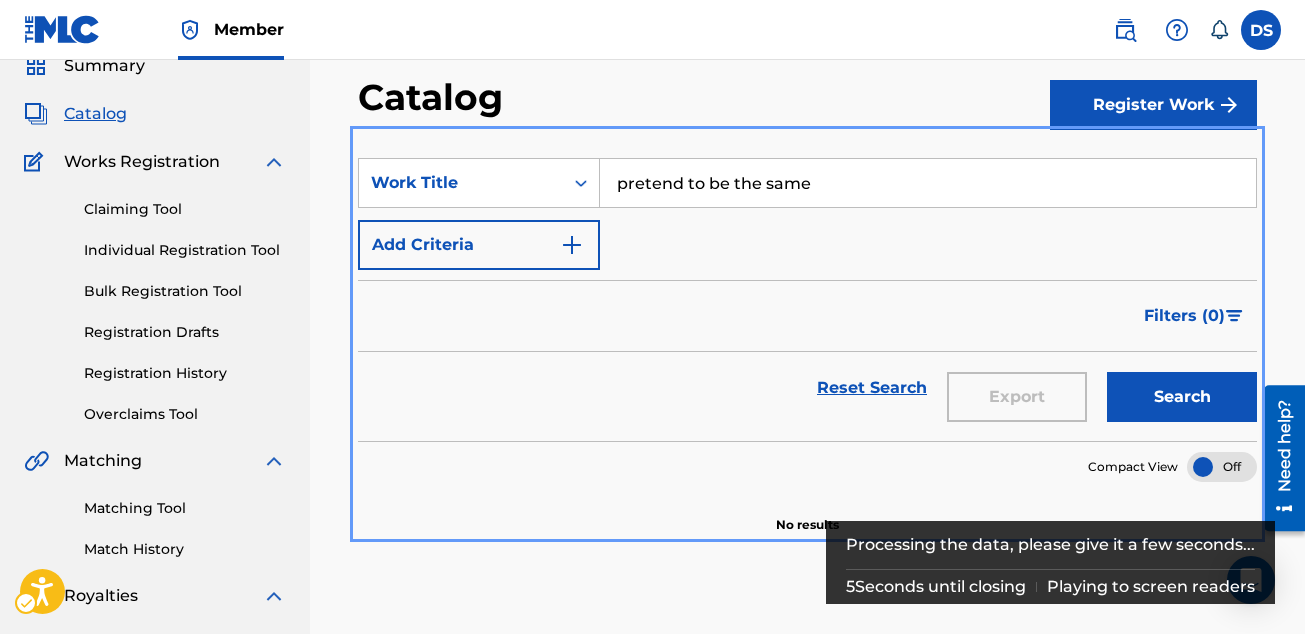 scroll, scrollTop: 0, scrollLeft: 0, axis: both 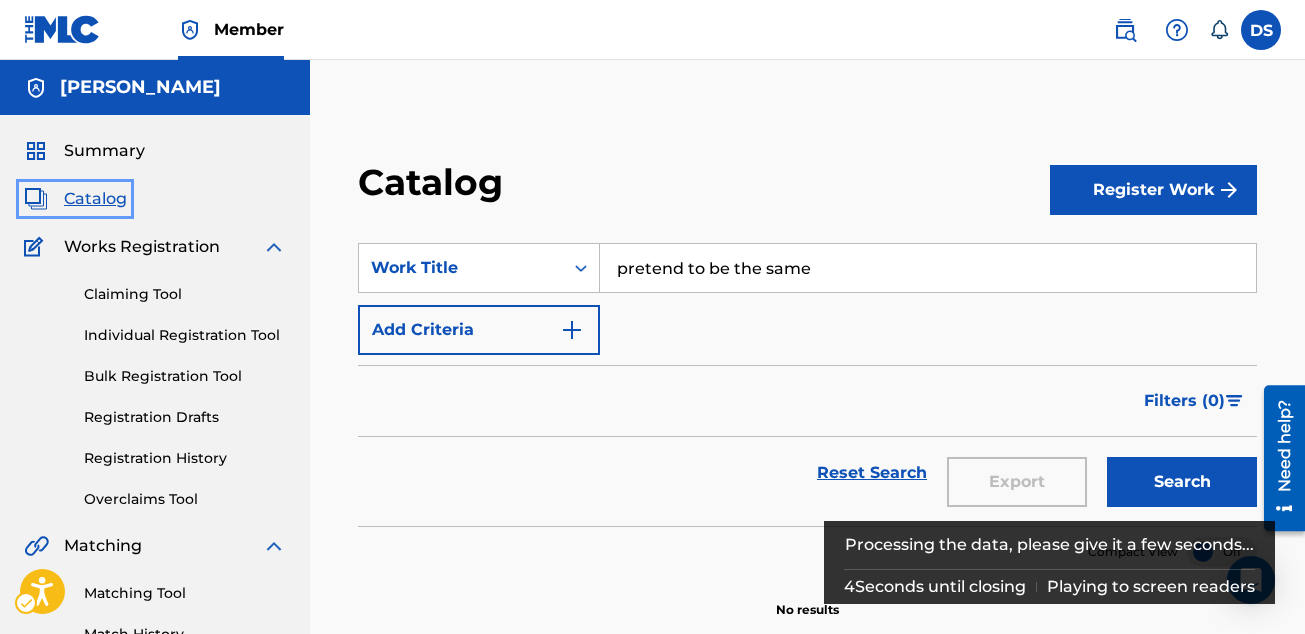 click on "Catalog" at bounding box center [95, 199] 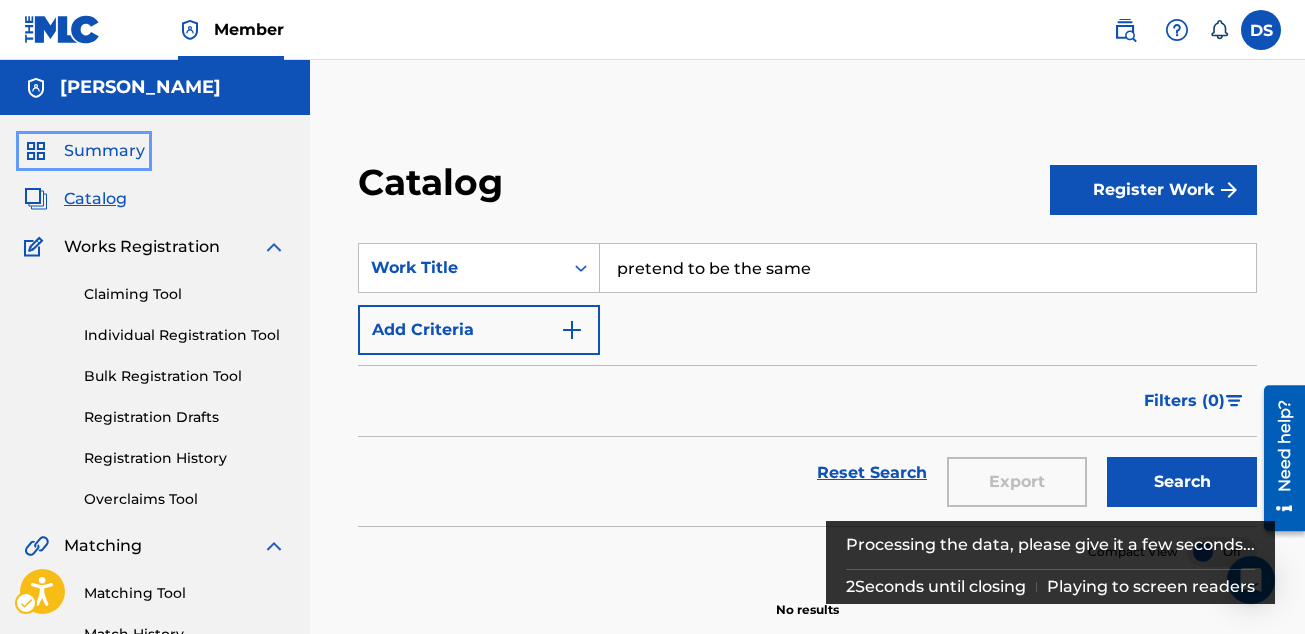 click on "Summary" at bounding box center (104, 151) 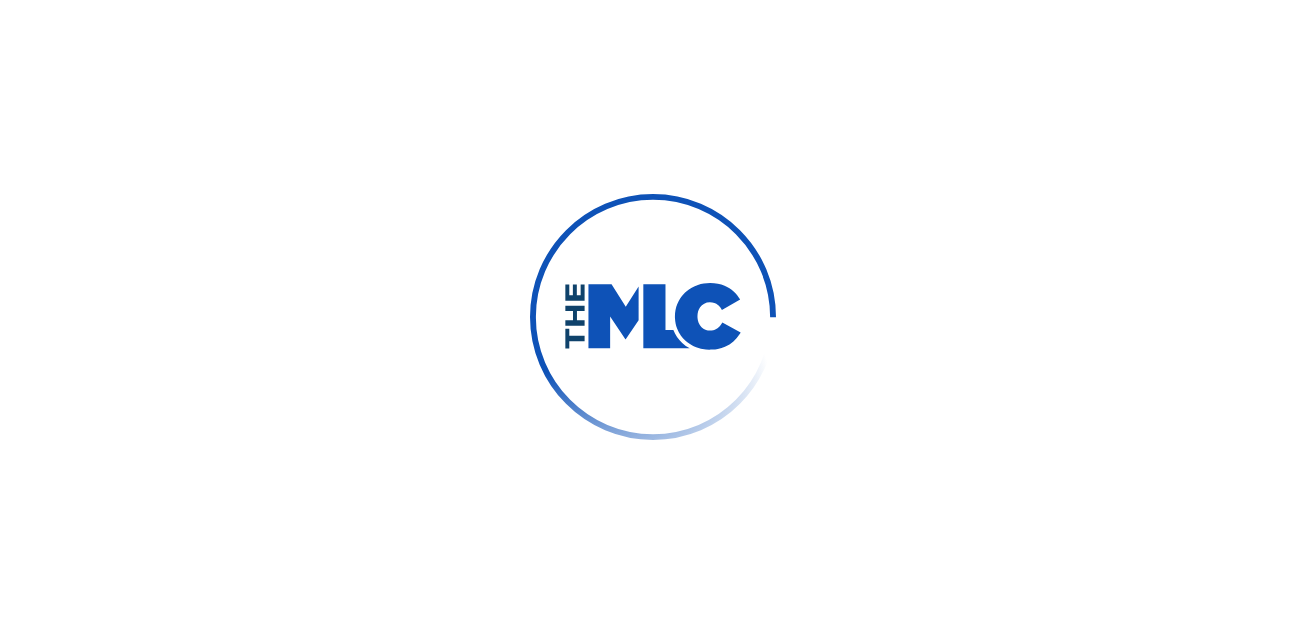 scroll, scrollTop: 0, scrollLeft: 0, axis: both 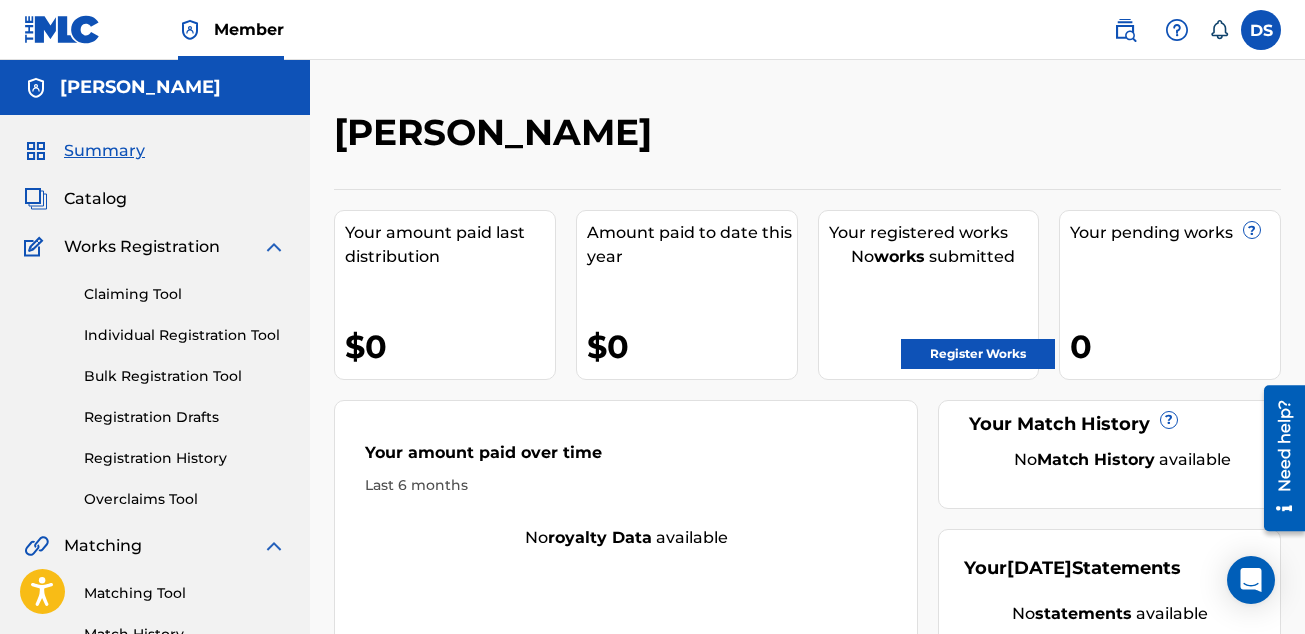 click at bounding box center (1261, 30) 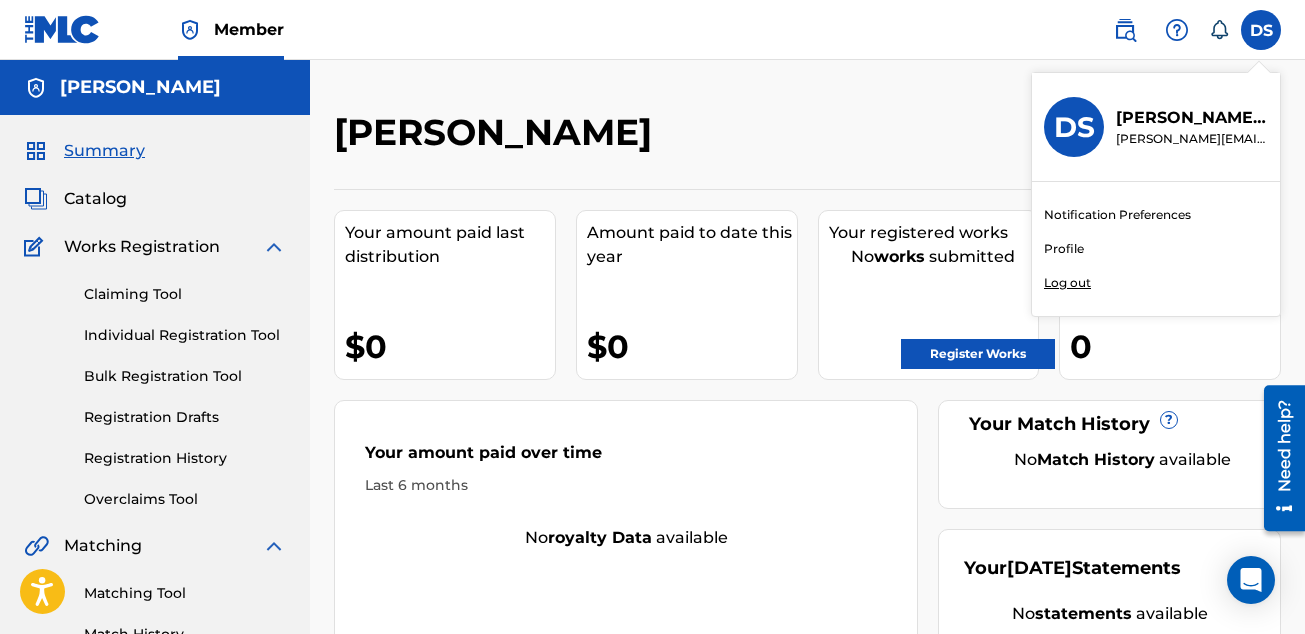 click on "Profile" at bounding box center [1064, 249] 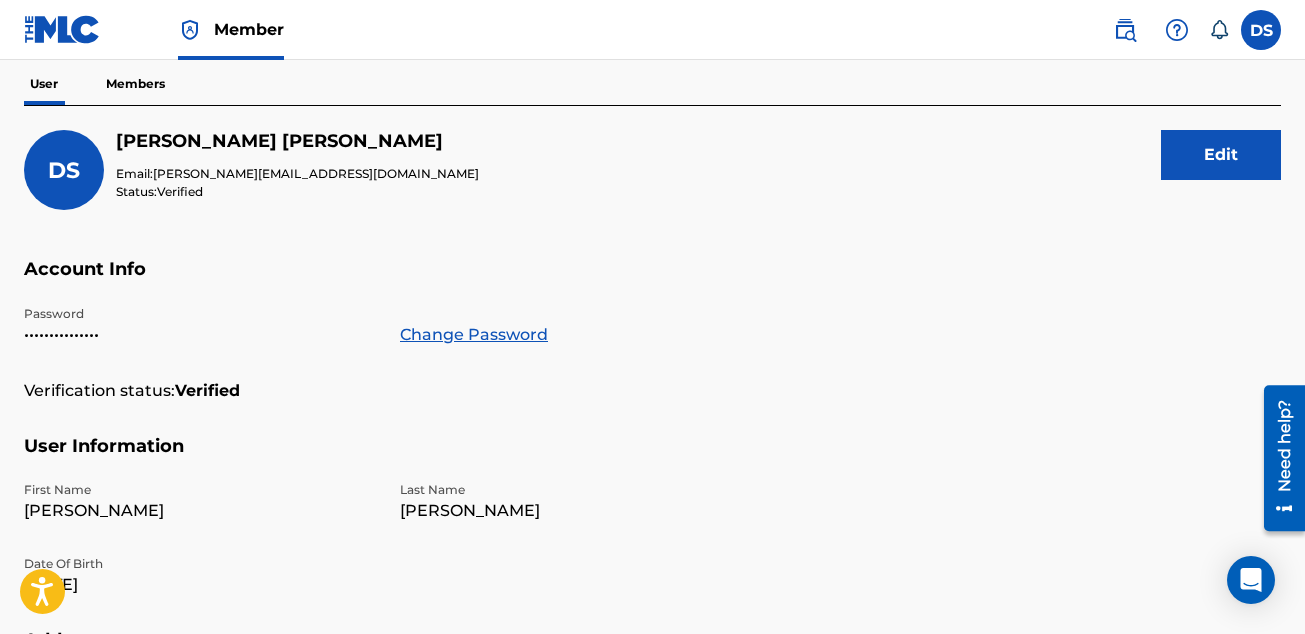 scroll, scrollTop: 0, scrollLeft: 0, axis: both 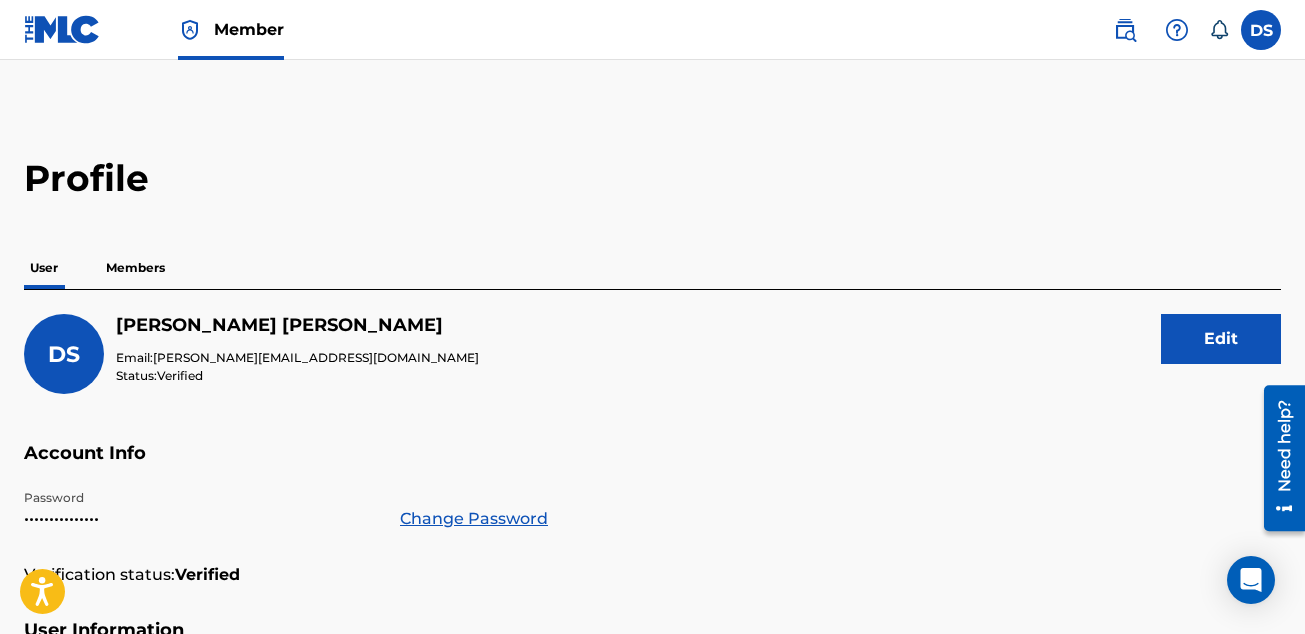 click on "Members" at bounding box center [135, 268] 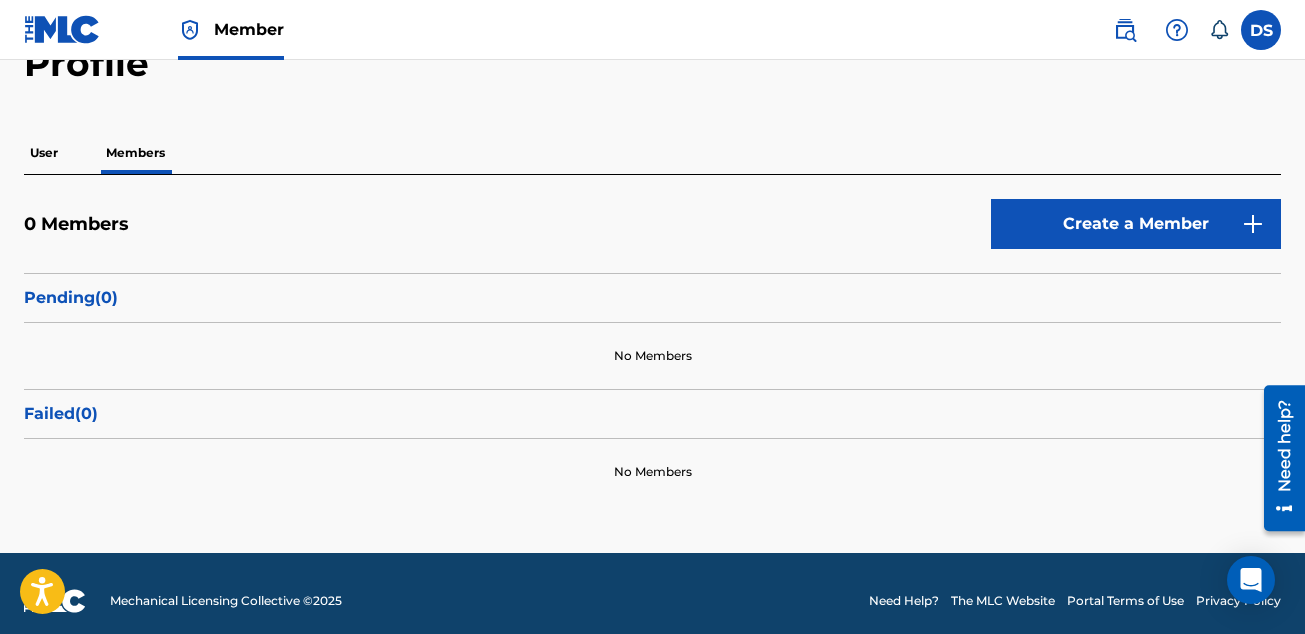 scroll, scrollTop: 117, scrollLeft: 0, axis: vertical 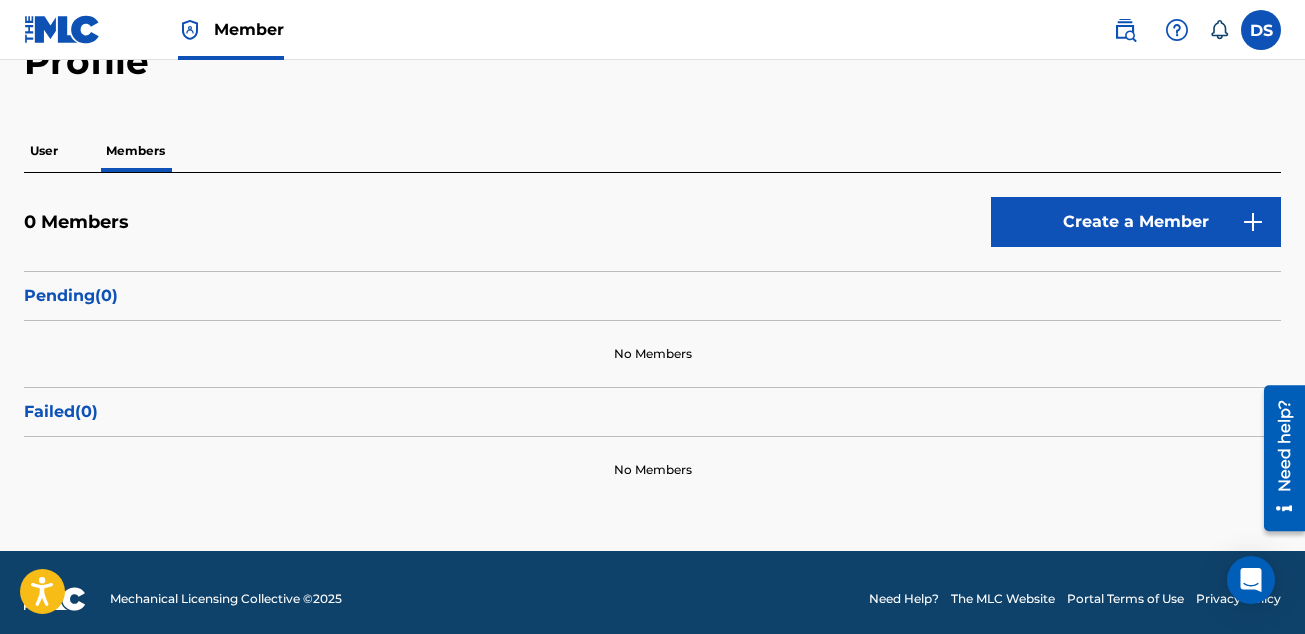 click on "Pending  ( 0 )" at bounding box center [652, 296] 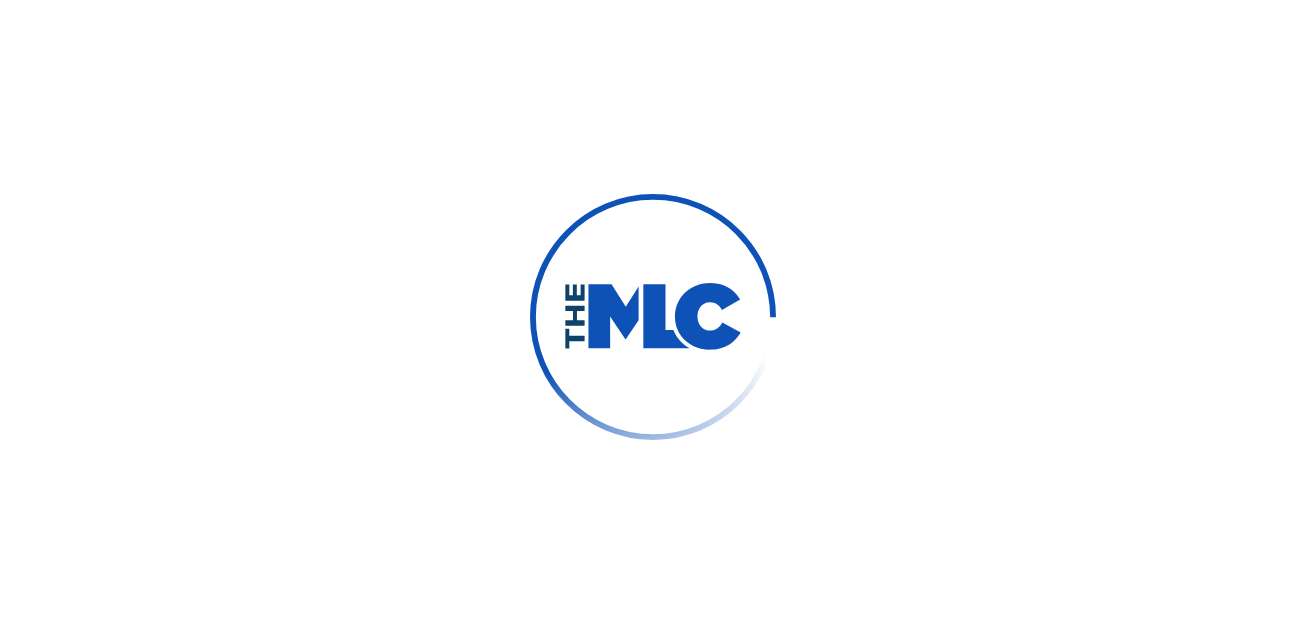 scroll, scrollTop: 0, scrollLeft: 0, axis: both 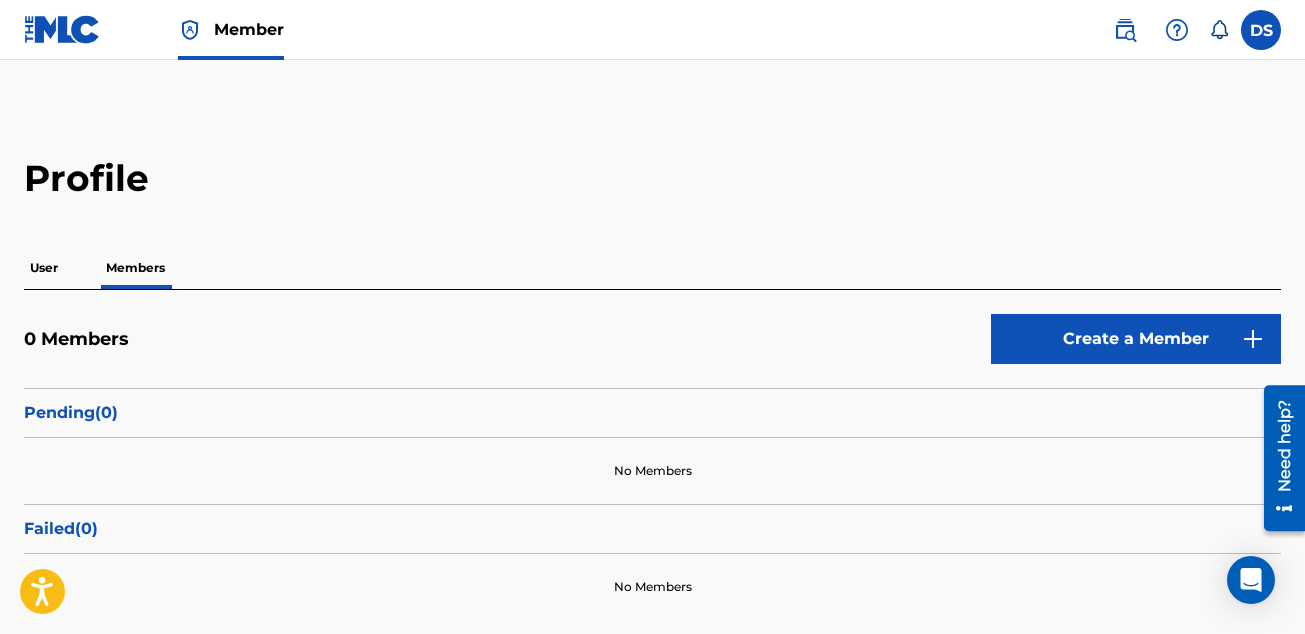 click on "User" at bounding box center [44, 268] 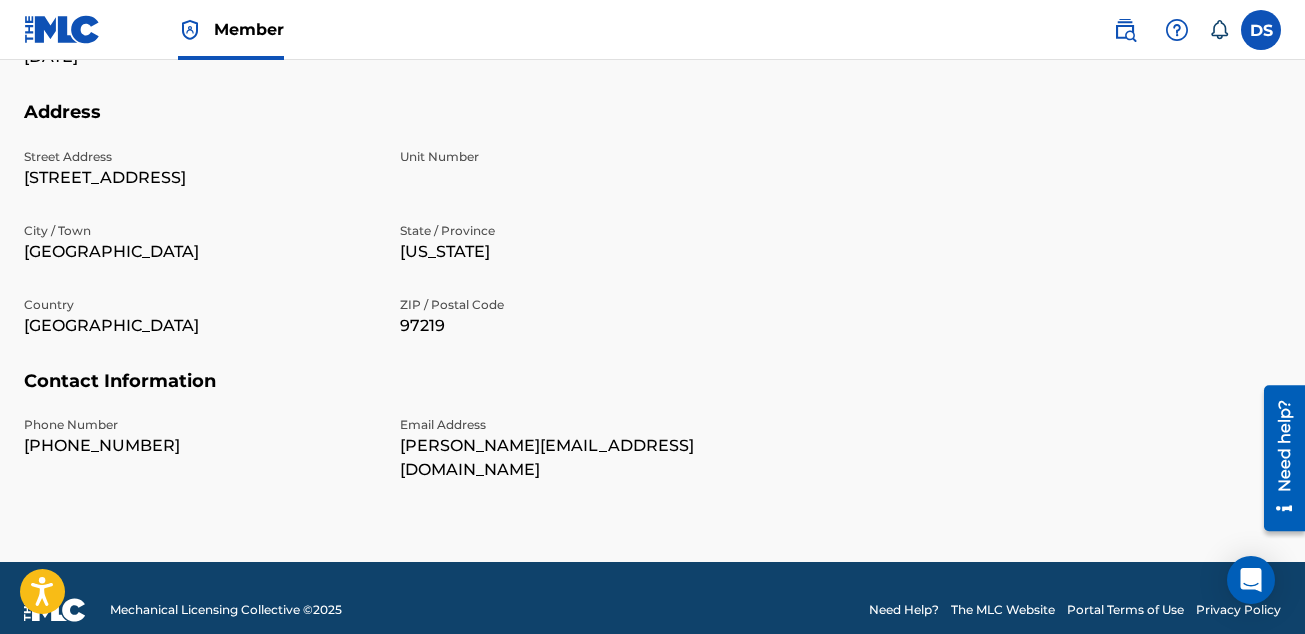 scroll, scrollTop: 0, scrollLeft: 0, axis: both 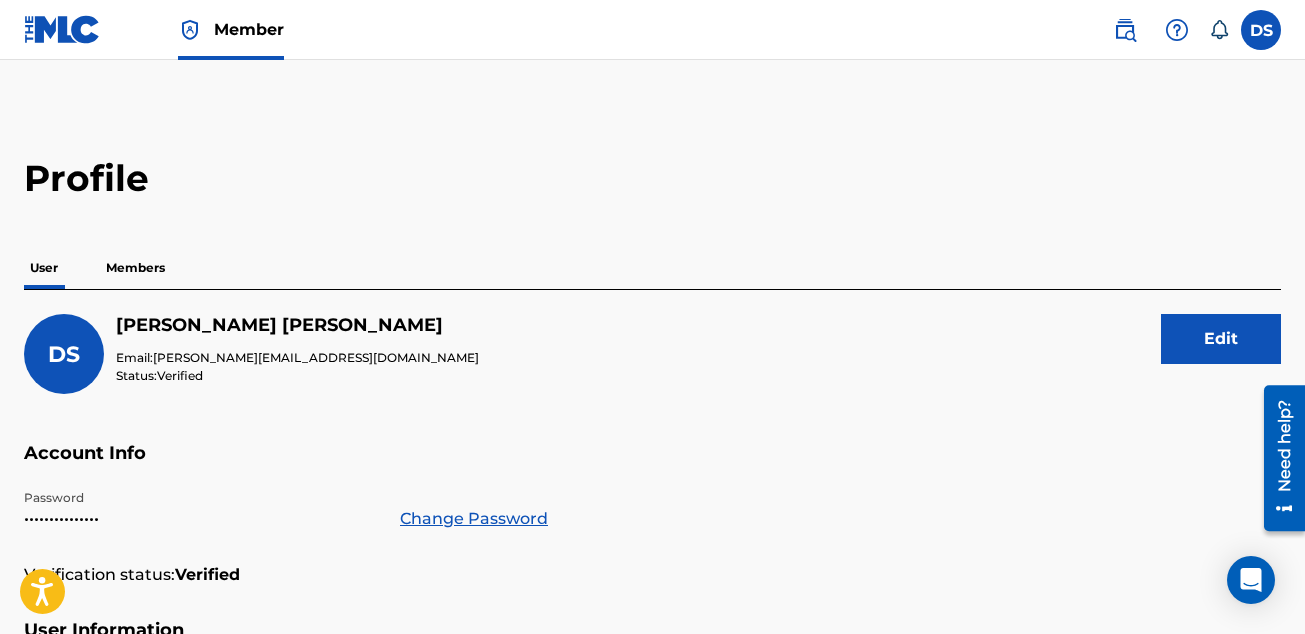 click on "Members" at bounding box center [135, 268] 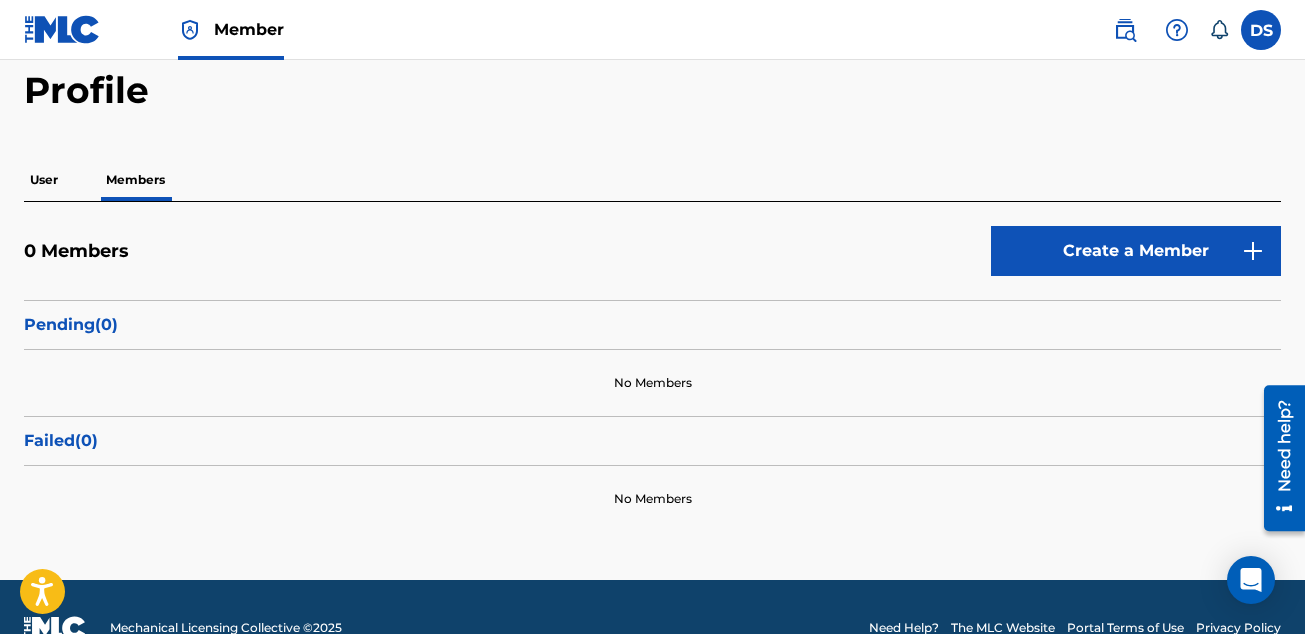 scroll, scrollTop: 104, scrollLeft: 0, axis: vertical 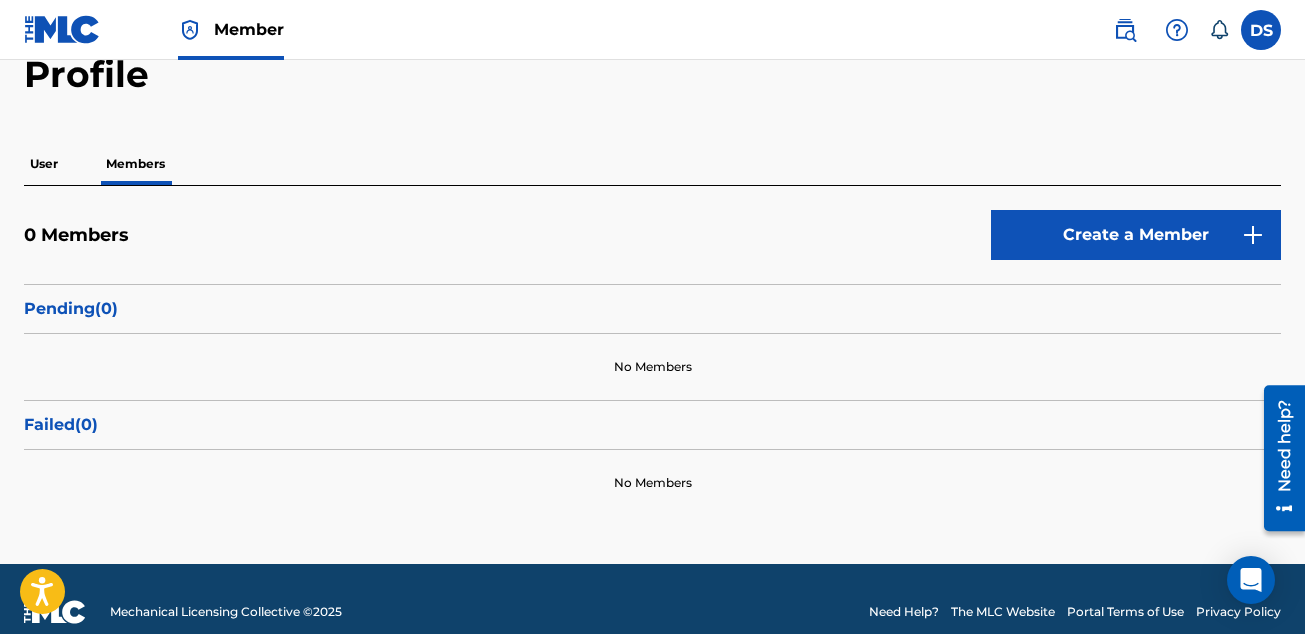 click on "Create a Member" at bounding box center [1136, 235] 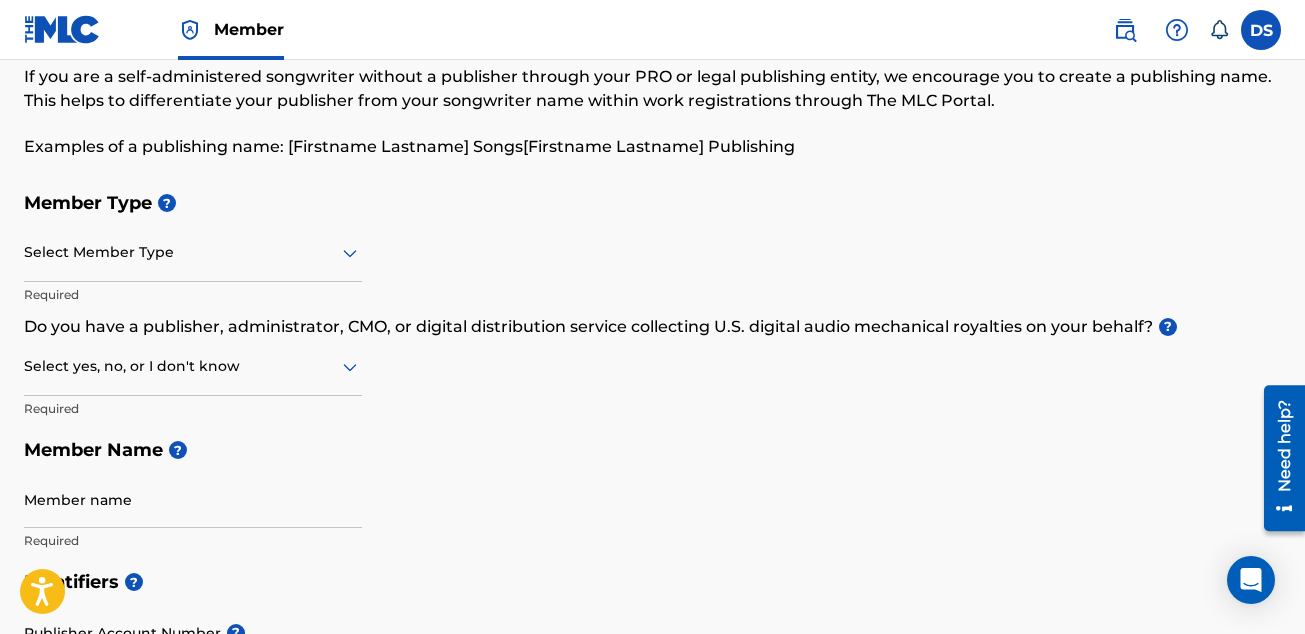 scroll, scrollTop: 0, scrollLeft: 0, axis: both 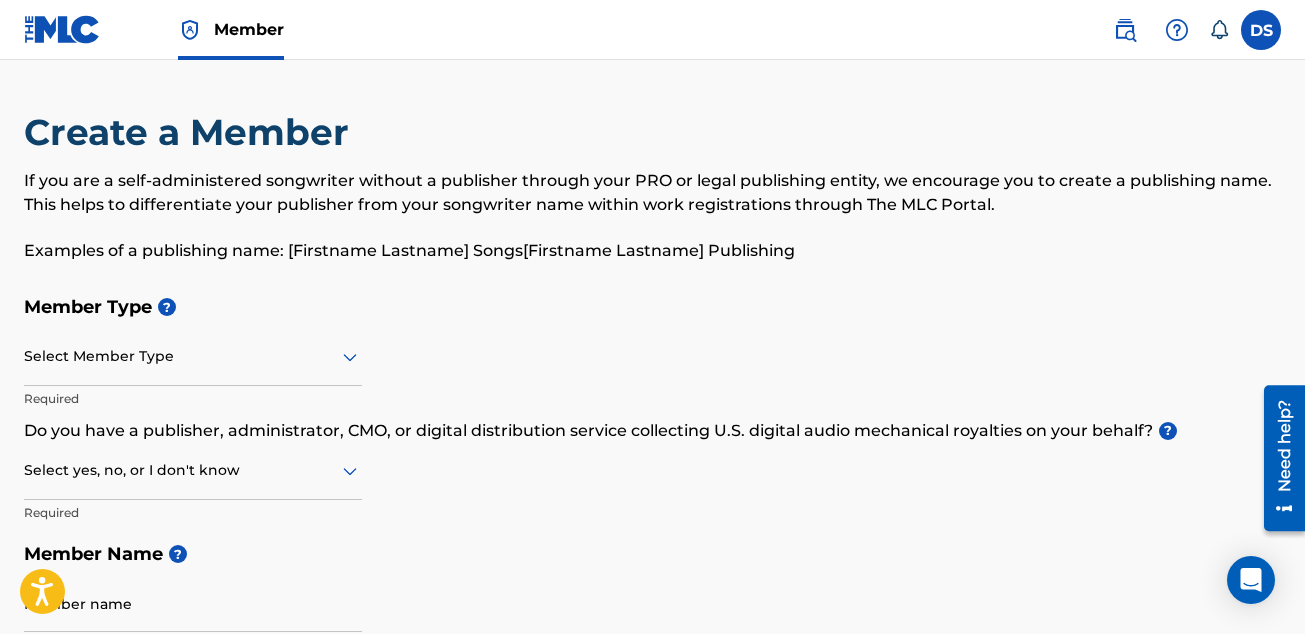 click 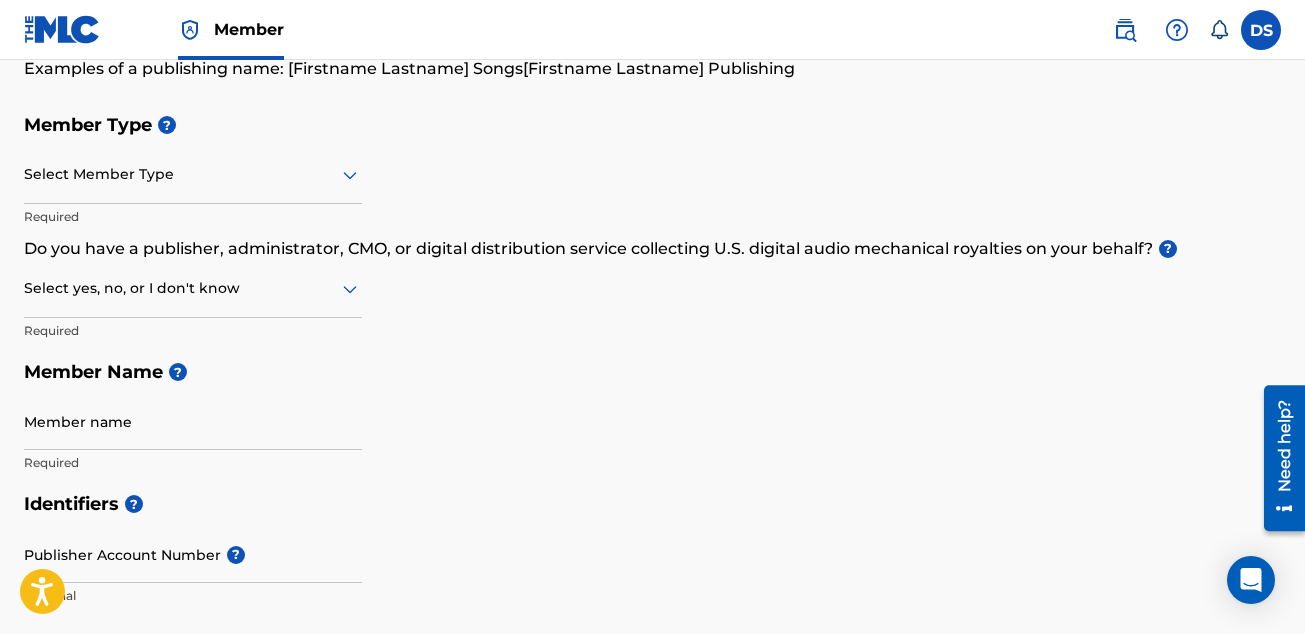 scroll, scrollTop: 197, scrollLeft: 0, axis: vertical 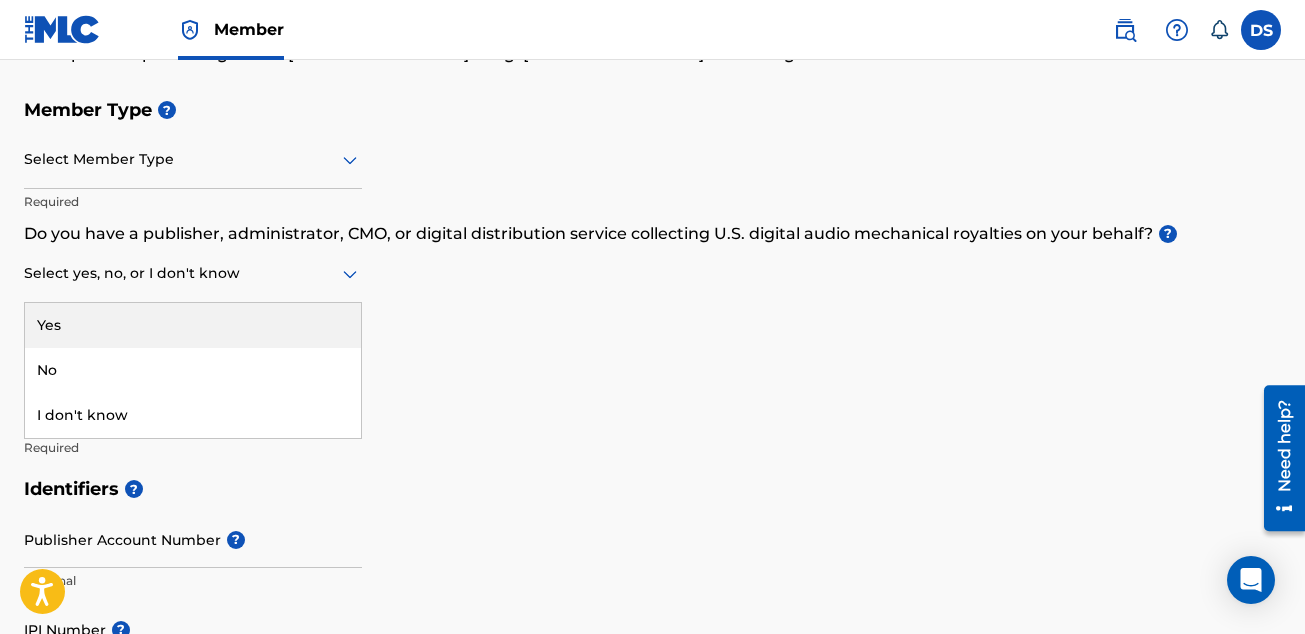 click 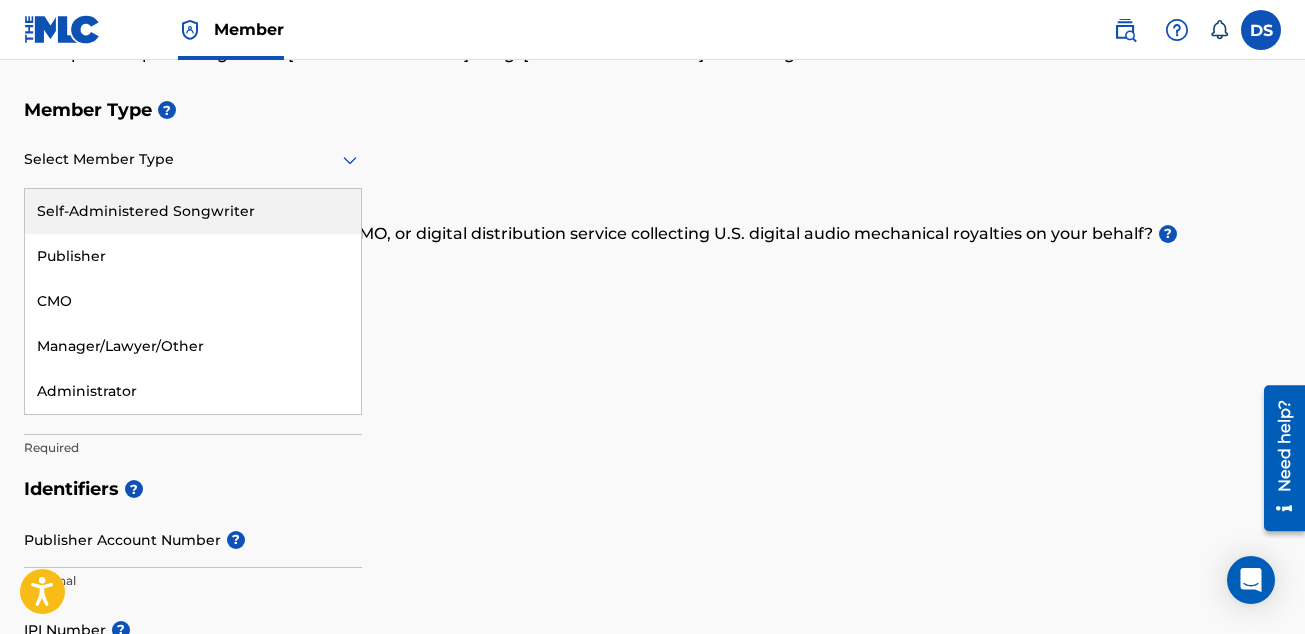 click at bounding box center (193, 159) 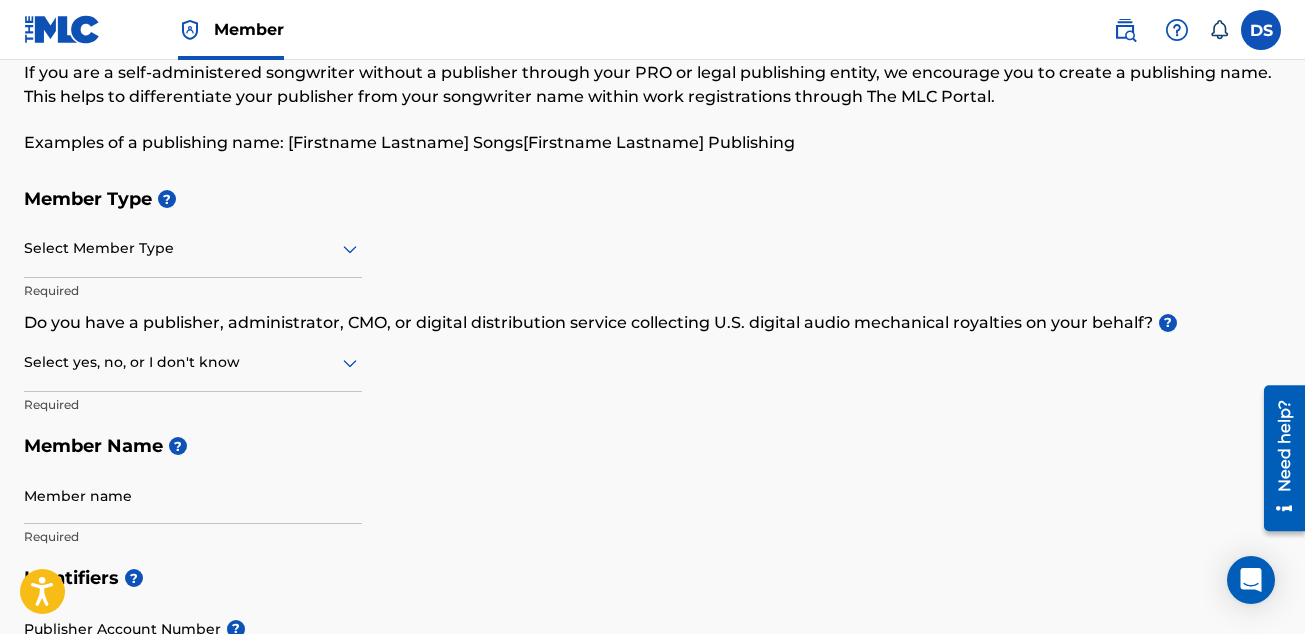 scroll, scrollTop: 0, scrollLeft: 0, axis: both 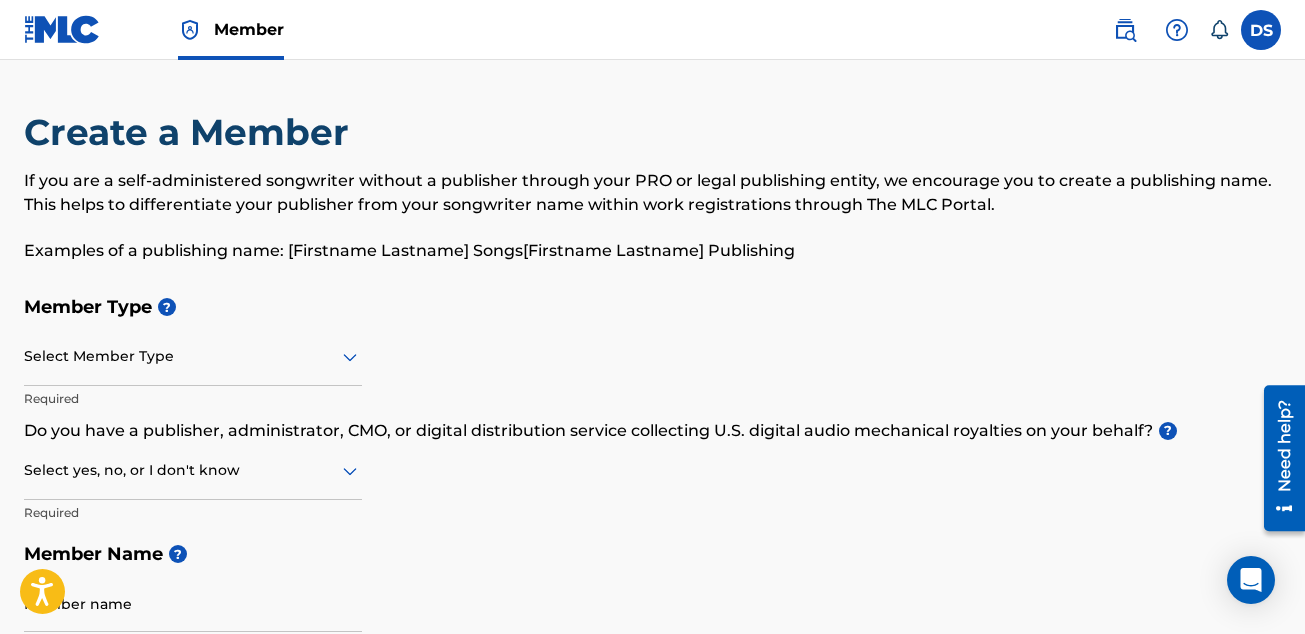 click on "Member" at bounding box center (249, 29) 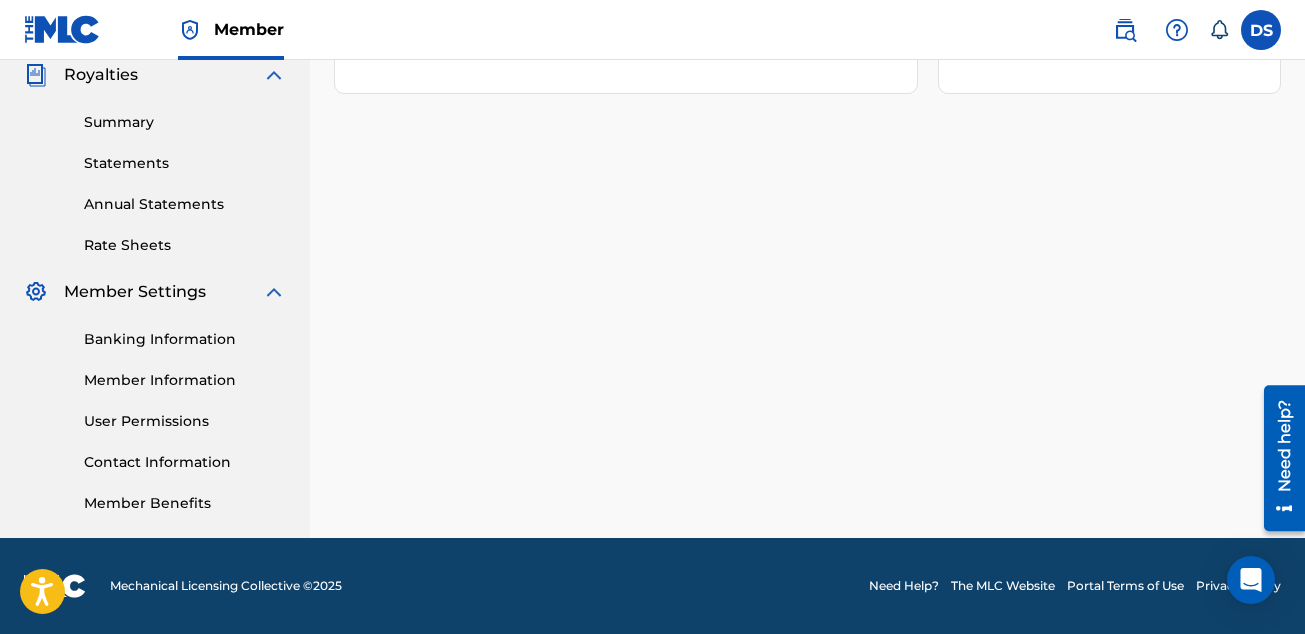 scroll, scrollTop: 0, scrollLeft: 0, axis: both 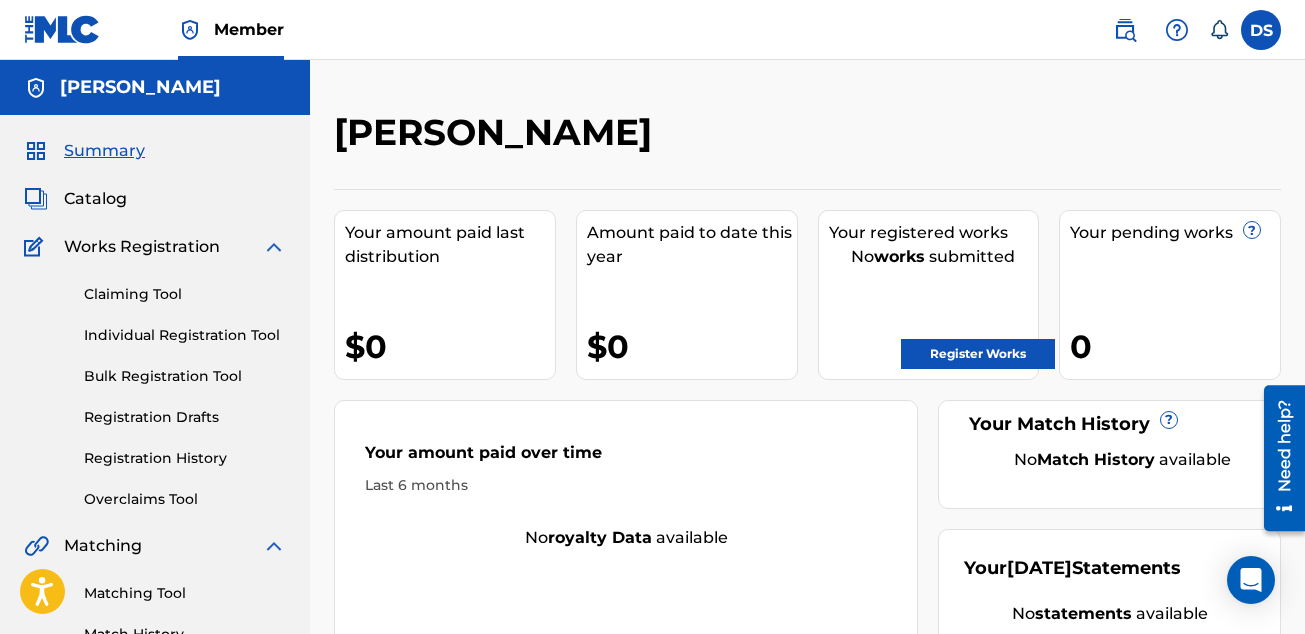 click on "Summary" at bounding box center [104, 151] 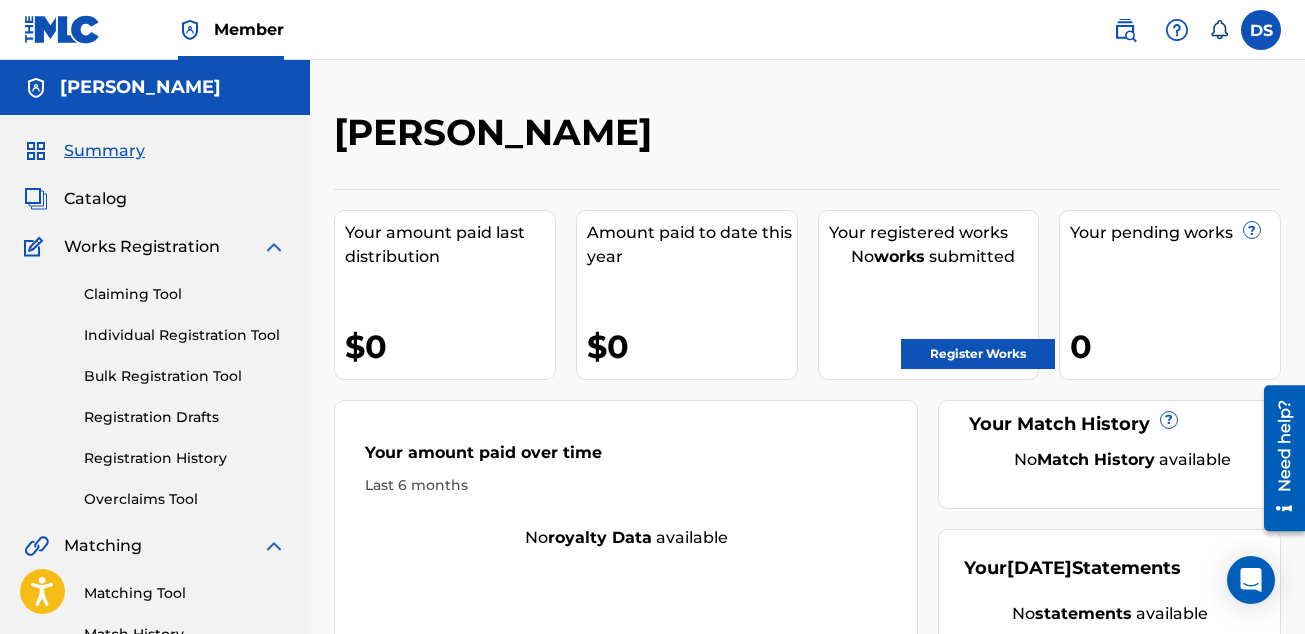 click on "Catalog" at bounding box center [95, 199] 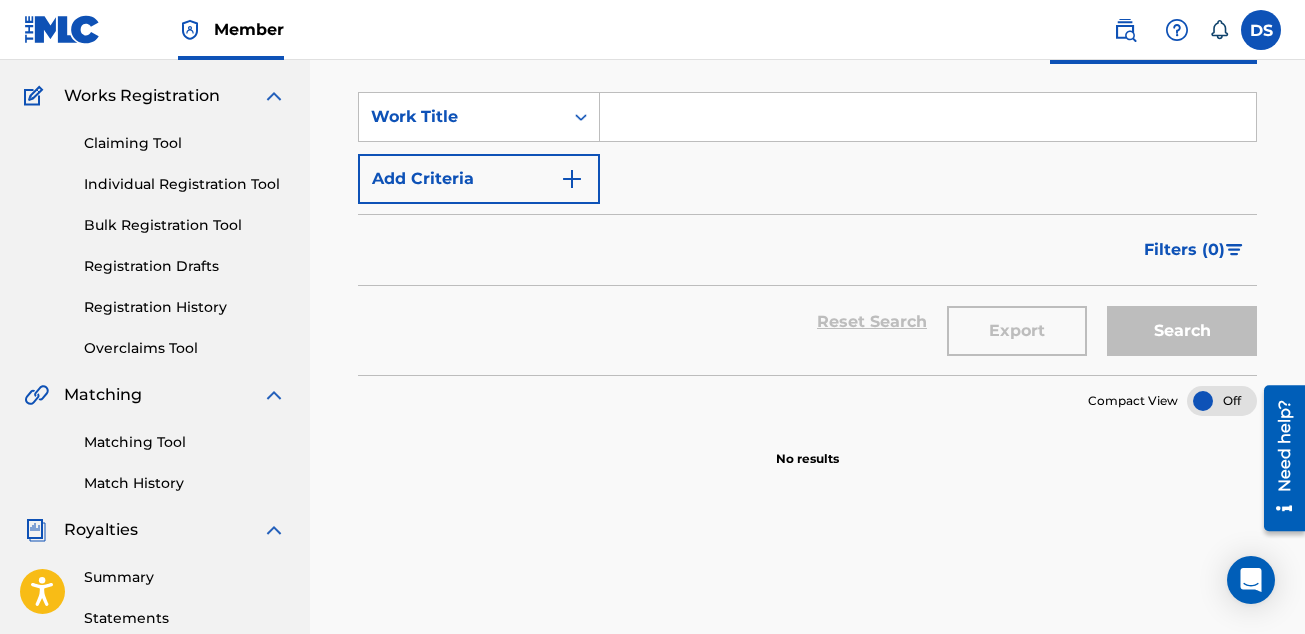 scroll, scrollTop: 161, scrollLeft: 0, axis: vertical 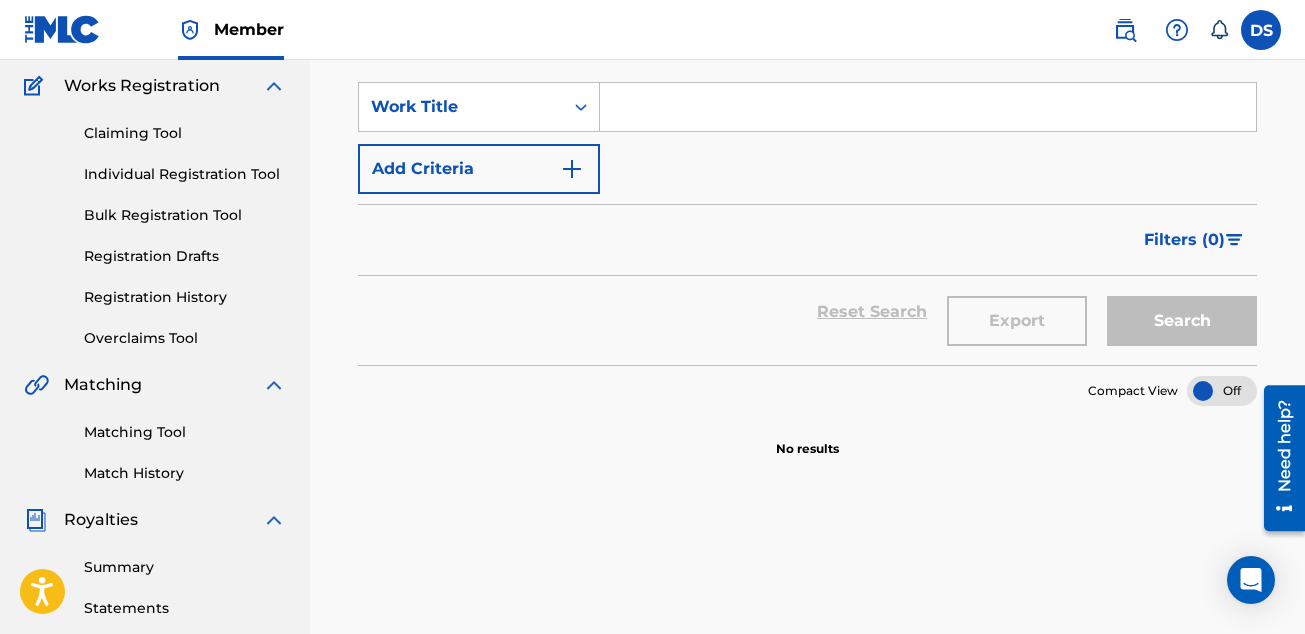 click on "Matching Tool" at bounding box center (185, 432) 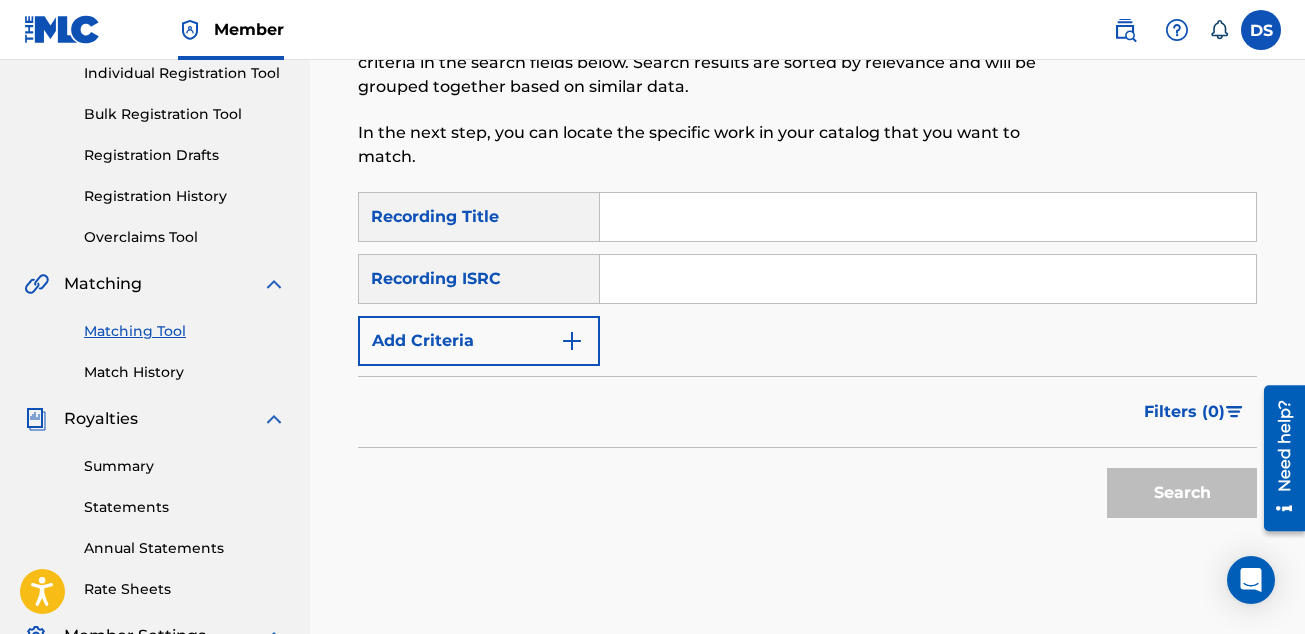 scroll, scrollTop: 278, scrollLeft: 0, axis: vertical 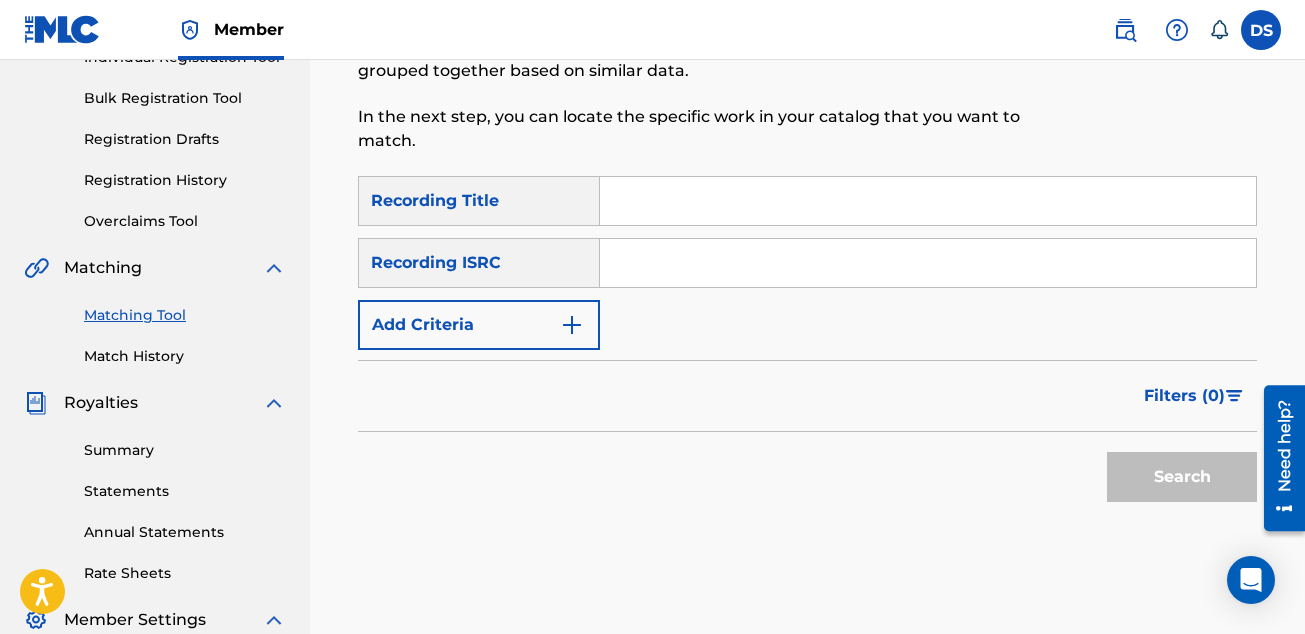 click on "Match History" at bounding box center [185, 356] 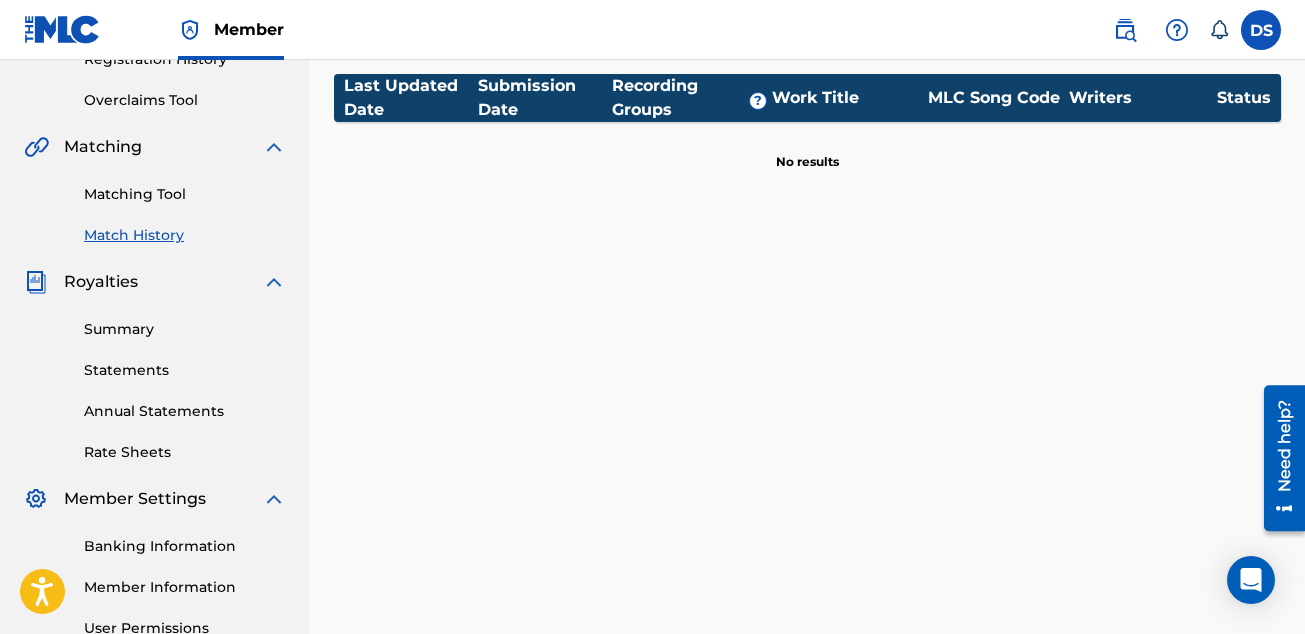 scroll, scrollTop: 402, scrollLeft: 0, axis: vertical 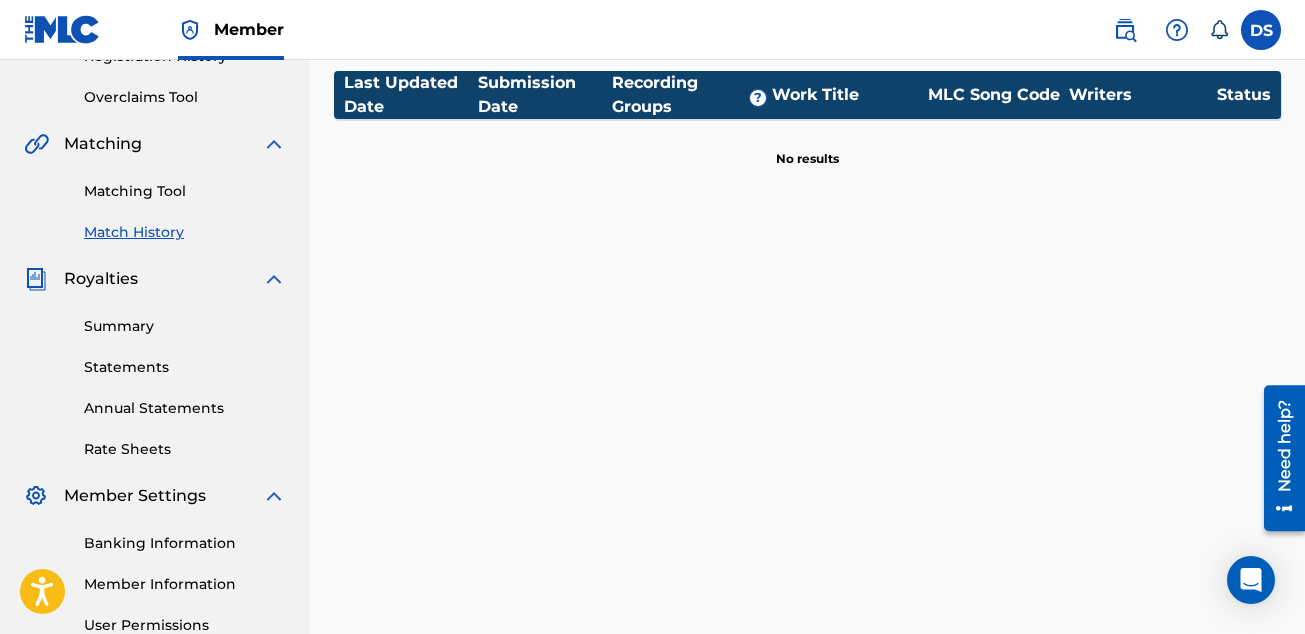 click on "Summary" at bounding box center [185, 326] 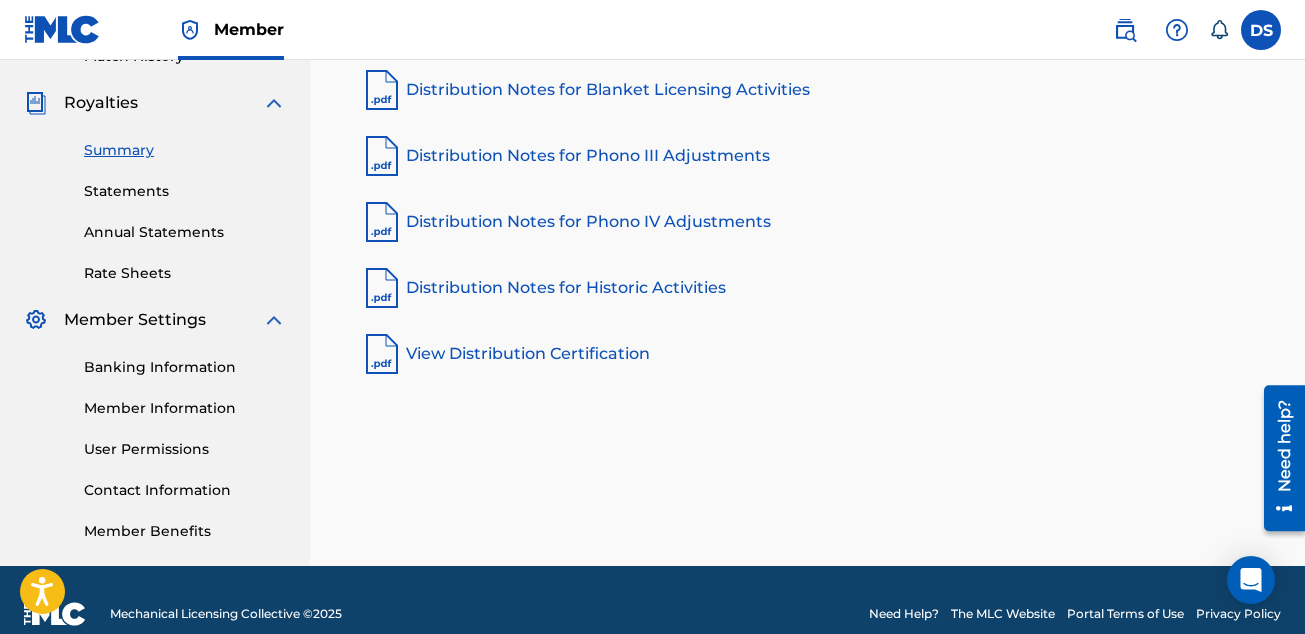 scroll, scrollTop: 606, scrollLeft: 0, axis: vertical 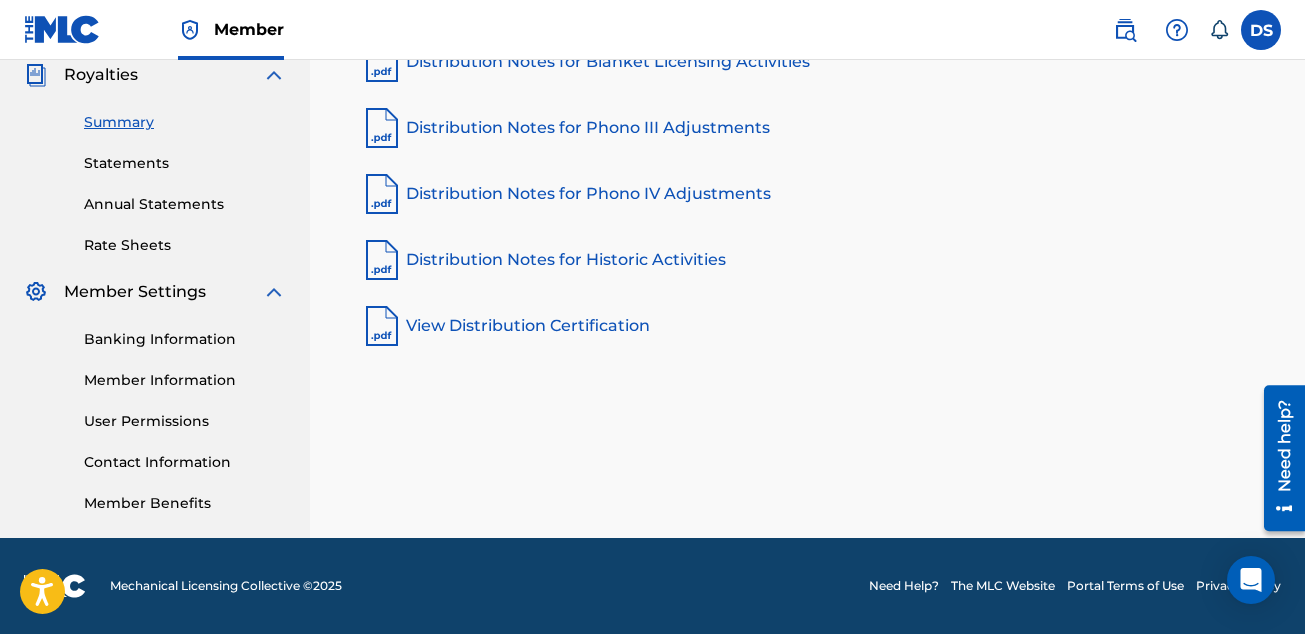 click on "Member Information" at bounding box center [185, 380] 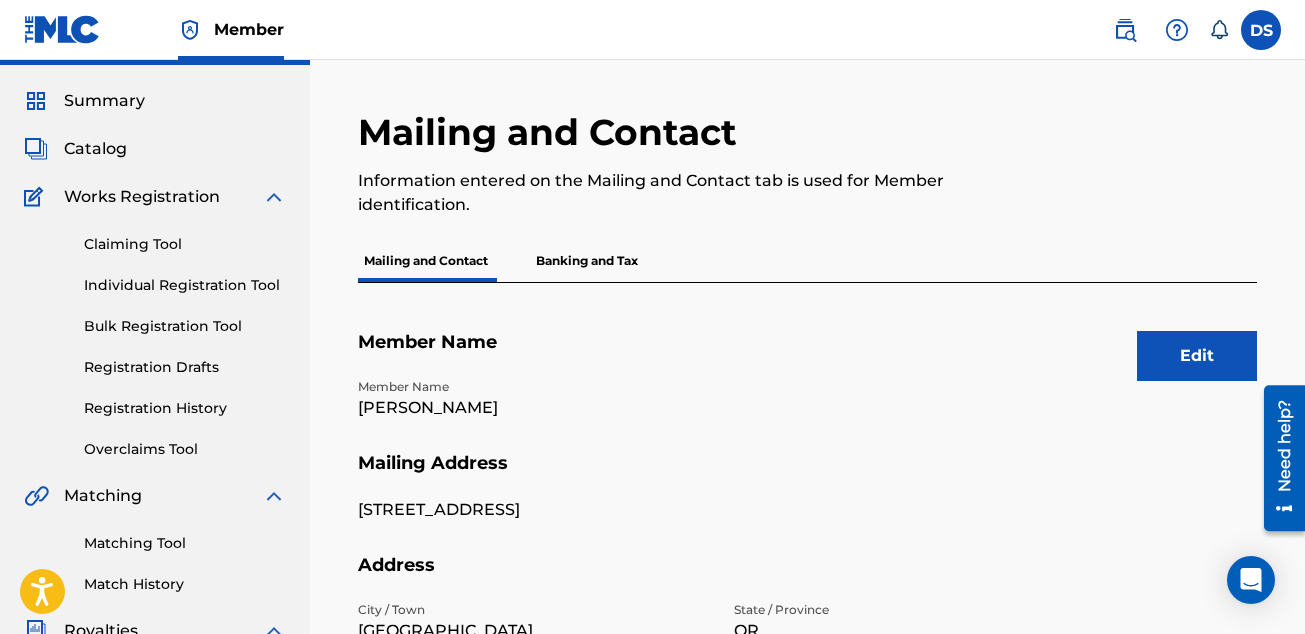 scroll, scrollTop: 65, scrollLeft: 0, axis: vertical 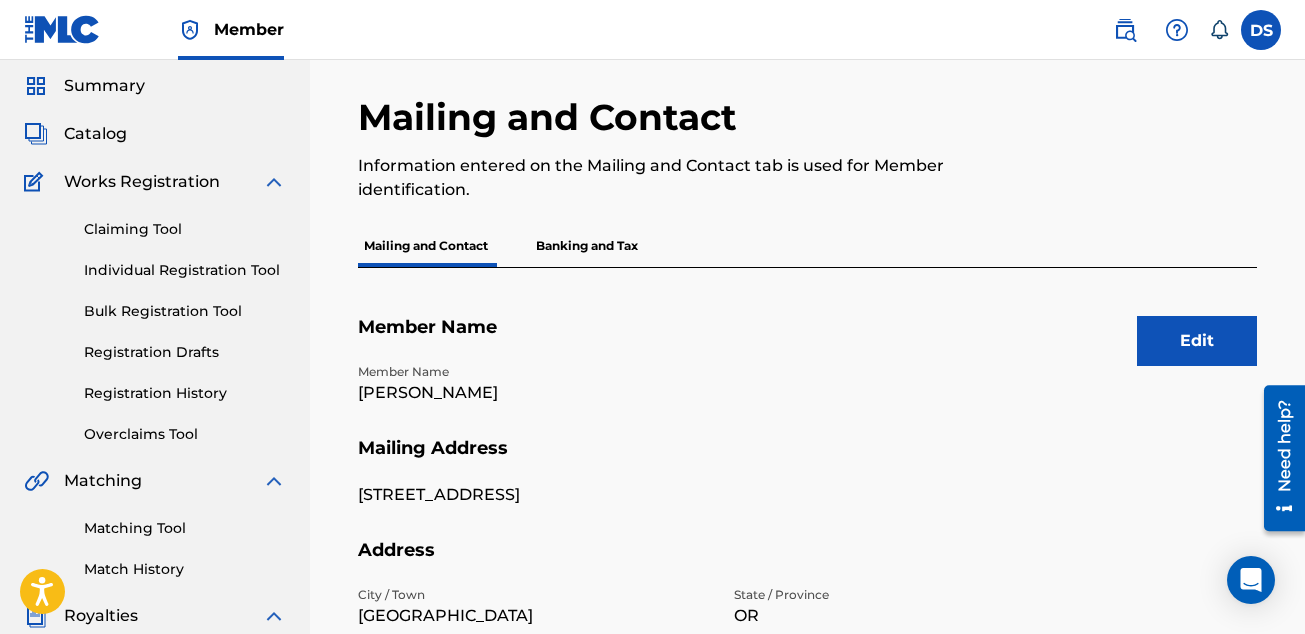 click on "Edit" at bounding box center [1197, 341] 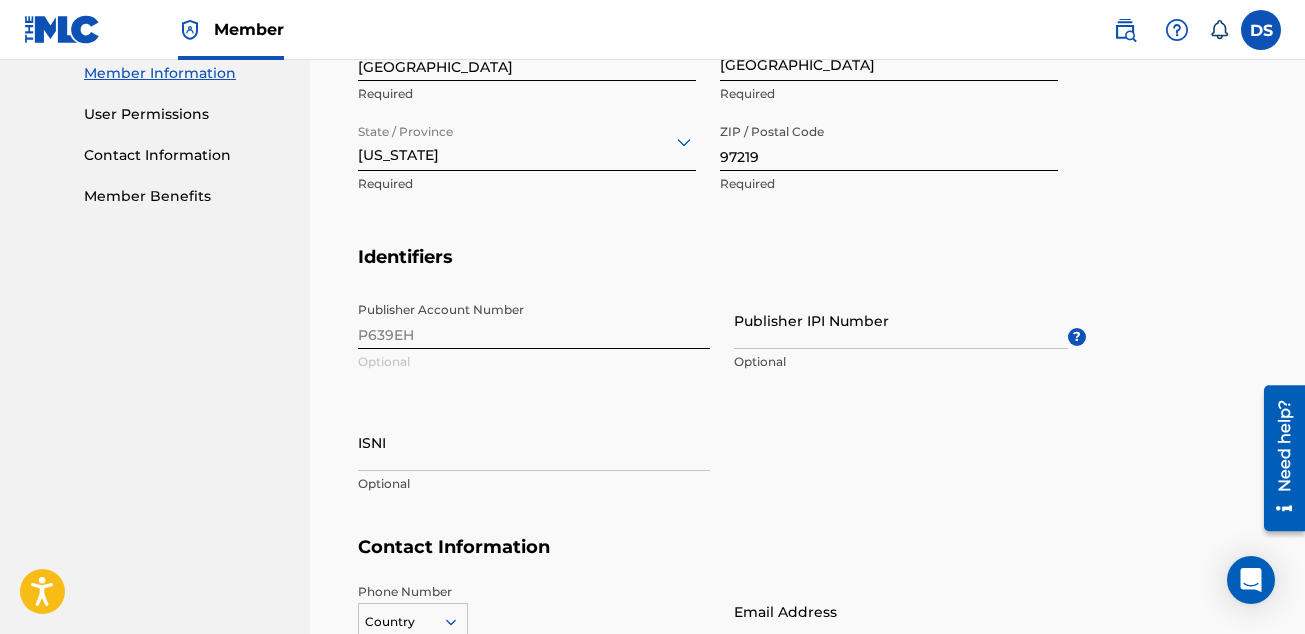 scroll, scrollTop: 916, scrollLeft: 0, axis: vertical 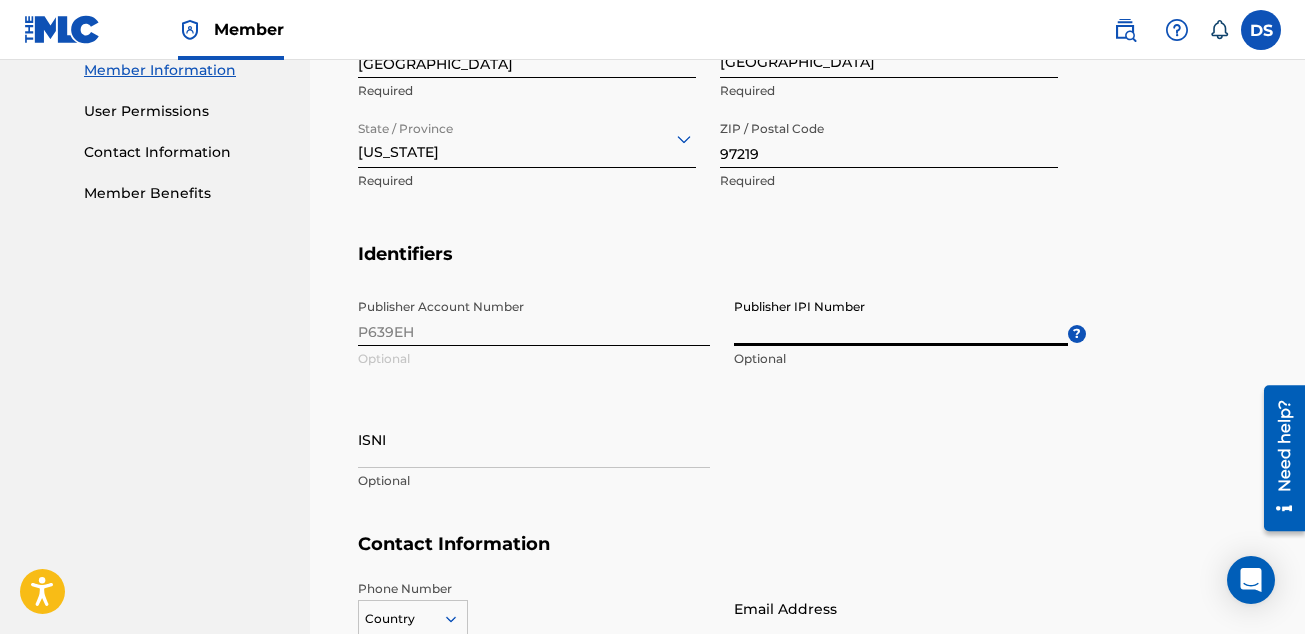 click on "Publisher IPI Number" at bounding box center (901, 317) 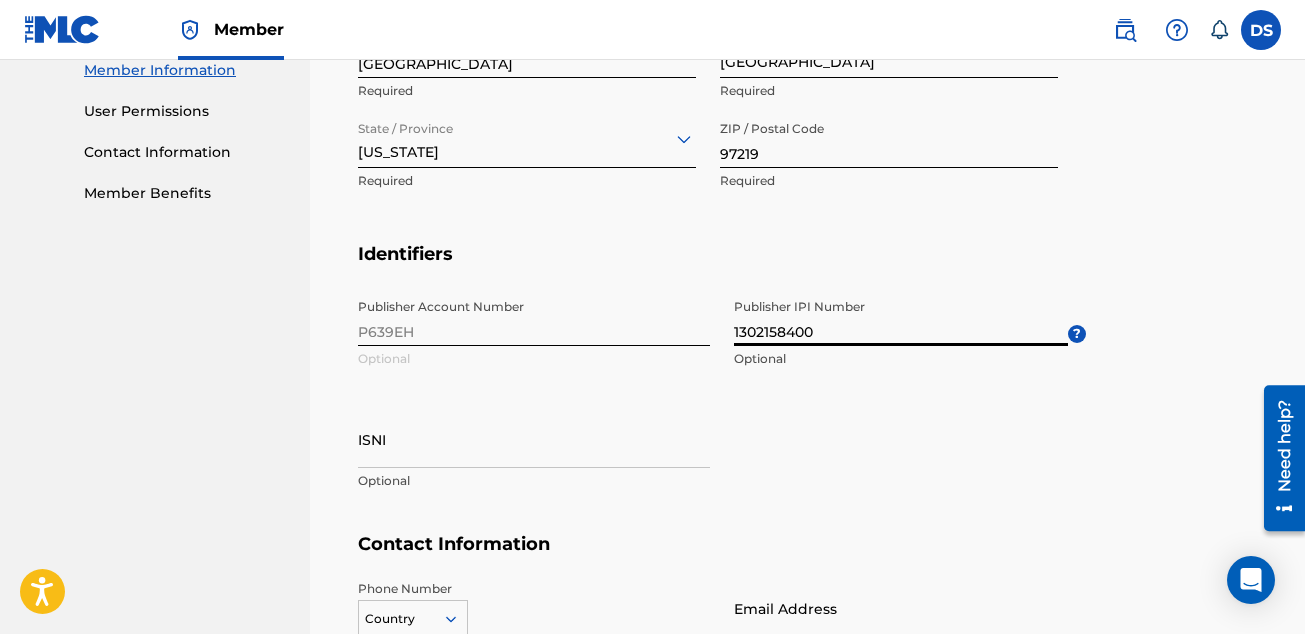type on "1302158400" 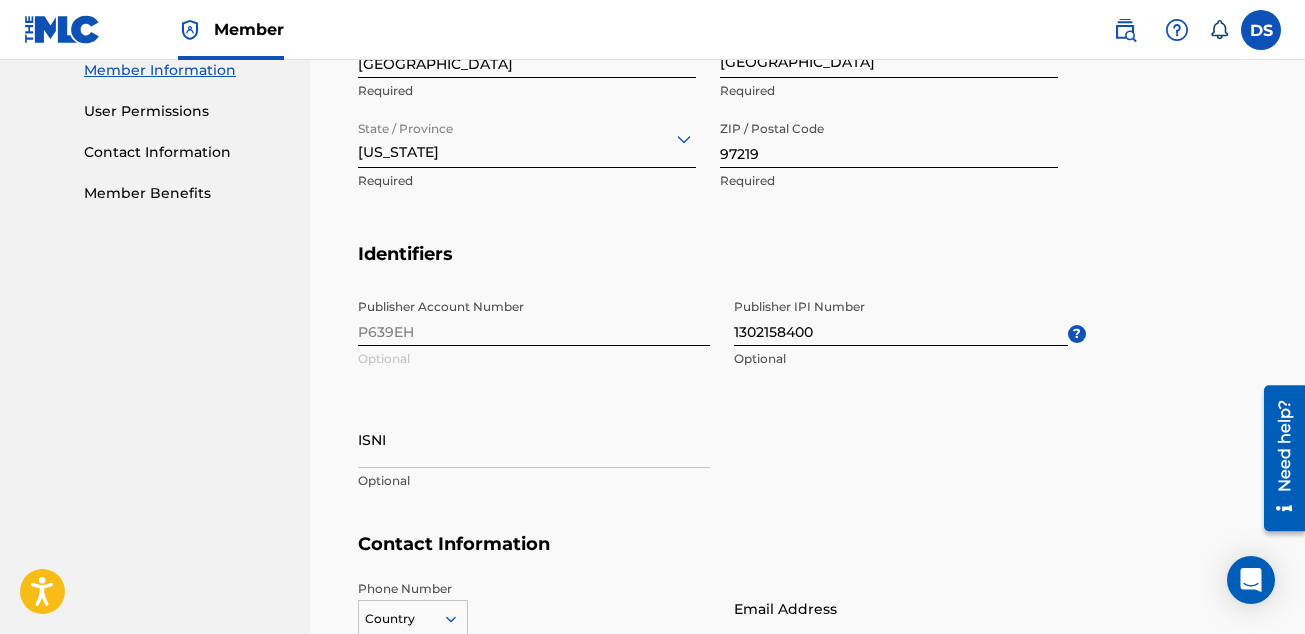 click on "Publisher Account Number P639EH Optional Publisher IPI Number 1302158400 Optional ? ISNI Optional" at bounding box center [722, 411] 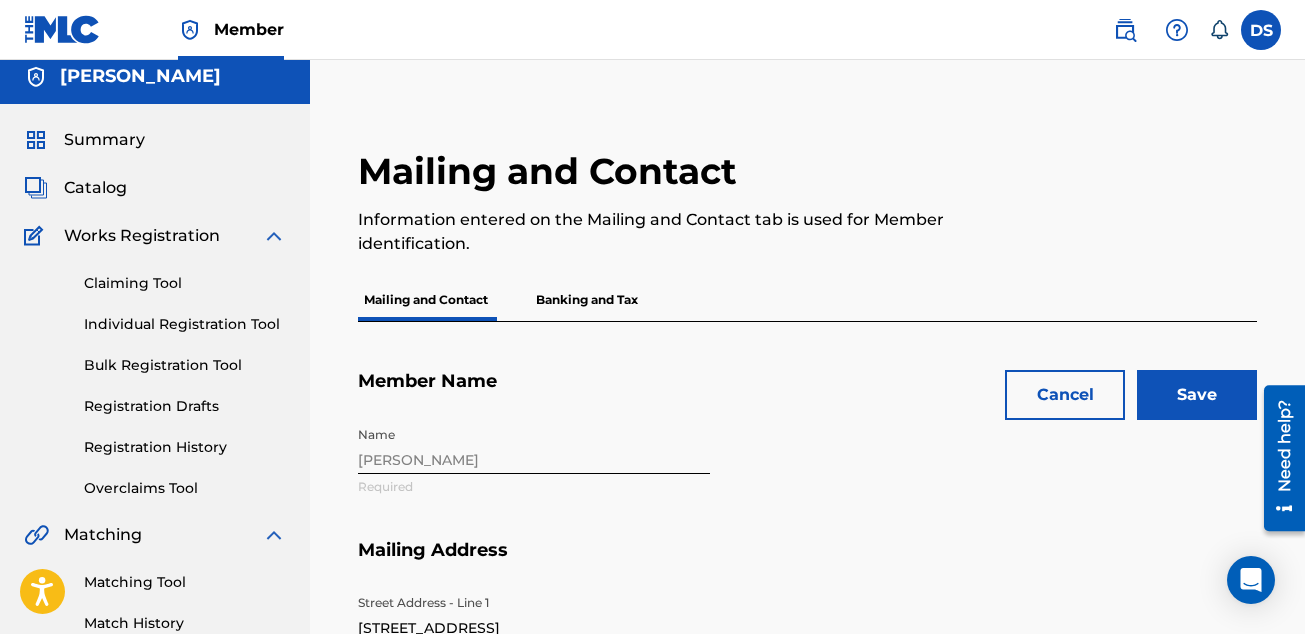 scroll, scrollTop: 0, scrollLeft: 0, axis: both 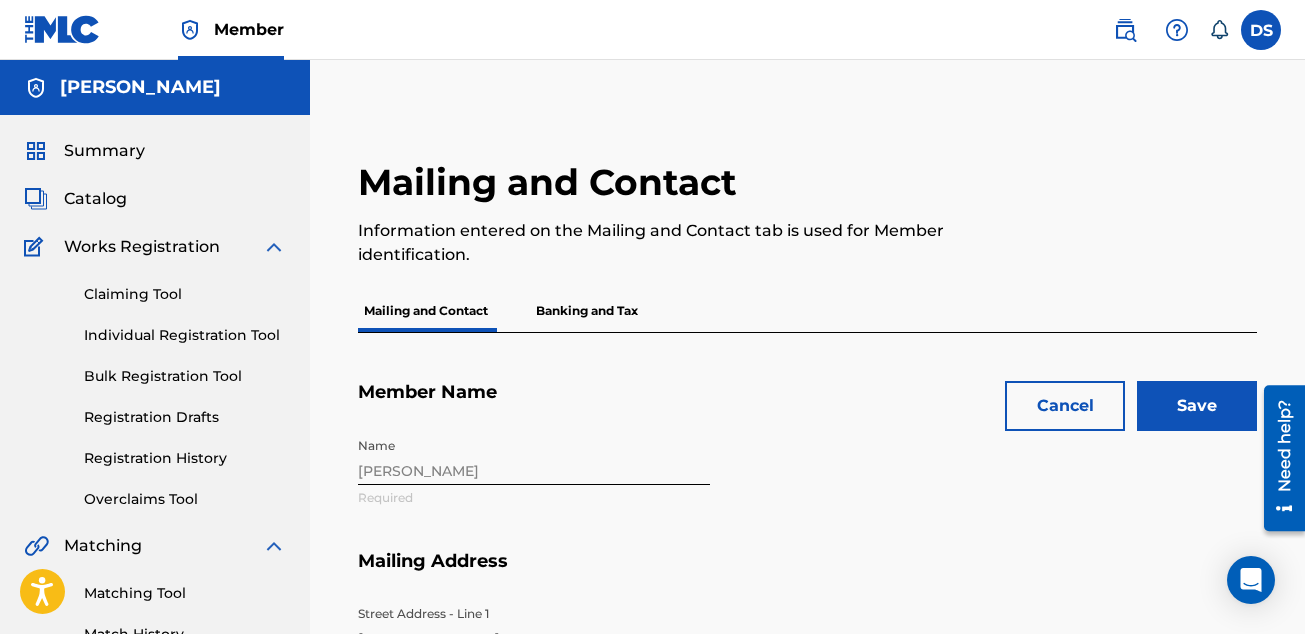 click on "Save" at bounding box center [1197, 406] 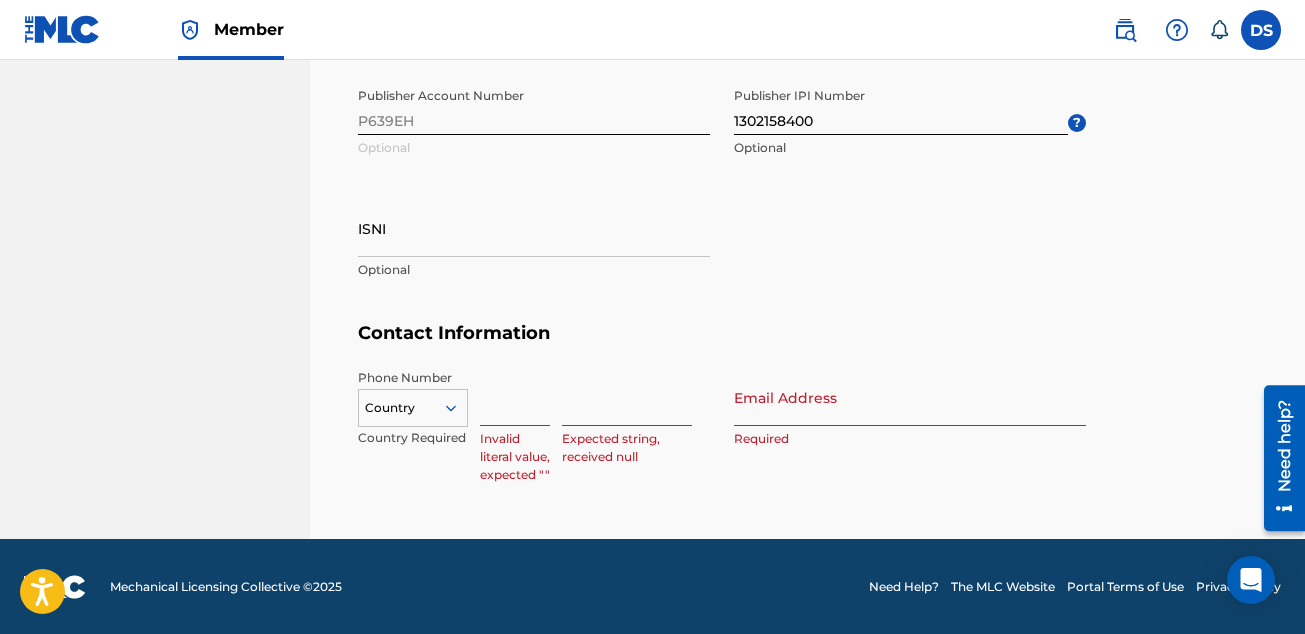 type on "6505647038" 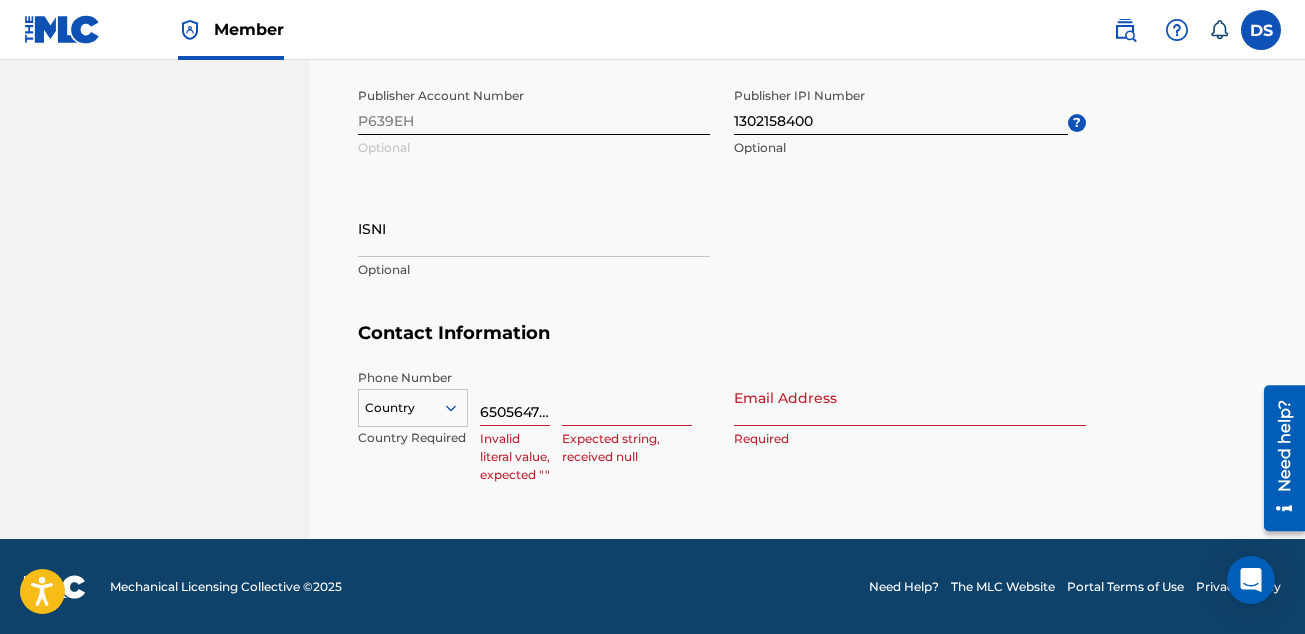 type on "6505647038" 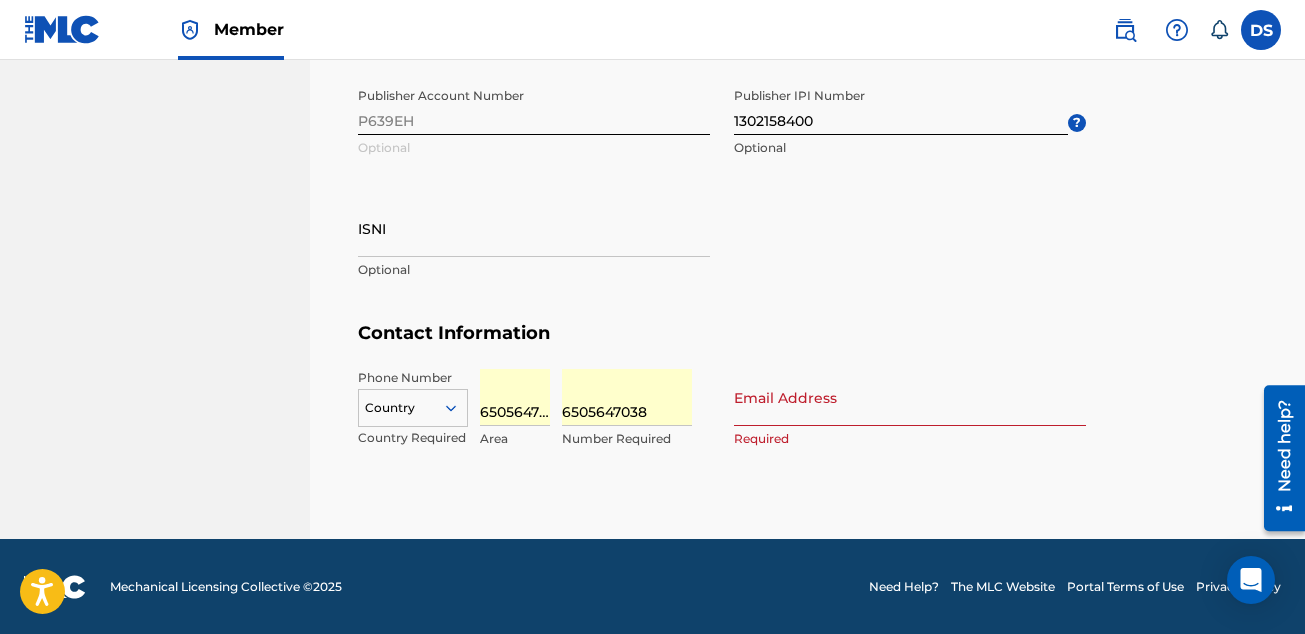 type on "[PERSON_NAME][EMAIL_ADDRESS][DOMAIN_NAME]" 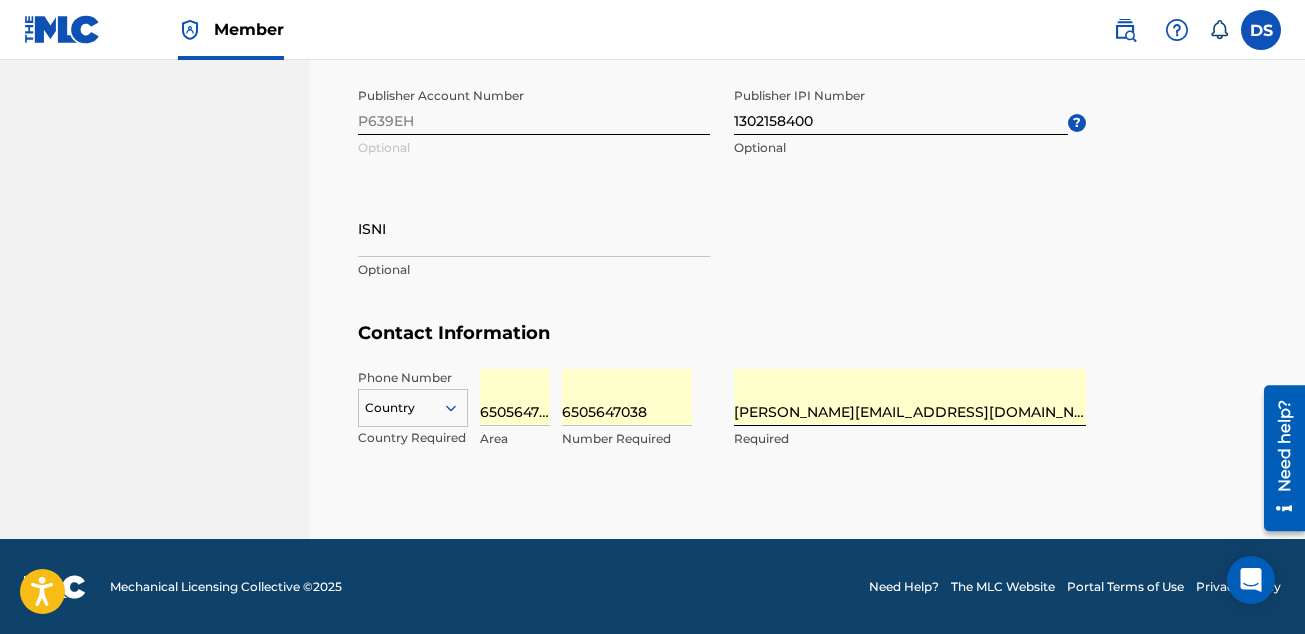 click on "6505647038" at bounding box center [515, 397] 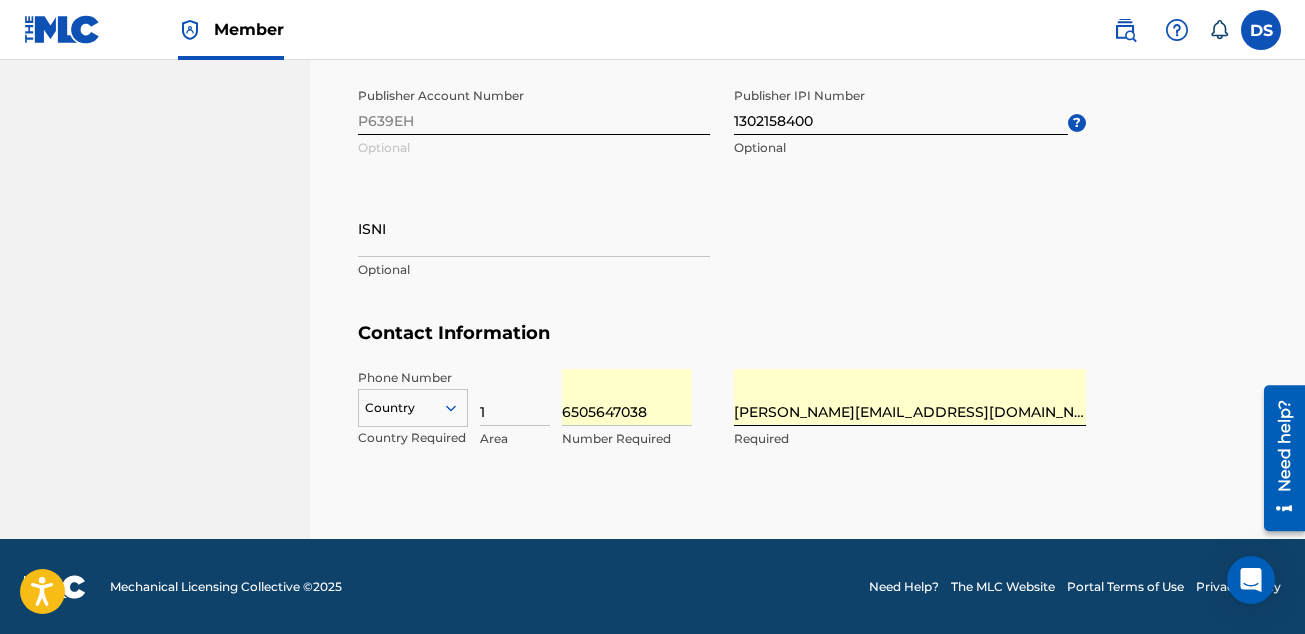 click on "Identifiers Publisher Account Number P639EH Optional Publisher IPI Number 1302158400 Optional ? ISNI Optional" at bounding box center (807, 177) 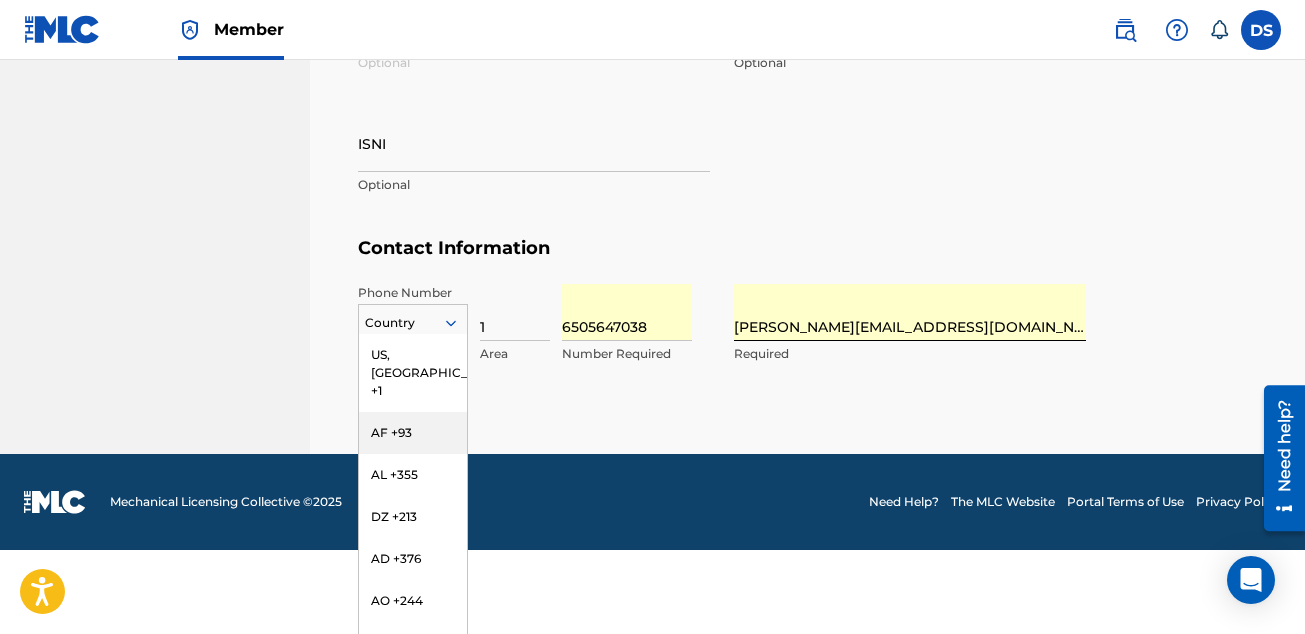 click on "AF +93, 2 of 216. 216 results available. Use Up and Down to choose options, press Enter to select the currently focused option, press Escape to exit the menu, press Tab to select the option and exit the menu. Country US, CA +1 AF +93 AL +355 DZ +213 AD +376 AO +244 AI +1264 AG +1268 AR +54 AM +374 AW +297 AU +61 AT +43 AZ +994 BS +1242 BH +973 BD +880 BB +1246 BY +375 BE +32 BZ +501 BJ +229 BM +1441 BT +975 BO +591 BA +387 BW +267 BR +55 BN +673 BG +359 BF +226 BI +257 KH +855 CM +237 CV +238 KY +1345 CF +236 TD +235 CL +56 CN +86 CO +57 KM +269 CG, CD +242 CK +682 CR +506 CI +225 HR +385 CU +53 CY +357 CZ +420 DK +45 DJ +253 DM +1767 DO +1809 EC +593 EG +20 SV +503 GQ +240 ER +291 EE +372 ET +251 FK +500 FO +298 FJ +679 FI +358 FR +33 GF +594 PF +689 GA +241 GM +220 GE +995 DE +49 GH +233 GI +350 GR +30 GL +299 GD +1473 GP +590 GT +502 GN +224 GW +245 GY +592 HT +509 VA, IT +39 HN +504 HK +852 HU +36 IS +354 IN +91 ID +62 IR +98 IQ +964 IE +353 IL +972 JM +1876 JP +81 JO +962 KZ +7 KE +254 KI +686 KP +850" at bounding box center [413, 319] 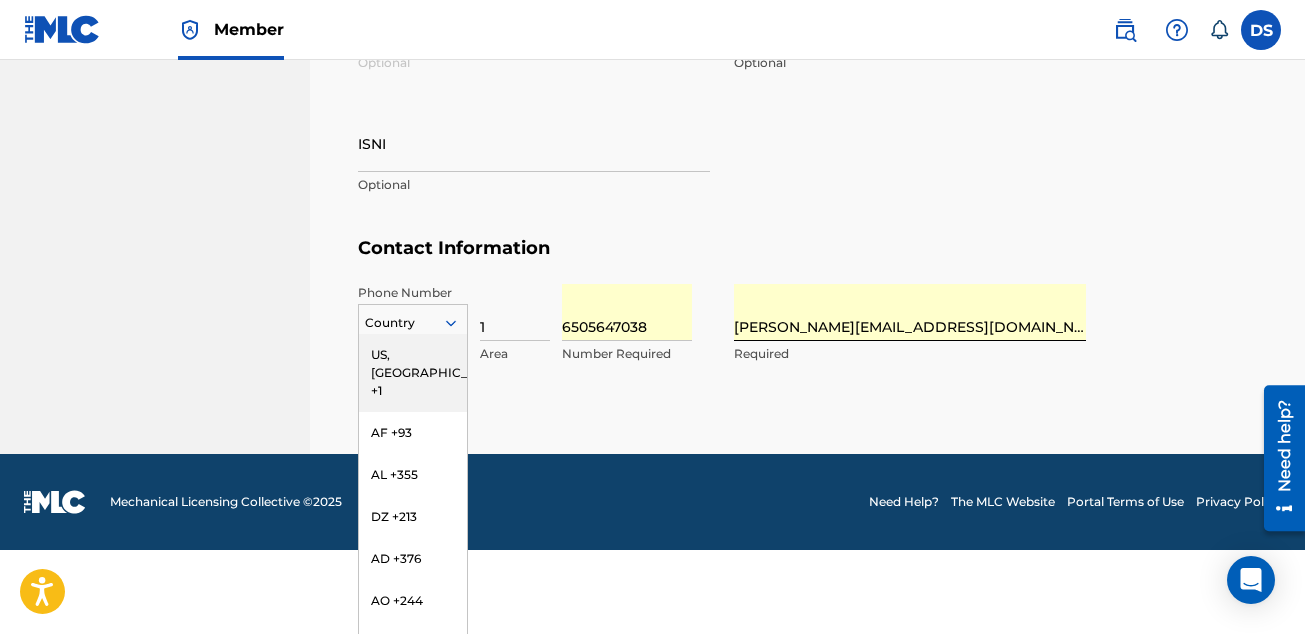 click on "US, [GEOGRAPHIC_DATA] +1" at bounding box center (413, 373) 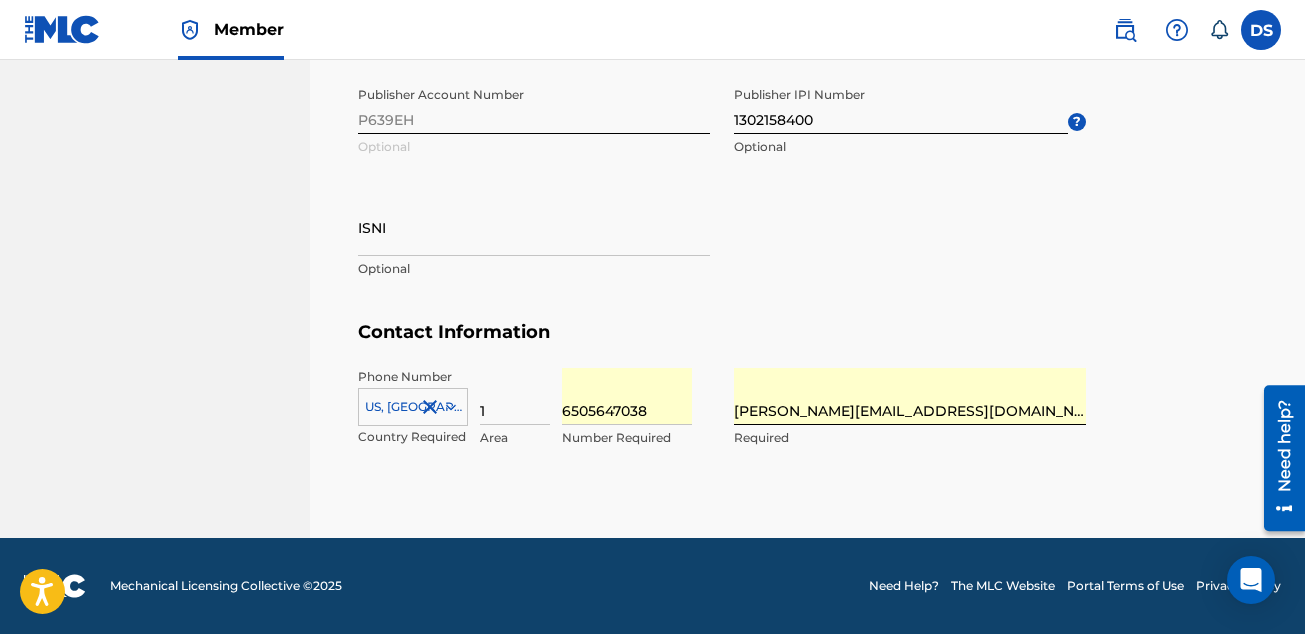 scroll, scrollTop: 1127, scrollLeft: 0, axis: vertical 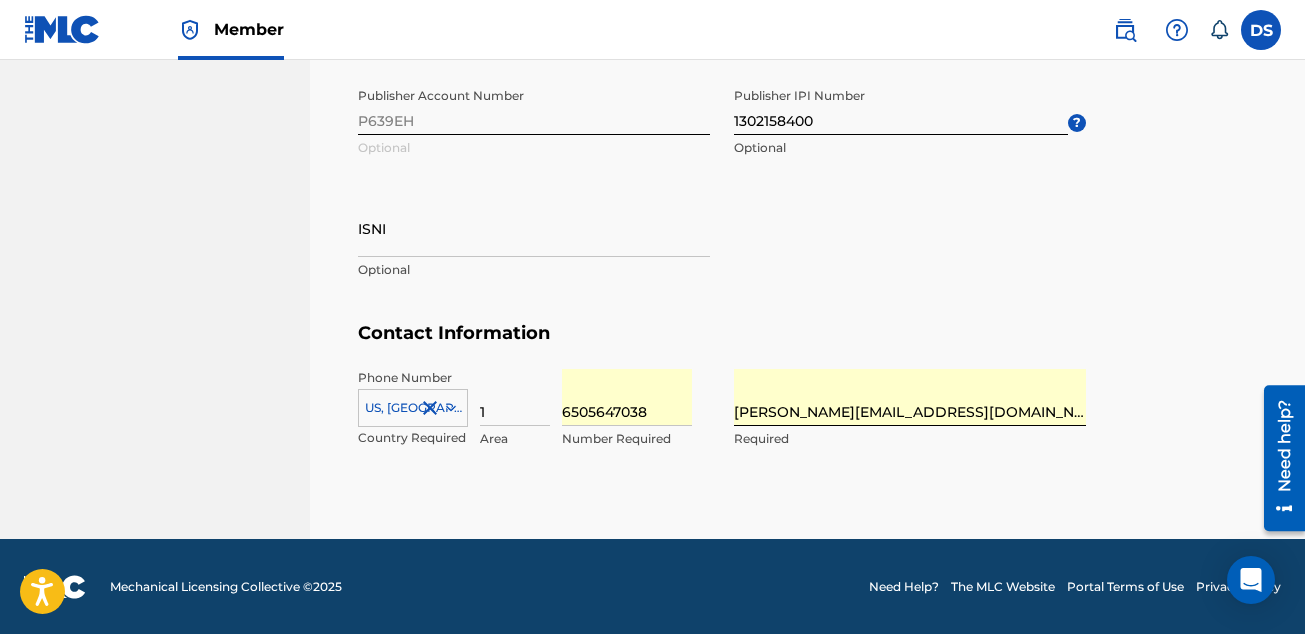 click on "1" at bounding box center (515, 397) 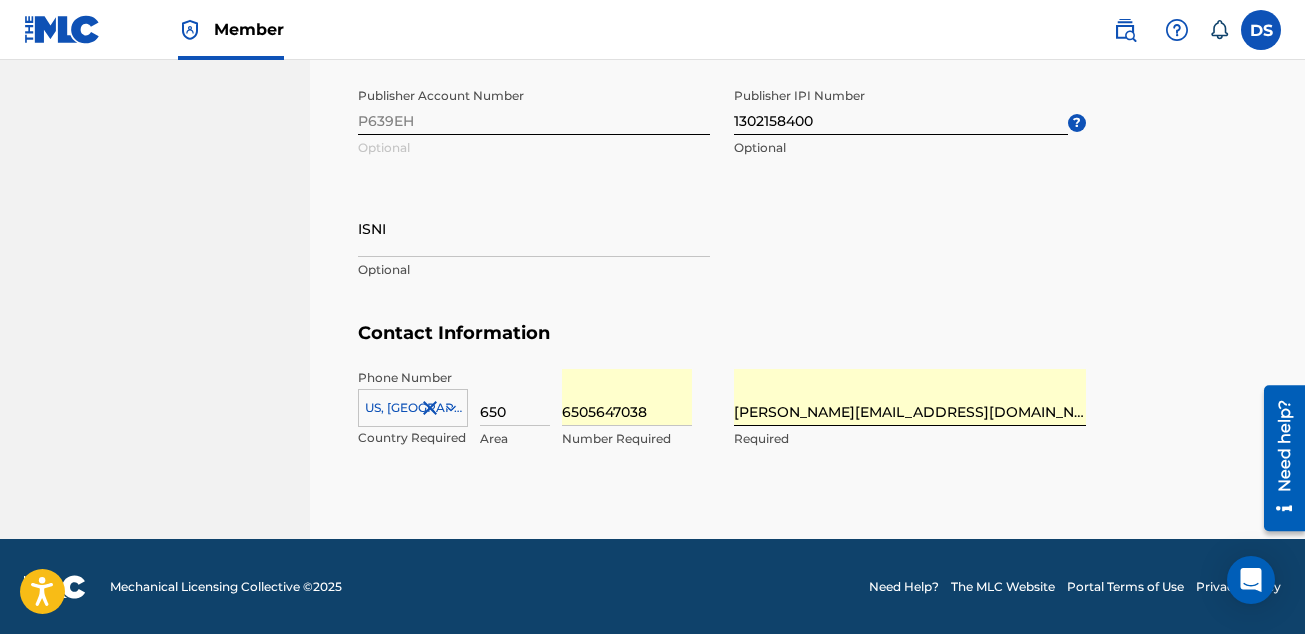 type on "650" 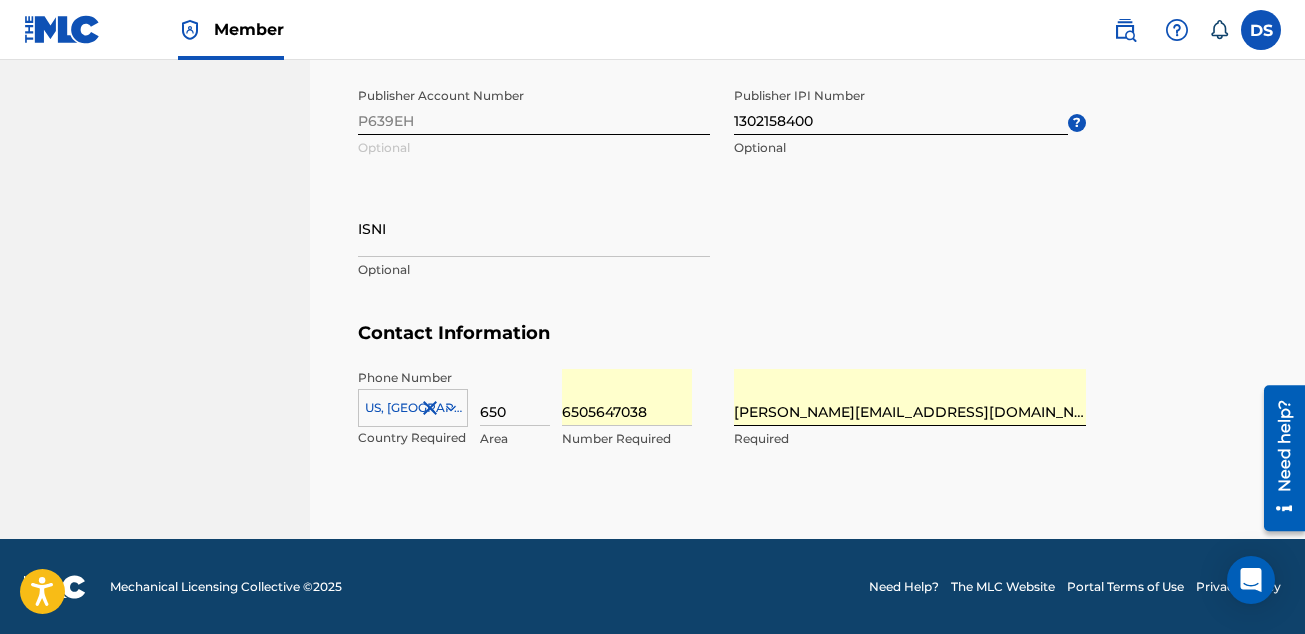 click on "6505647038" at bounding box center [627, 397] 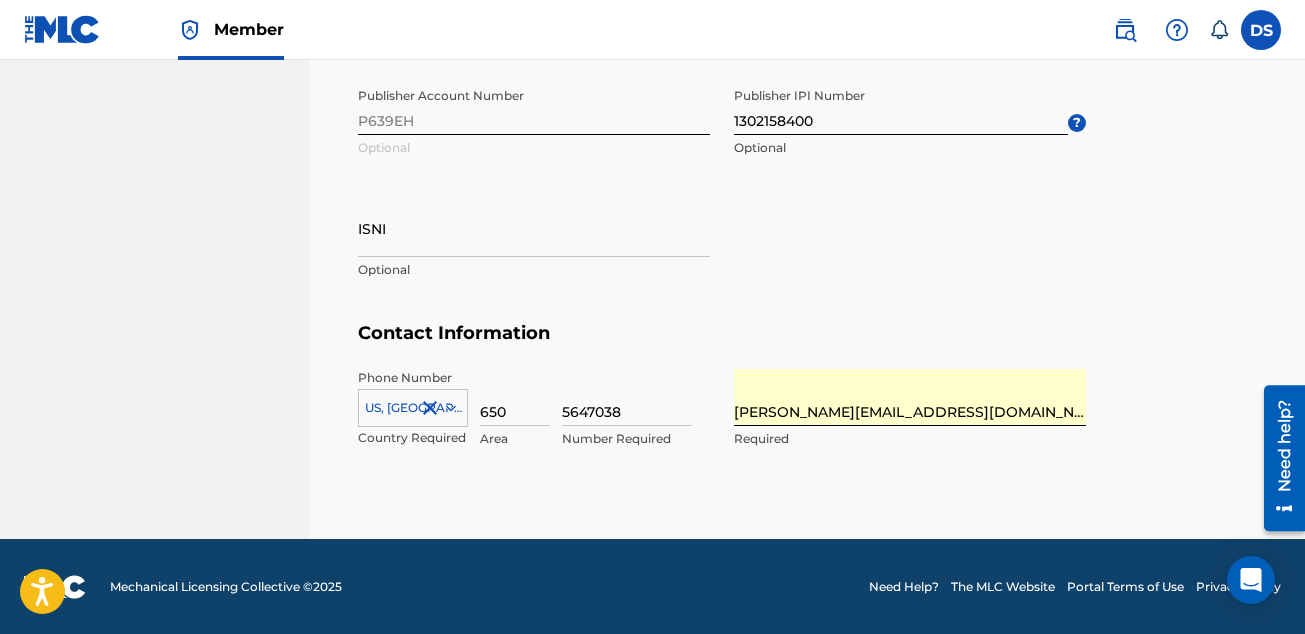 type on "5647038" 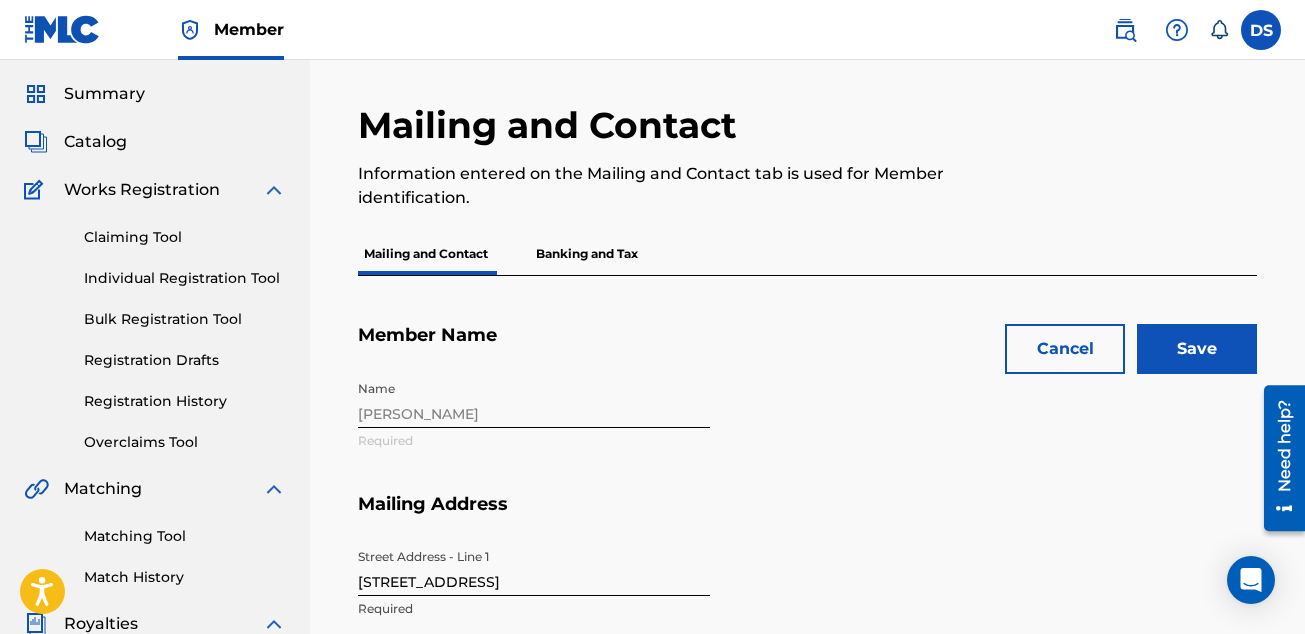 scroll, scrollTop: 51, scrollLeft: 0, axis: vertical 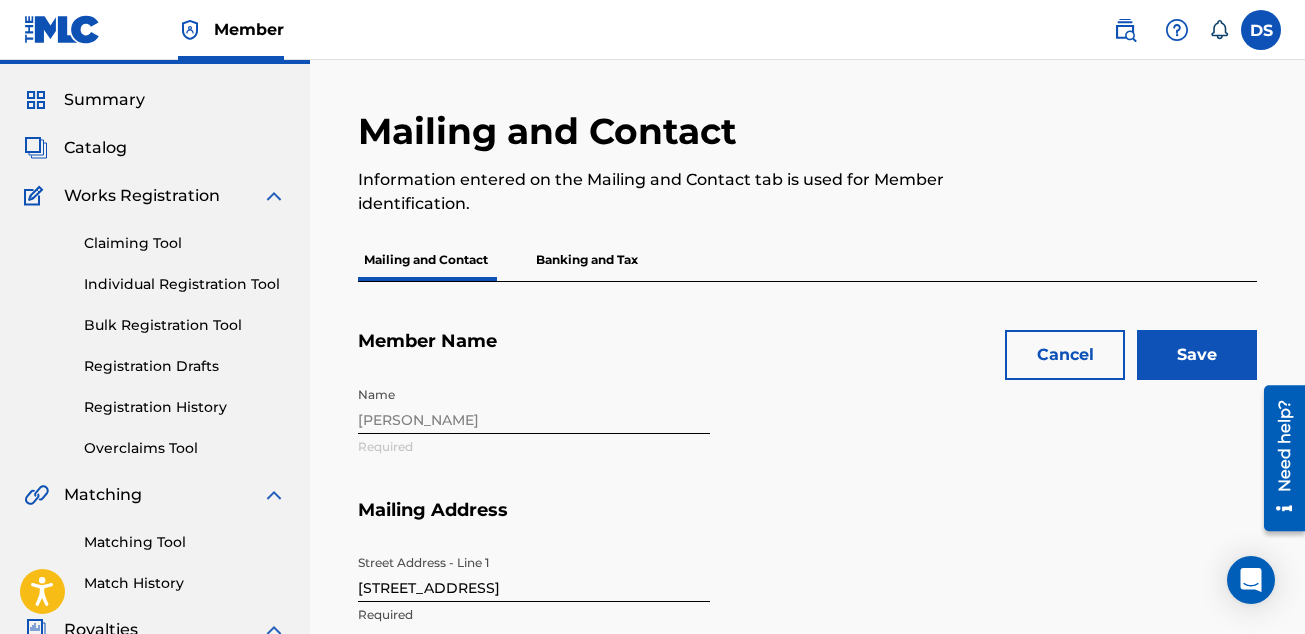 click on "Save" at bounding box center [1197, 355] 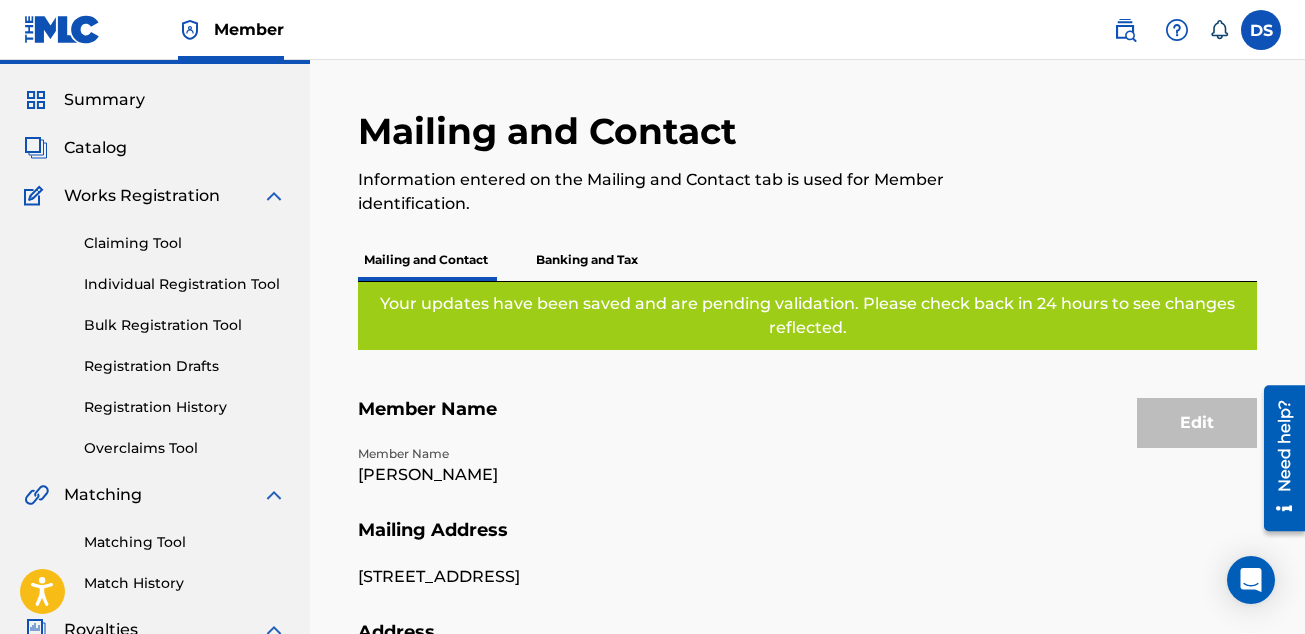 click on "Claiming Tool" at bounding box center (185, 243) 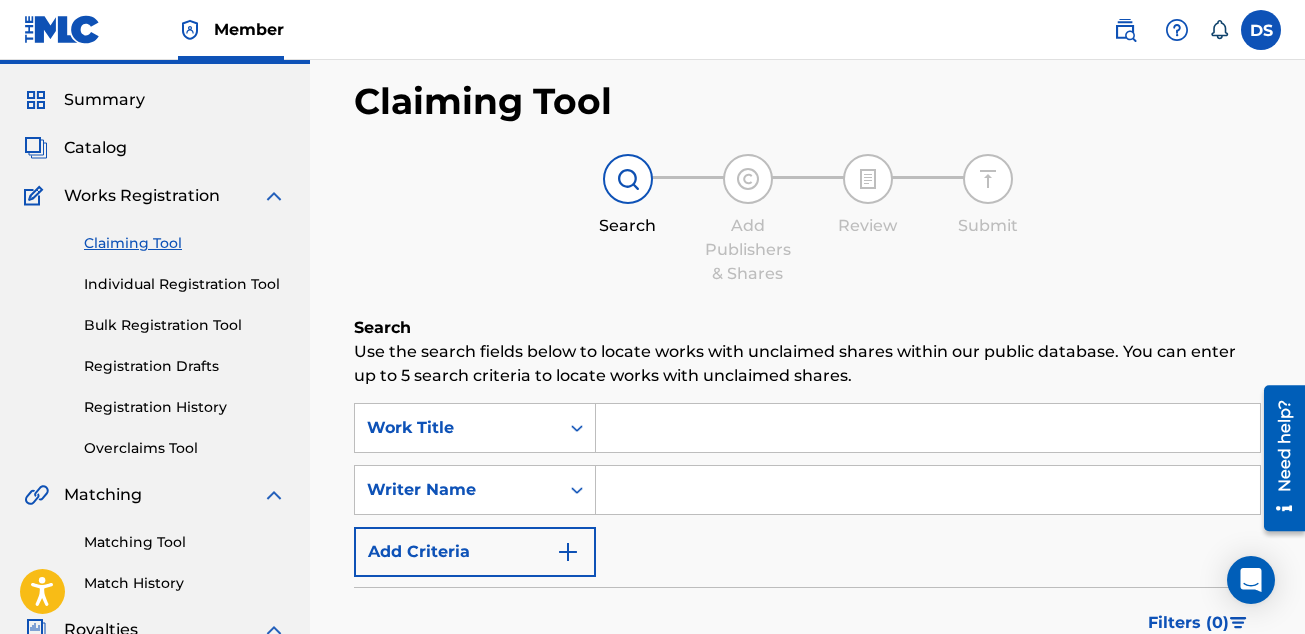 scroll, scrollTop: 0, scrollLeft: 0, axis: both 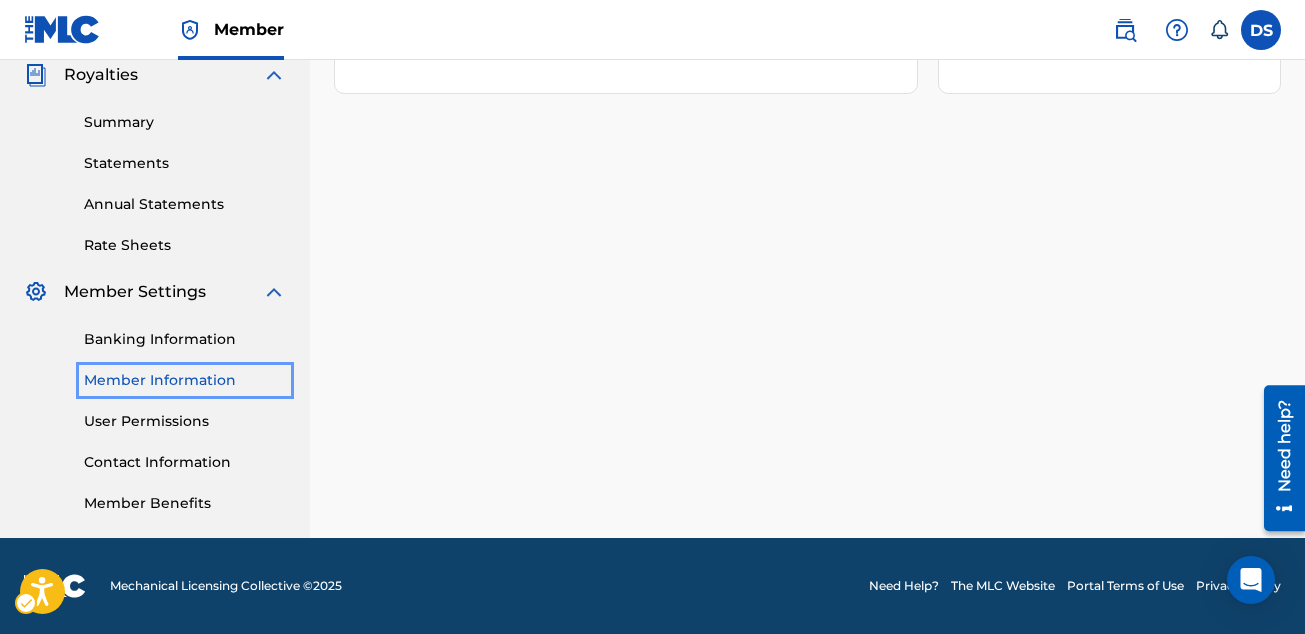 click on "Member Information" at bounding box center (185, 380) 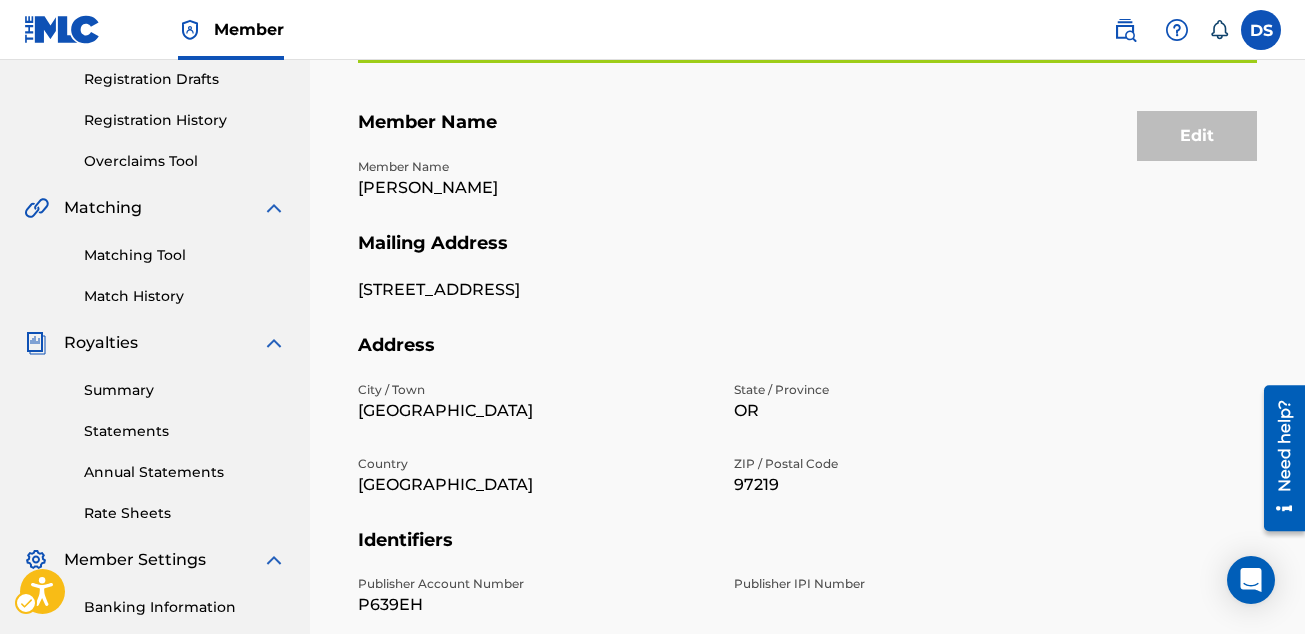 scroll, scrollTop: 643, scrollLeft: 0, axis: vertical 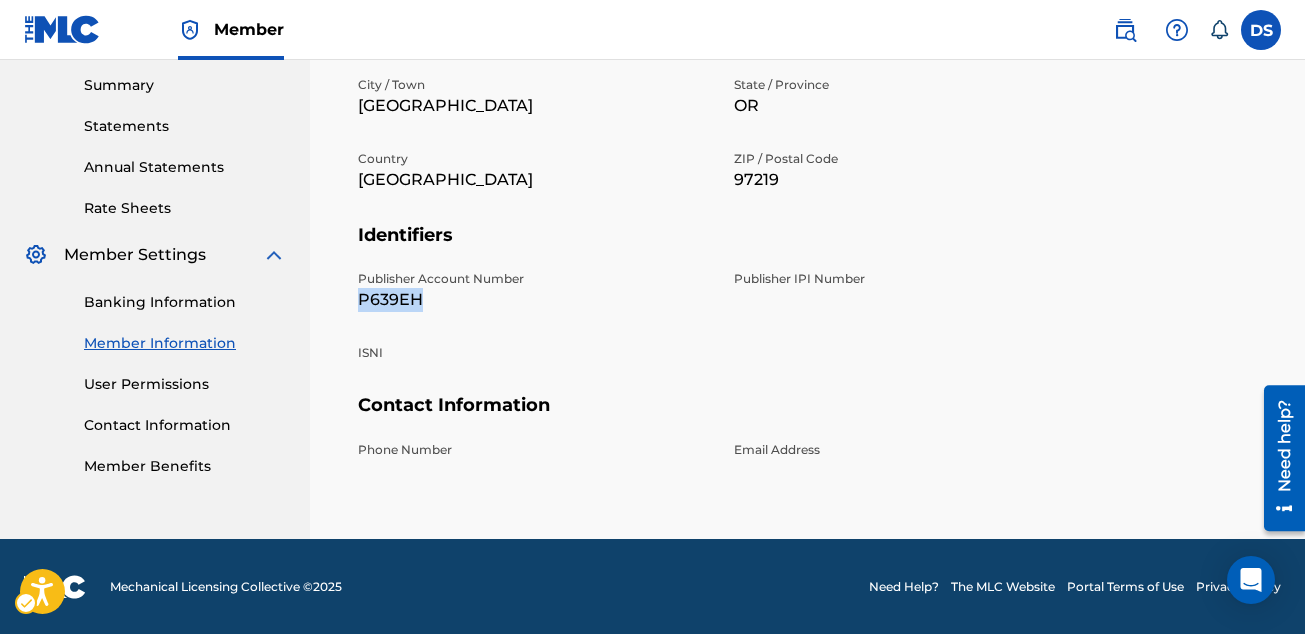drag, startPoint x: 437, startPoint y: 299, endPoint x: 353, endPoint y: 299, distance: 84 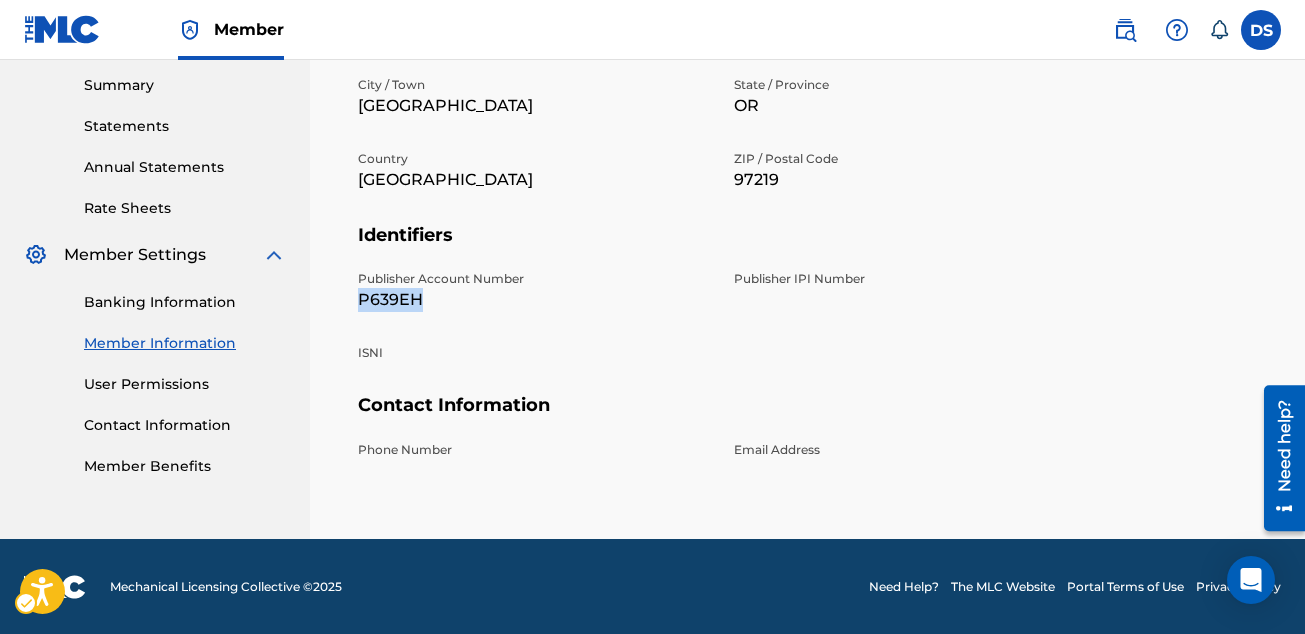 scroll, scrollTop: 623, scrollLeft: 0, axis: vertical 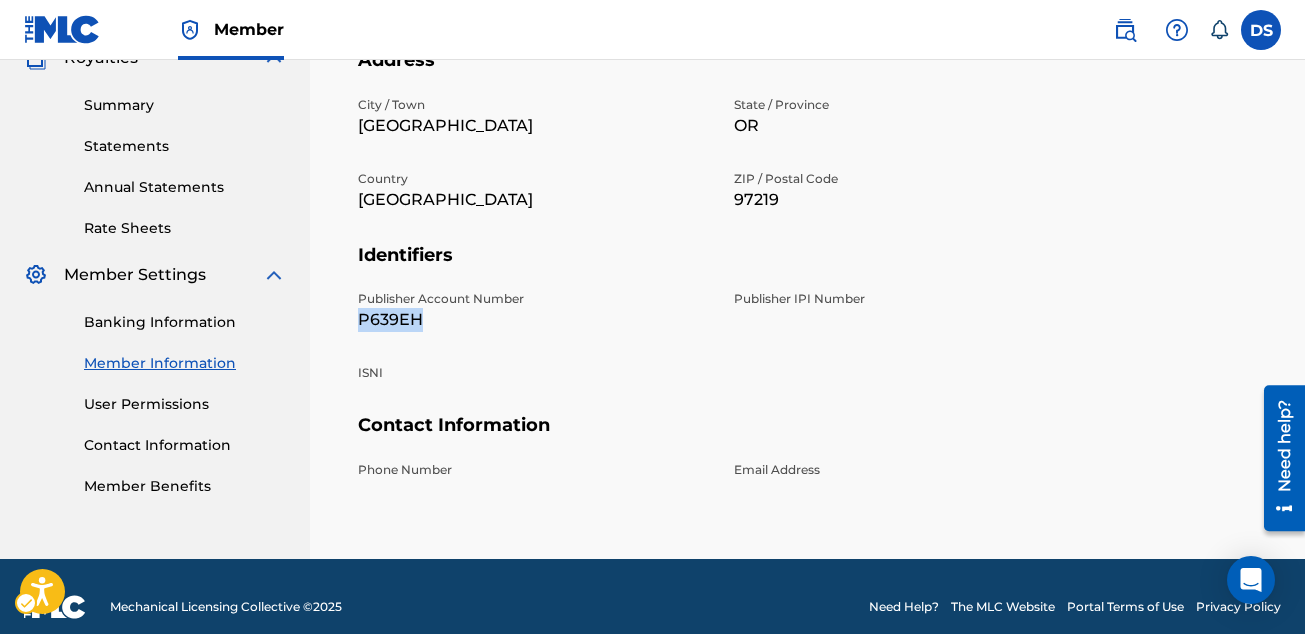 click on "P639EH" at bounding box center (534, 320) 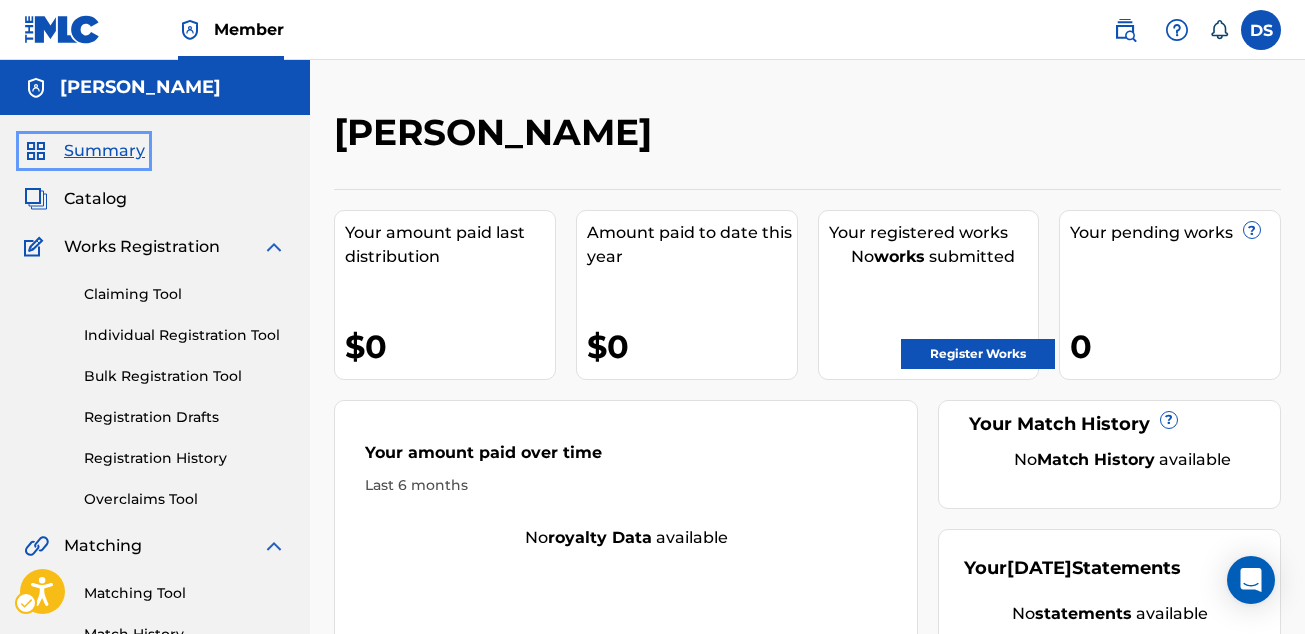 scroll, scrollTop: 0, scrollLeft: 0, axis: both 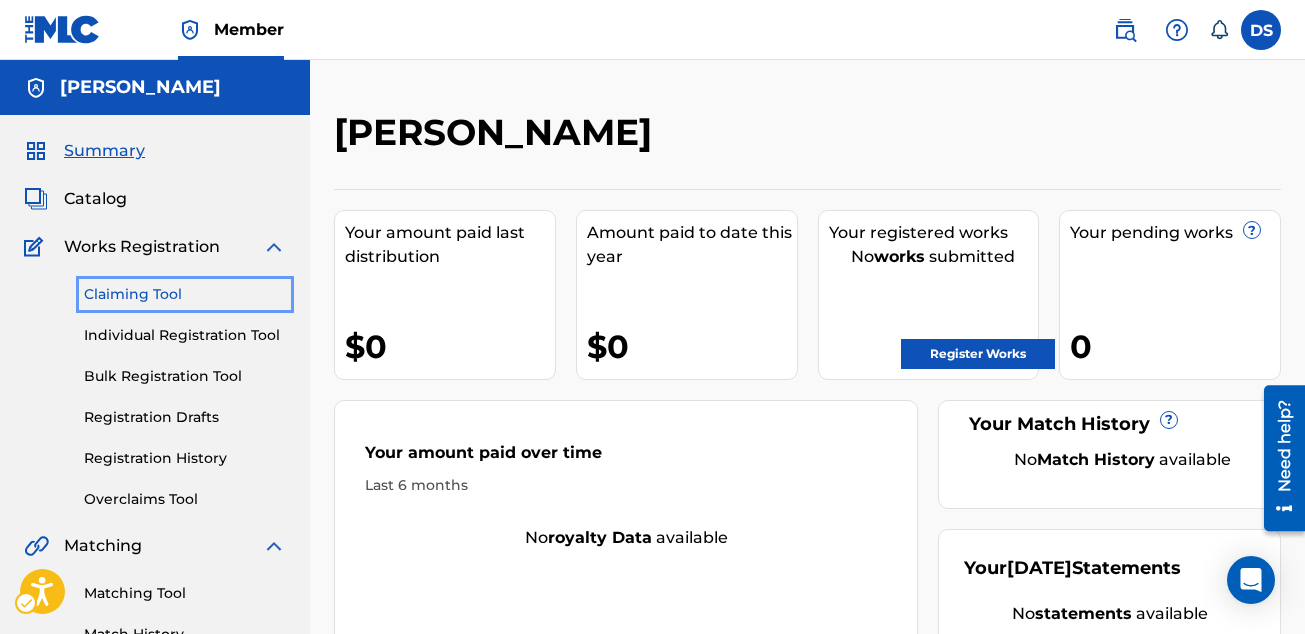 click on "Claiming Tool" at bounding box center (185, 294) 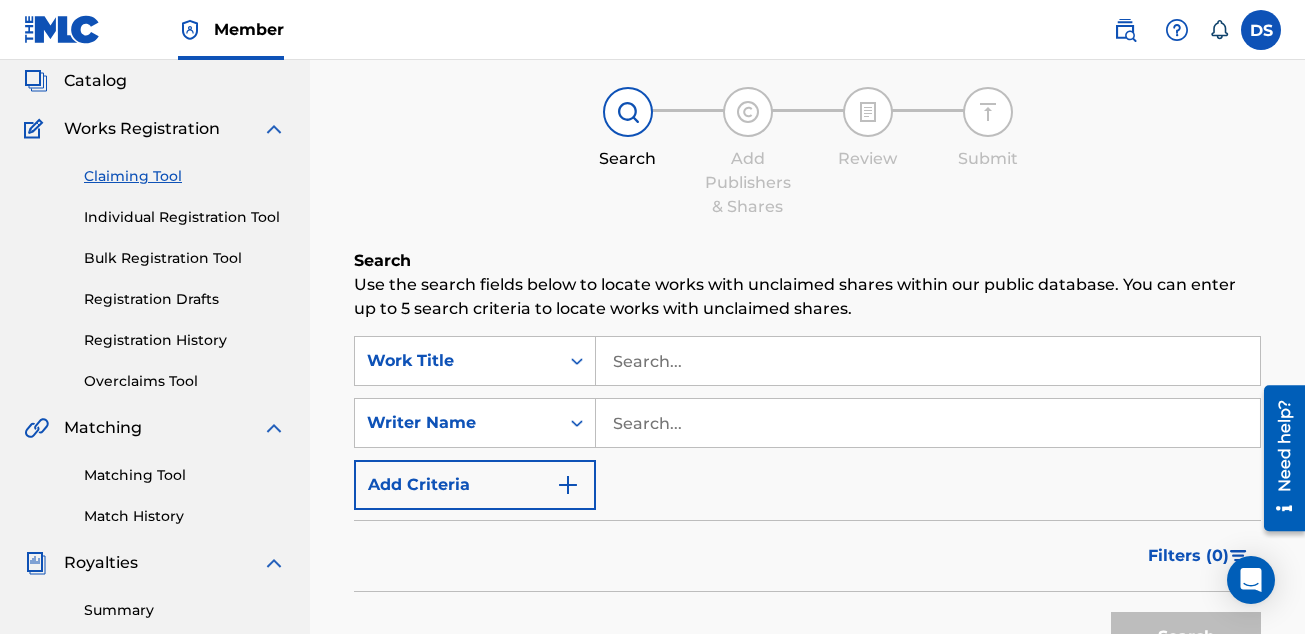 scroll, scrollTop: 119, scrollLeft: 0, axis: vertical 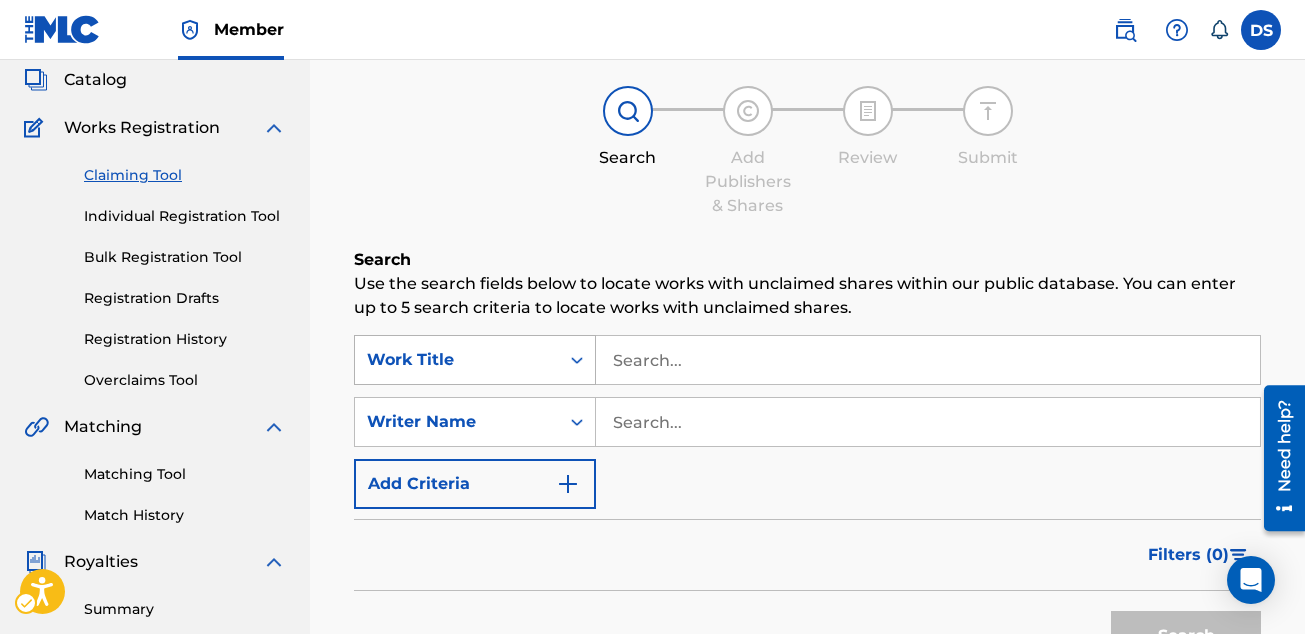 click on "Work Title" at bounding box center (457, 360) 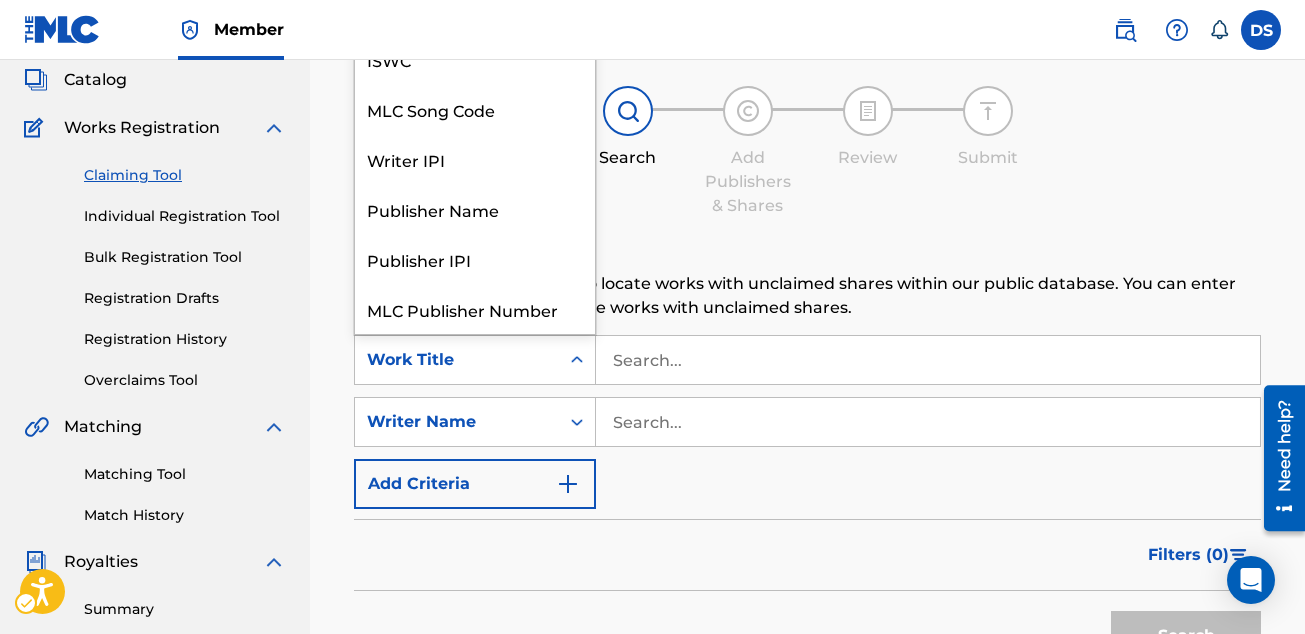 scroll, scrollTop: 50, scrollLeft: 0, axis: vertical 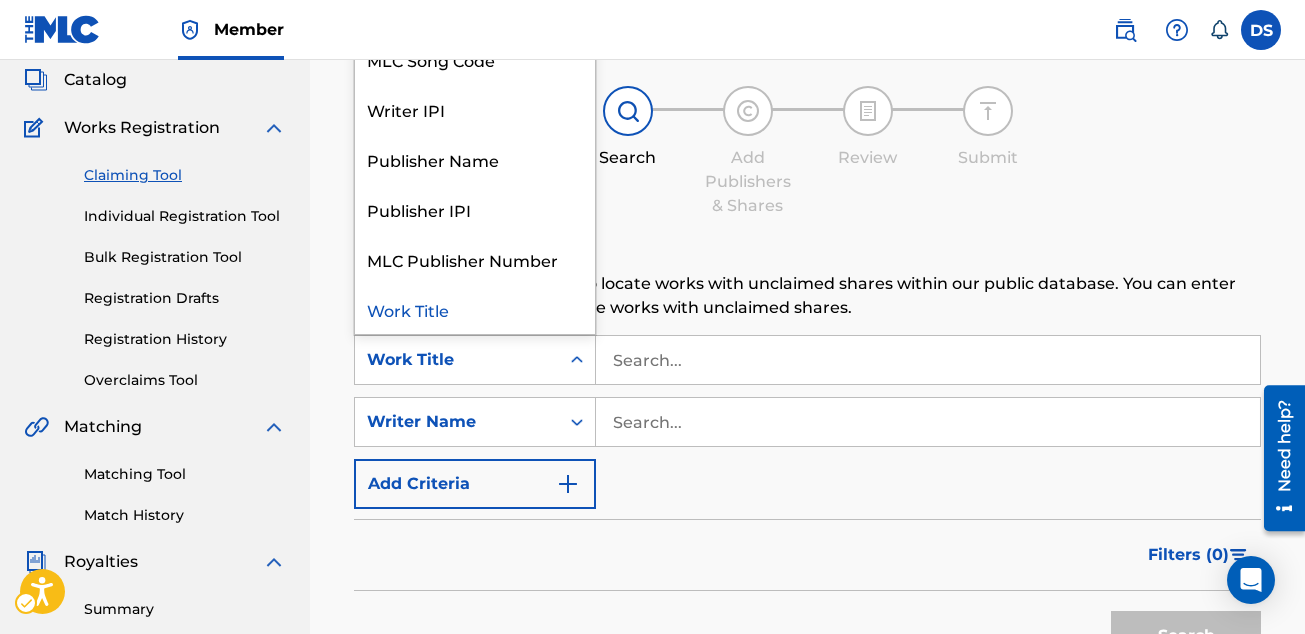 click on "Work Title" at bounding box center (457, 360) 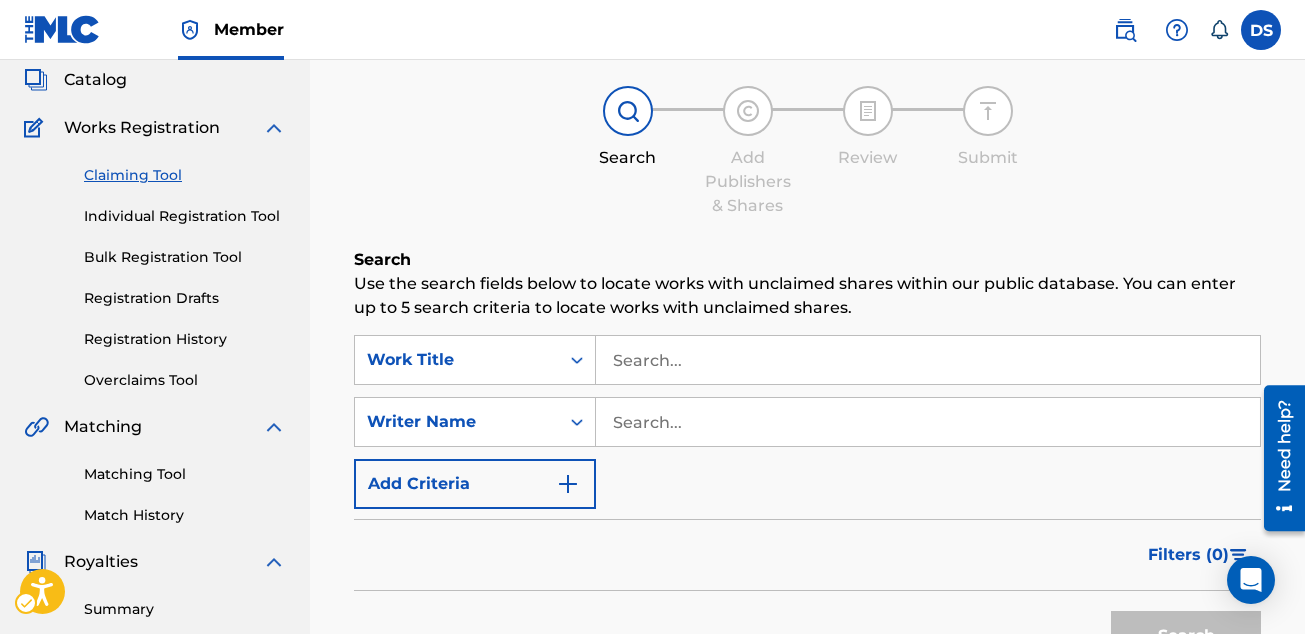 click at bounding box center [577, 360] 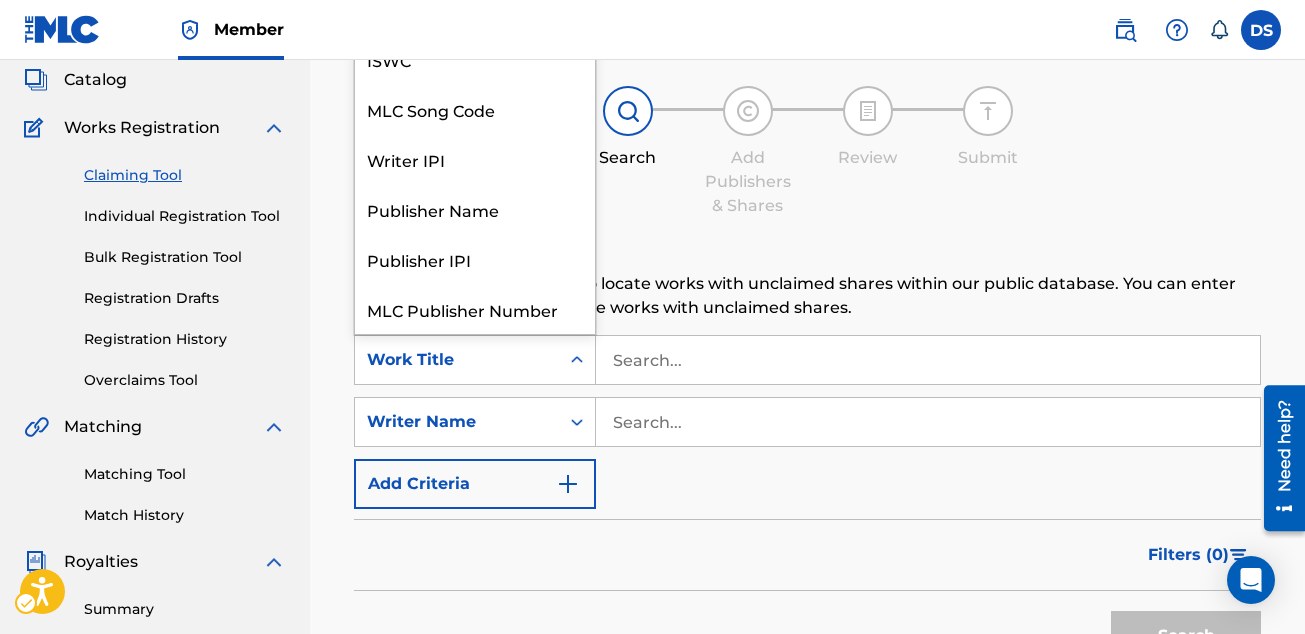 scroll, scrollTop: 50, scrollLeft: 0, axis: vertical 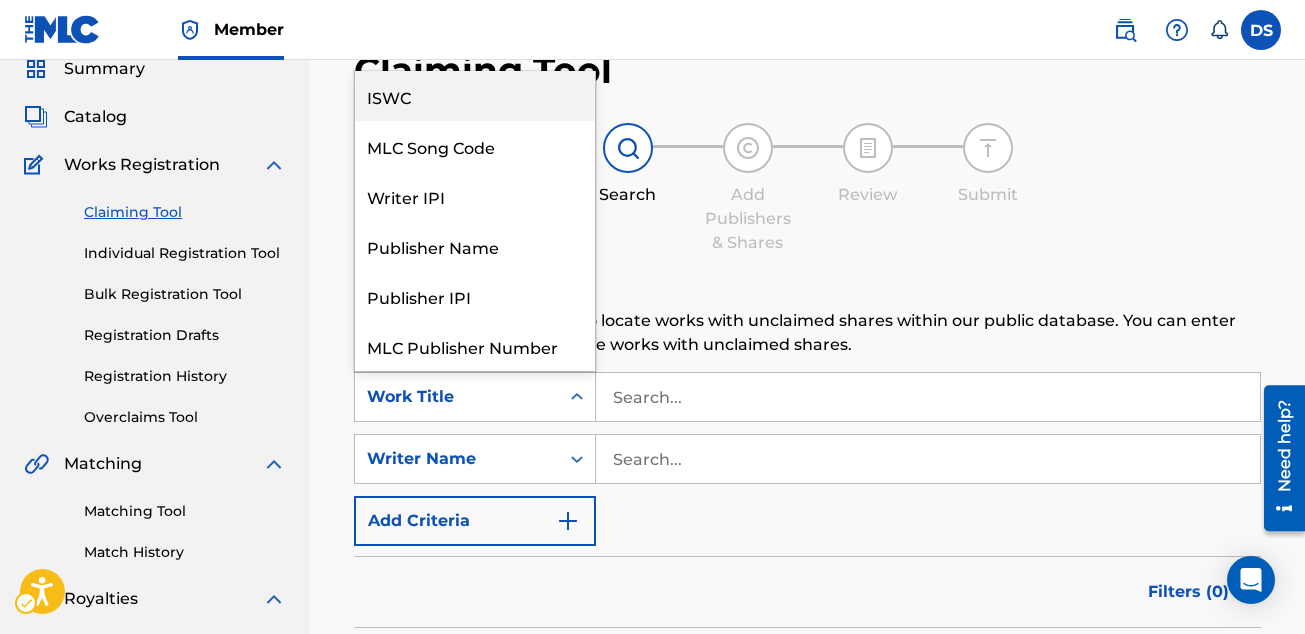 click on "ISWC" at bounding box center (475, 96) 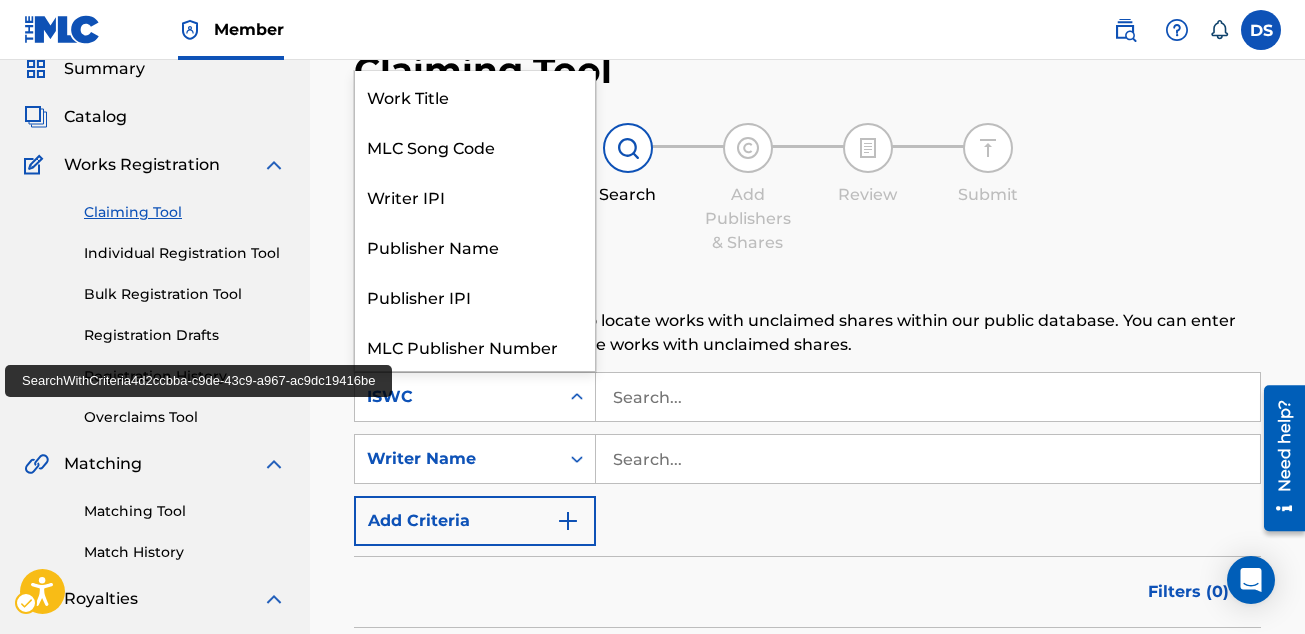 click on "ISWC" at bounding box center [457, 397] 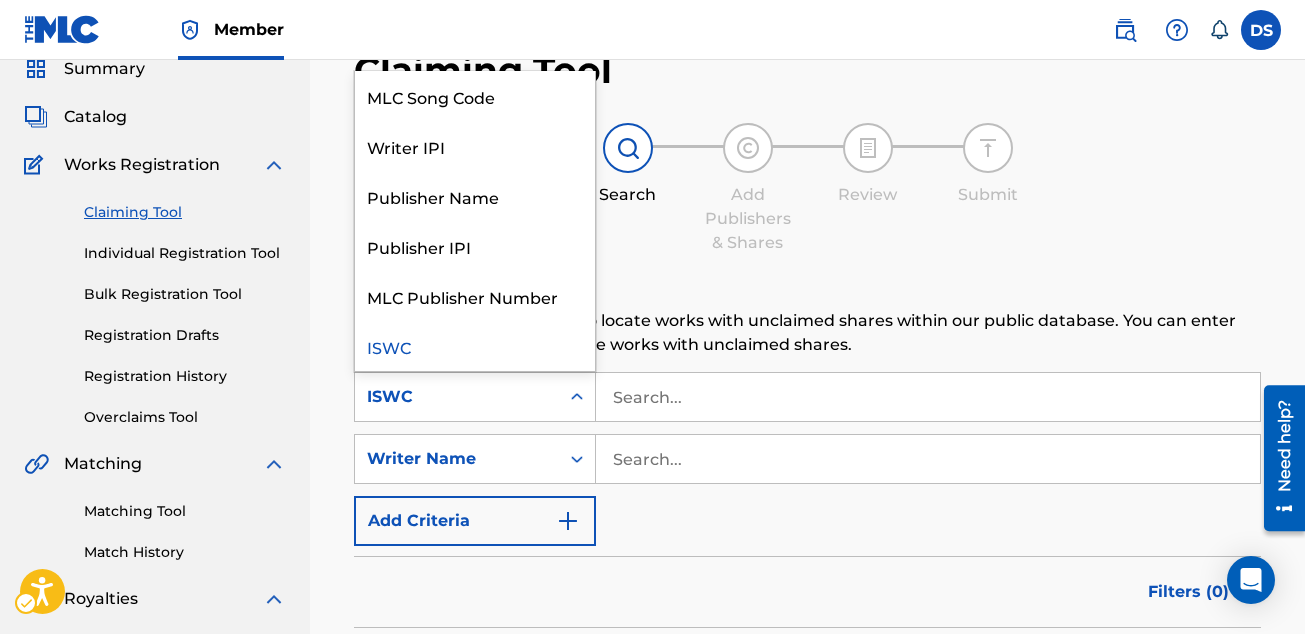 click on "ISWC" at bounding box center (457, 397) 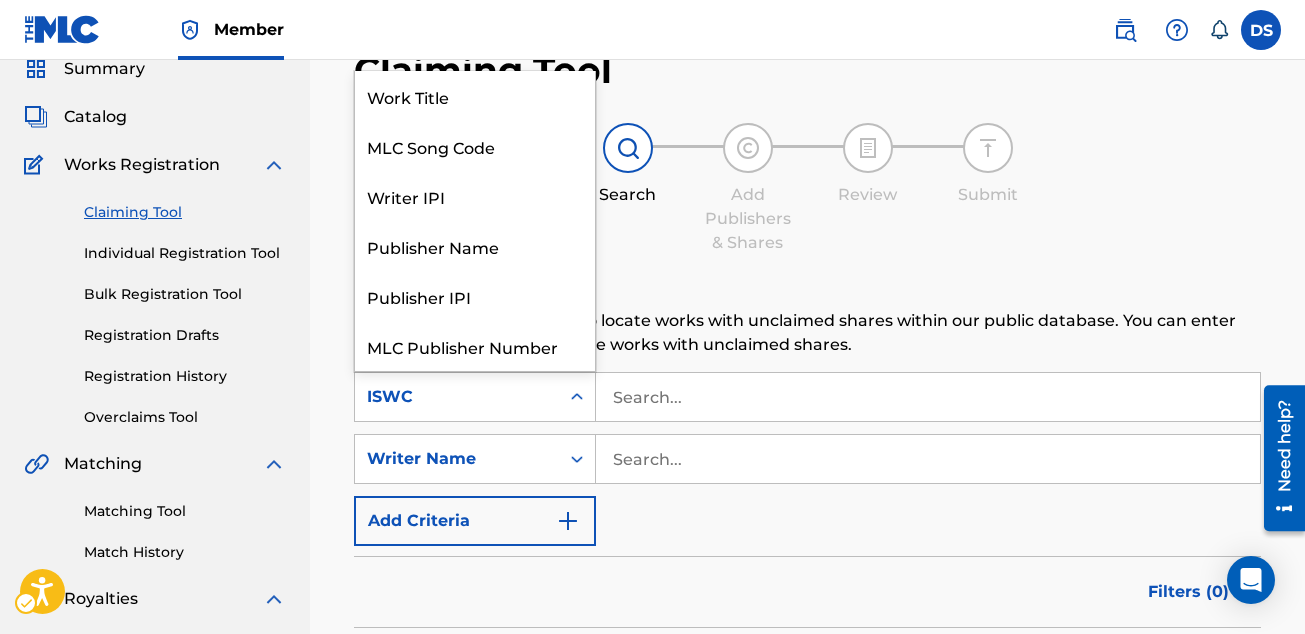 click at bounding box center [577, 397] 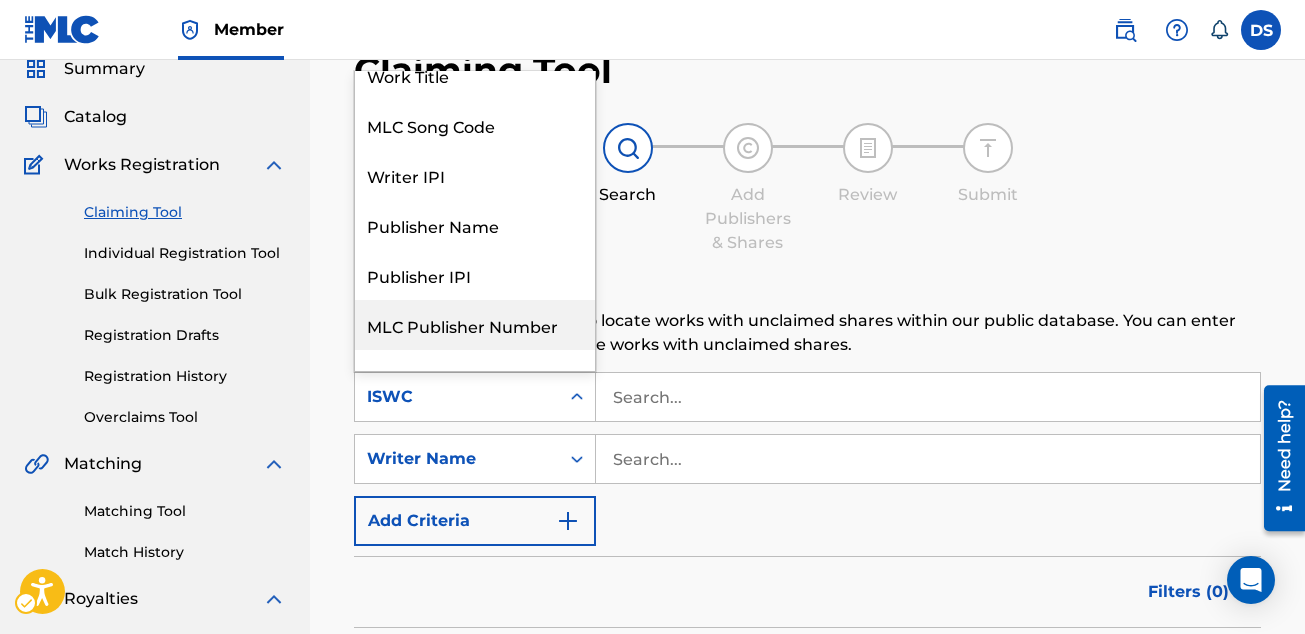 scroll, scrollTop: 0, scrollLeft: 0, axis: both 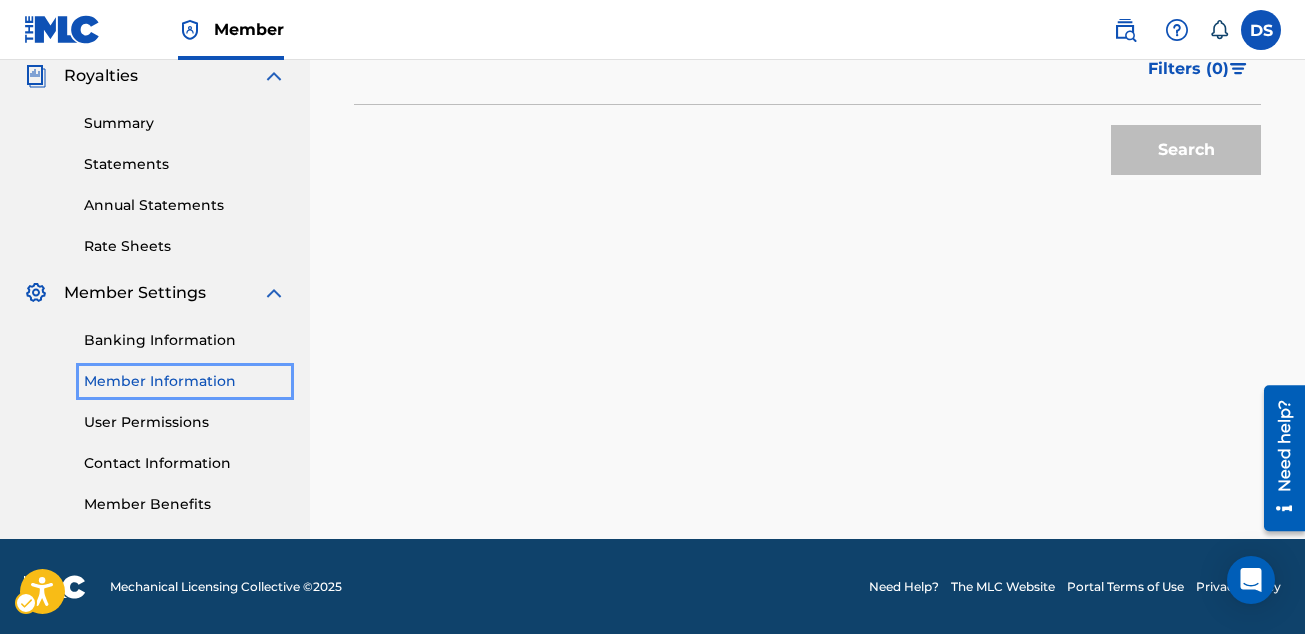click on "Member Information" at bounding box center (185, 381) 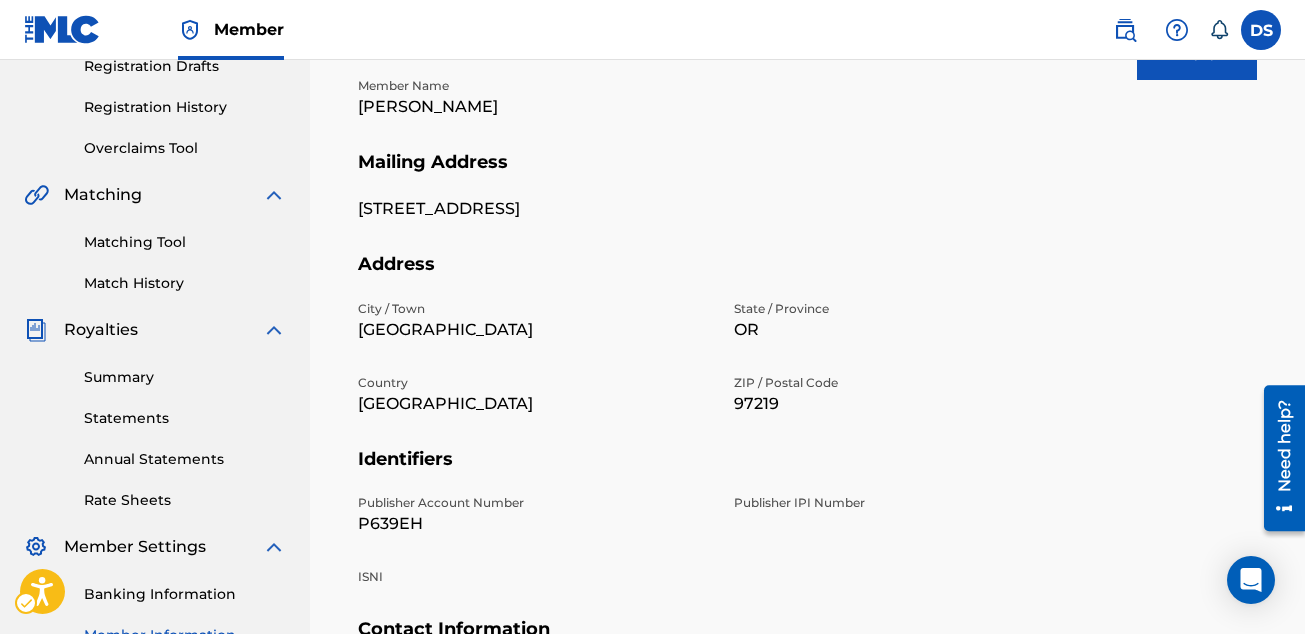 scroll, scrollTop: 282, scrollLeft: 0, axis: vertical 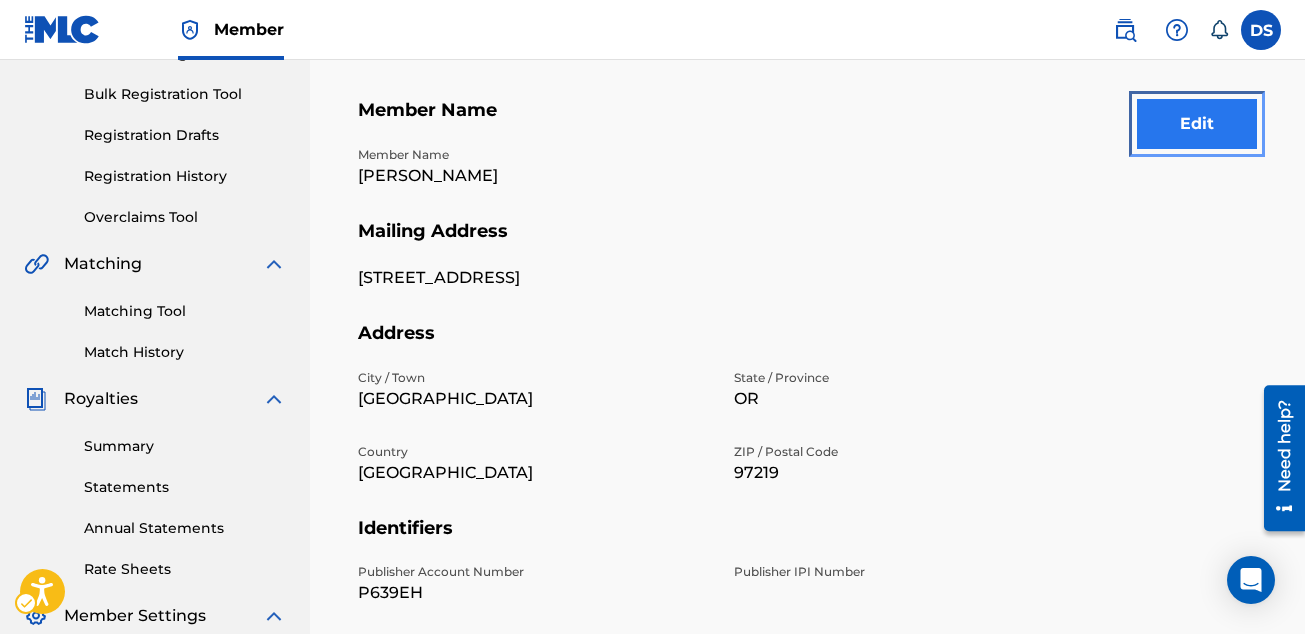 click on "Edit" at bounding box center (1197, 124) 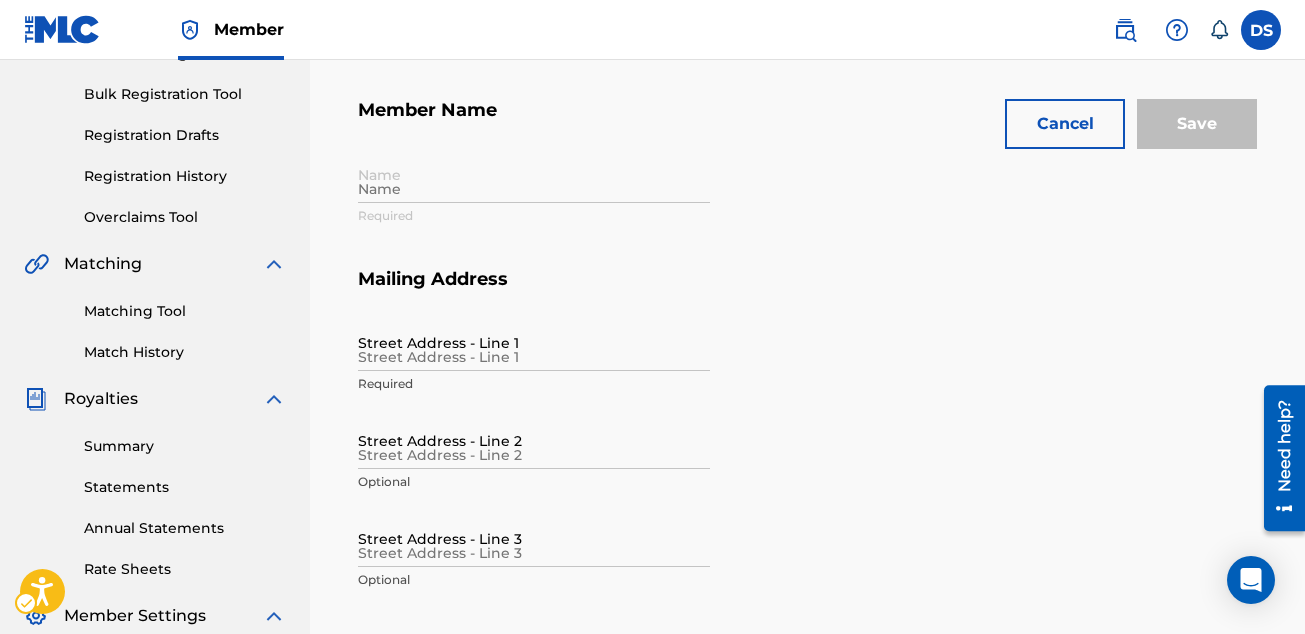 type on "[PERSON_NAME]" 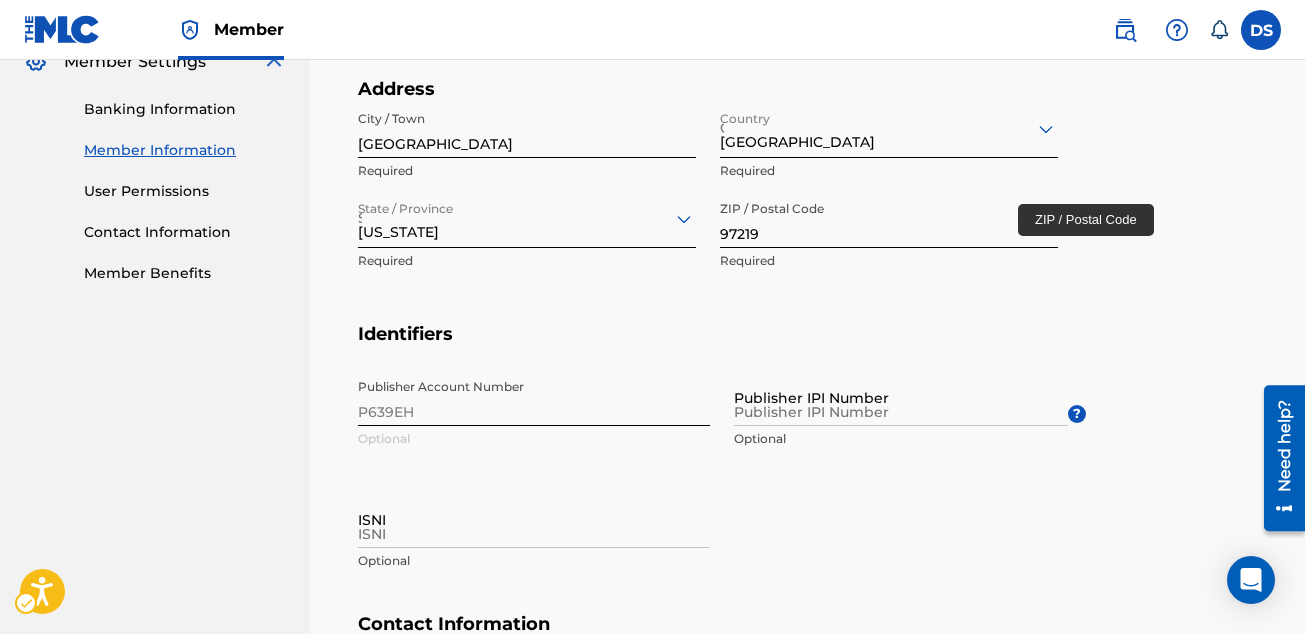 scroll, scrollTop: 846, scrollLeft: 0, axis: vertical 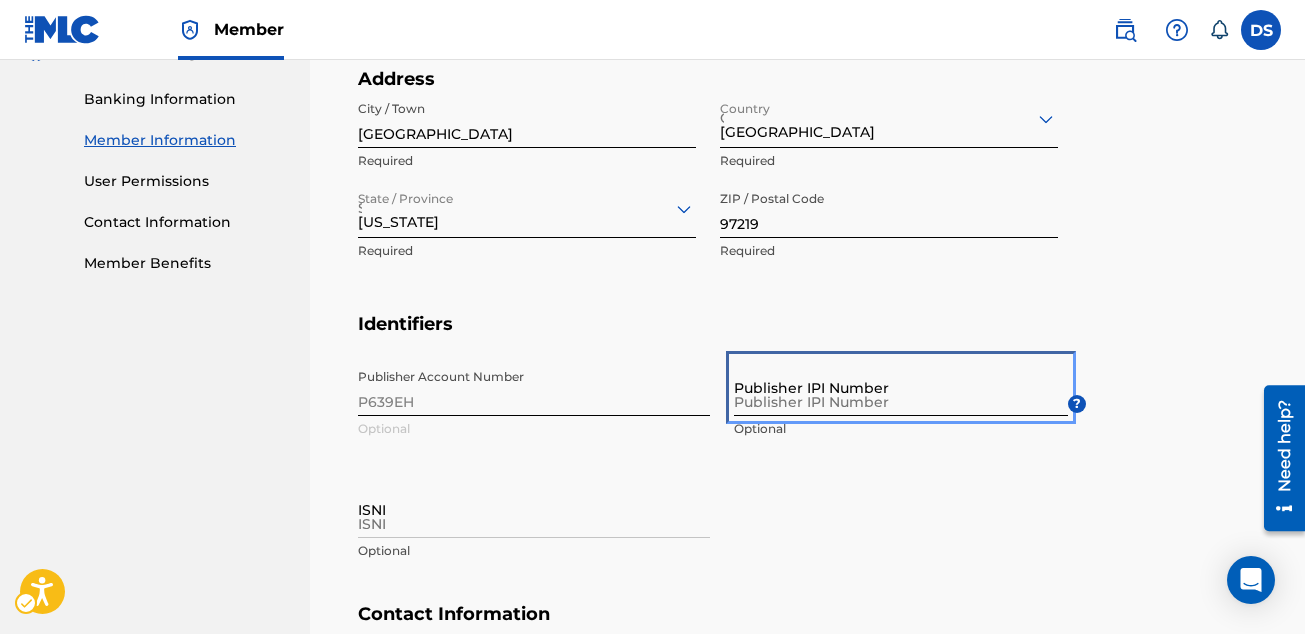 click on "Publisher IPI Number" at bounding box center [901, 387] 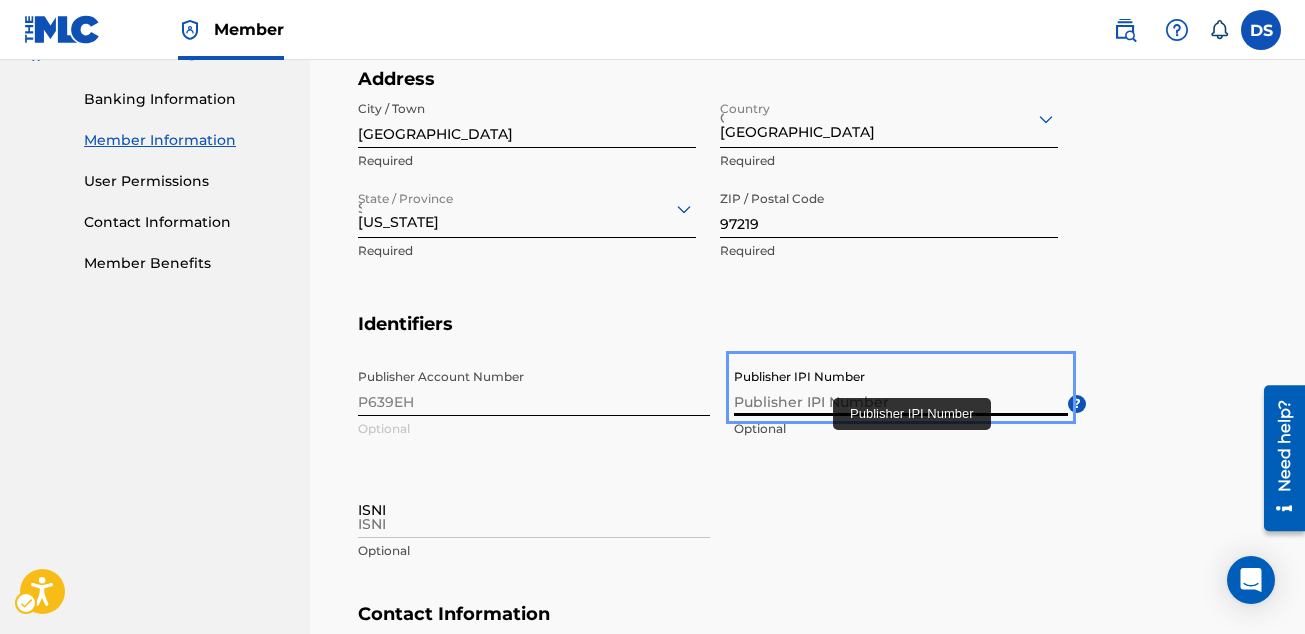 scroll, scrollTop: 917, scrollLeft: 0, axis: vertical 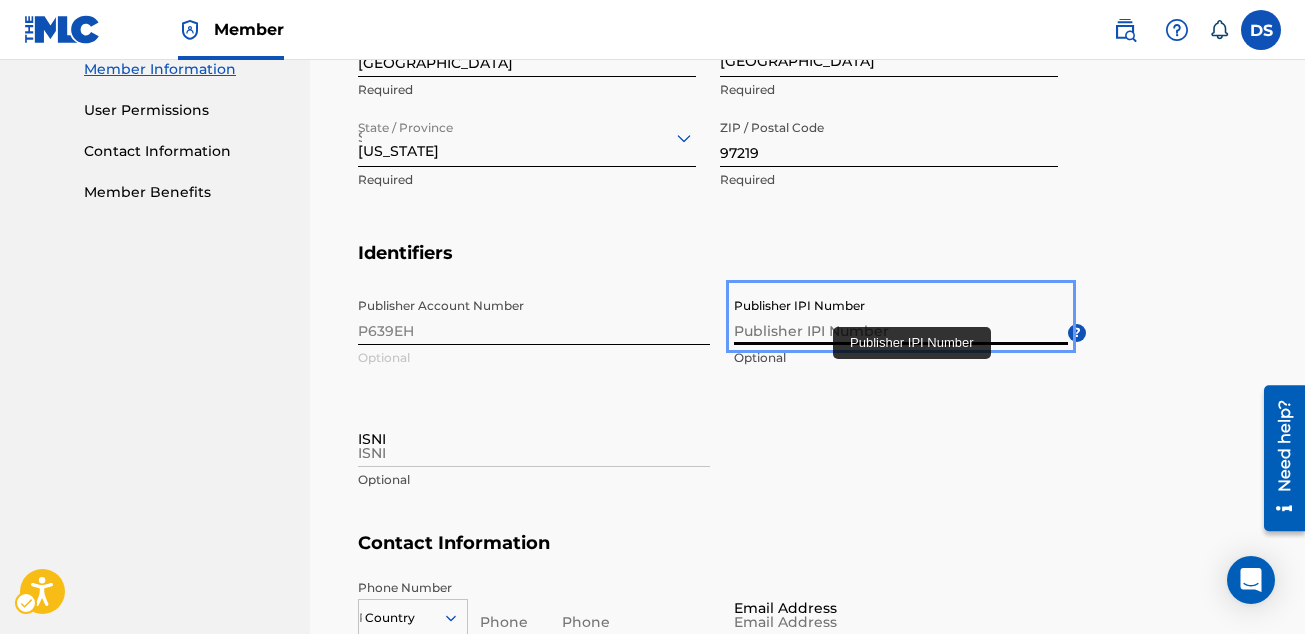 click on "Publisher IPI Number" at bounding box center [901, 316] 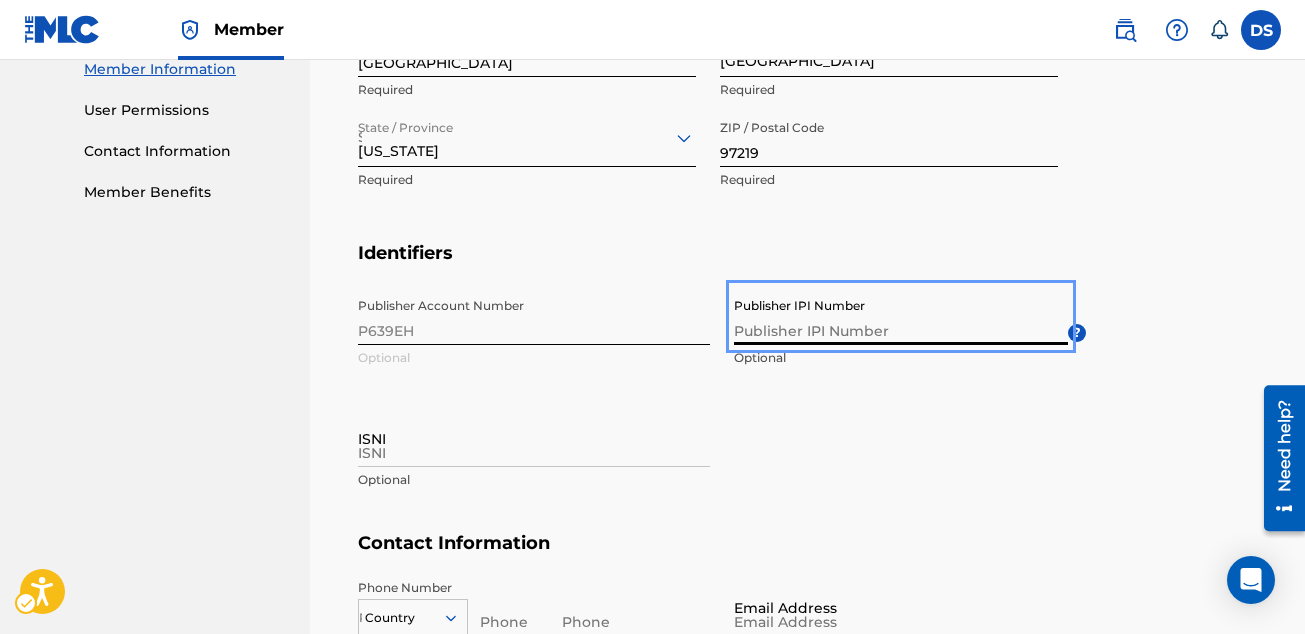 paste on "1302158400" 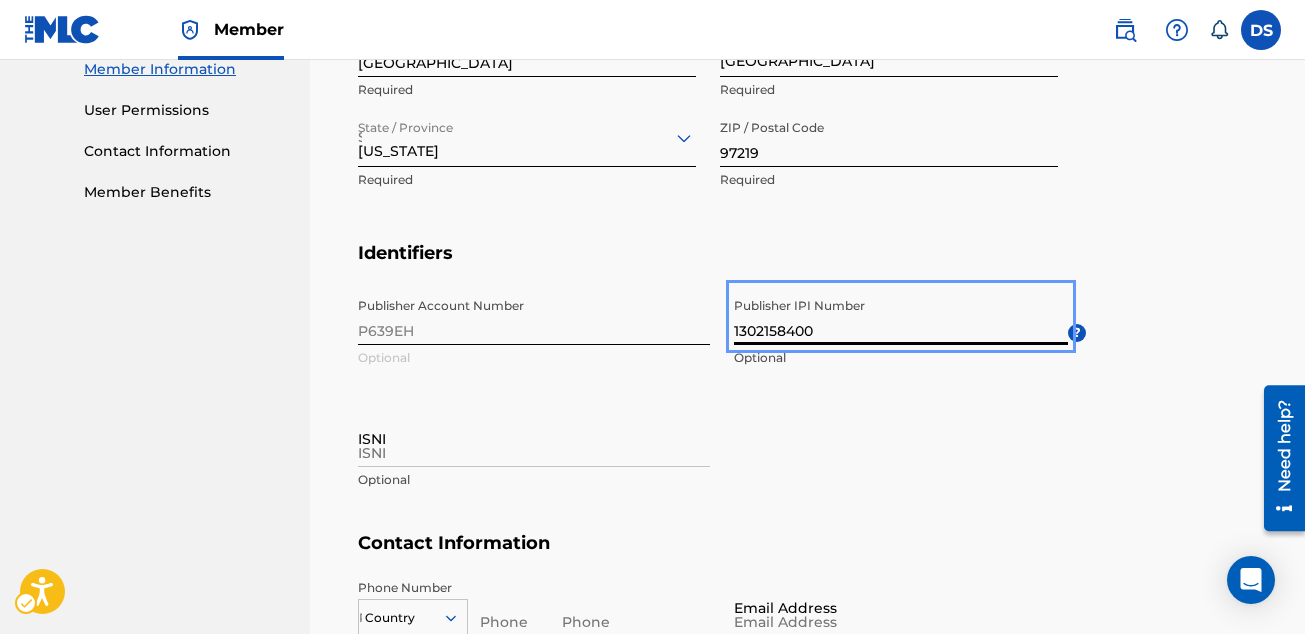 type on "1302158400" 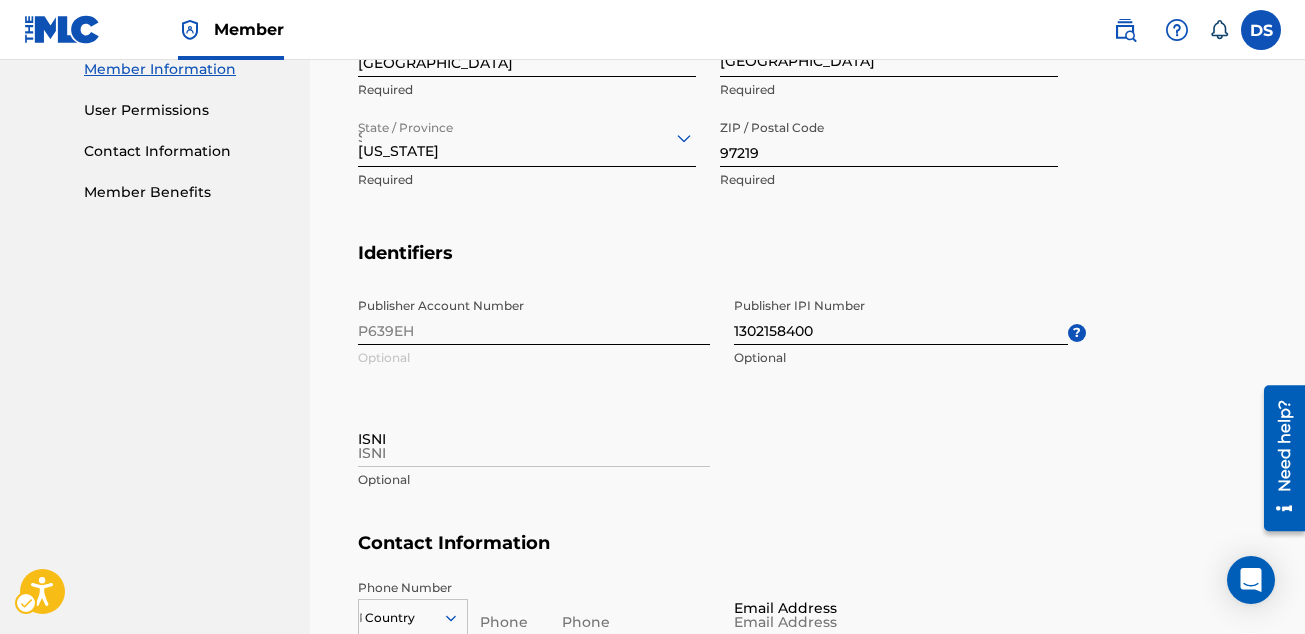 click on "Publisher Account Number P639EH Optional Publisher IPI Number 1302158400 Optional ? ISNI Optional" at bounding box center (722, 410) 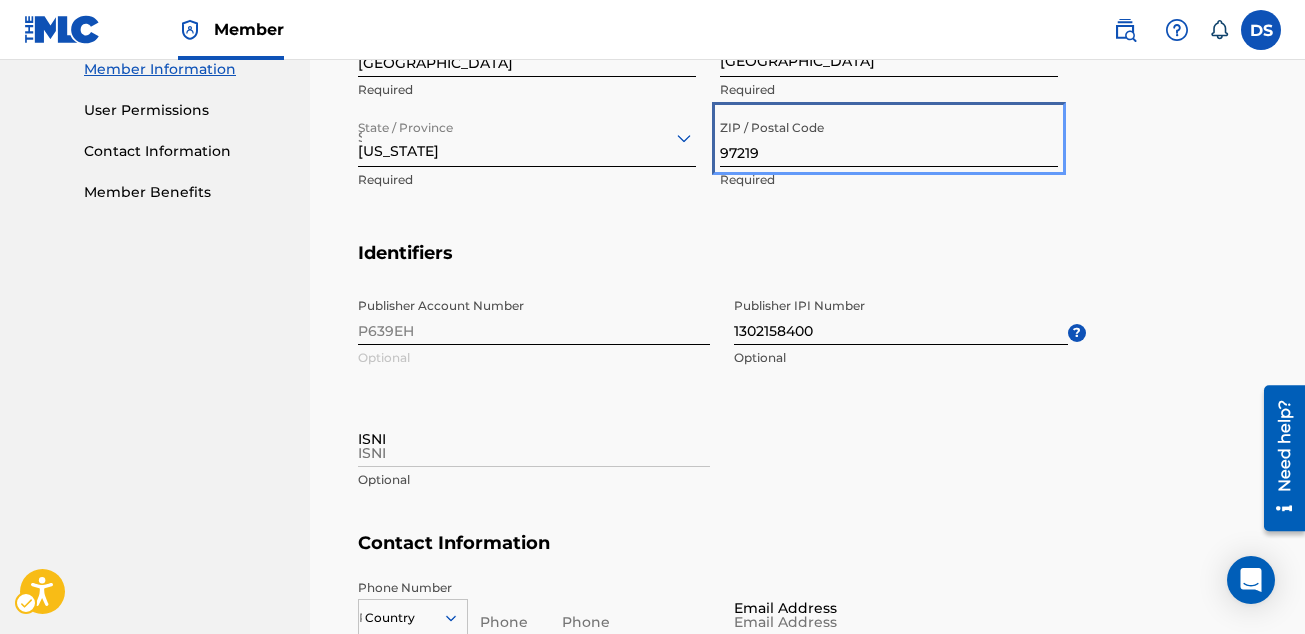click on "97219" at bounding box center [889, 138] 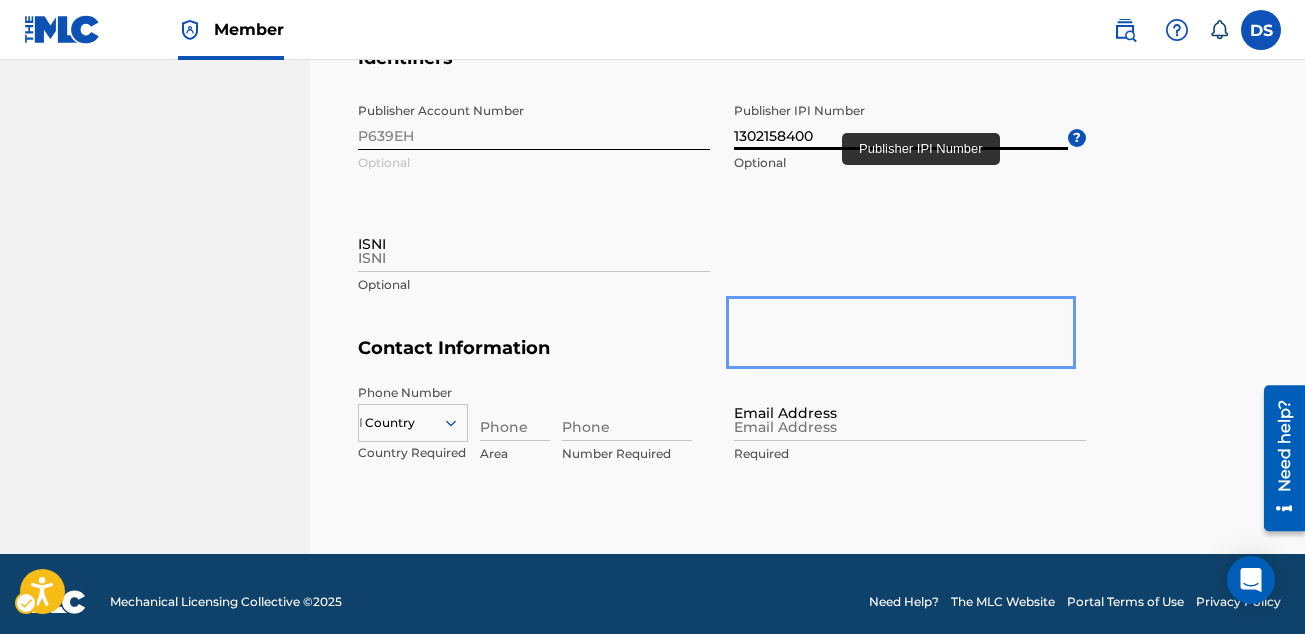 scroll, scrollTop: 1110, scrollLeft: 0, axis: vertical 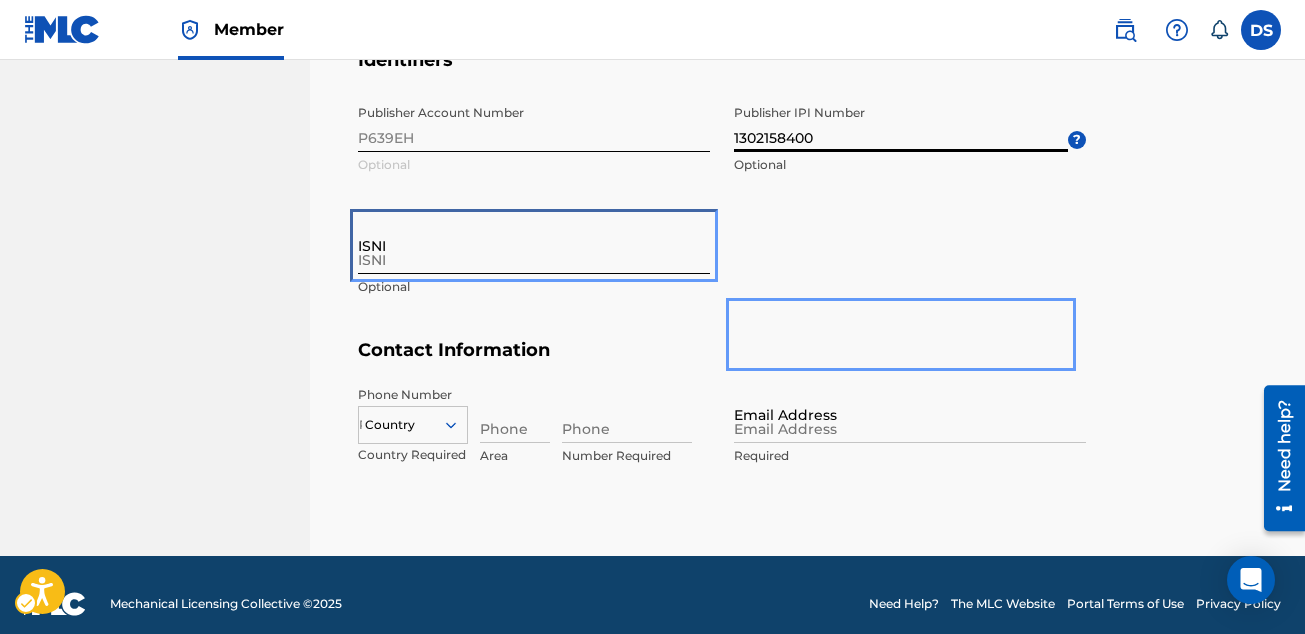 click on "ISNI" at bounding box center [534, 245] 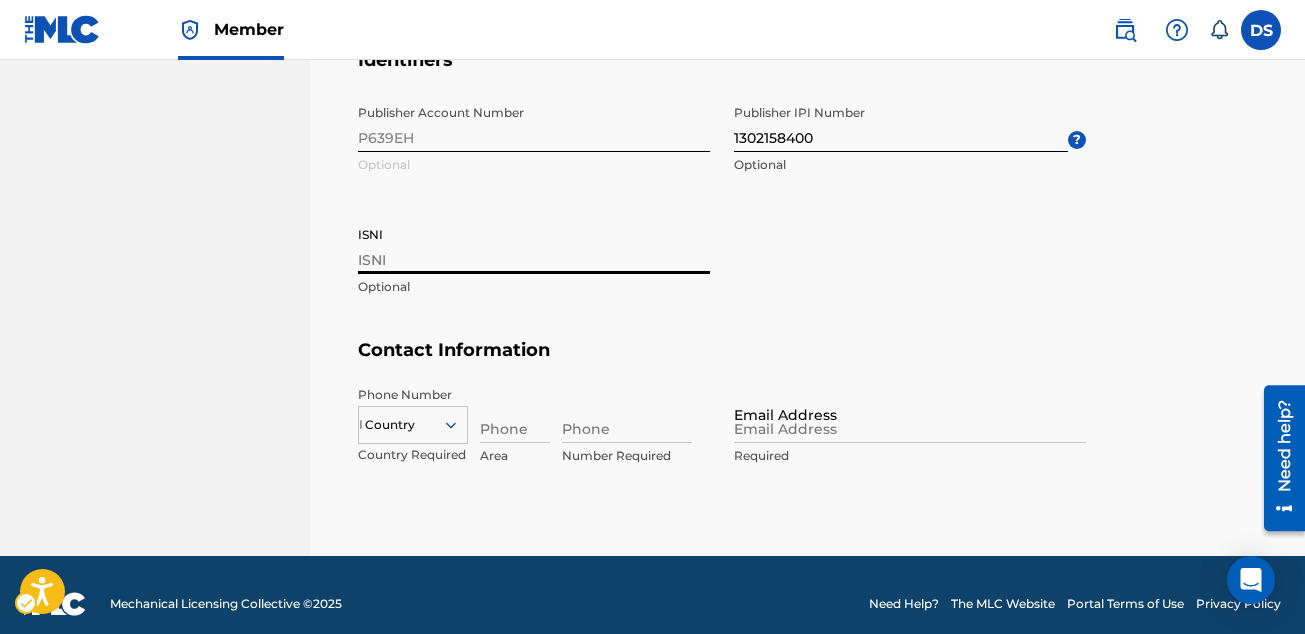 click on "Identifiers Publisher Account Number P639EH Optional Publisher IPI Number 1302158400 Optional ? ISNI Optional" at bounding box center [807, 194] 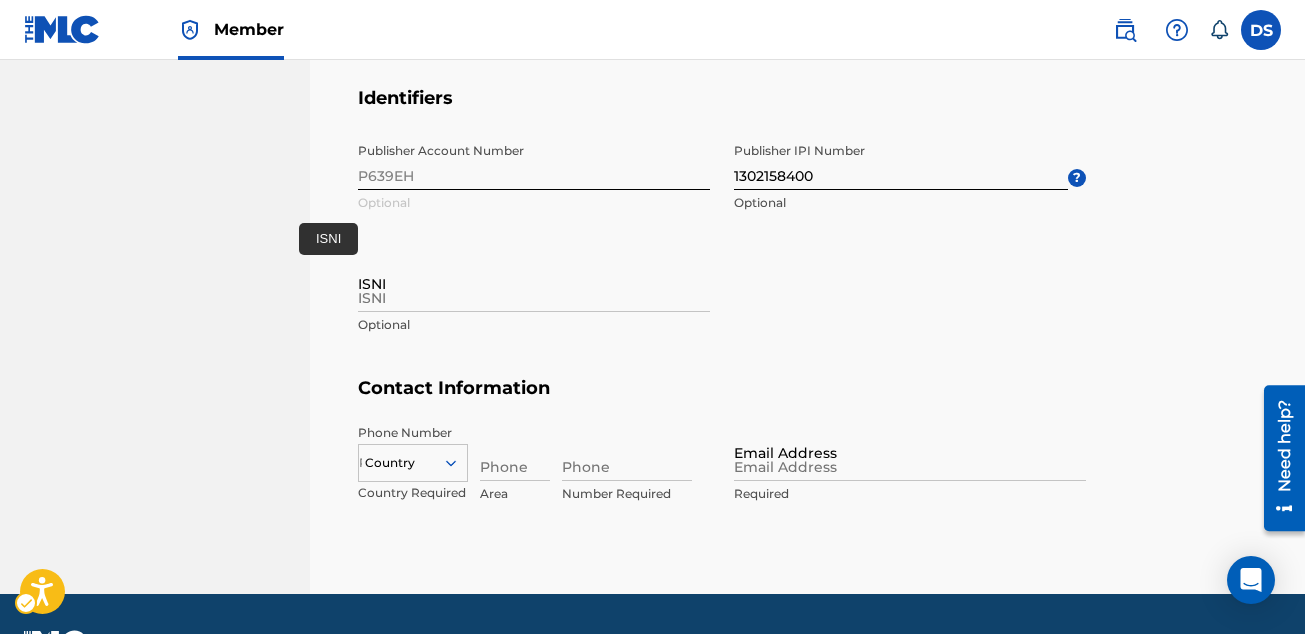 scroll, scrollTop: 148, scrollLeft: 0, axis: vertical 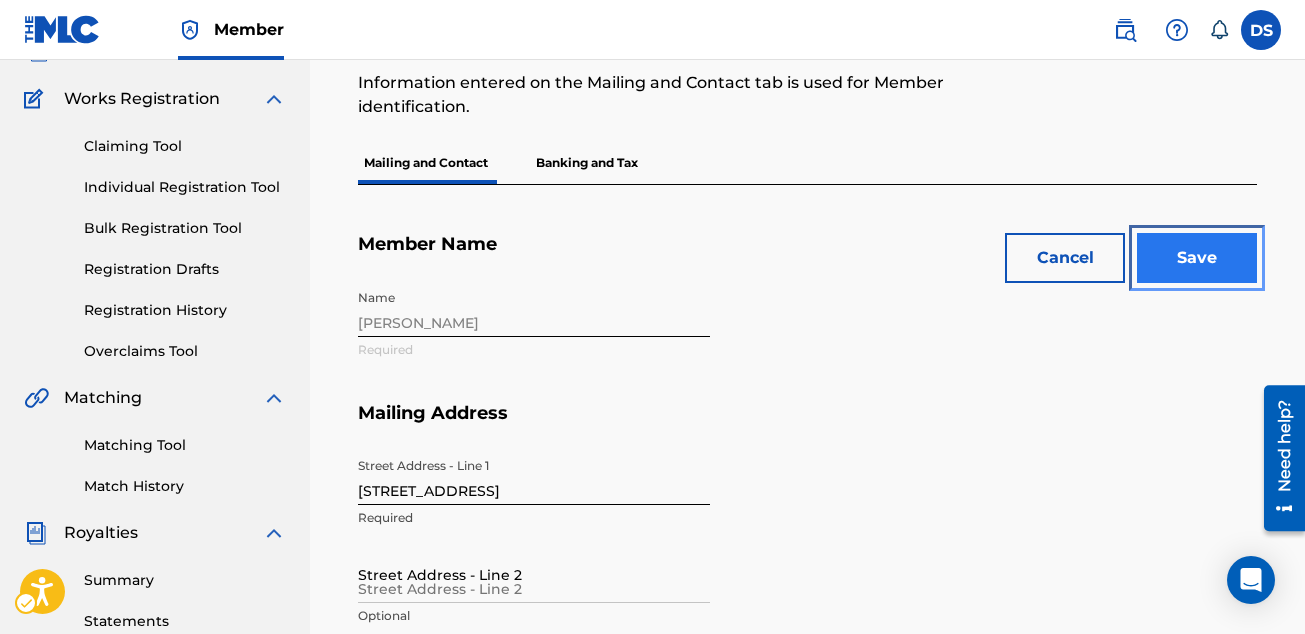 click on "Save" at bounding box center [1197, 258] 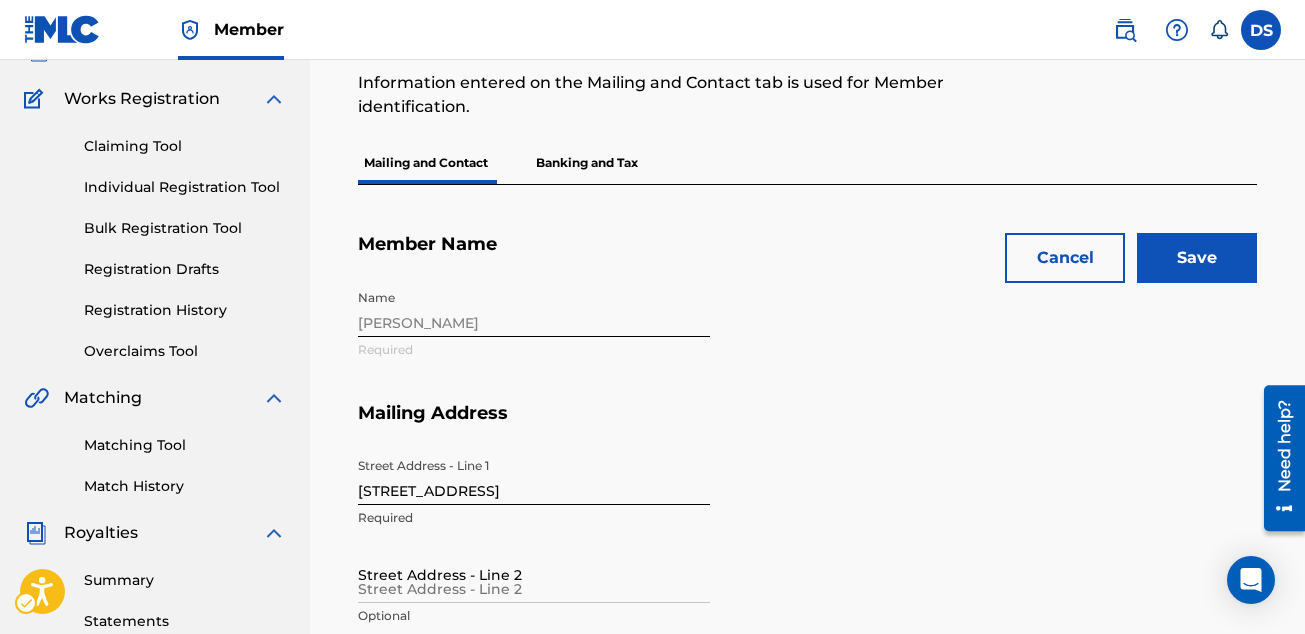 scroll, scrollTop: 1127, scrollLeft: 0, axis: vertical 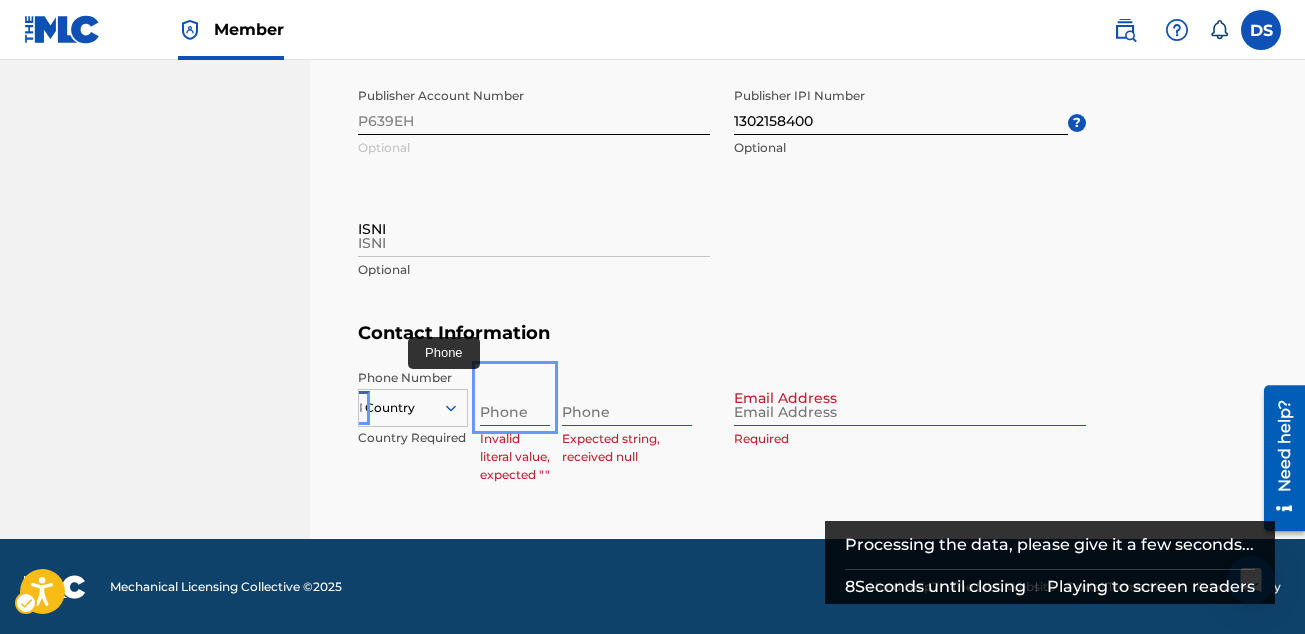 click on "Country  | Submit  | Submit  | Submit  | Submit  | Submit  | Submit  | Submit  | Submit  | Submit  | Submit  | Submit  | Submit  | Submit  | Submit  | Submit  | Submit  | Submit  | Submit  | Submit  | Submit" at bounding box center [413, 404] 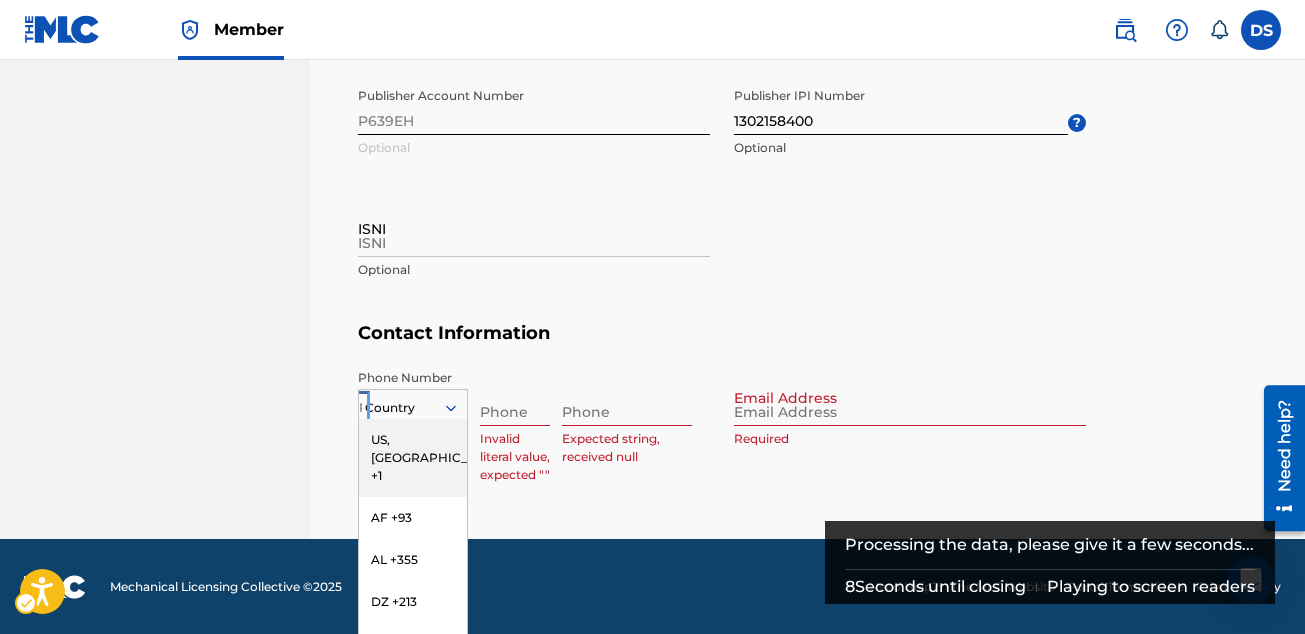 click on "AF +93" at bounding box center (413, 518) 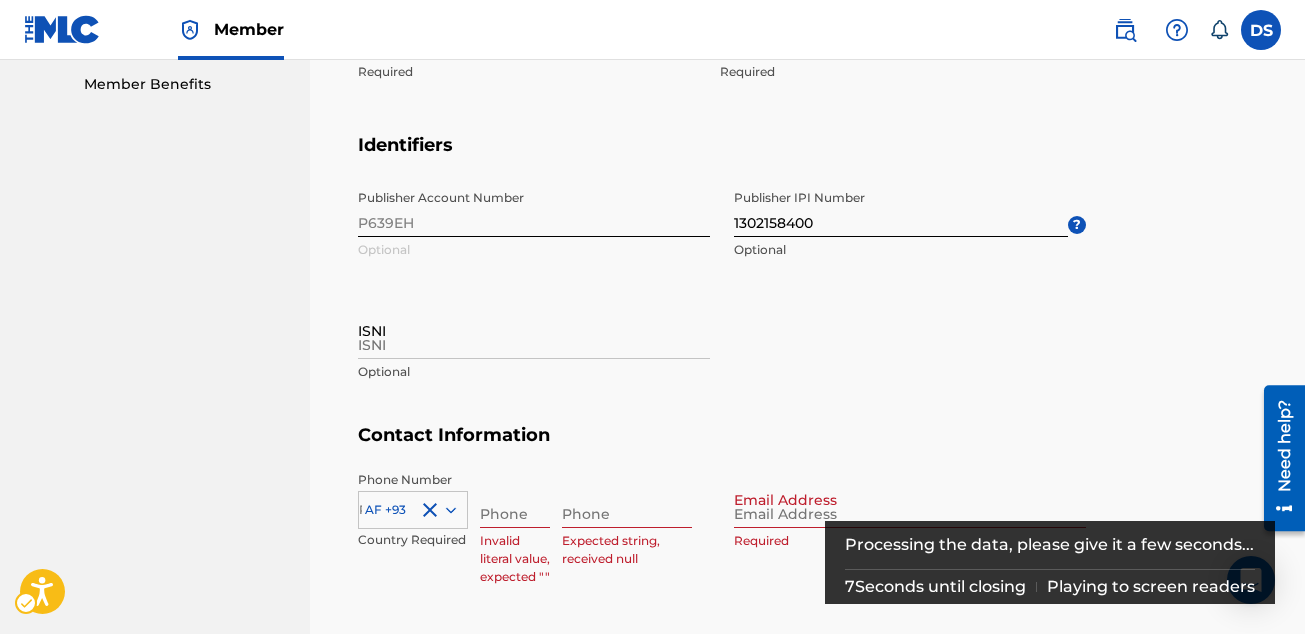 scroll, scrollTop: 1127, scrollLeft: 0, axis: vertical 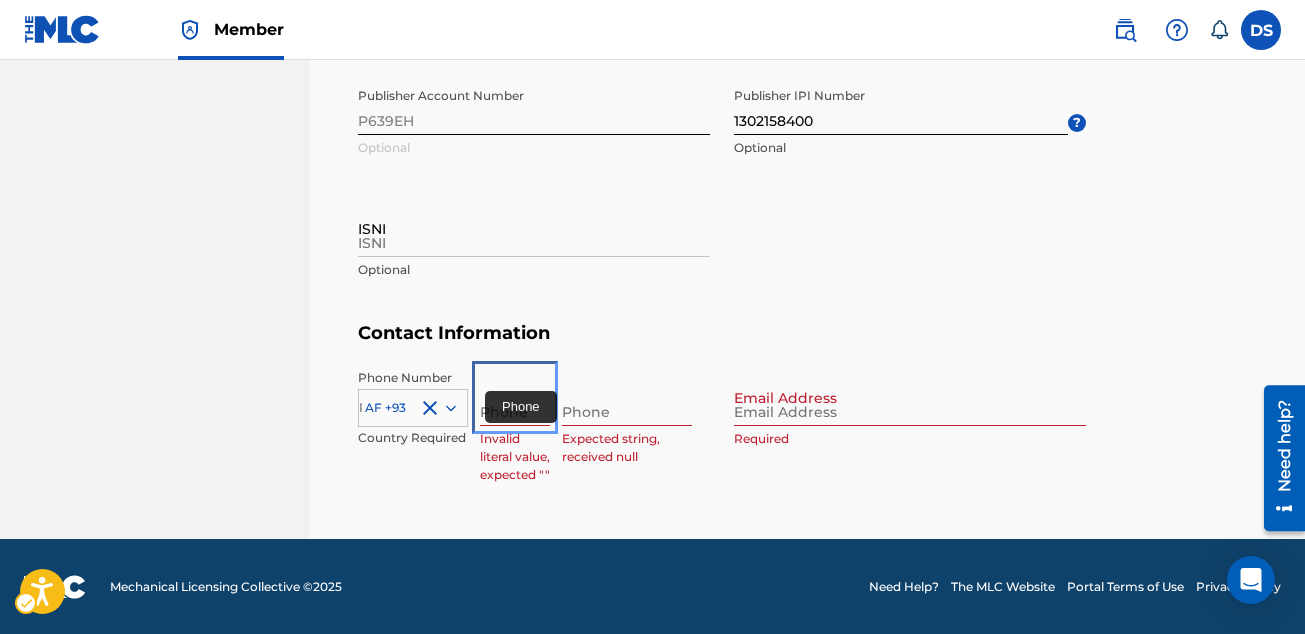 click at bounding box center [515, 397] 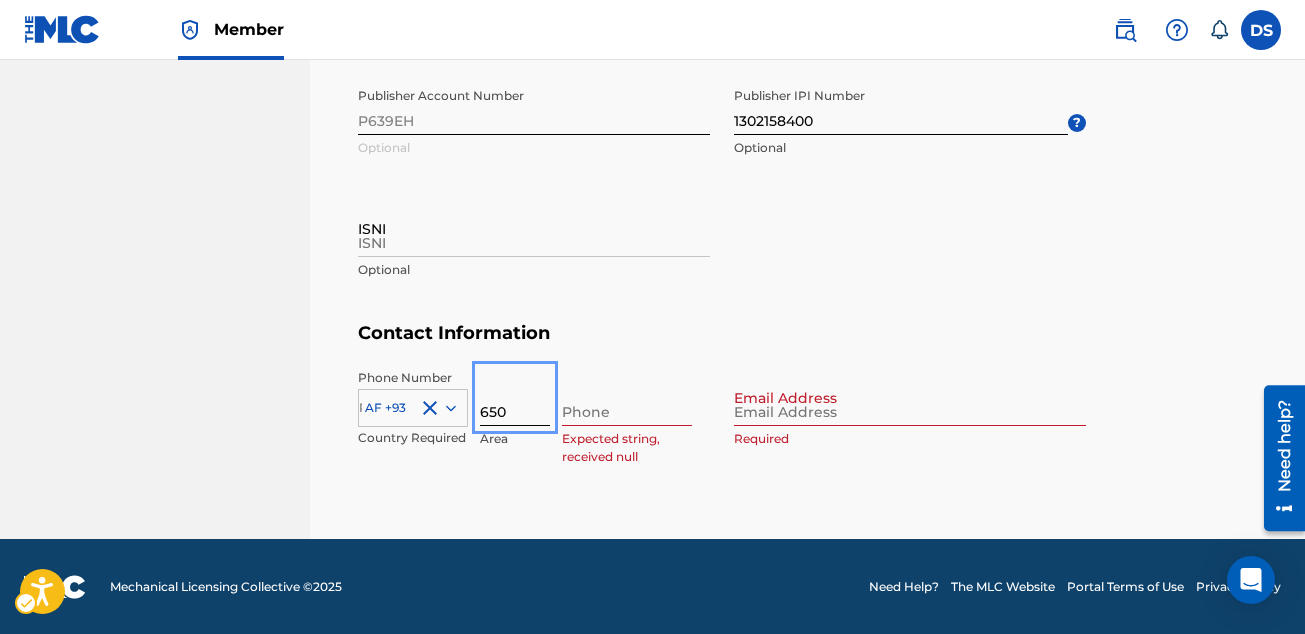 type on "650" 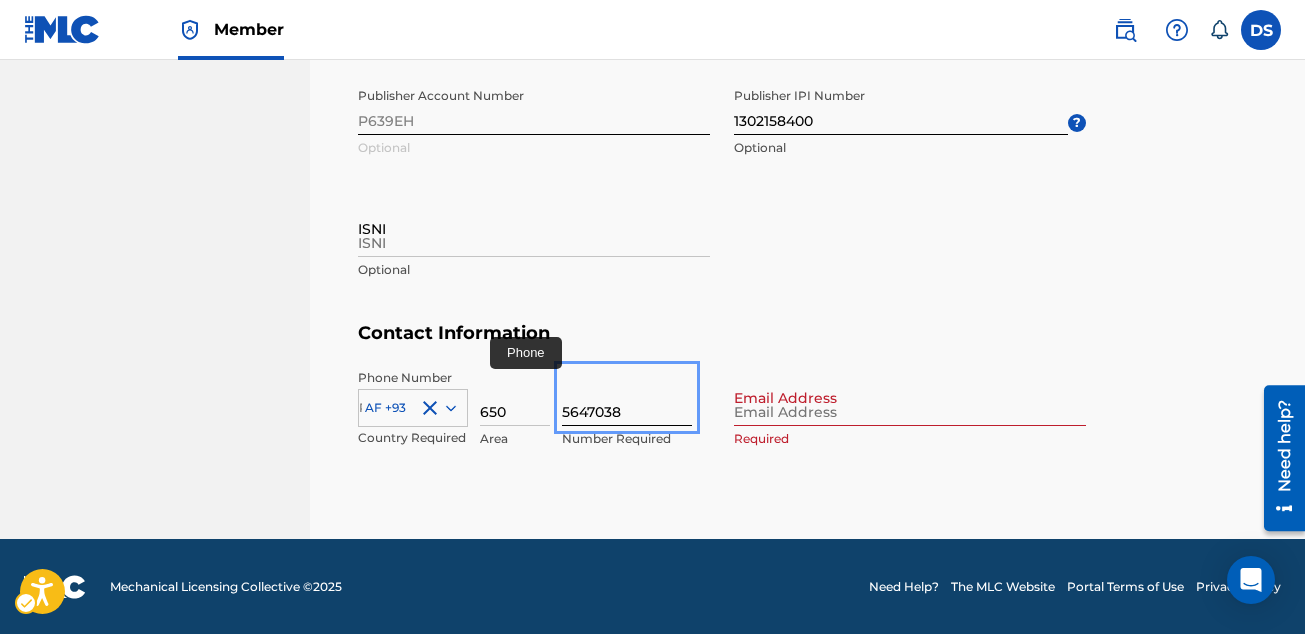 type on "5647038" 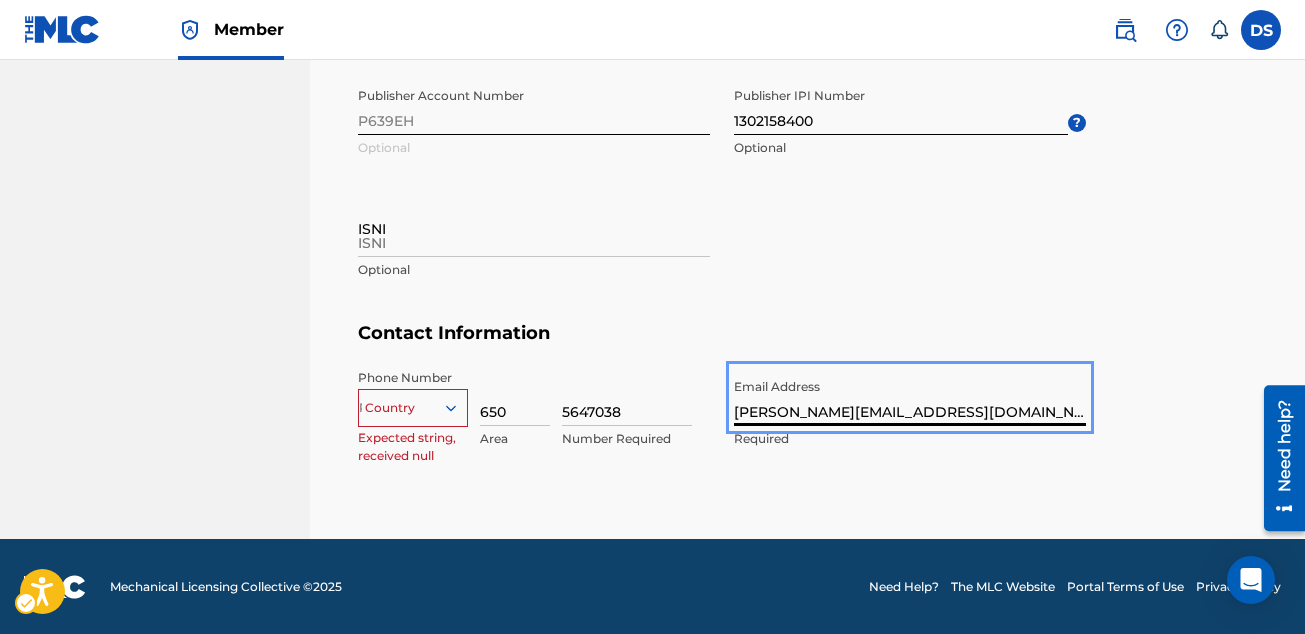 type on "[PERSON_NAME][EMAIL_ADDRESS][DOMAIN_NAME]" 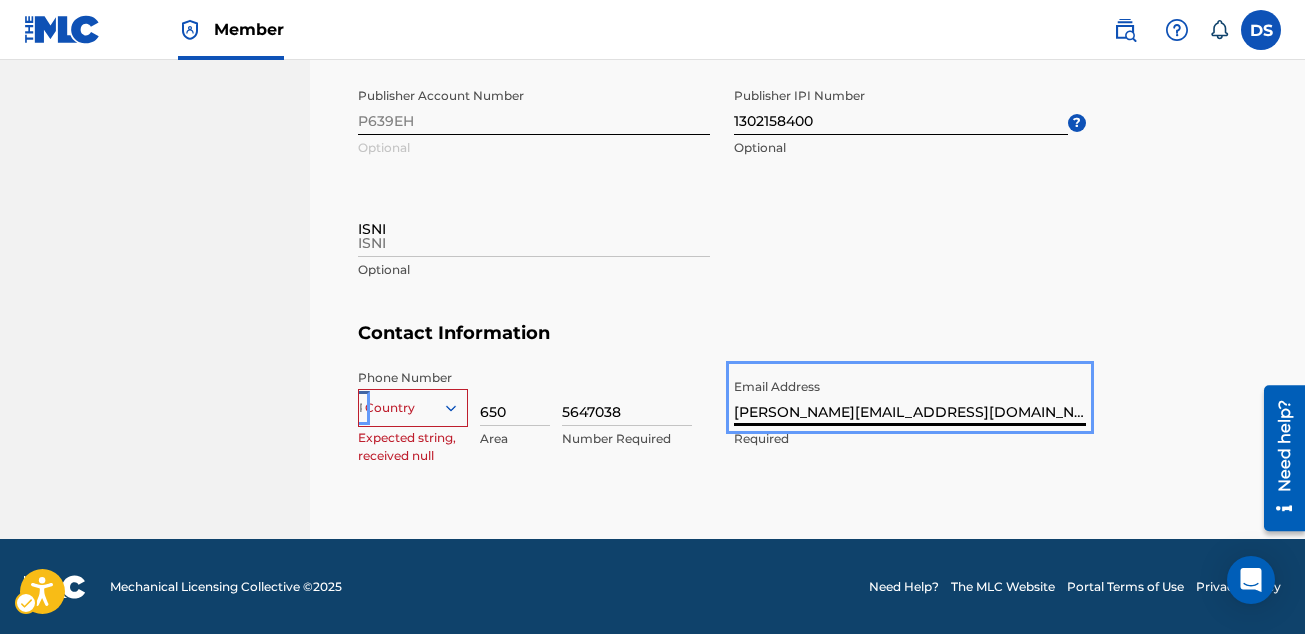 scroll, scrollTop: 1212, scrollLeft: 0, axis: vertical 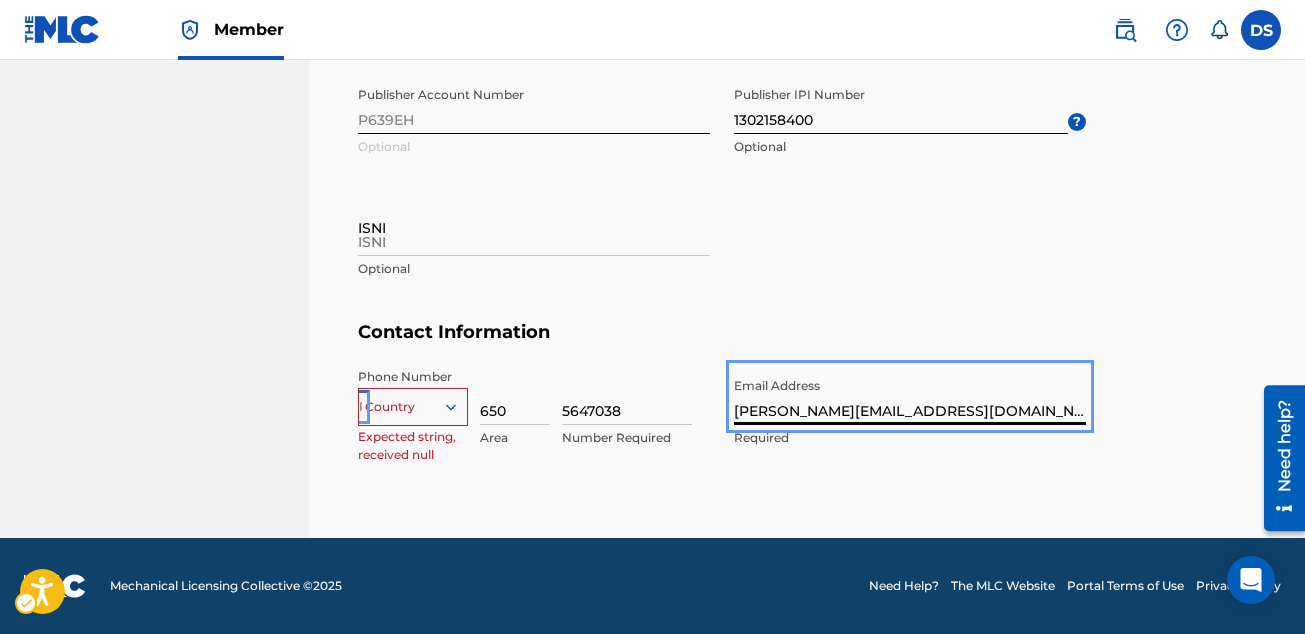 click on "Country  | Submit  | Submit  | Submit  | Submit  | Submit  | Submit  | Submit  | Submit" at bounding box center (413, 403) 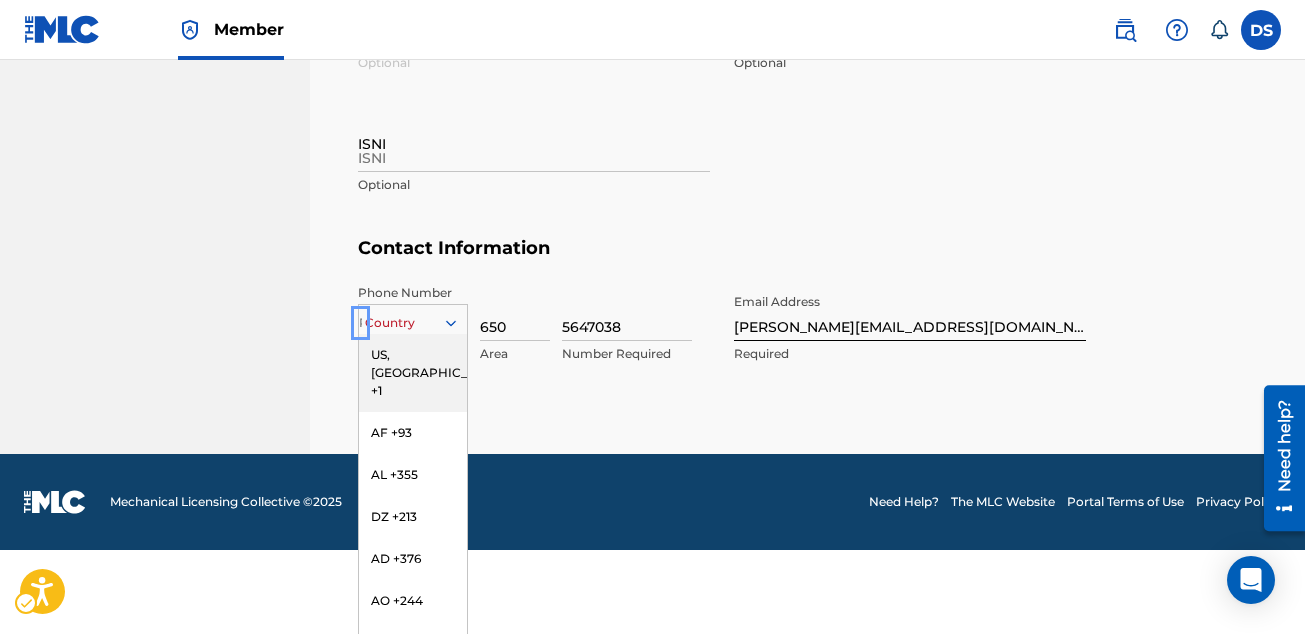 click on "US, [GEOGRAPHIC_DATA] +1" at bounding box center [413, 373] 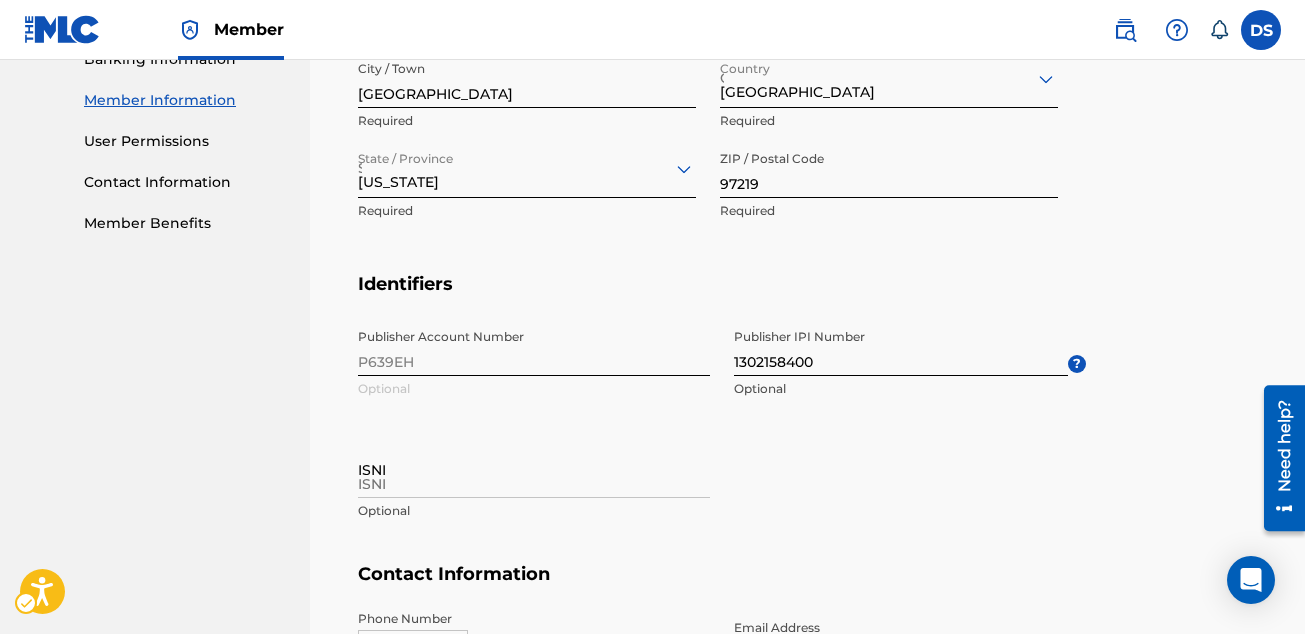scroll, scrollTop: 1127, scrollLeft: 0, axis: vertical 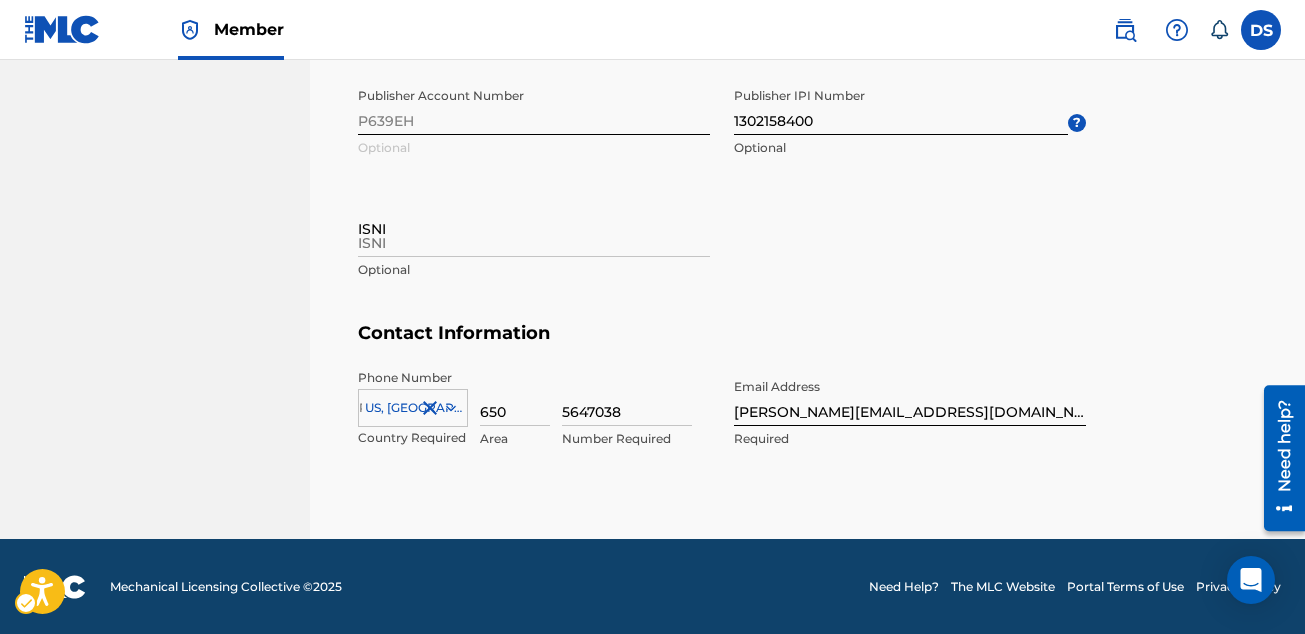click on "Contact Information Phone Number US, [GEOGRAPHIC_DATA] +1  | Submit  | Submit  | Submit  | Submit  | Submit  | Submit  | Submit  | Submit  | Submit  | Submit  | Submit  | Submit  | Submit  | Submit  | Submit  | Submit  | Submit  | Submit  | Submit  | Submit  | Submit  | Submit  | Submit Country Required 650 Area 5647038 Number Required Email Address [PERSON_NAME][EMAIL_ADDRESS][DOMAIN_NAME] Required" at bounding box center [807, 406] 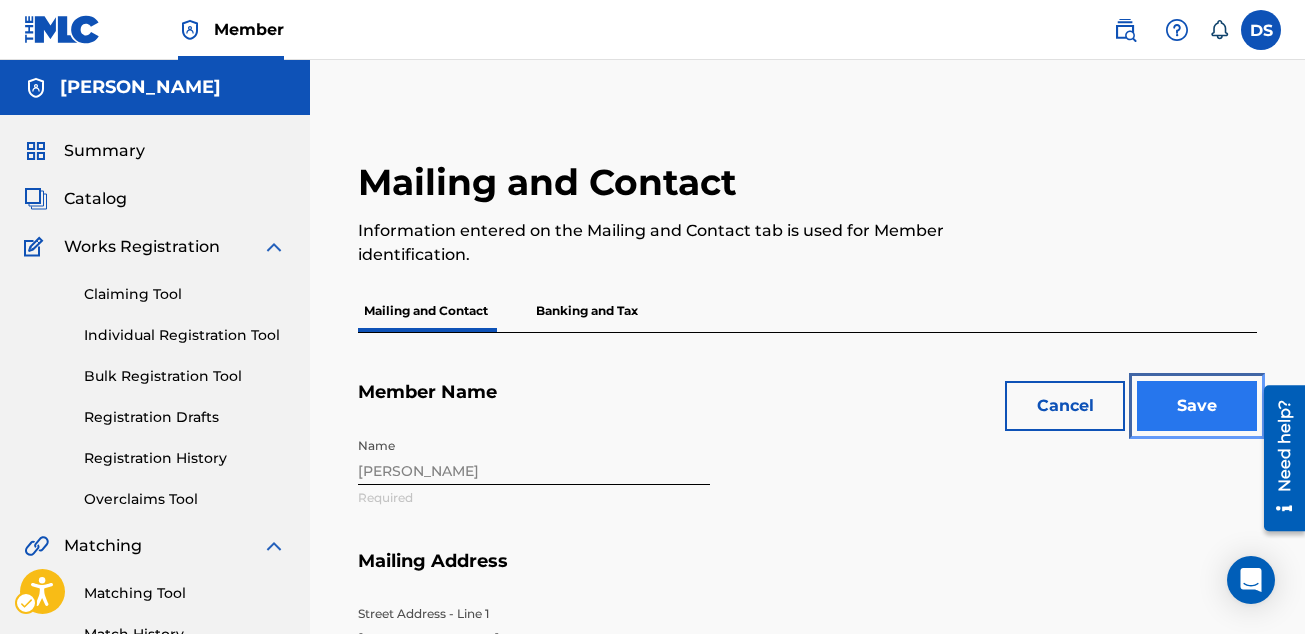 click on "Save" at bounding box center [1197, 406] 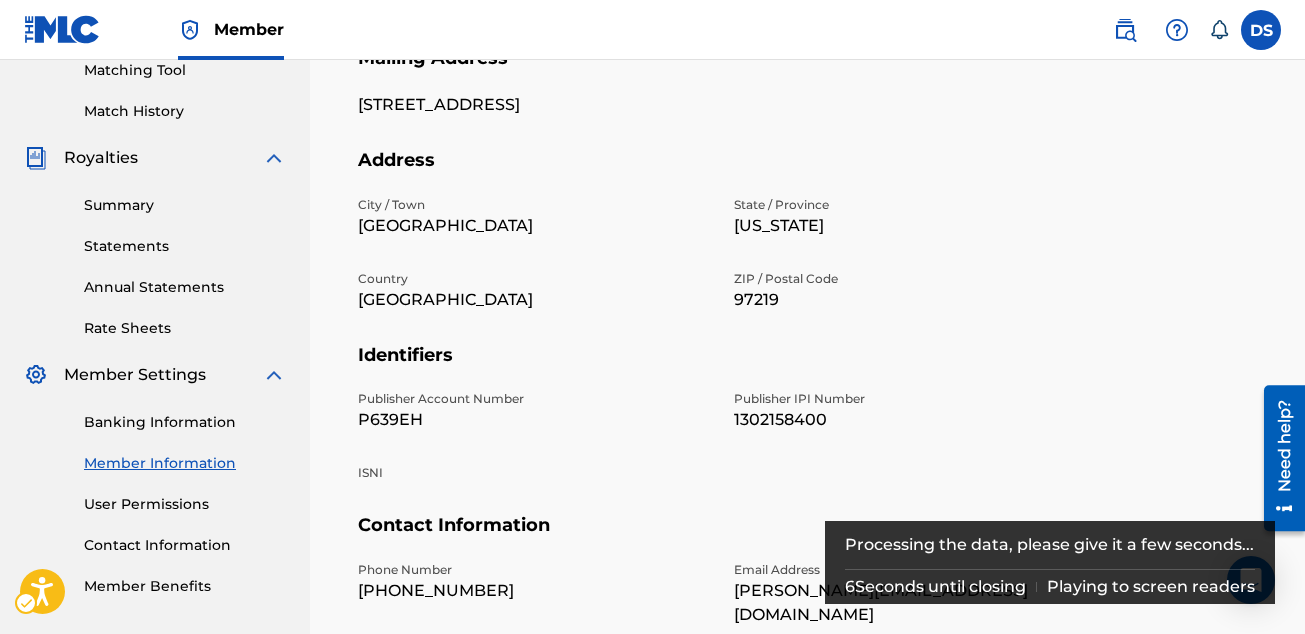 scroll, scrollTop: 0, scrollLeft: 0, axis: both 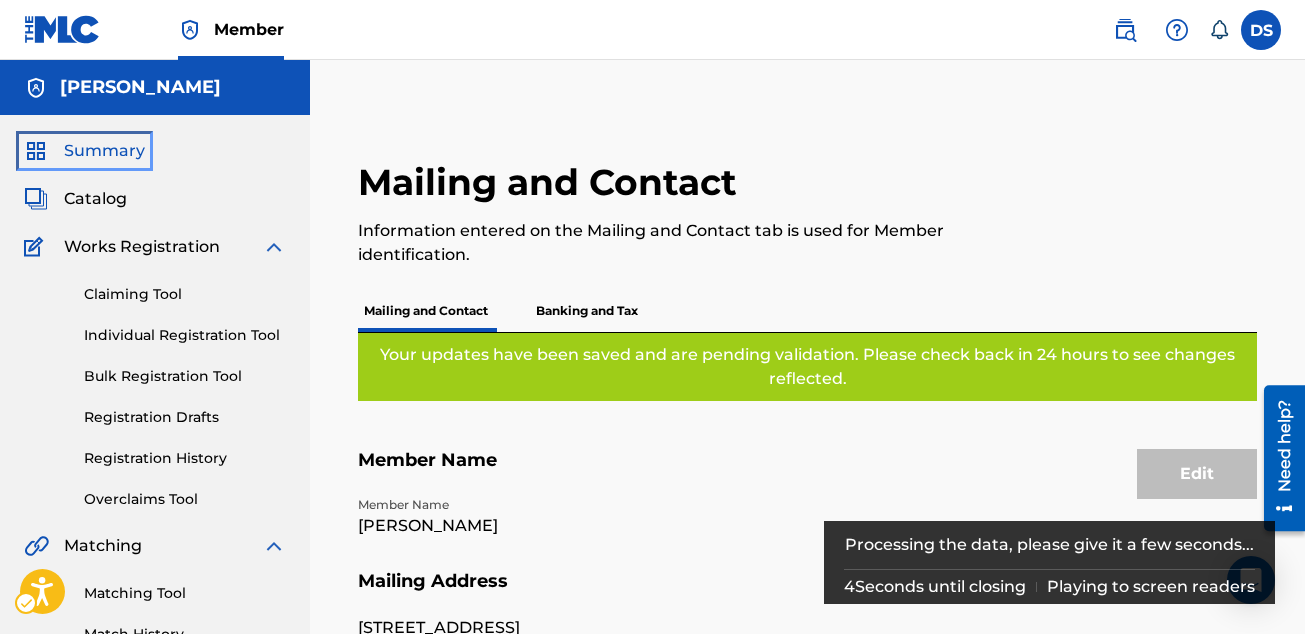 click on "Summary" at bounding box center (104, 151) 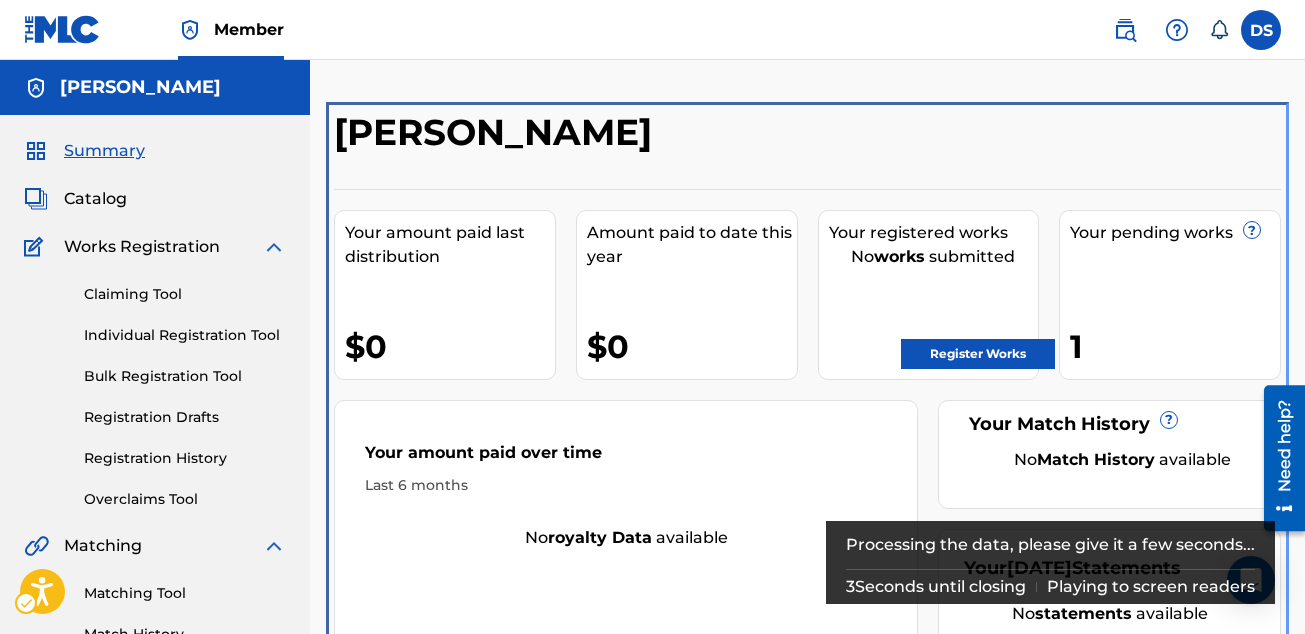 scroll, scrollTop: 66, scrollLeft: 0, axis: vertical 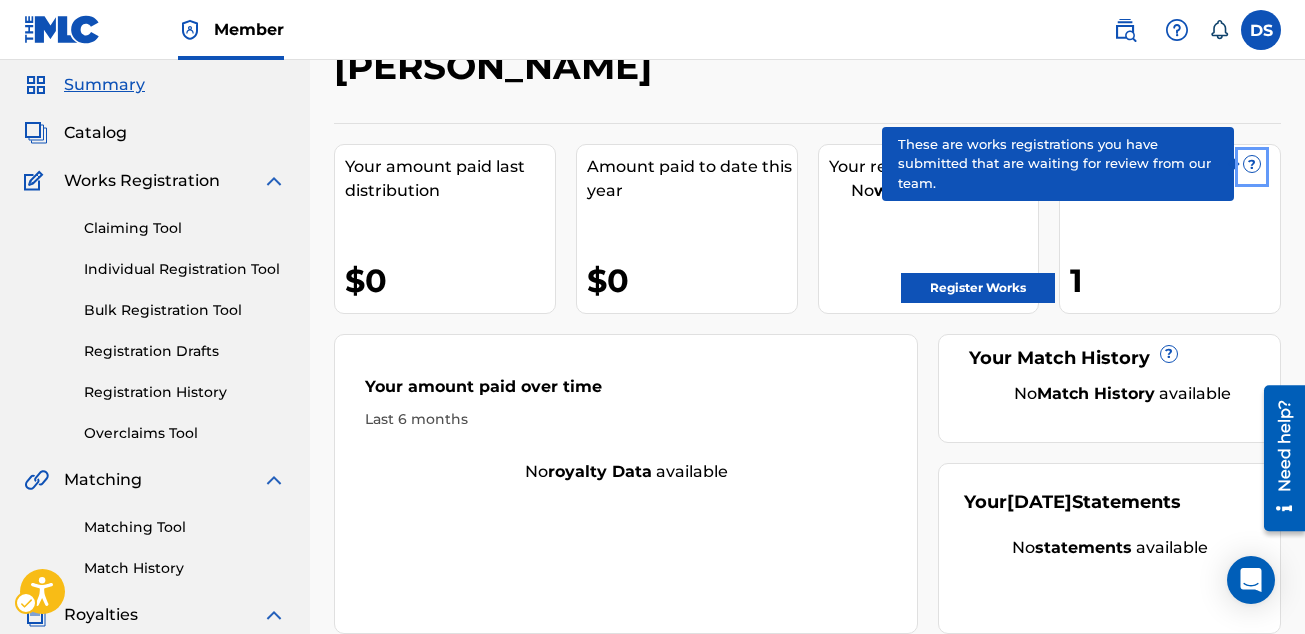 click on "?" at bounding box center (1252, 164) 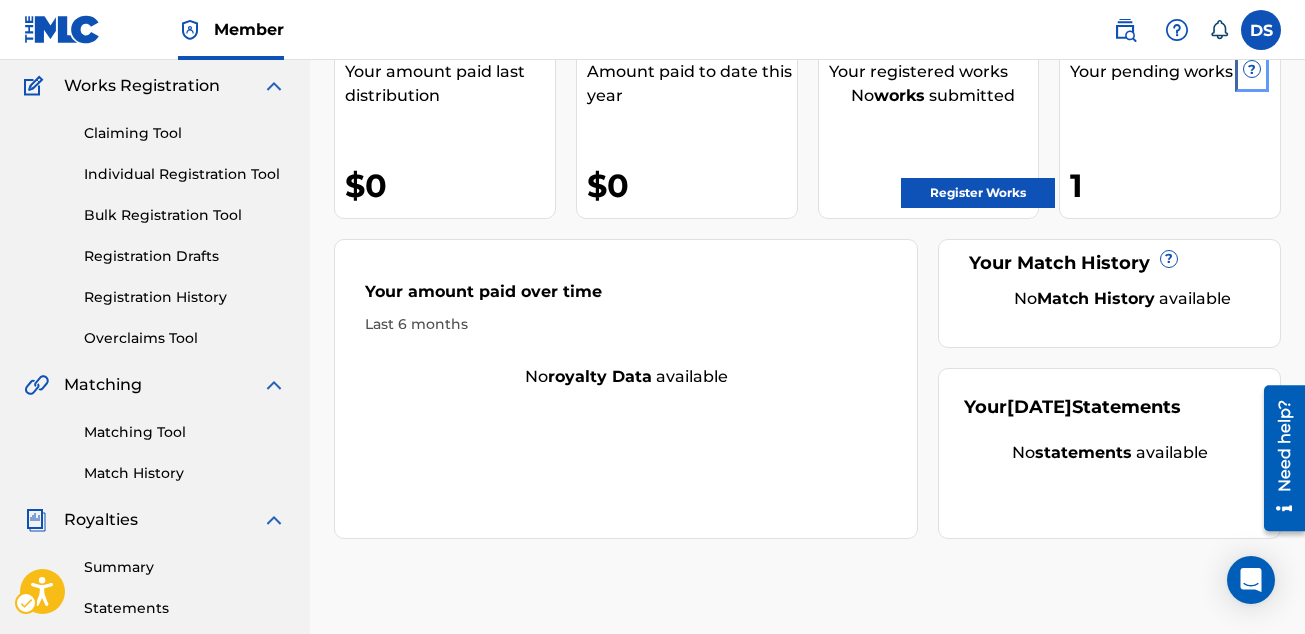 scroll, scrollTop: 0, scrollLeft: 0, axis: both 